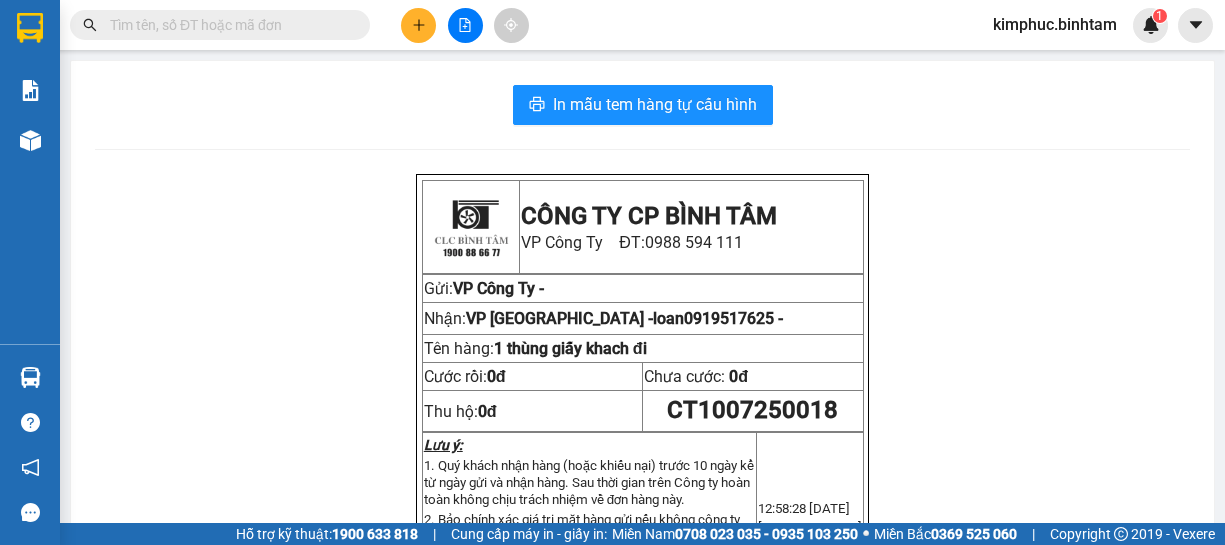 scroll, scrollTop: 0, scrollLeft: 0, axis: both 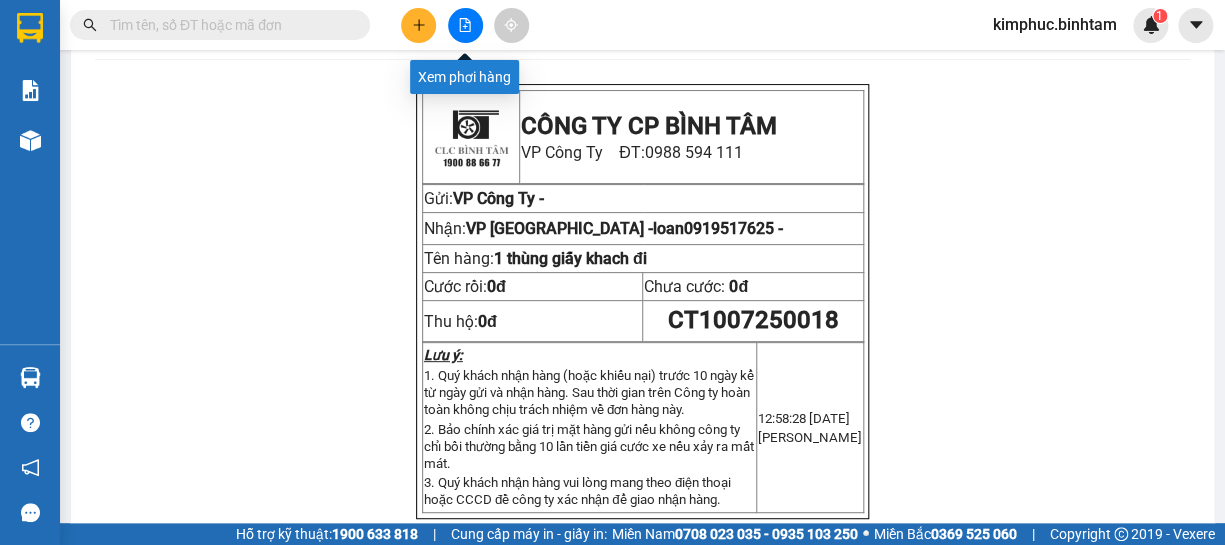 click 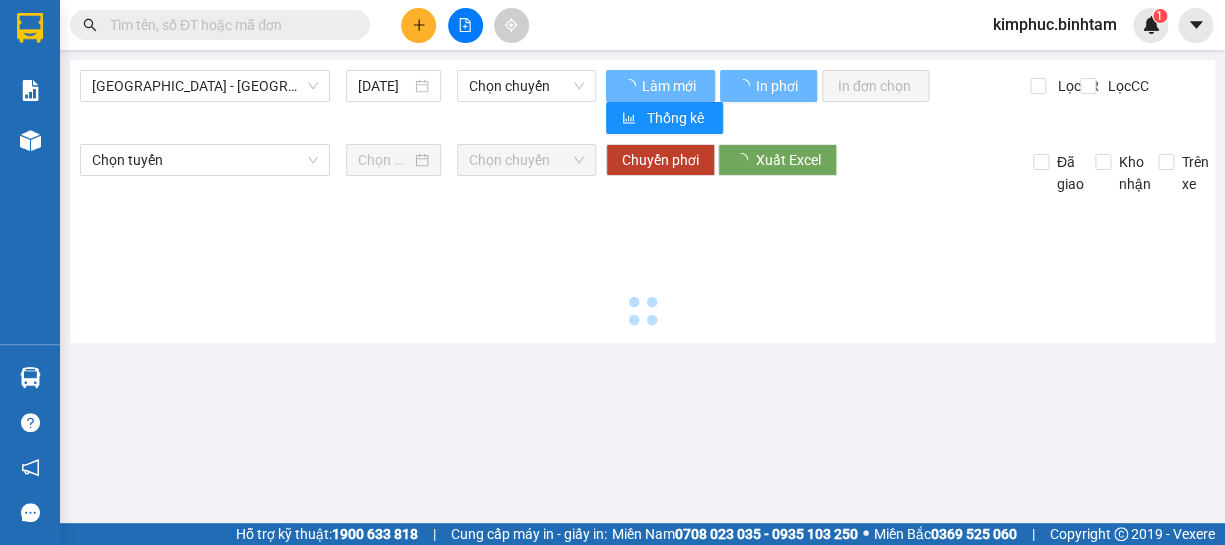 scroll, scrollTop: 0, scrollLeft: 0, axis: both 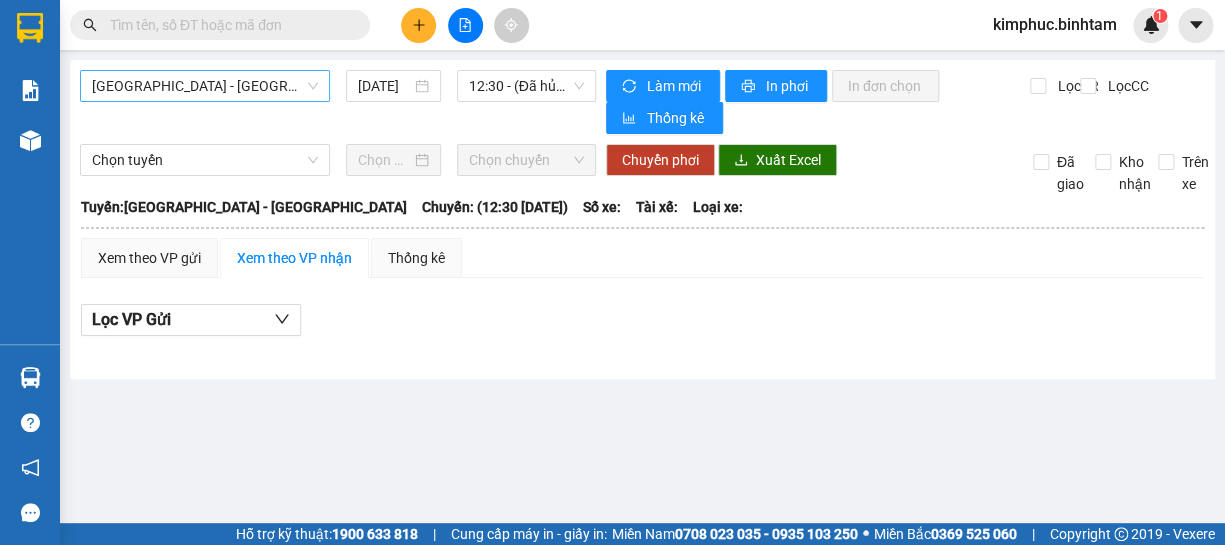 click on "Hà Nội - Quảng Ngãi" at bounding box center [205, 86] 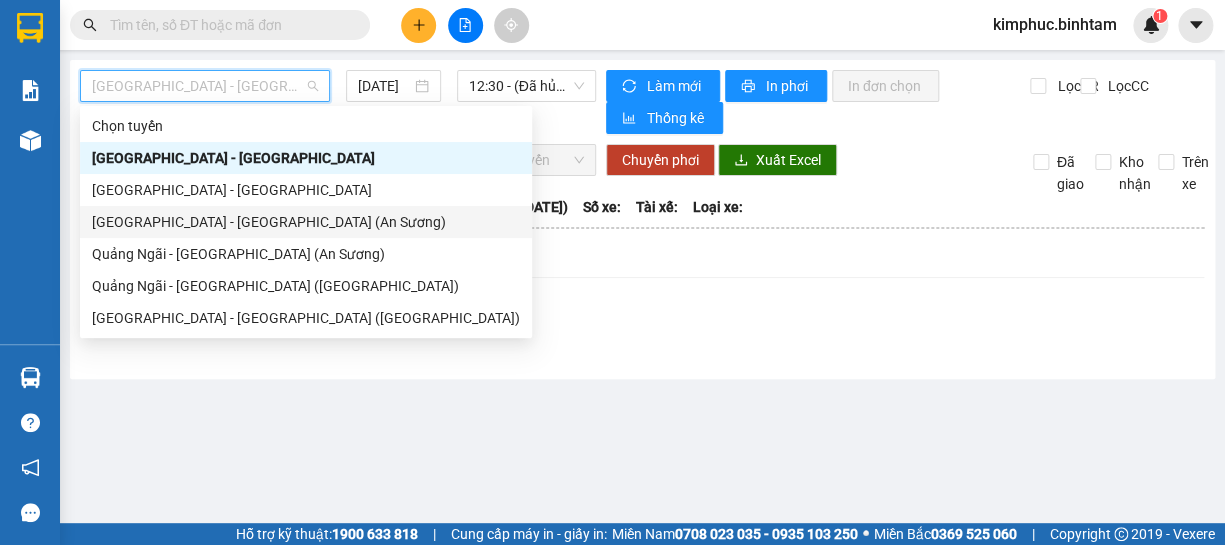 click on "Sài Gòn - Quảng Ngãi (An Sương)" at bounding box center [306, 222] 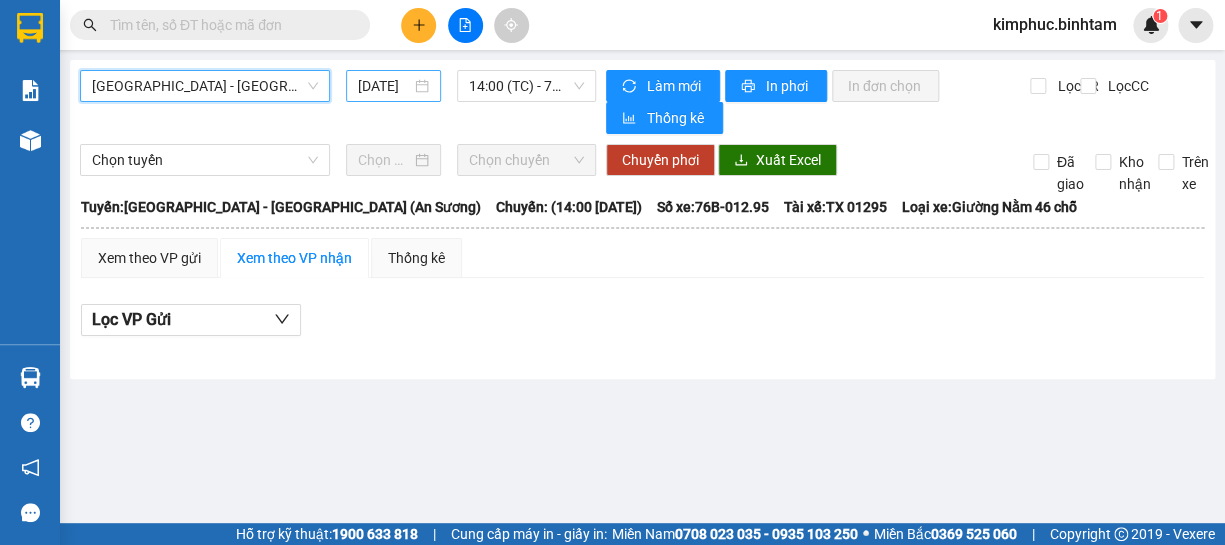 click on "10/07/2025" at bounding box center [384, 86] 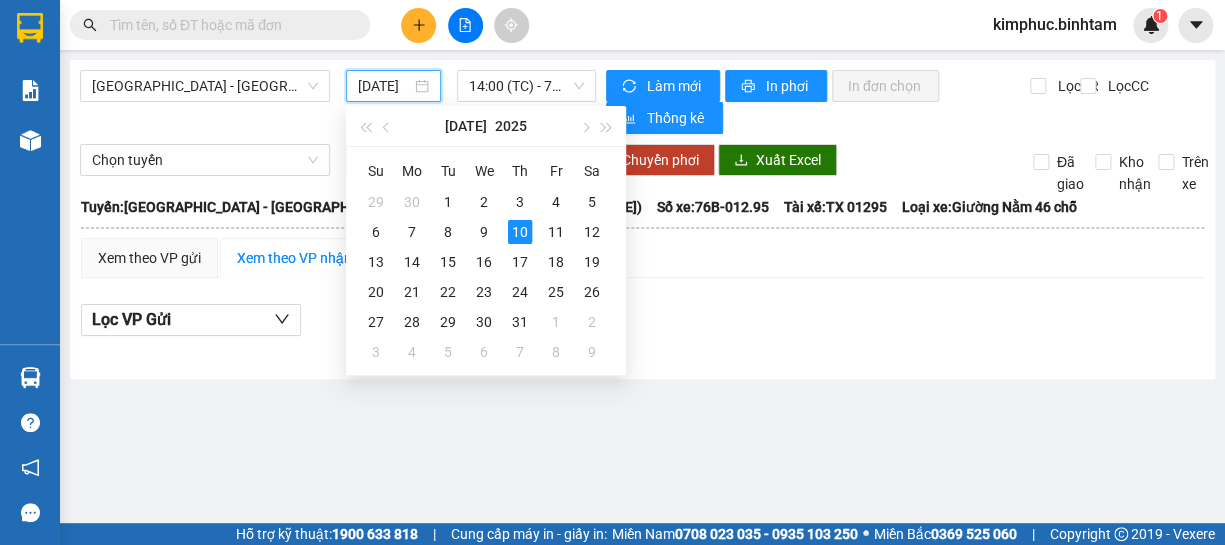 type on "10/07/2025" 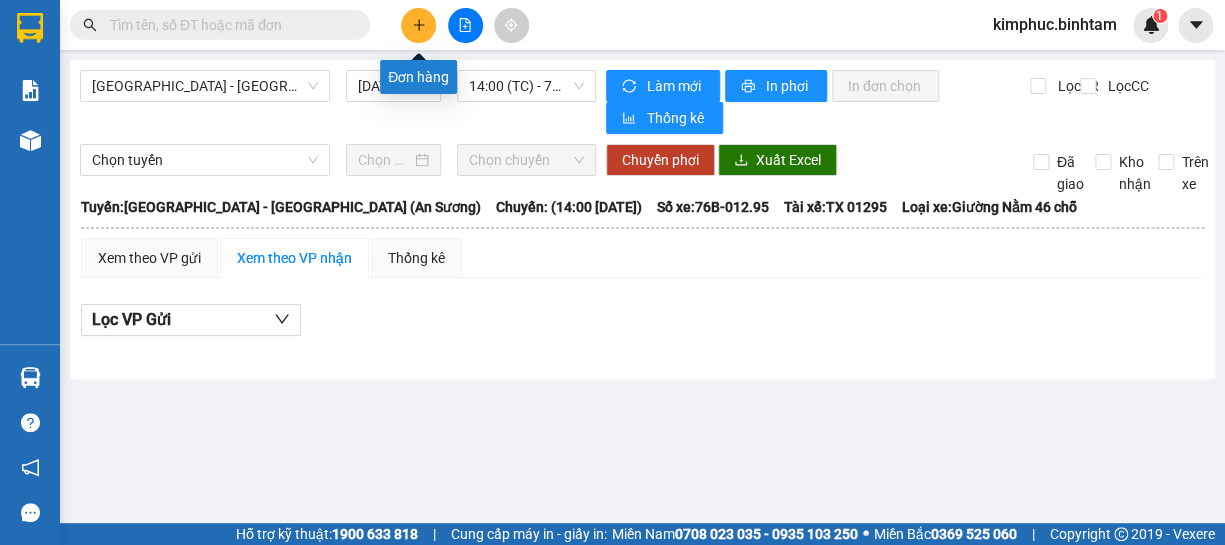 click 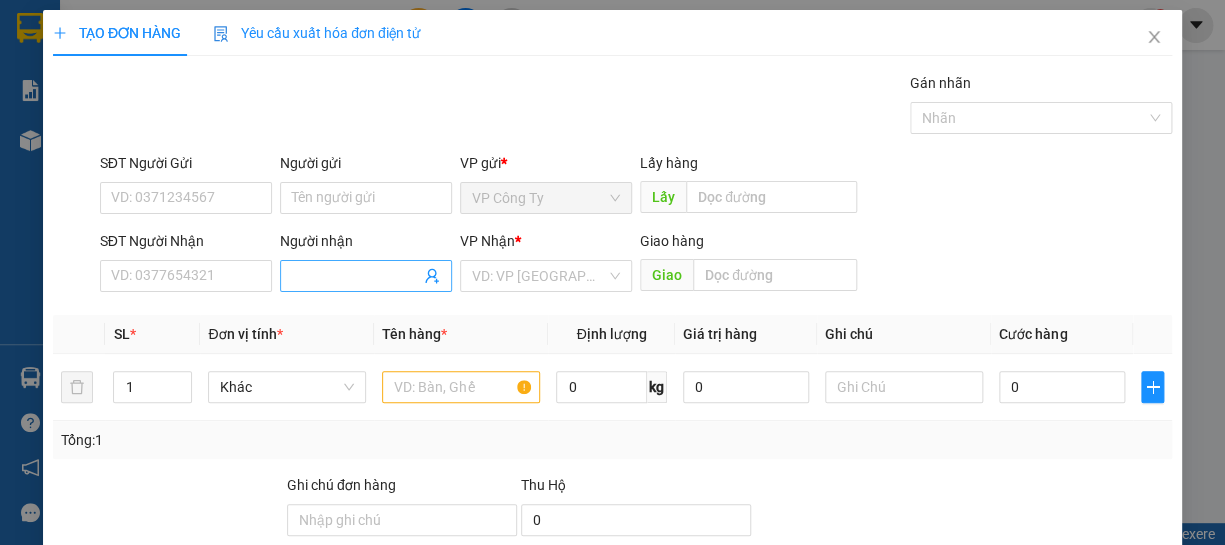 click on "Người nhận" at bounding box center (356, 276) 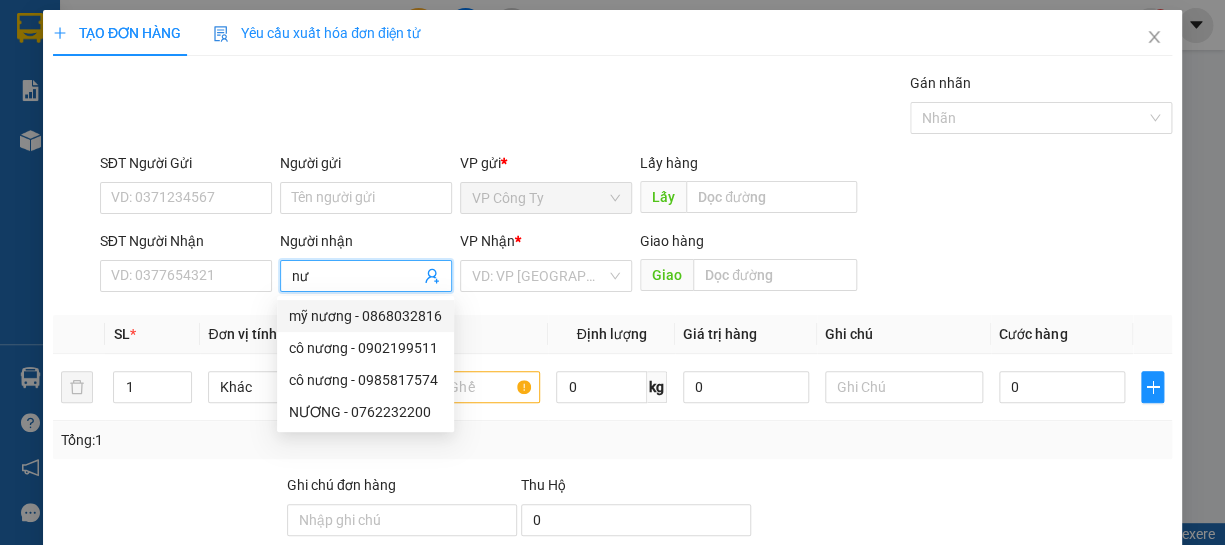 click on "nư" at bounding box center (356, 276) 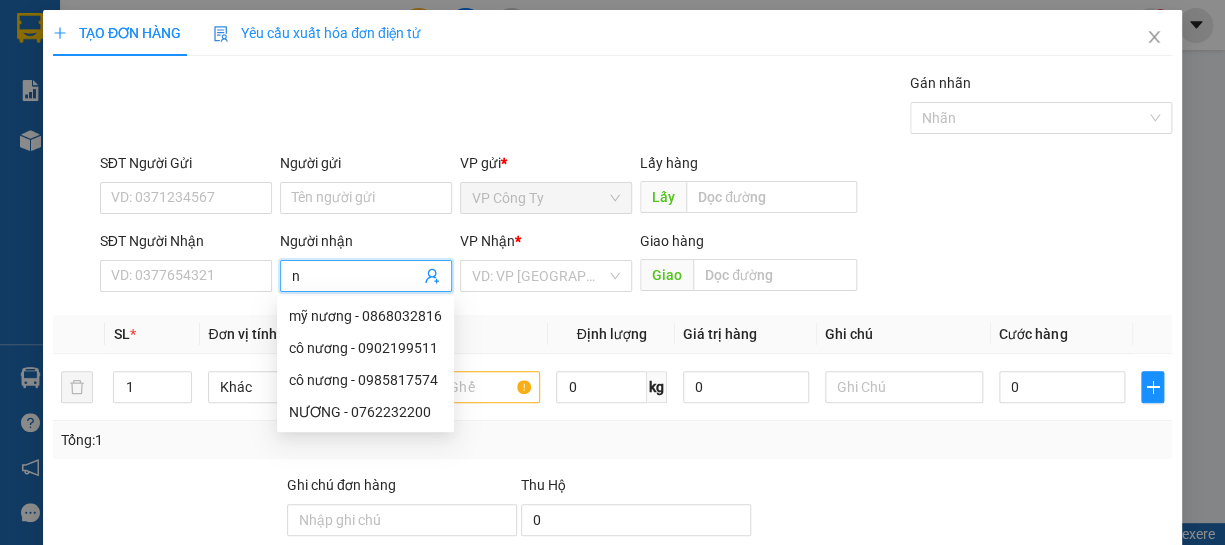 type on "nữ" 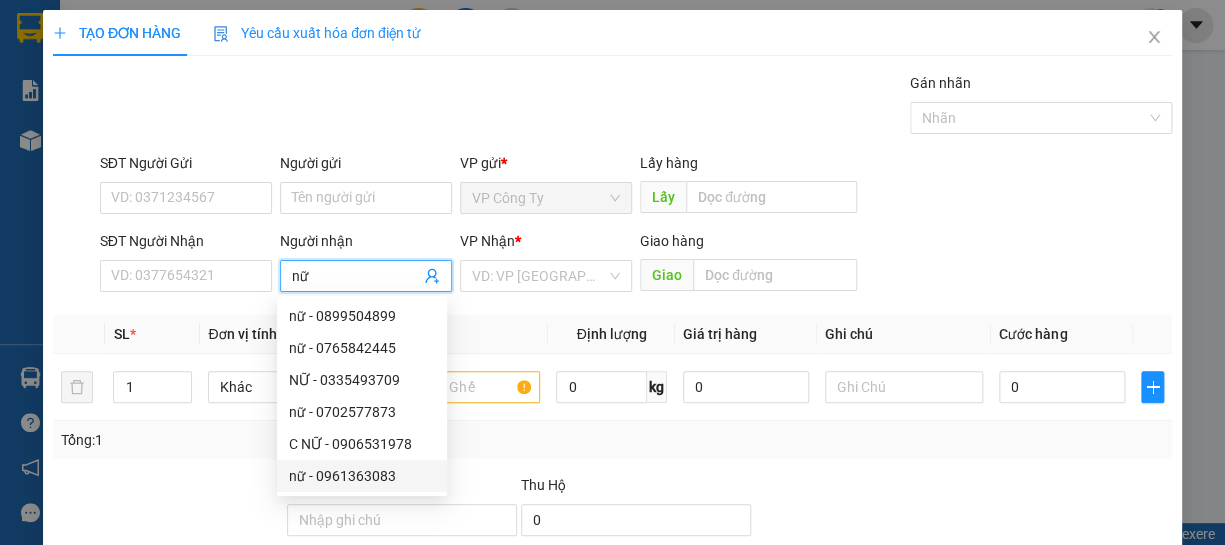 click on "nữ - 0961363083" at bounding box center [362, 476] 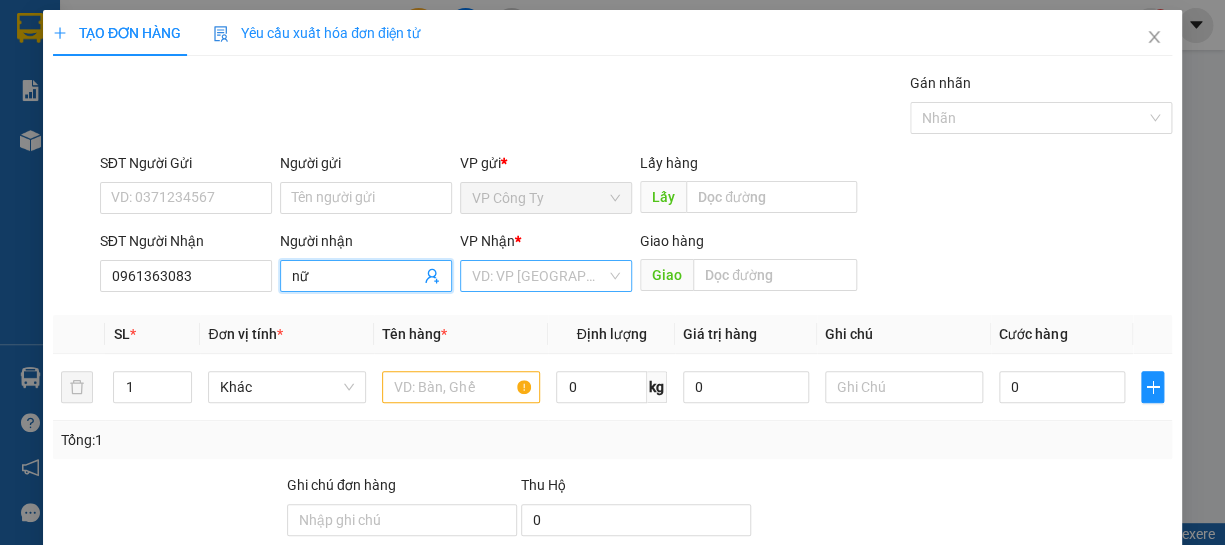 type on "nữ" 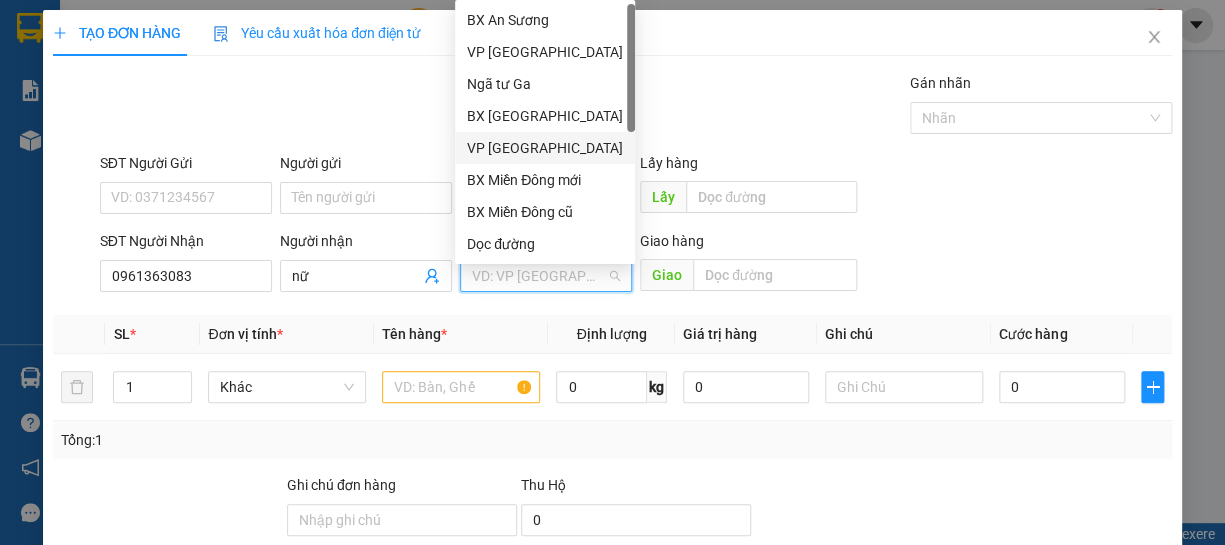 click on "VP [GEOGRAPHIC_DATA]" at bounding box center [545, 148] 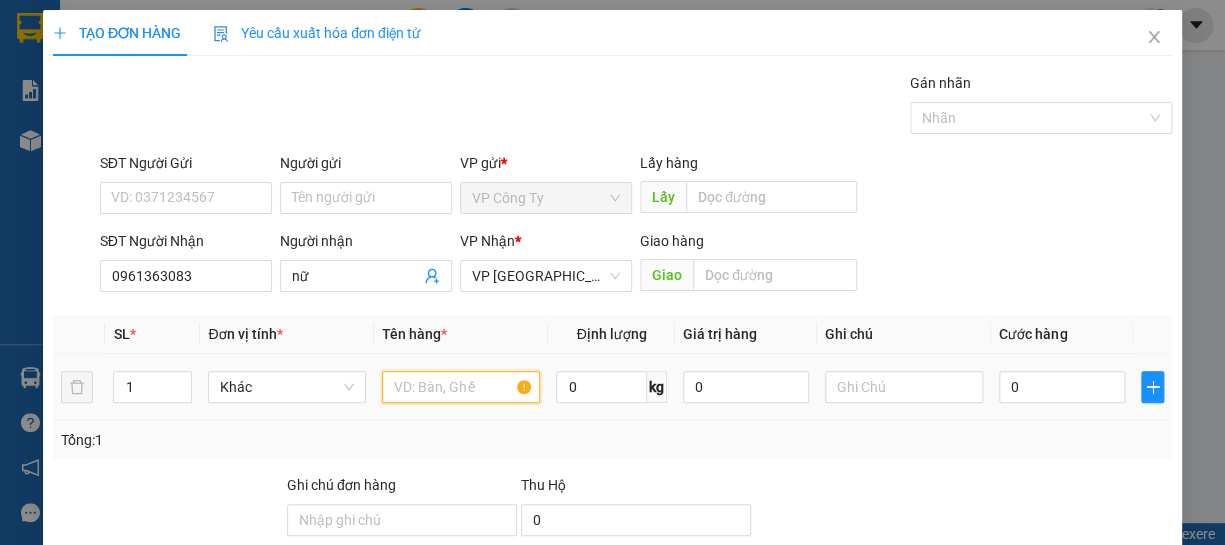 click at bounding box center (461, 387) 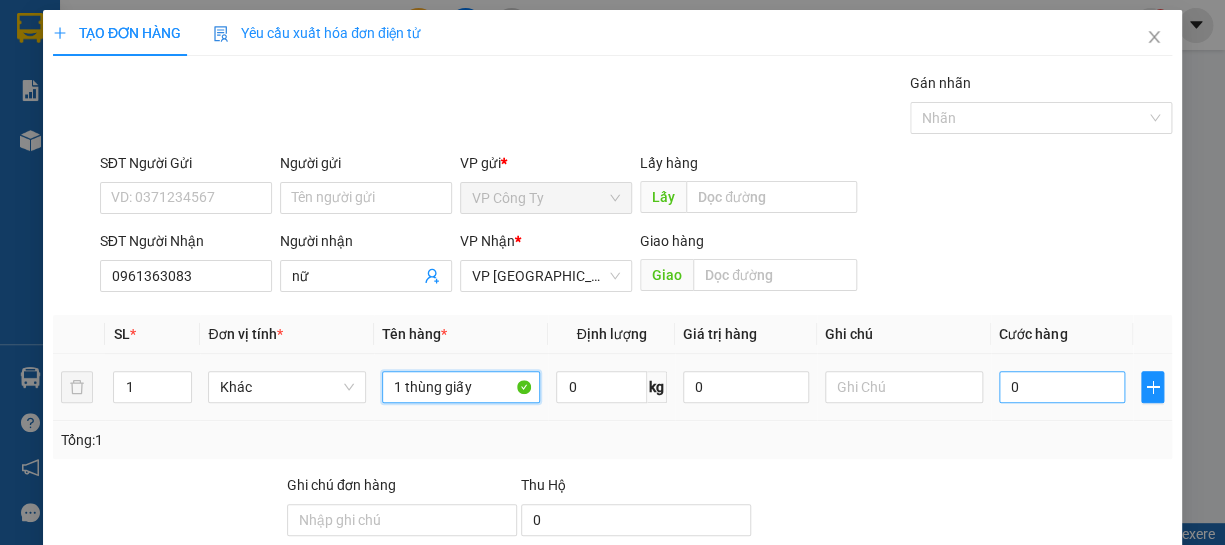 type on "1 thùng giấy" 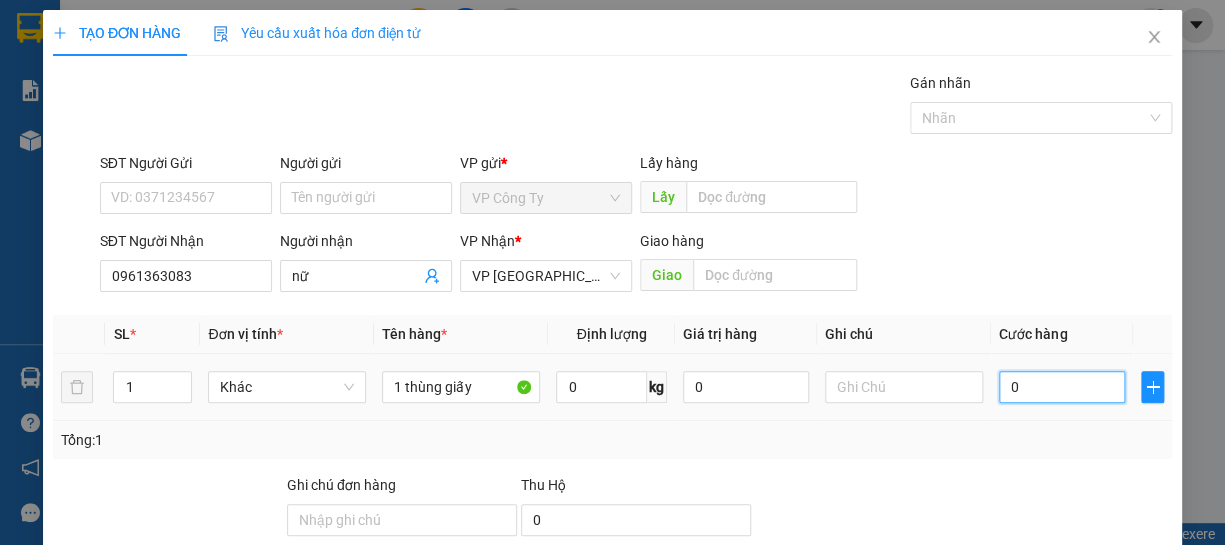 click on "0" at bounding box center [1062, 387] 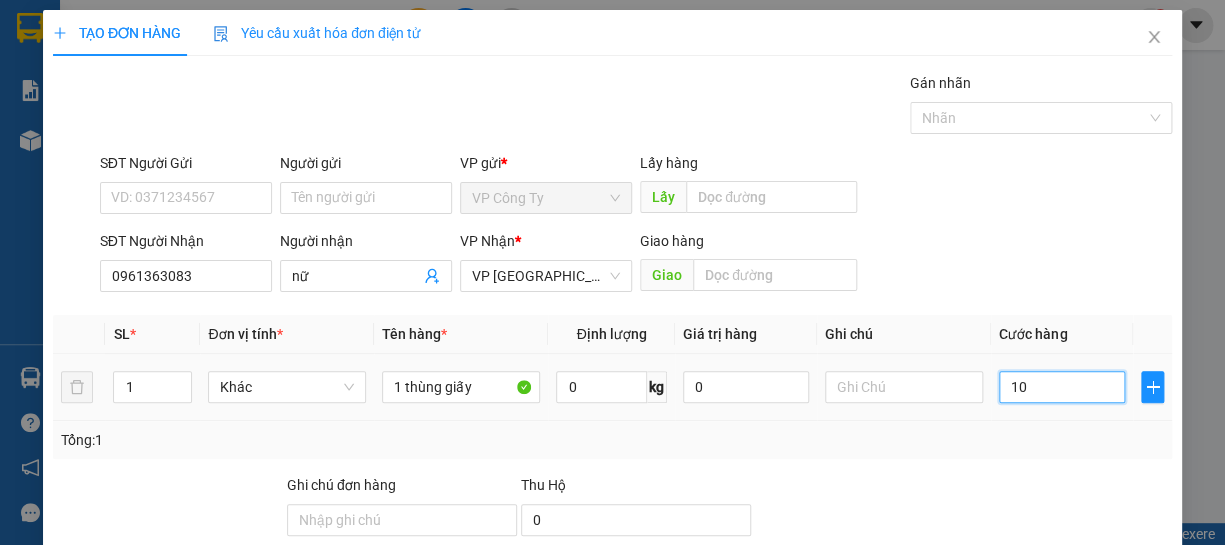 type on "100" 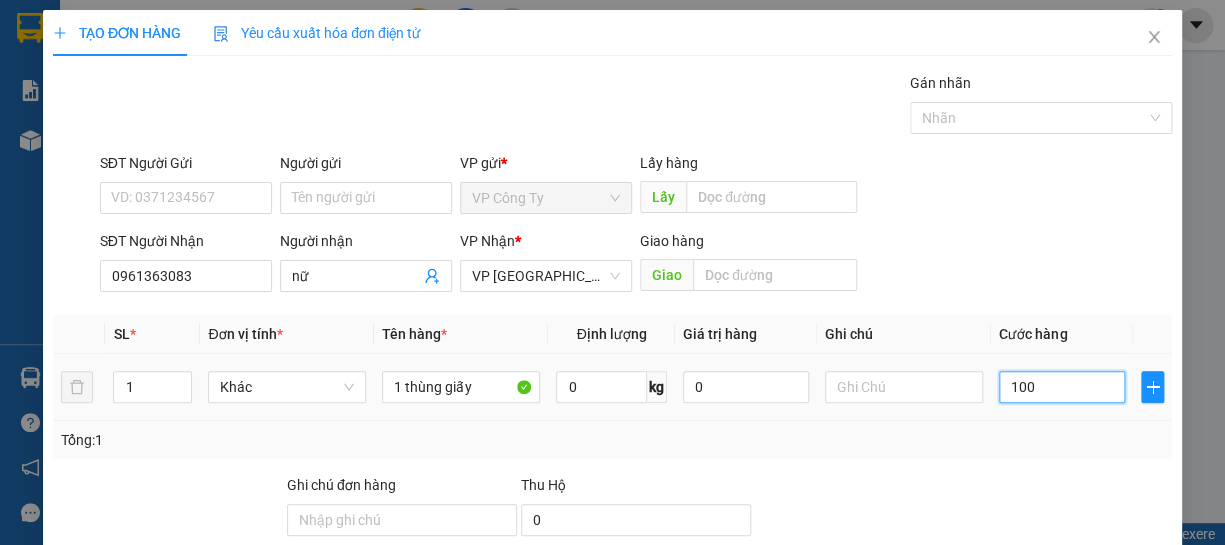 type on "1.000" 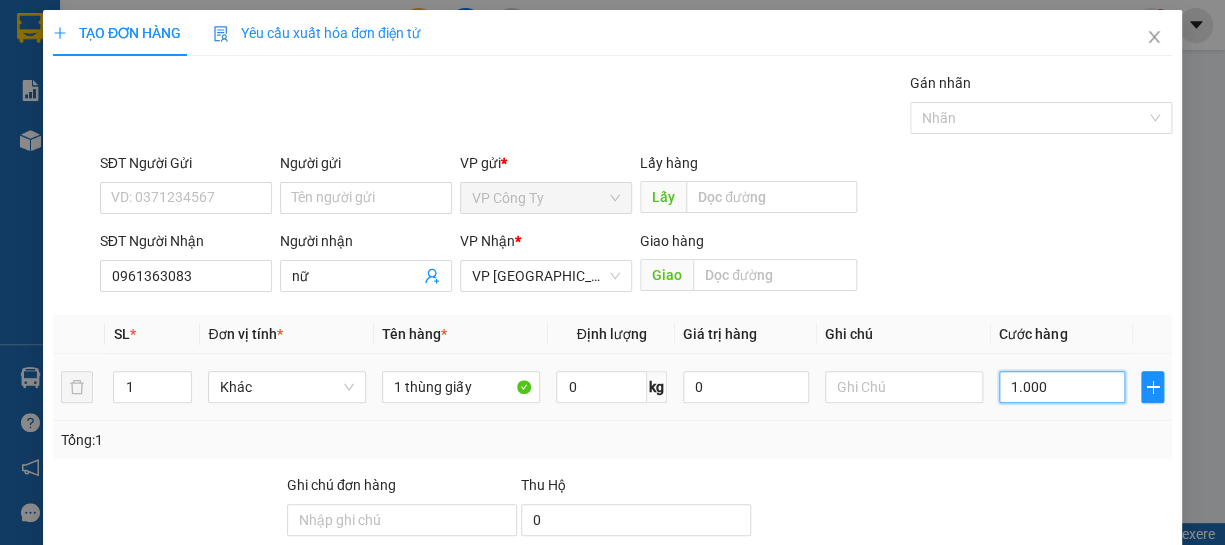 type on "1.000" 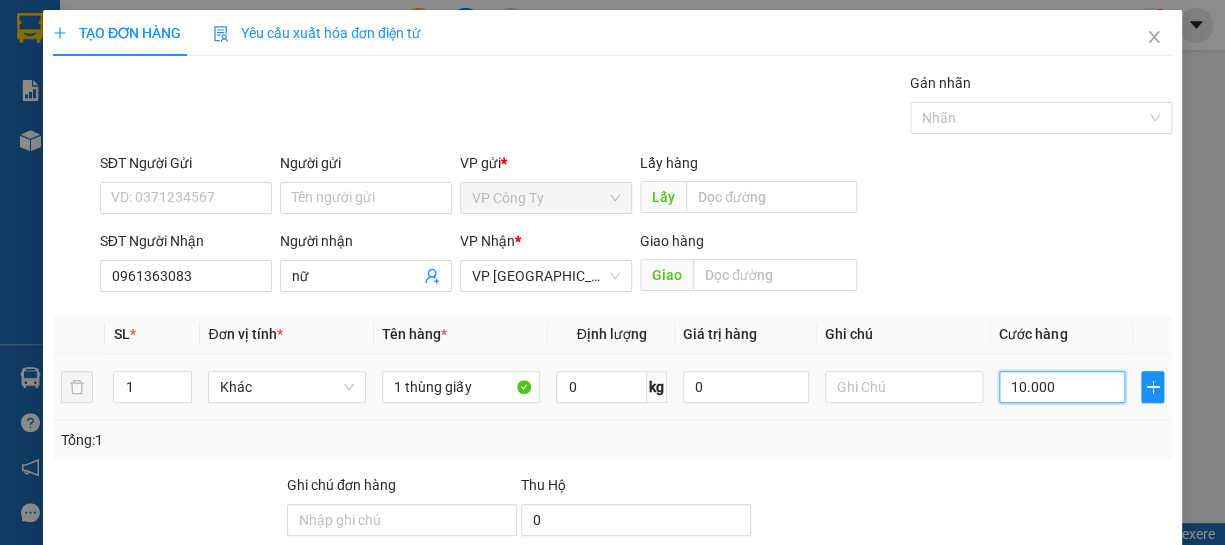 type on "10.000" 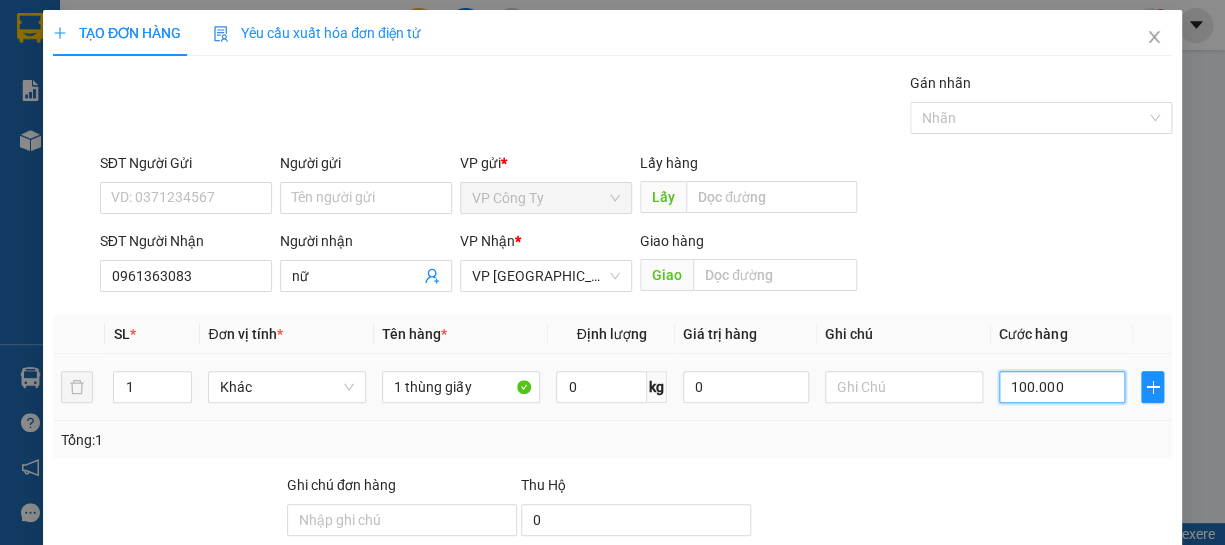 type on "100.000" 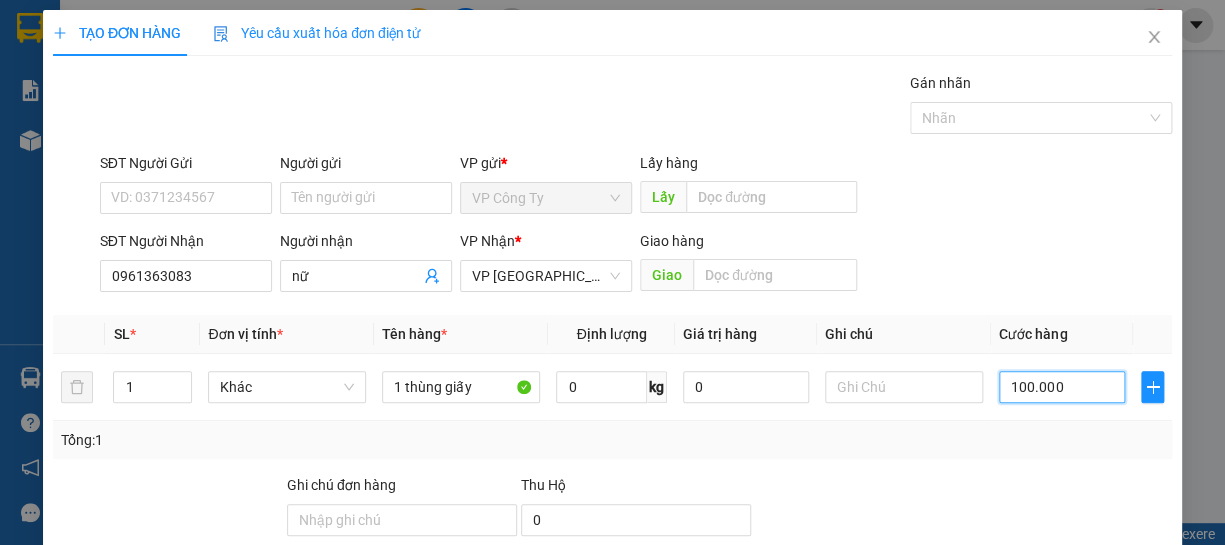 scroll, scrollTop: 194, scrollLeft: 0, axis: vertical 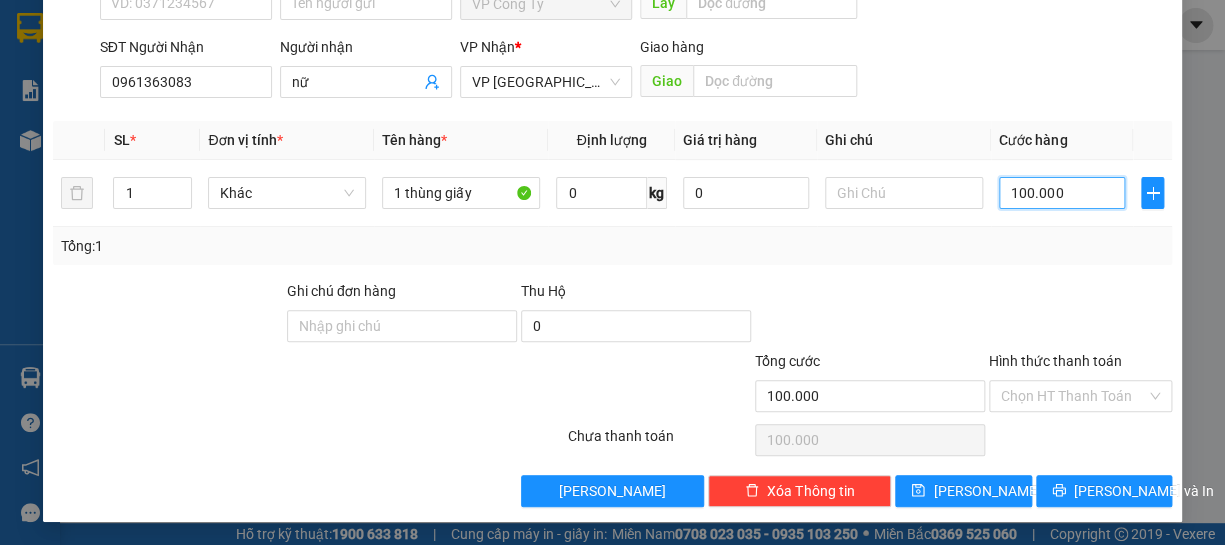 type on "100.000" 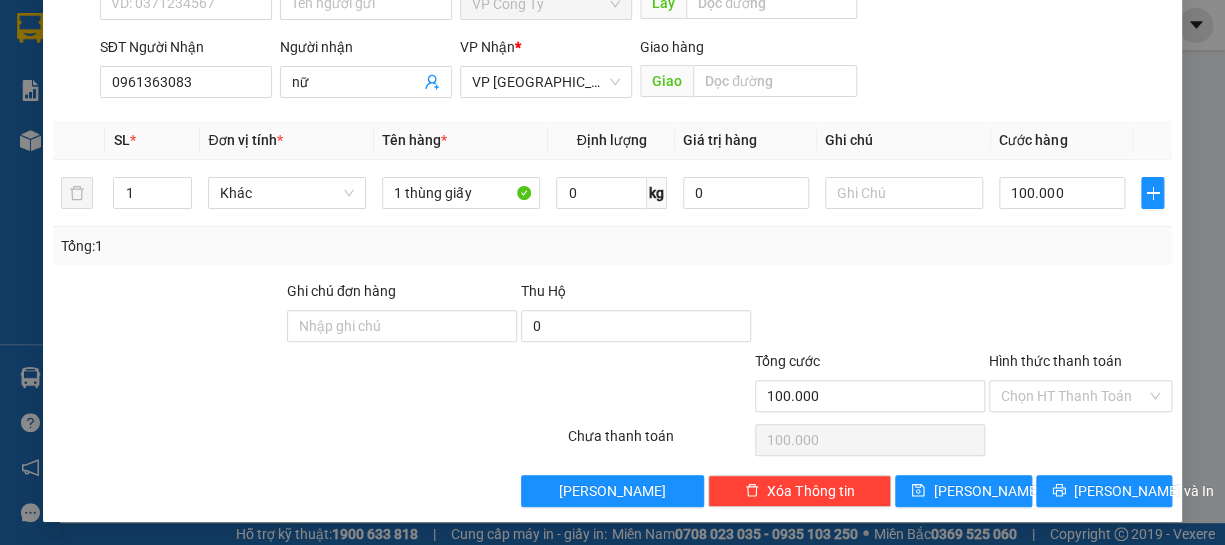 click on "Hình thức thanh toán" at bounding box center (1055, 361) 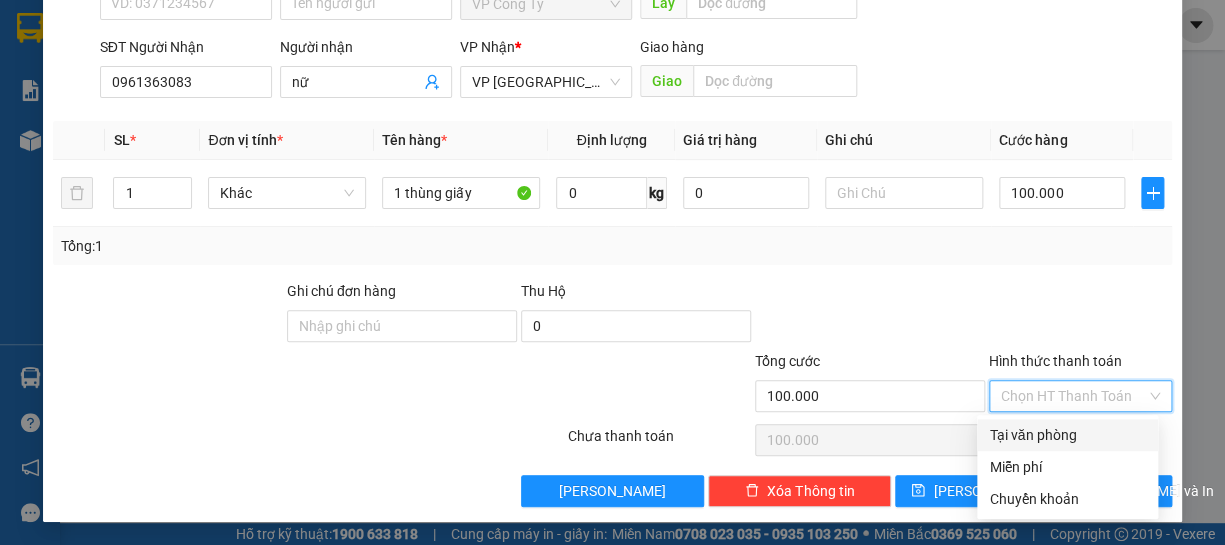 click on "Tại văn phòng" at bounding box center [1067, 435] 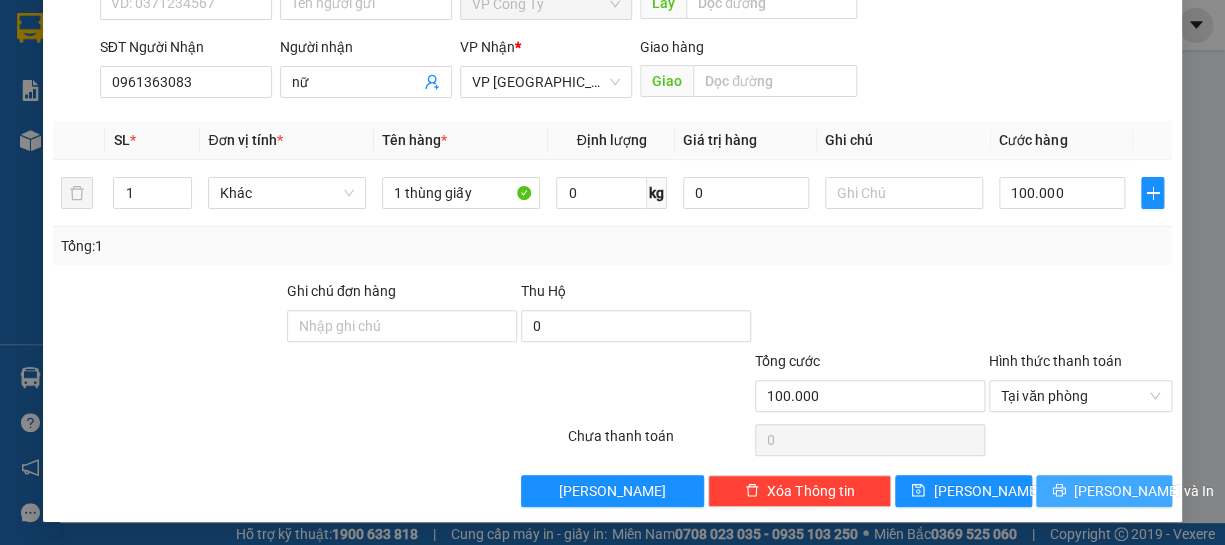 click on "[PERSON_NAME] và In" at bounding box center [1144, 491] 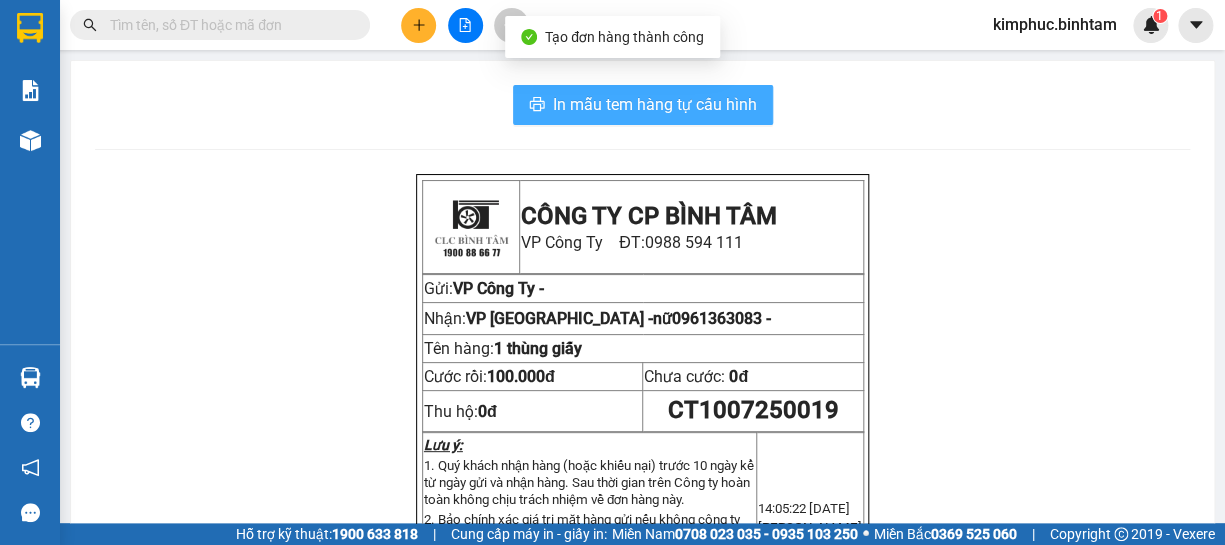 click on "In mẫu tem hàng tự cấu hình" at bounding box center [655, 104] 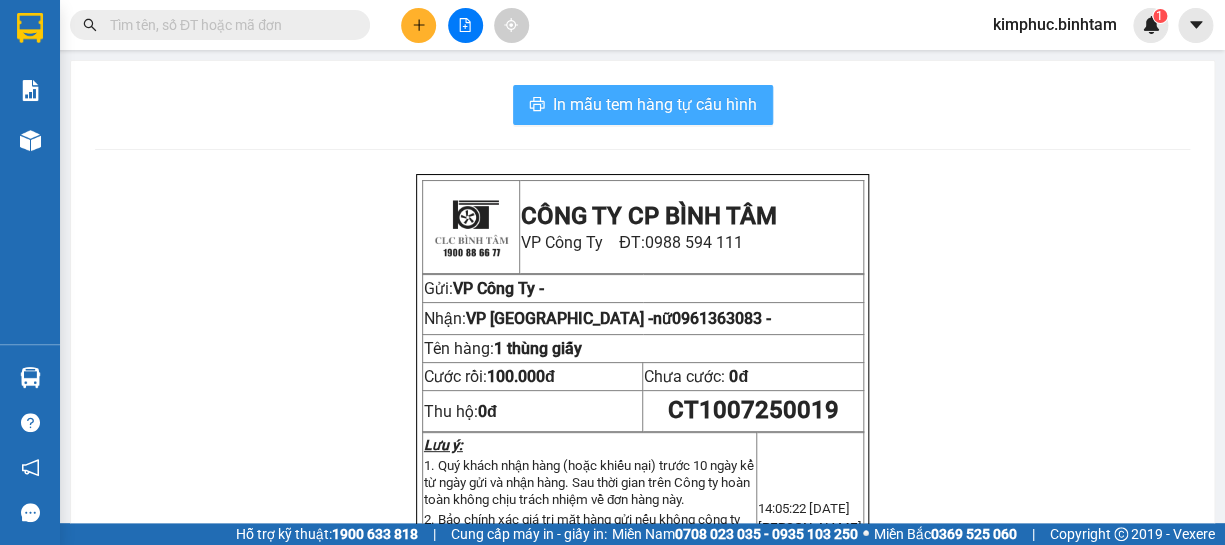 click on "In mẫu tem hàng tự cấu hình" at bounding box center [655, 104] 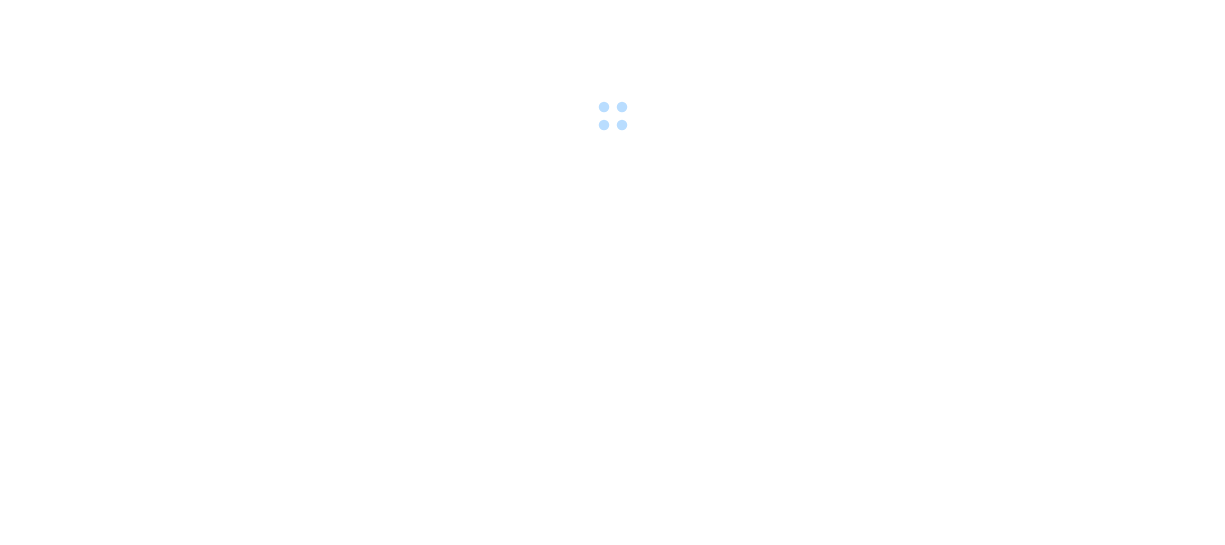 scroll, scrollTop: 0, scrollLeft: 0, axis: both 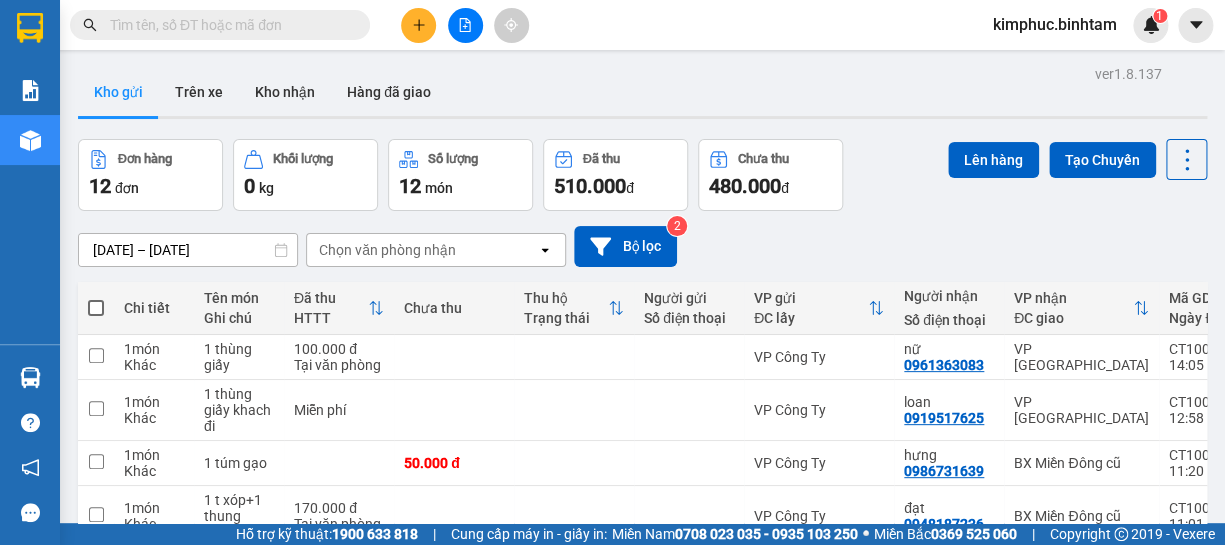 click at bounding box center (418, 25) 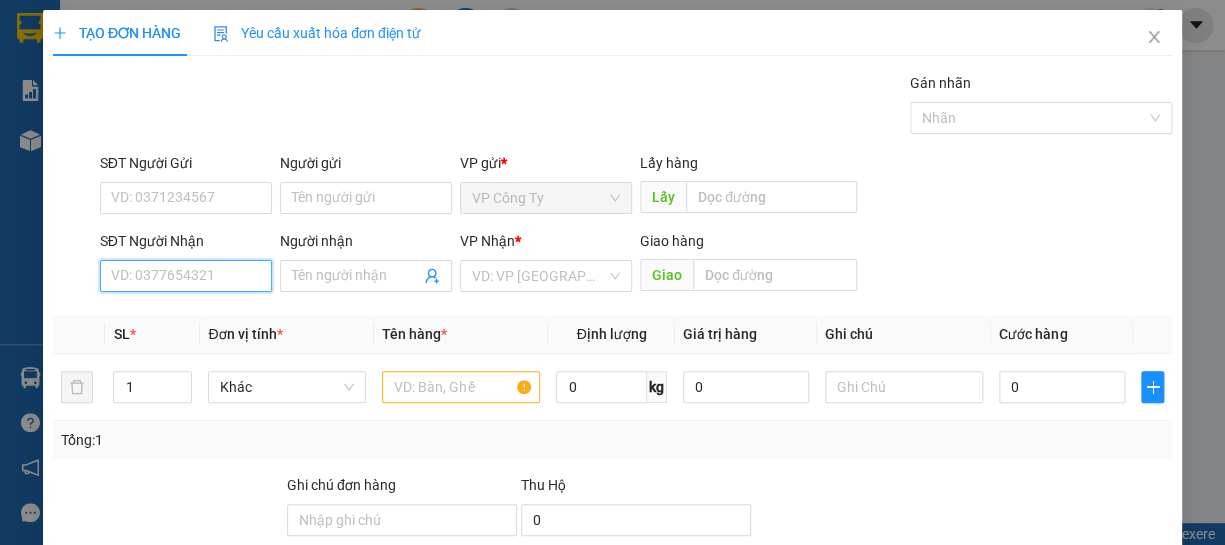 click on "SĐT Người Nhận" at bounding box center [186, 276] 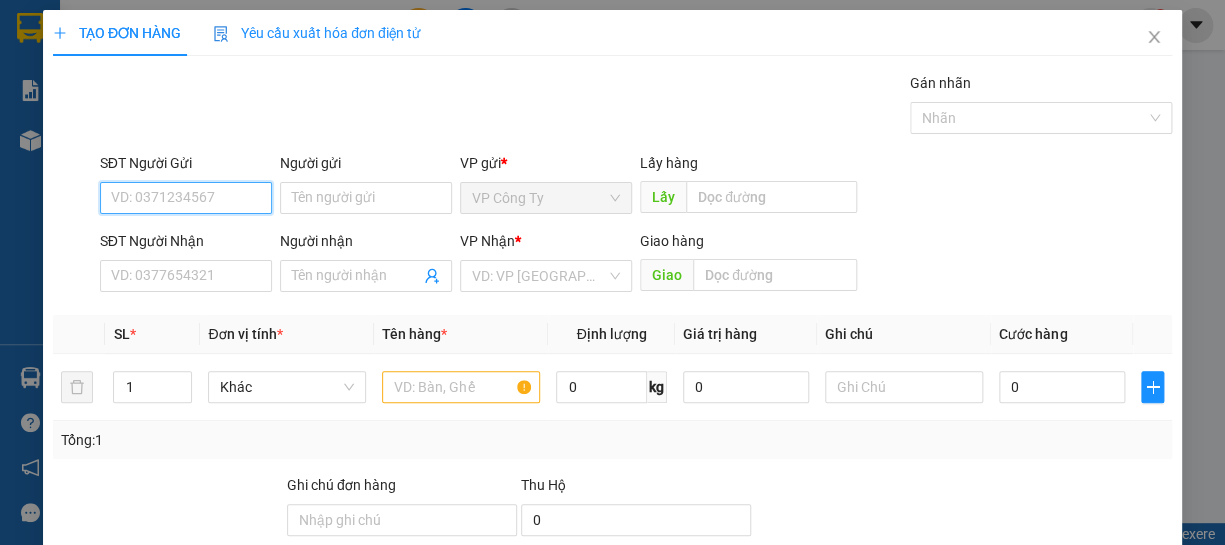 click on "SĐT Người Gửi" at bounding box center (186, 198) 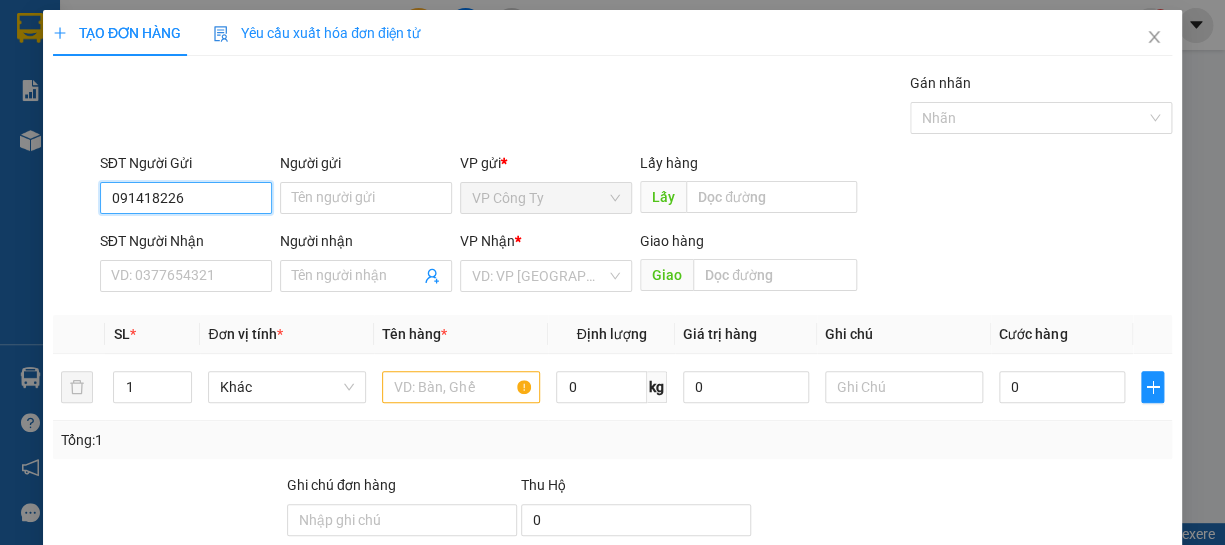 type on "0914182260" 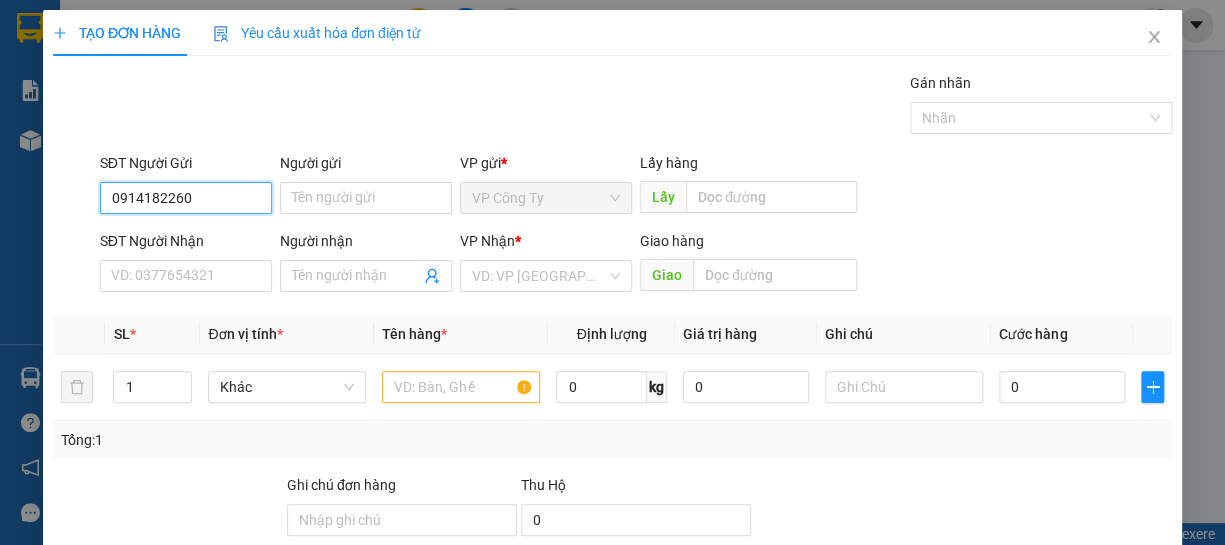 click on "0914182260" at bounding box center (186, 198) 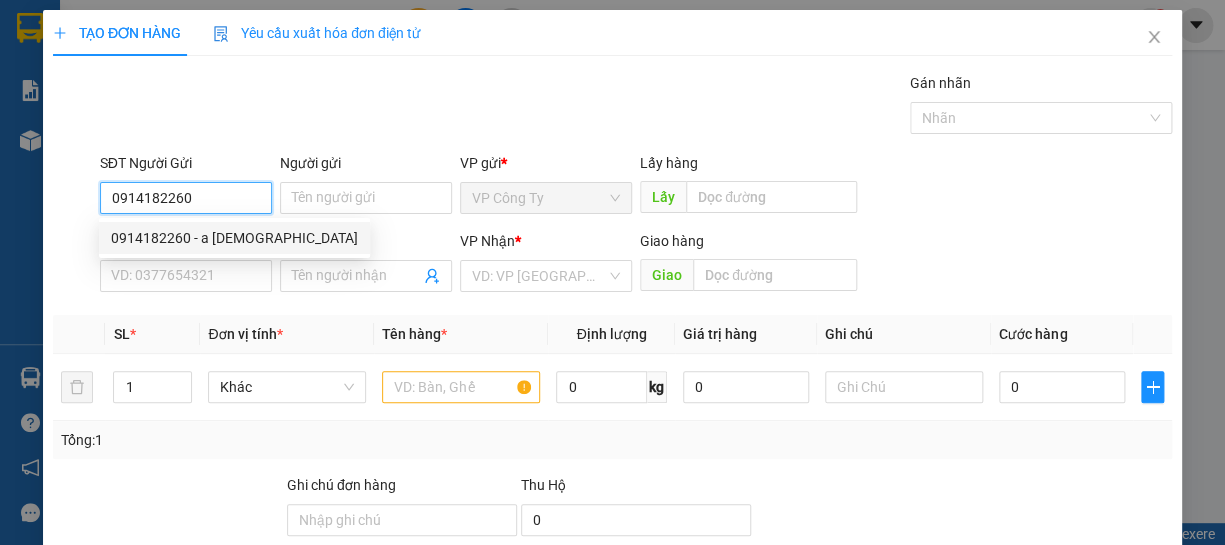 click on "0914182260 - a [DEMOGRAPHIC_DATA]" at bounding box center [234, 238] 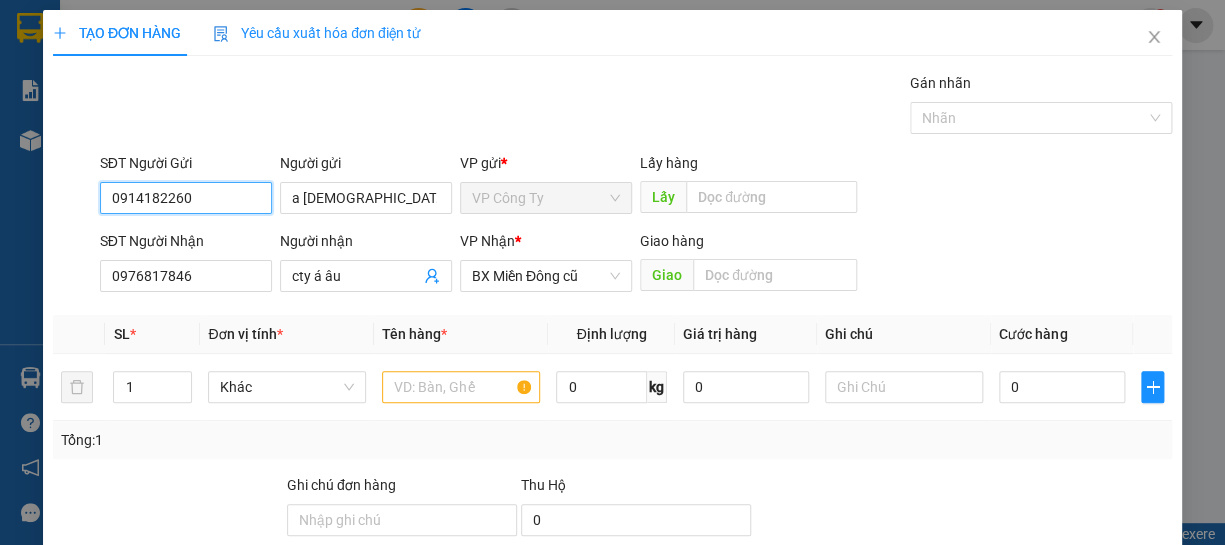 type on "160.000" 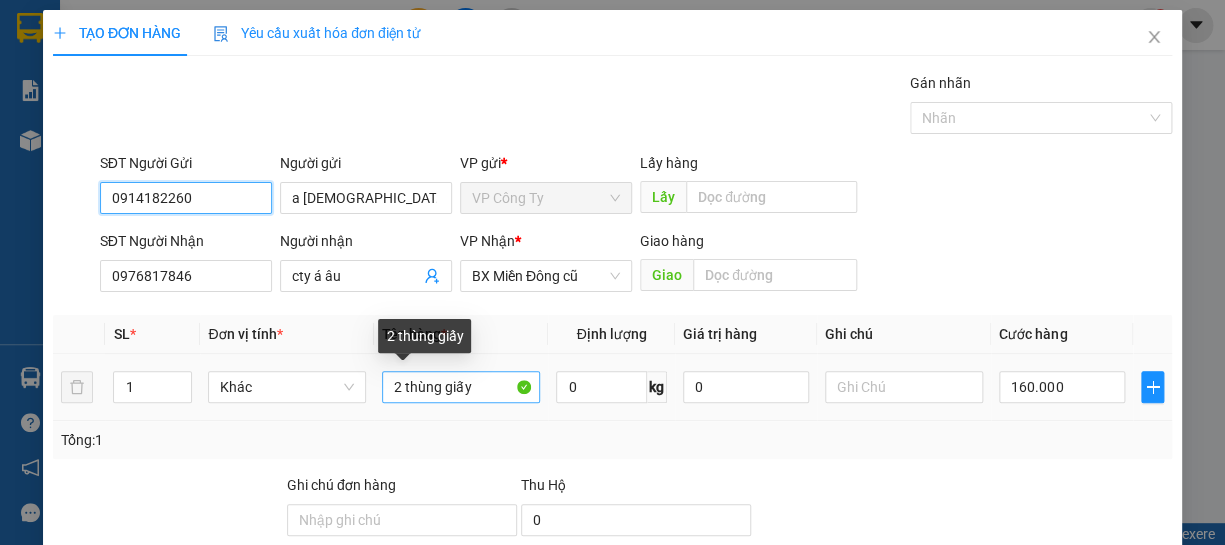 type on "0914182260" 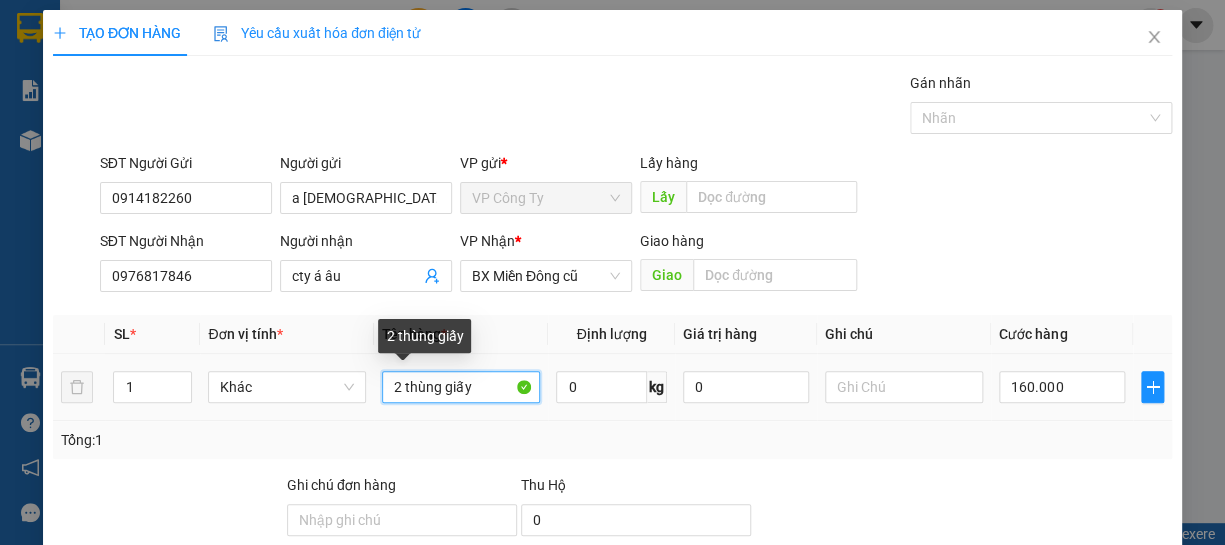 click on "2 thùng giấy" at bounding box center (461, 387) 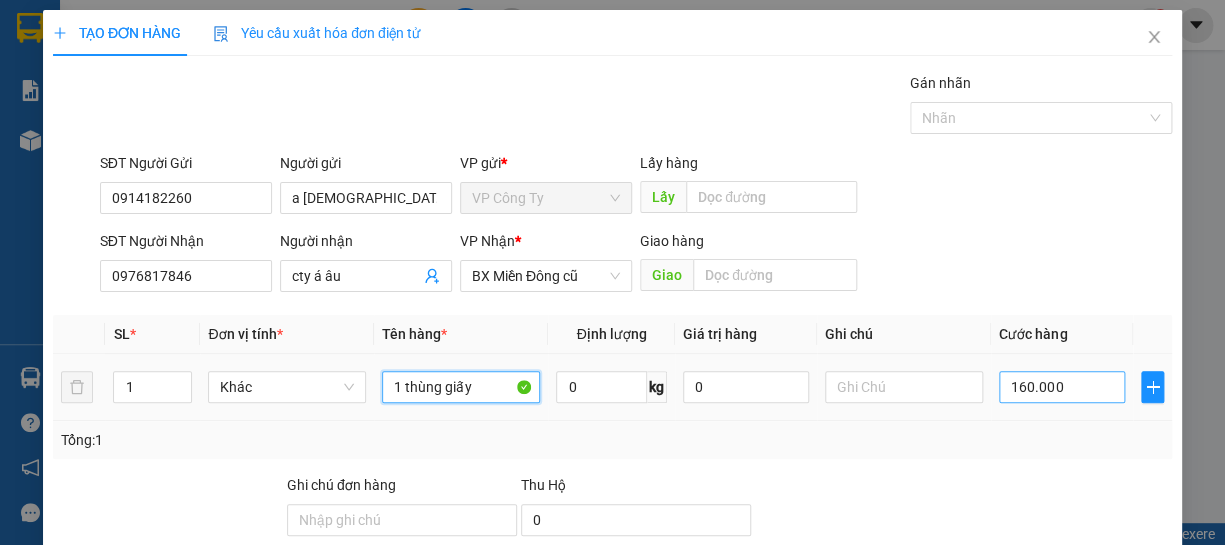 type on "1 thùng giấy" 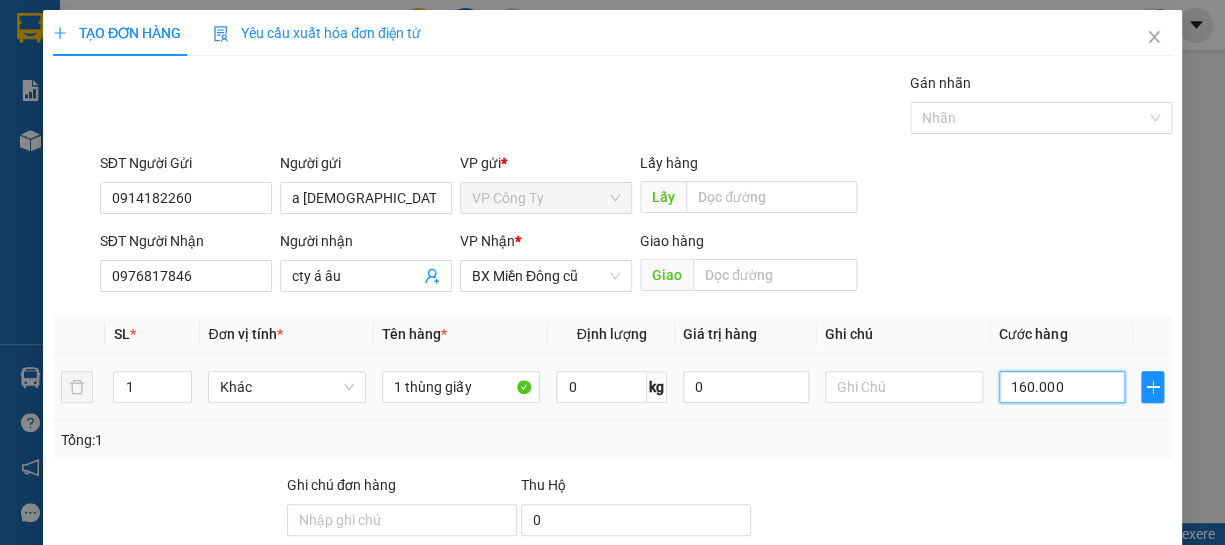 click on "160.000" at bounding box center [1062, 387] 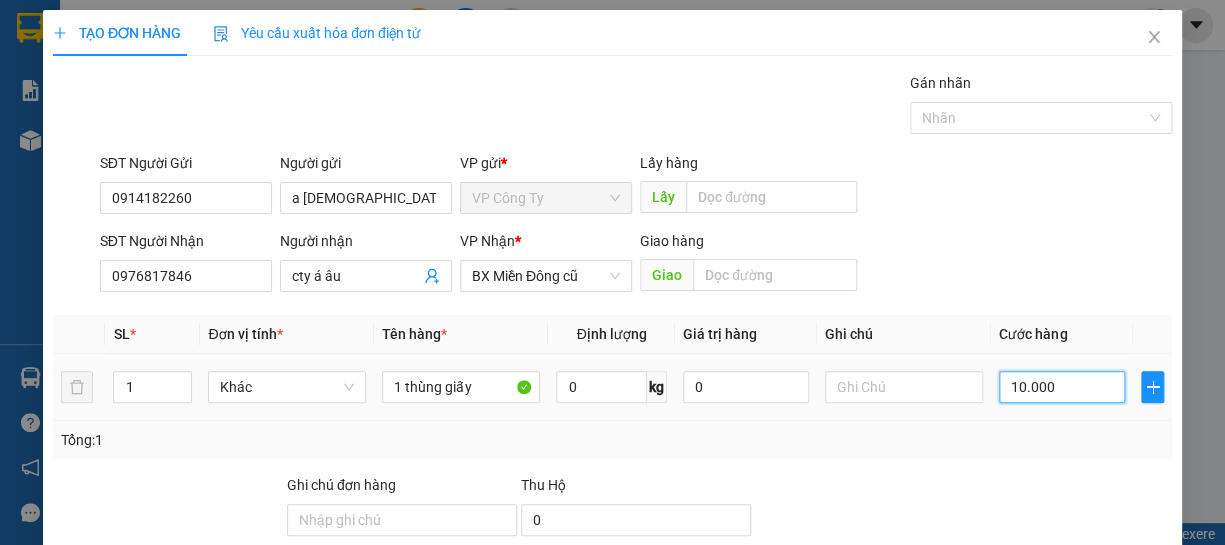 type on "0" 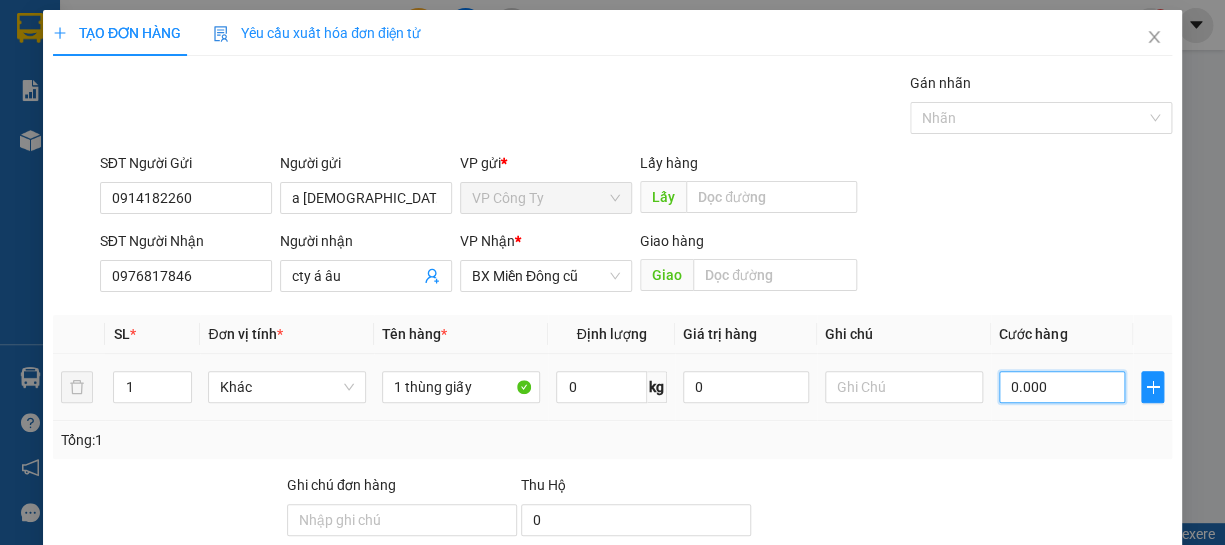 type on "50.000" 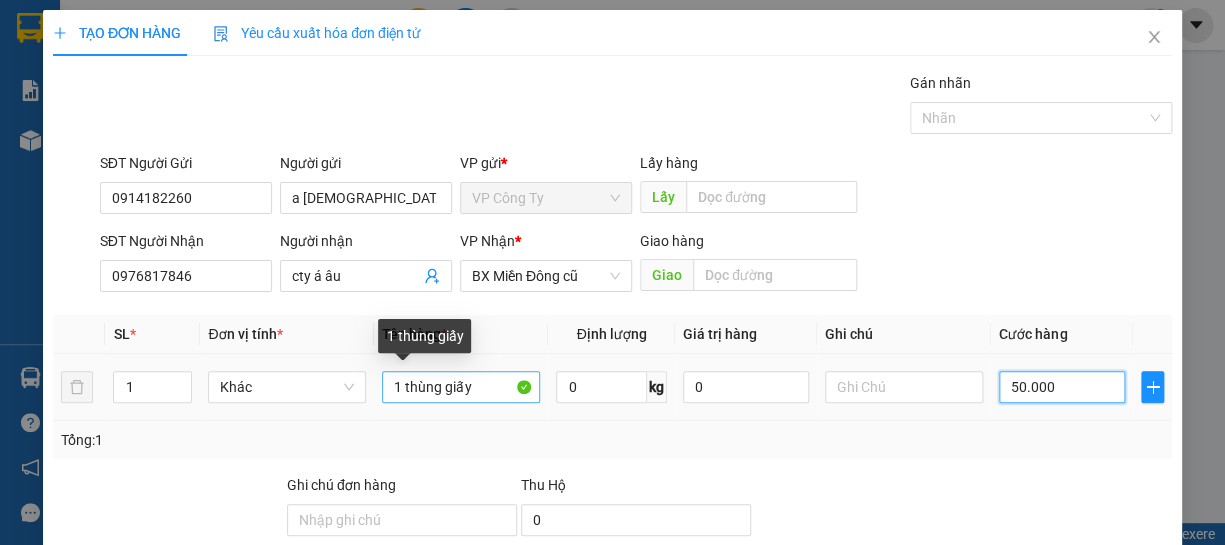 type on "50.000" 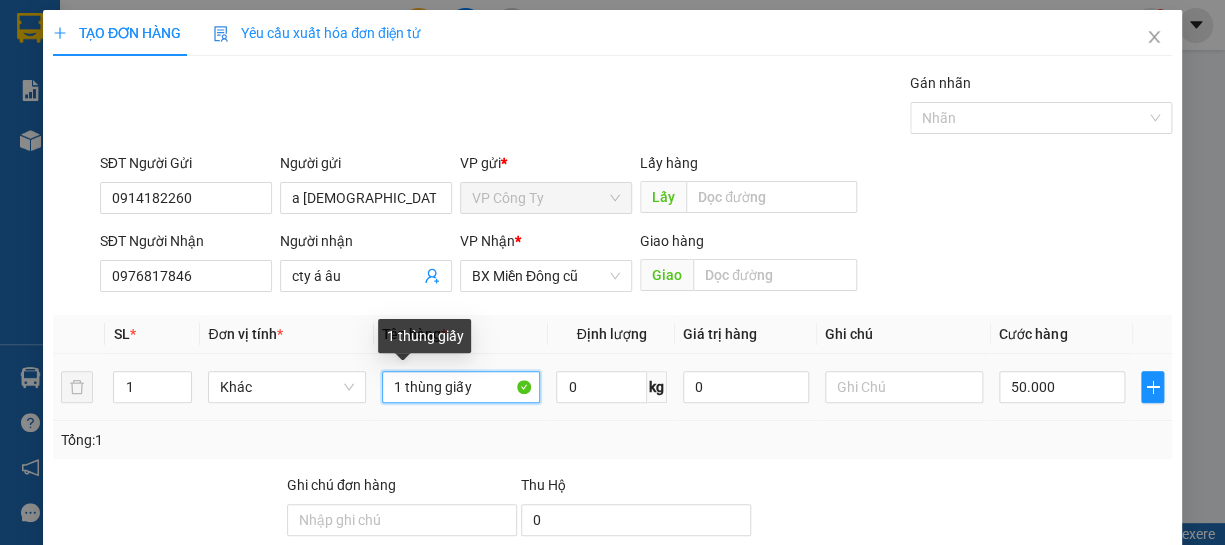 click on "1 thùng giấy" at bounding box center [461, 387] 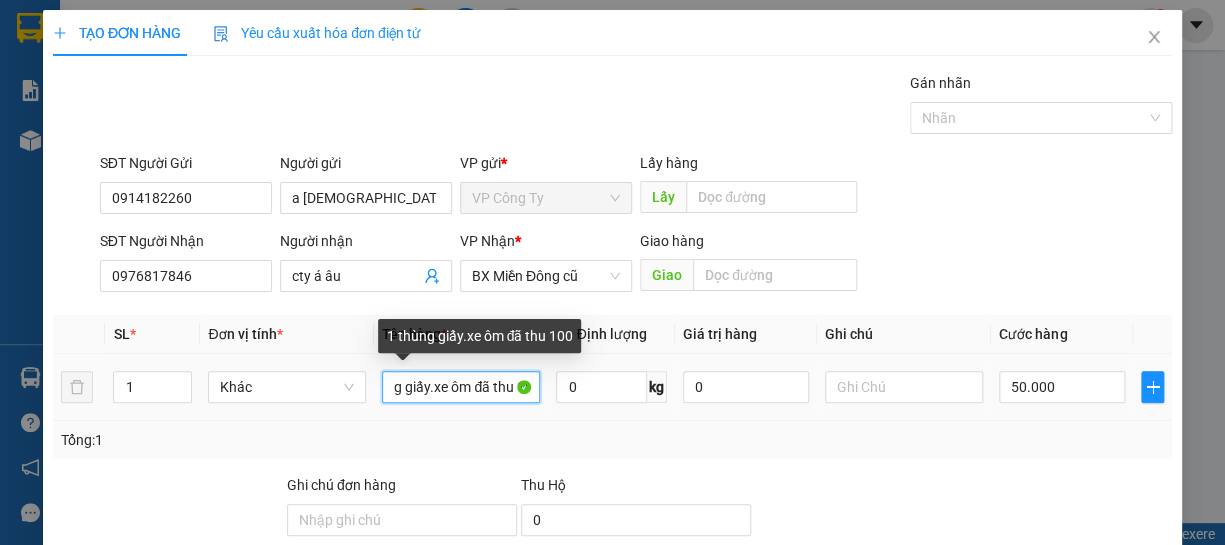 scroll, scrollTop: 0, scrollLeft: 56, axis: horizontal 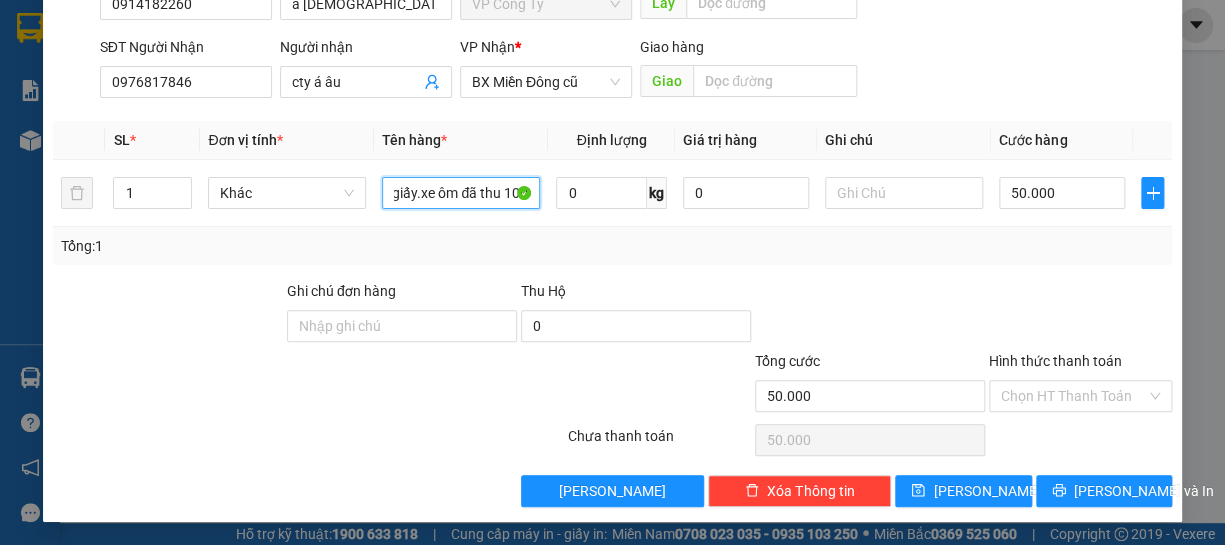 type on "1 thùng giấy.xe ôm đã thu 100" 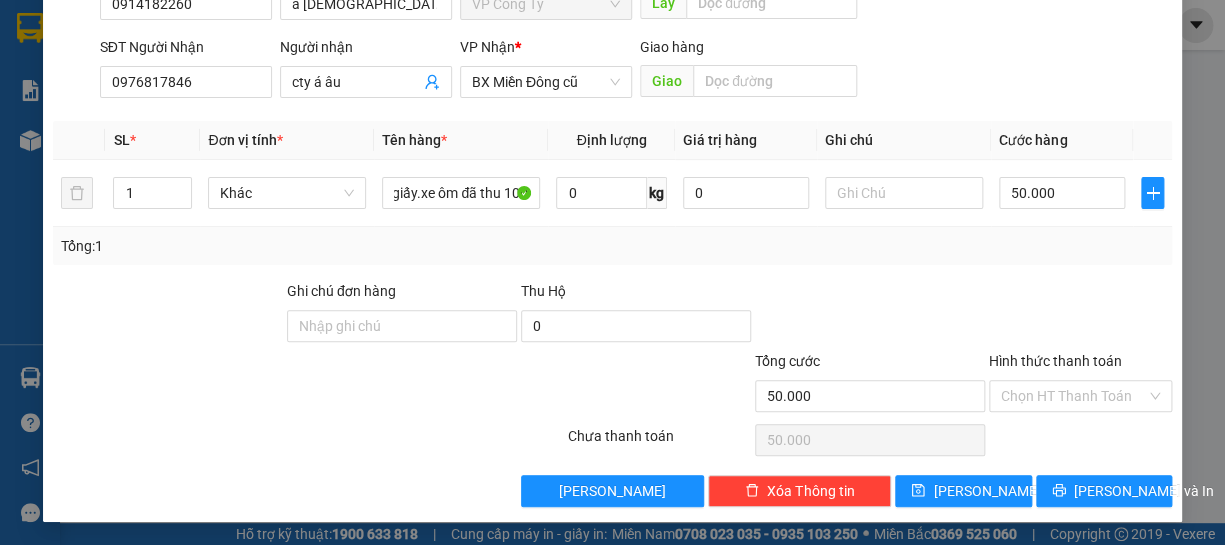 click on "Hình thức thanh toán" at bounding box center (1055, 361) 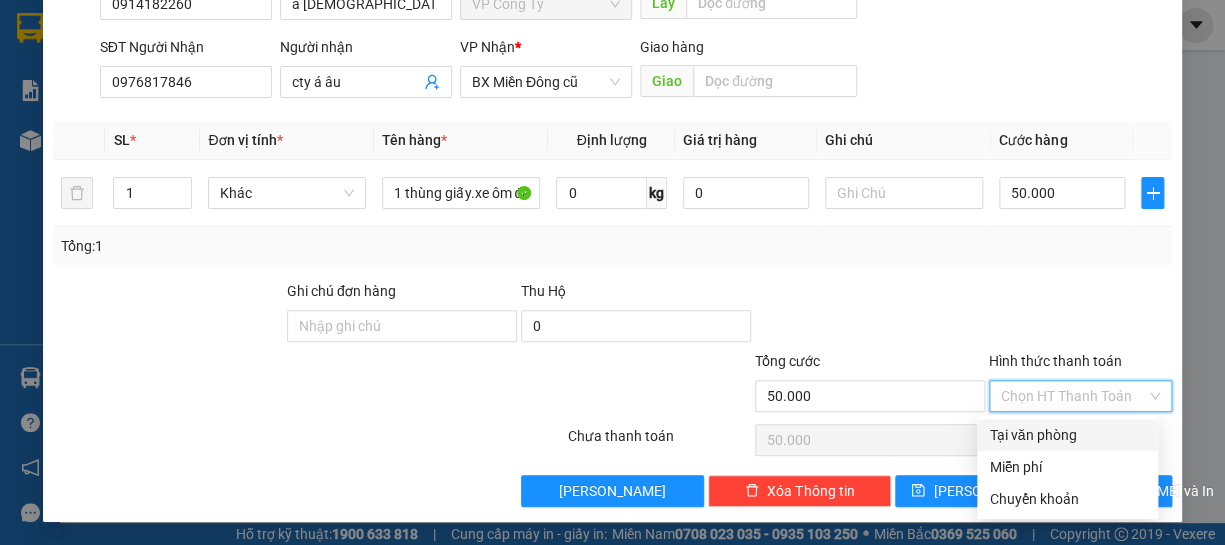 click on "Tại văn phòng" at bounding box center (1067, 435) 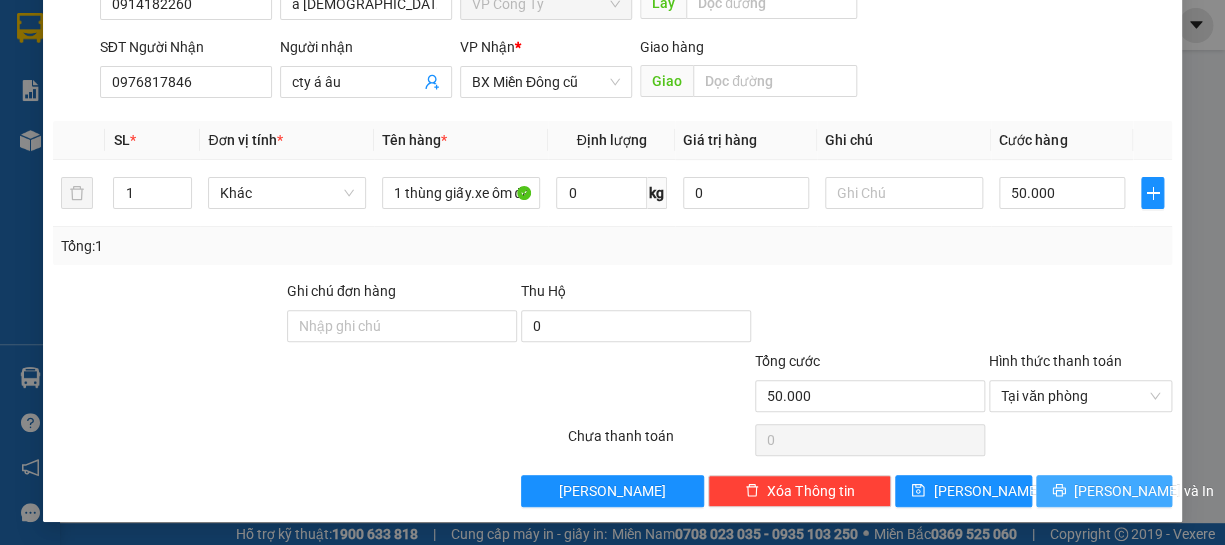 click on "[PERSON_NAME] và In" at bounding box center (1104, 491) 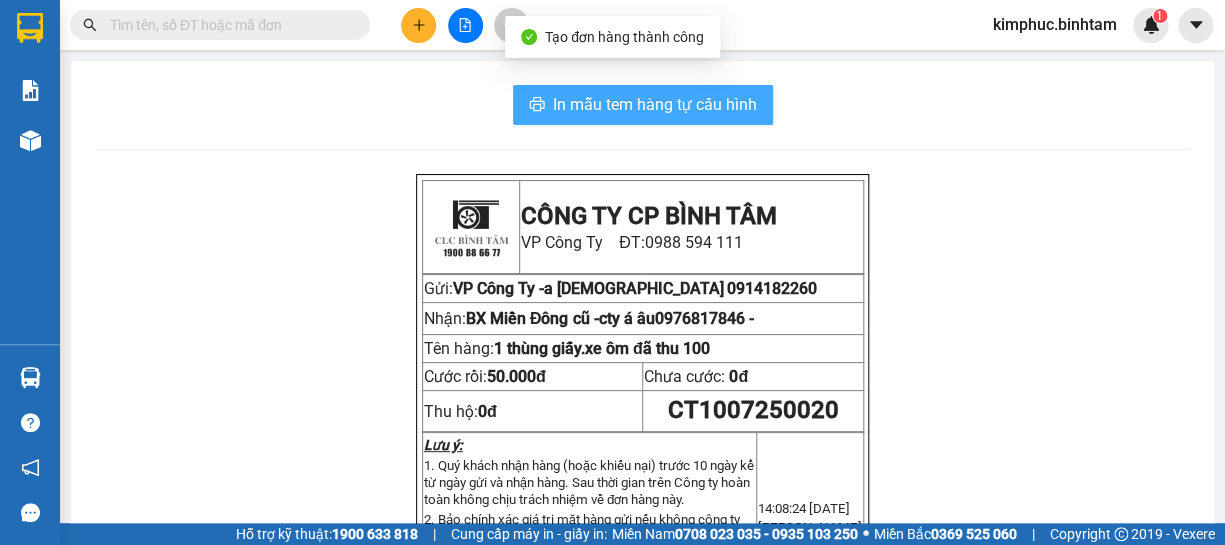 click on "In mẫu tem hàng tự cấu hình" at bounding box center [655, 104] 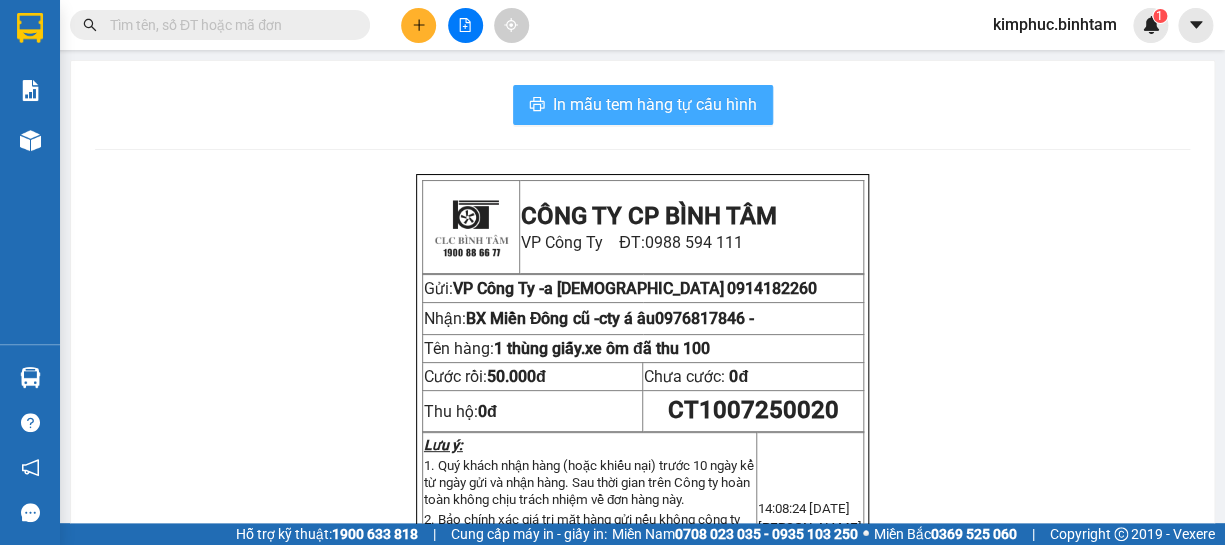 click on "In mẫu tem hàng tự cấu hình" at bounding box center (655, 104) 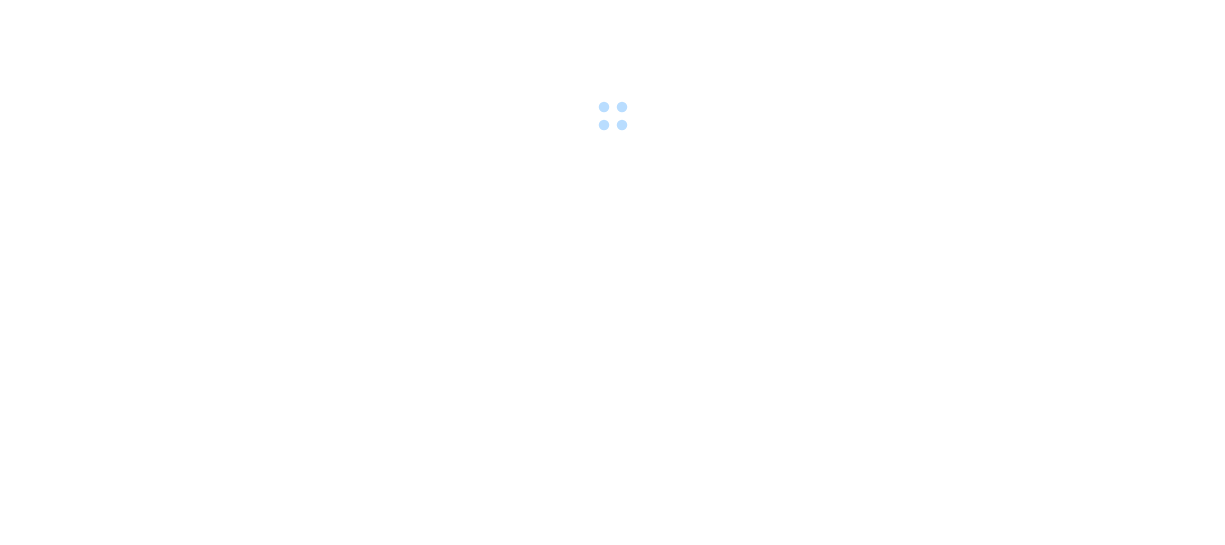 scroll, scrollTop: 0, scrollLeft: 0, axis: both 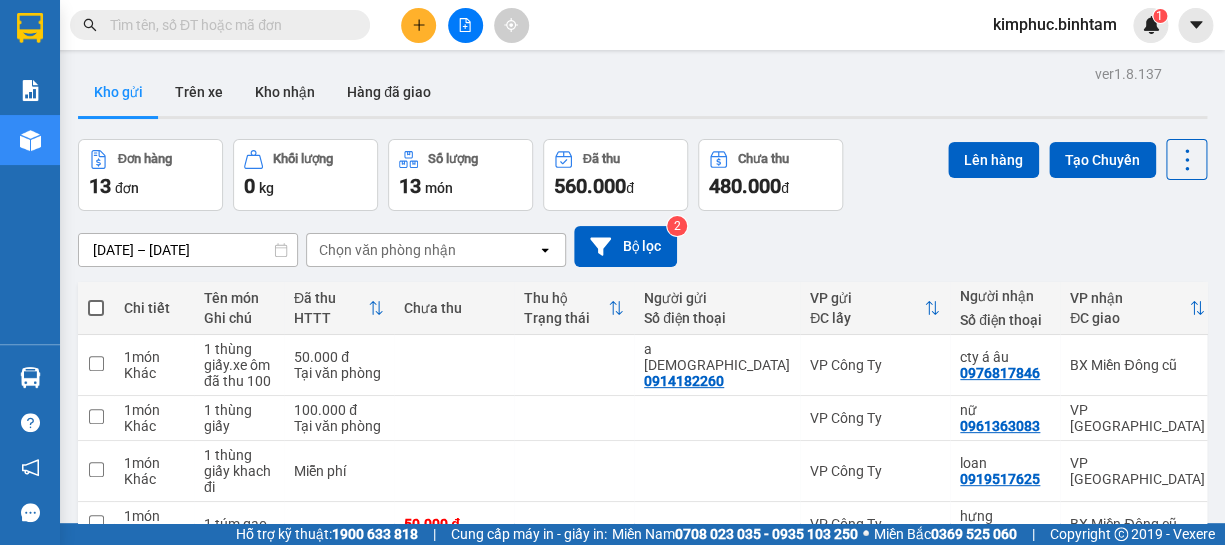 click at bounding box center (418, 25) 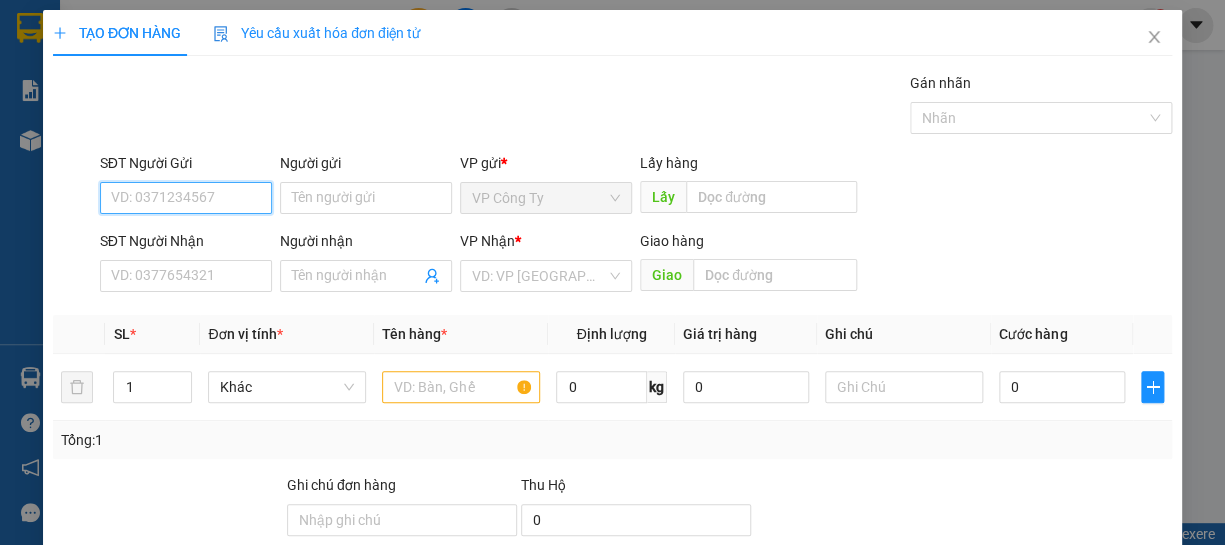 click on "SĐT Người Gửi" at bounding box center [186, 198] 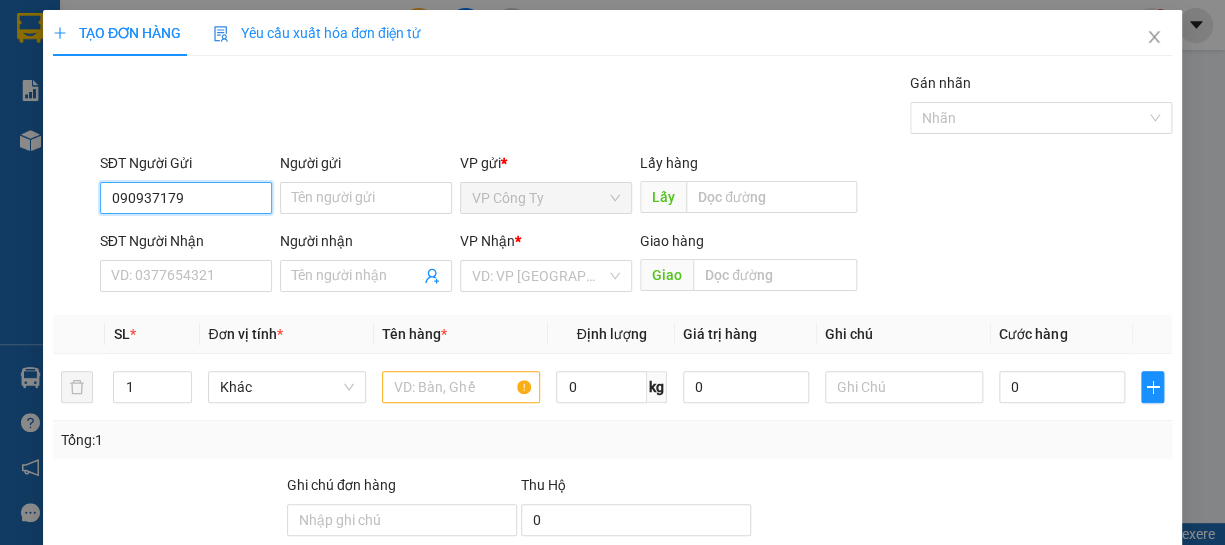 type on "0909371798" 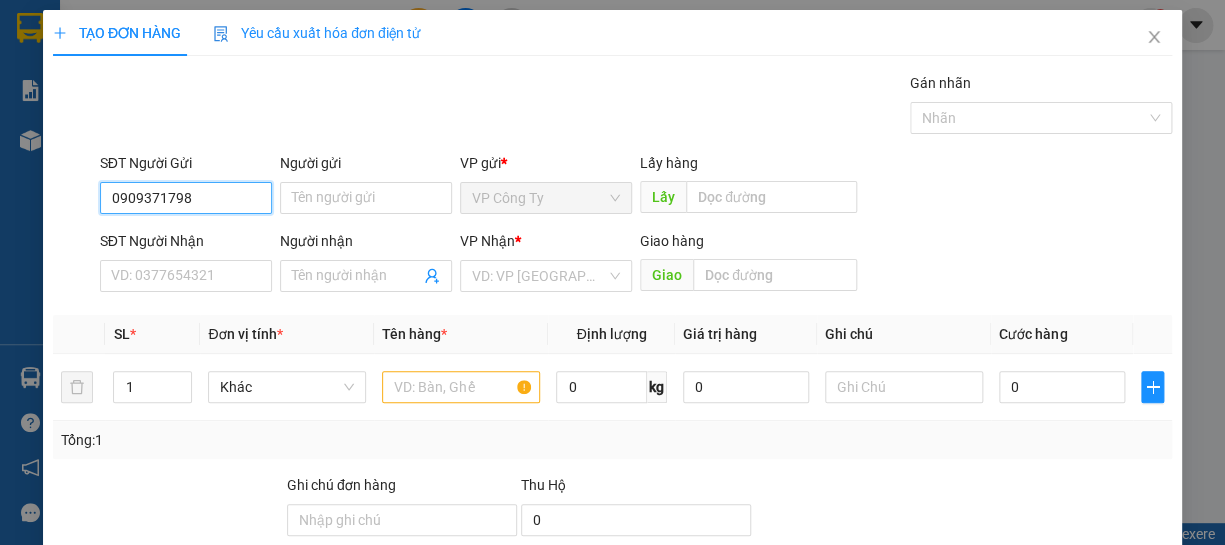 click on "0909371798" at bounding box center [186, 198] 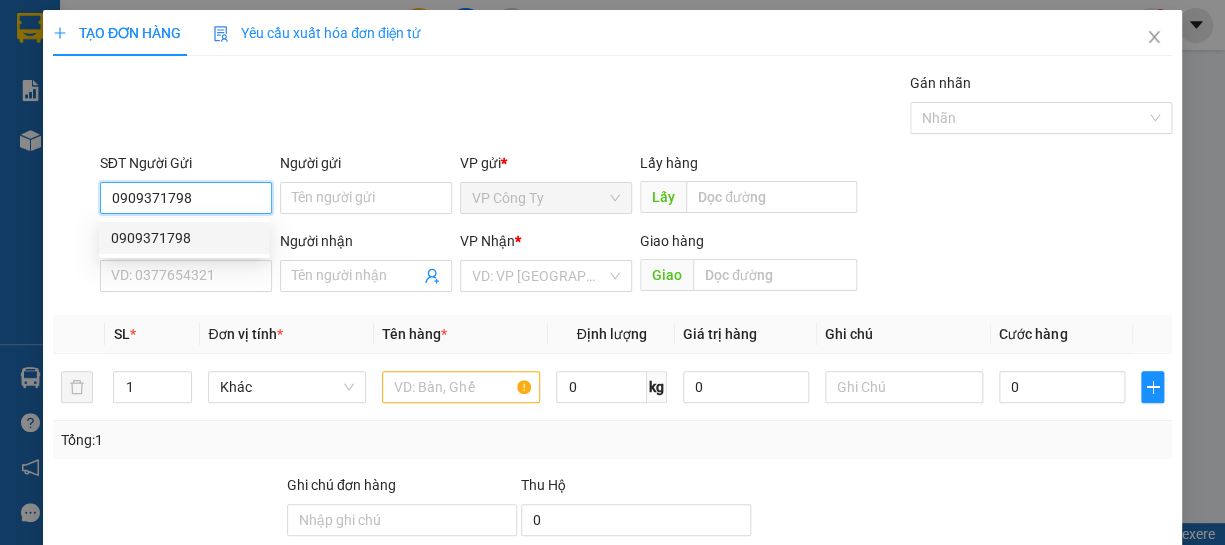 click on "0909371798" at bounding box center (186, 198) 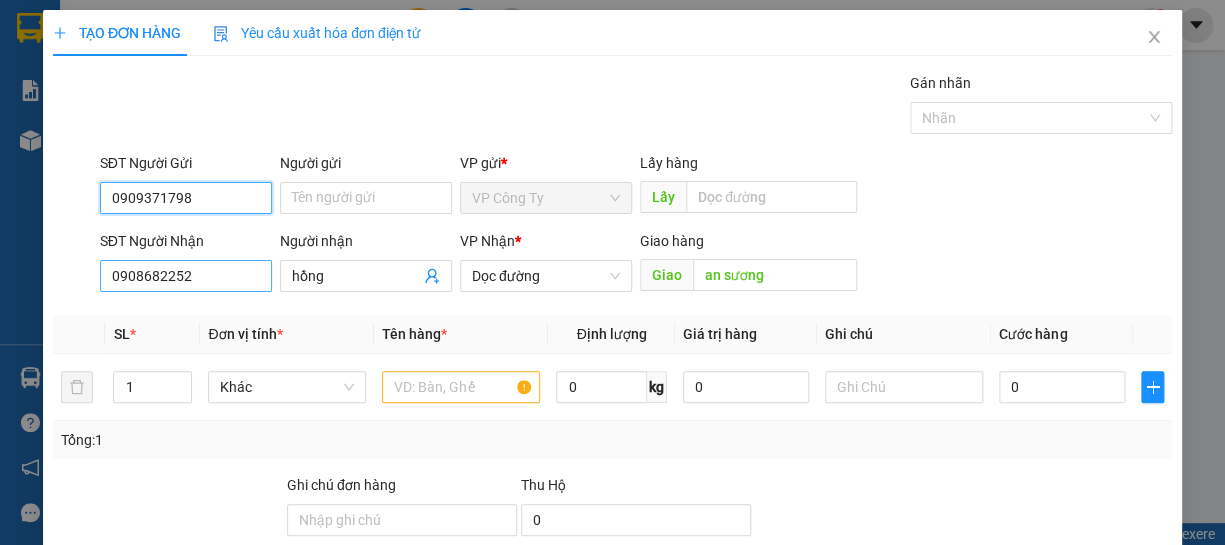 type on "100.000" 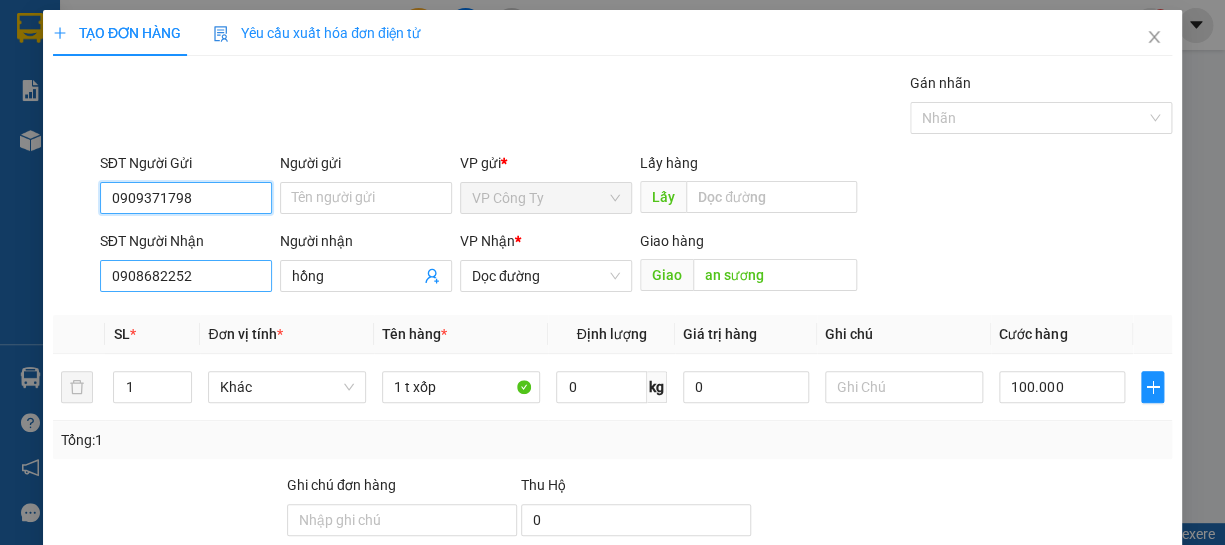 type on "0909371798" 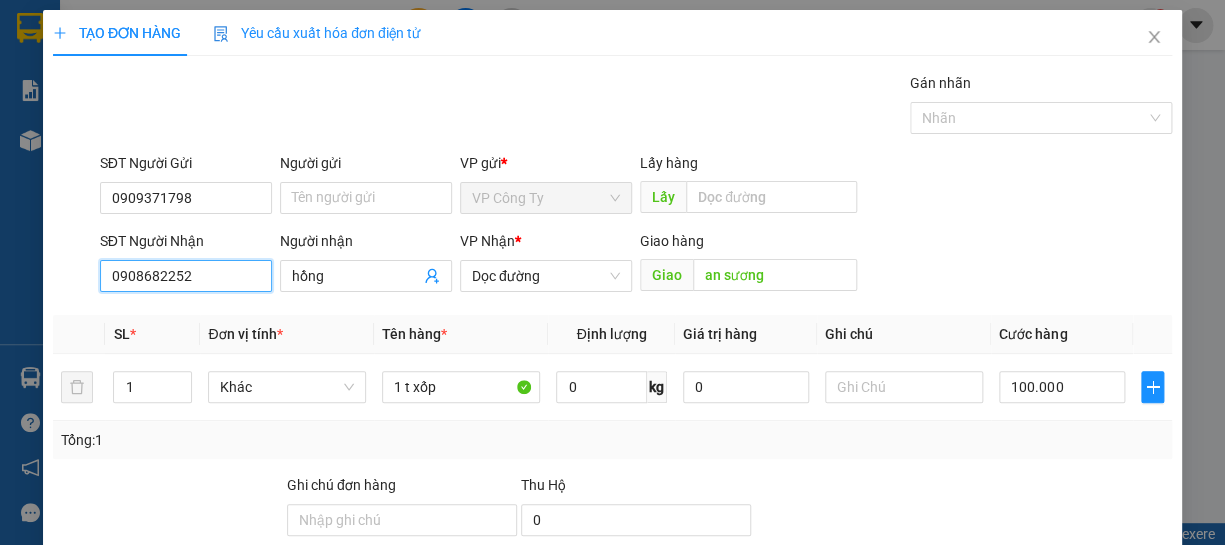 click on "0908682252" at bounding box center (186, 276) 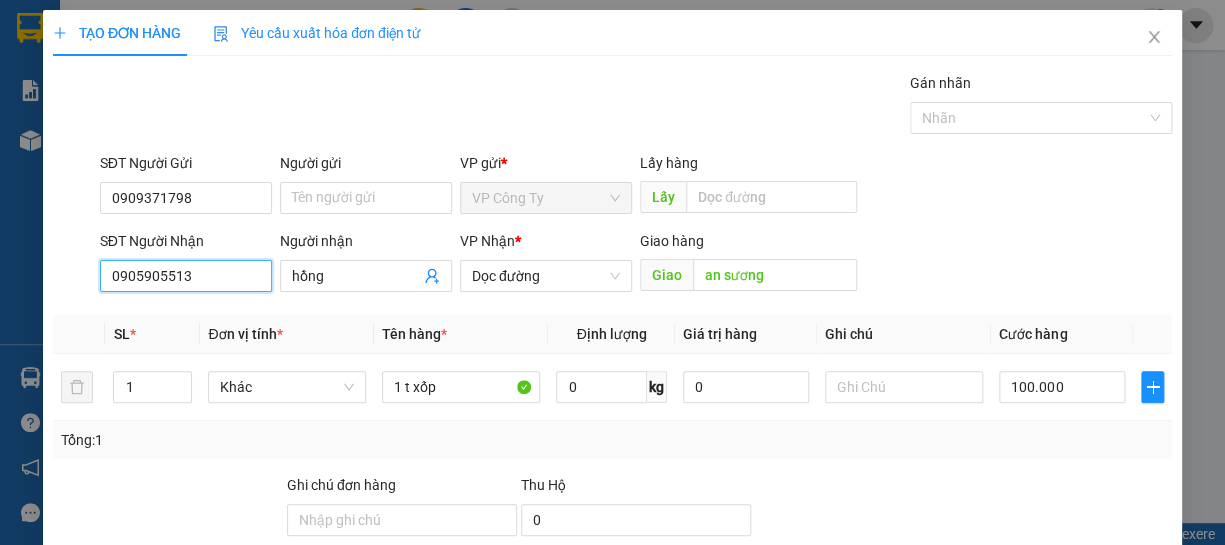 click on "0905905513" at bounding box center (186, 276) 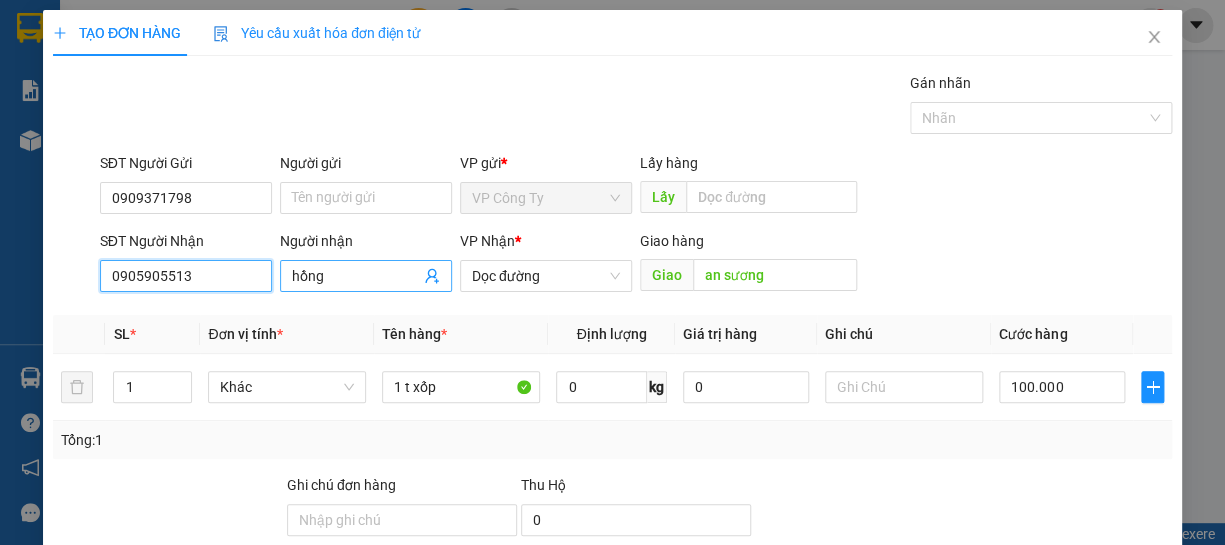 type on "0905905513" 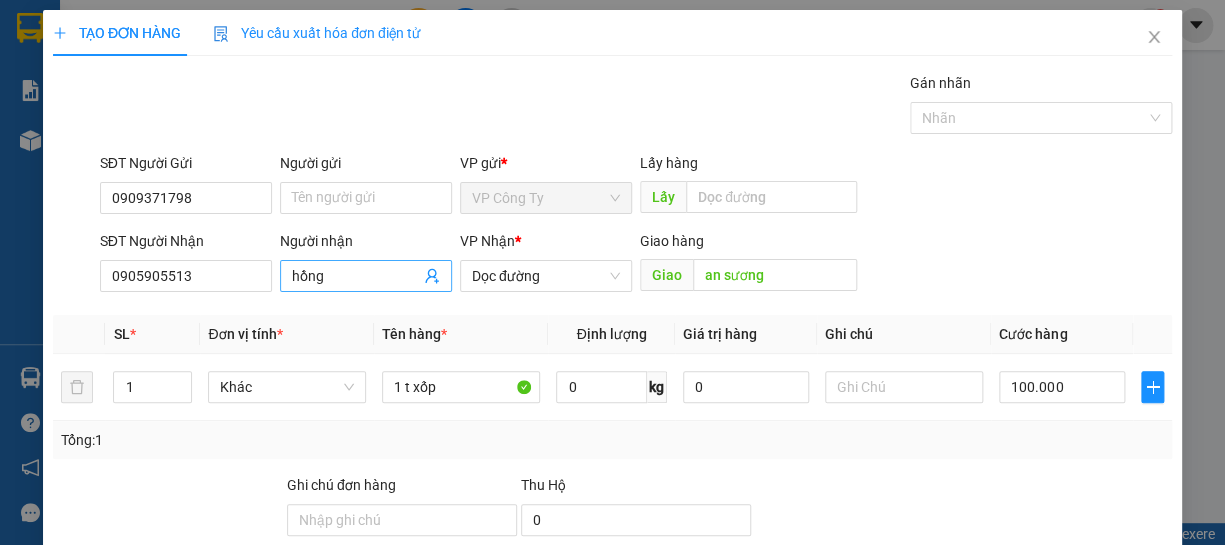 click on "hồng" at bounding box center [356, 276] 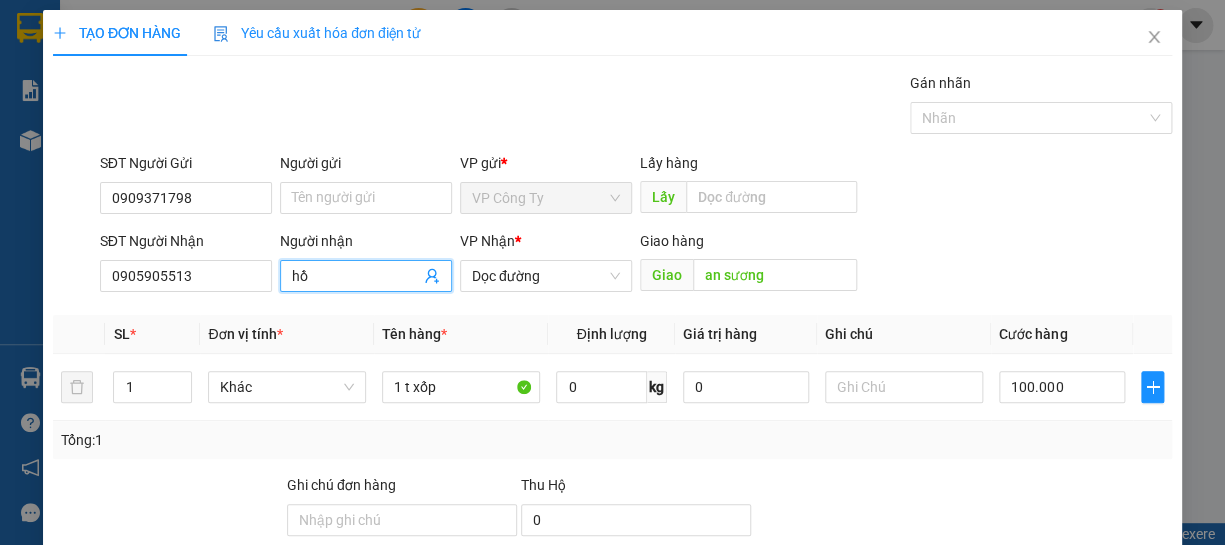 type on "h" 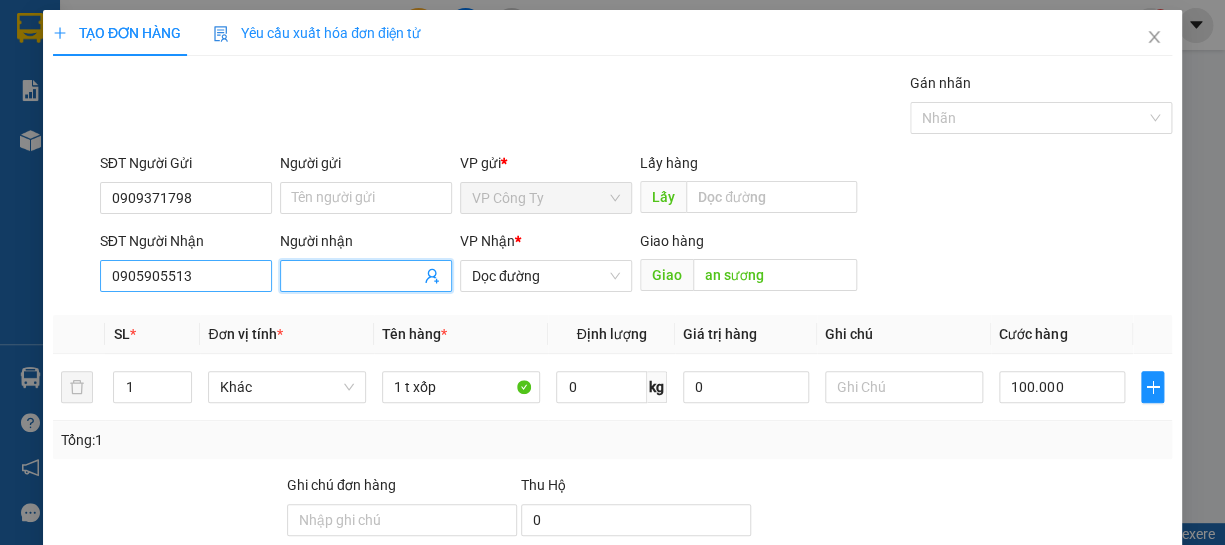 type 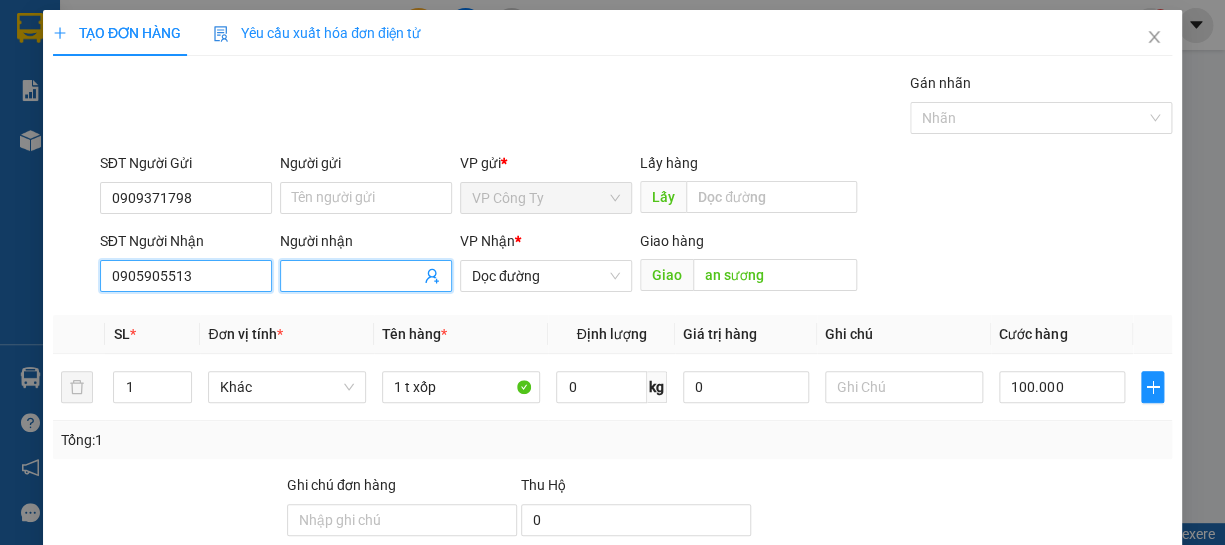 click on "0905905513" at bounding box center [186, 276] 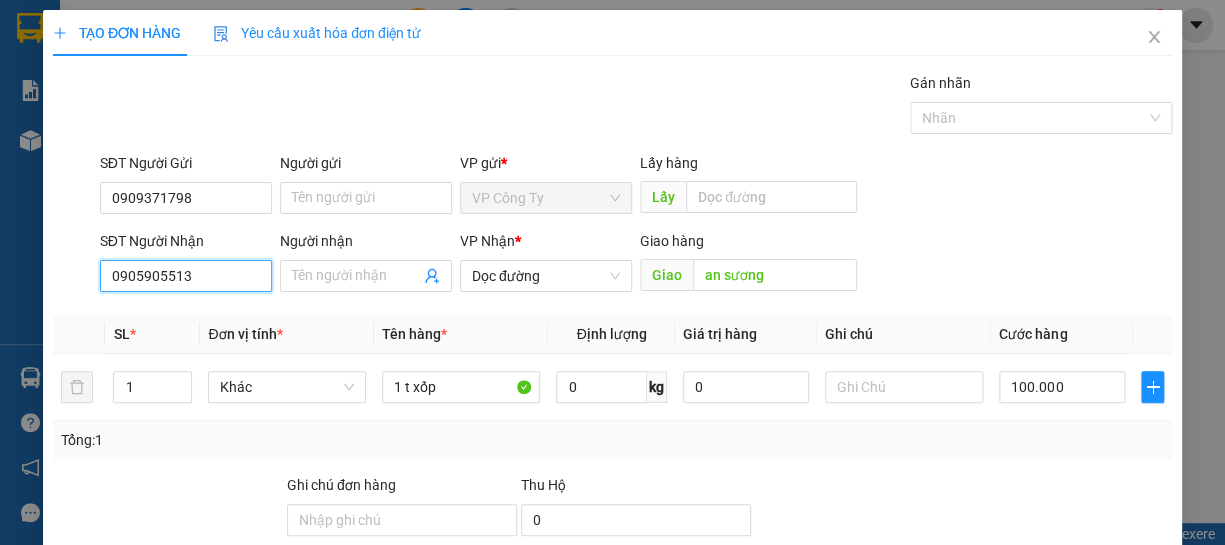 click on "0905905513" at bounding box center [186, 276] 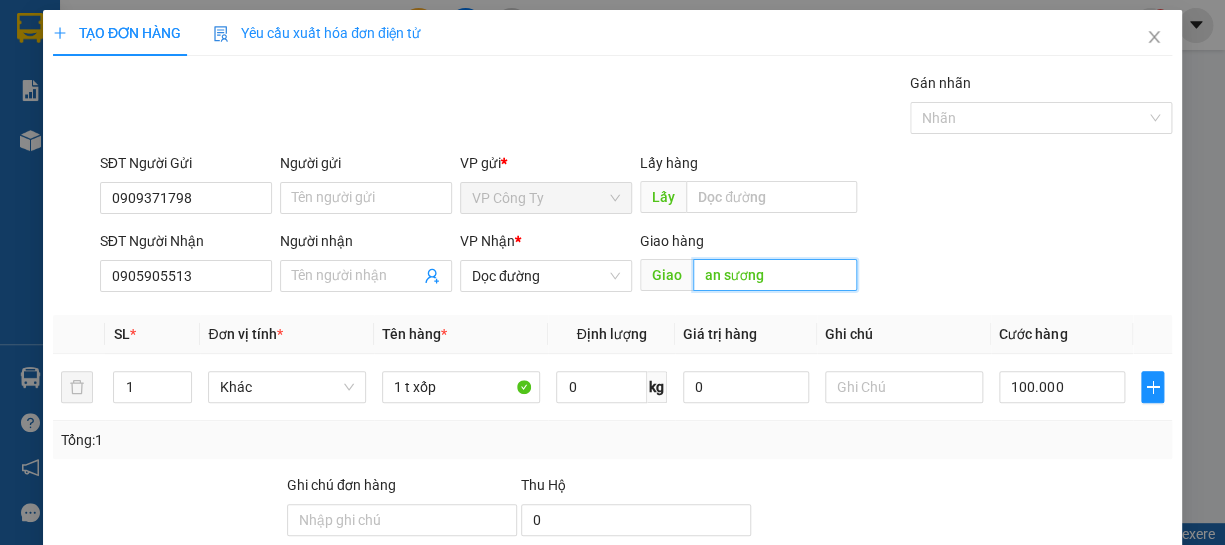 click on "an sương" at bounding box center [775, 275] 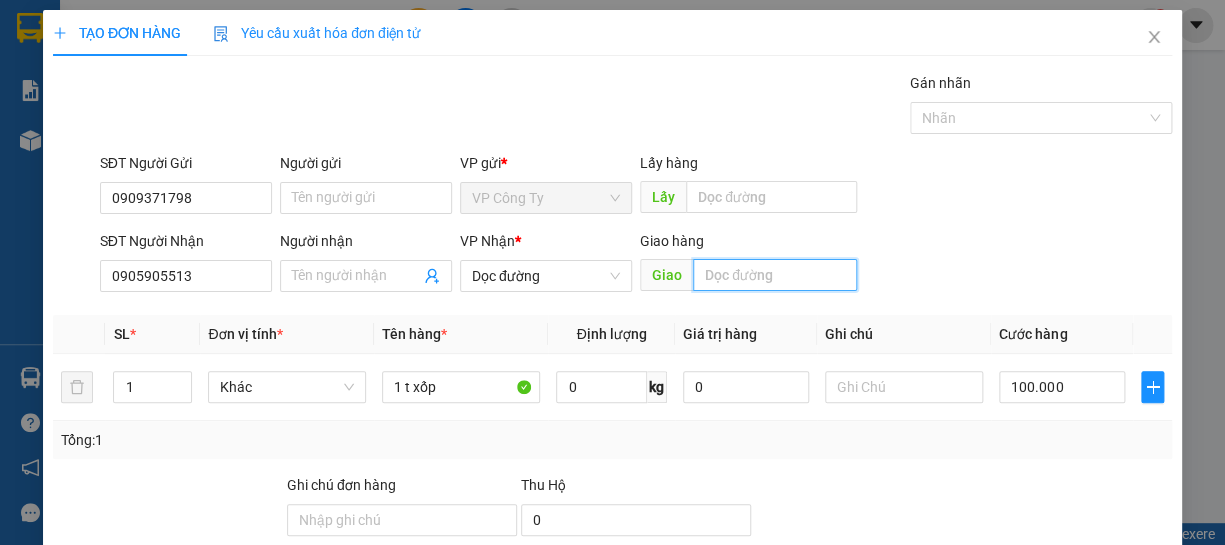 click at bounding box center (775, 275) 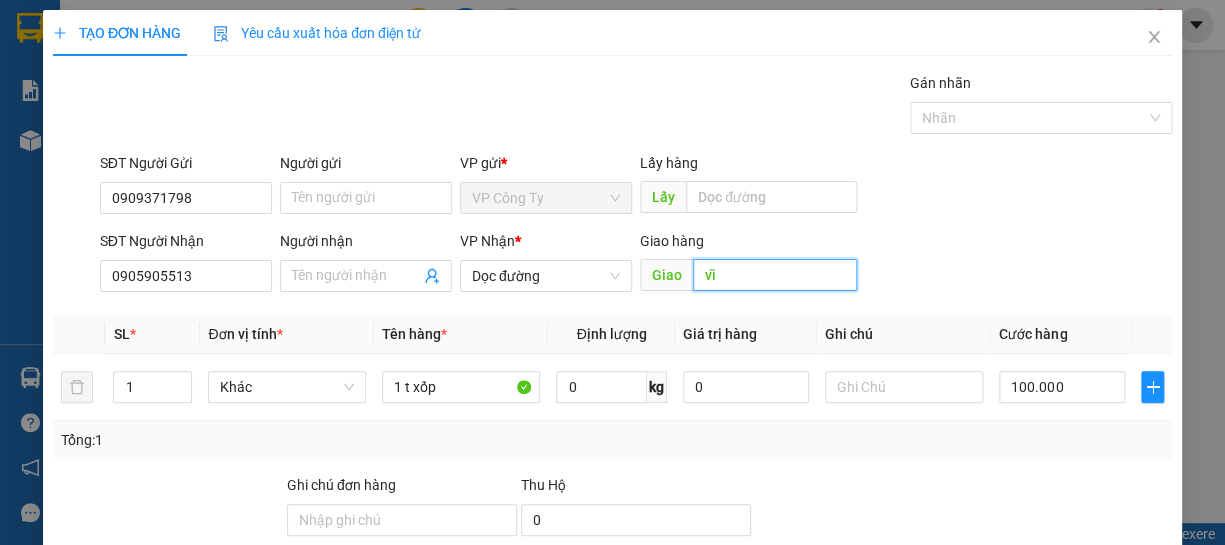 click on "vĩ" at bounding box center (775, 275) 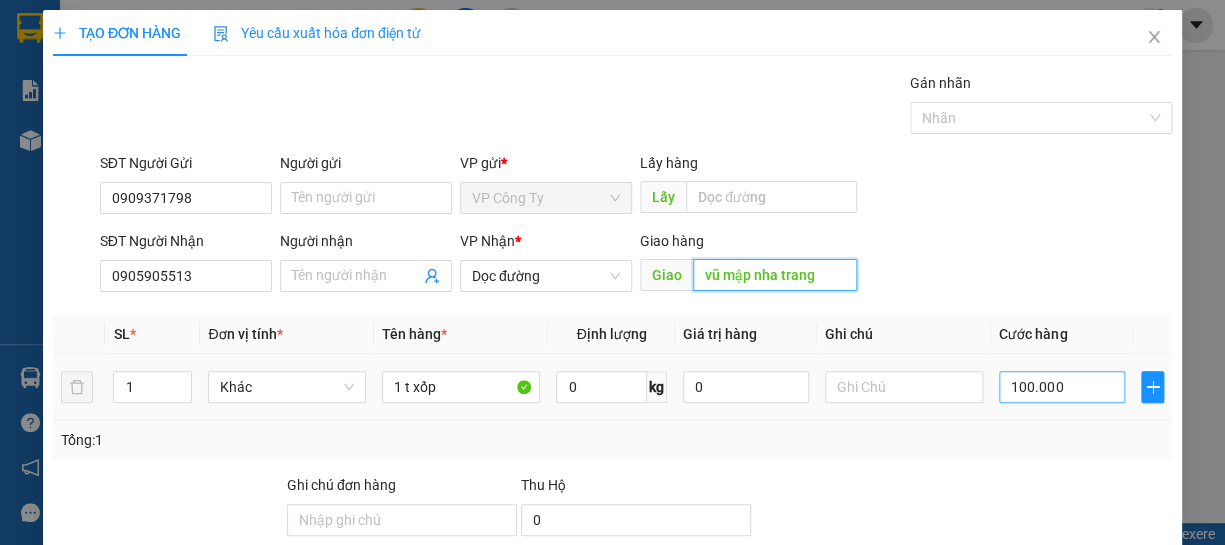 type on "vũ mập nha trang" 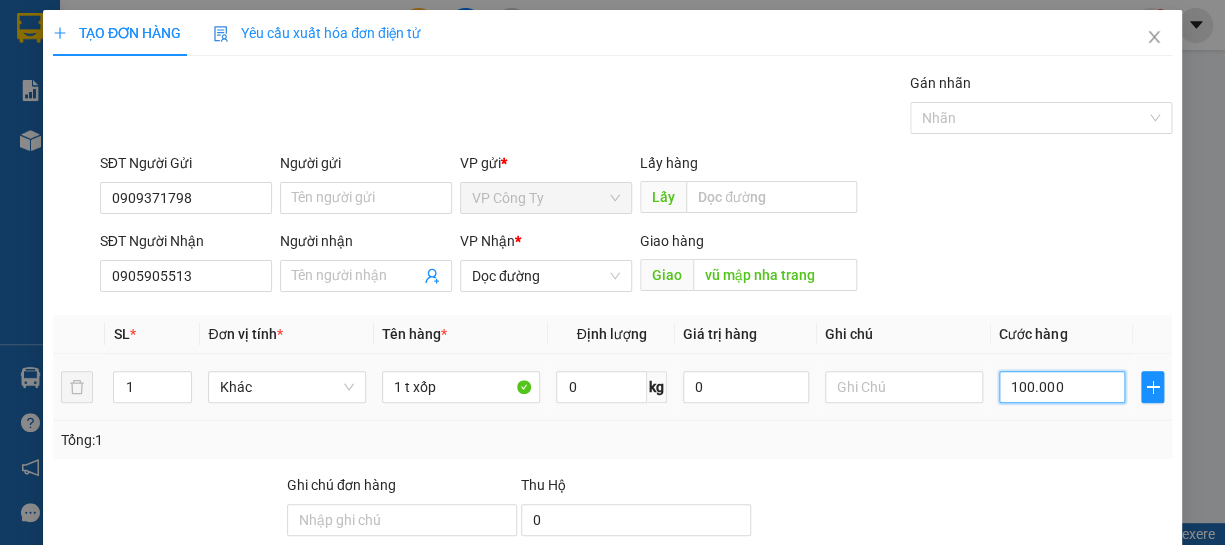 click on "100.000" at bounding box center [1062, 387] 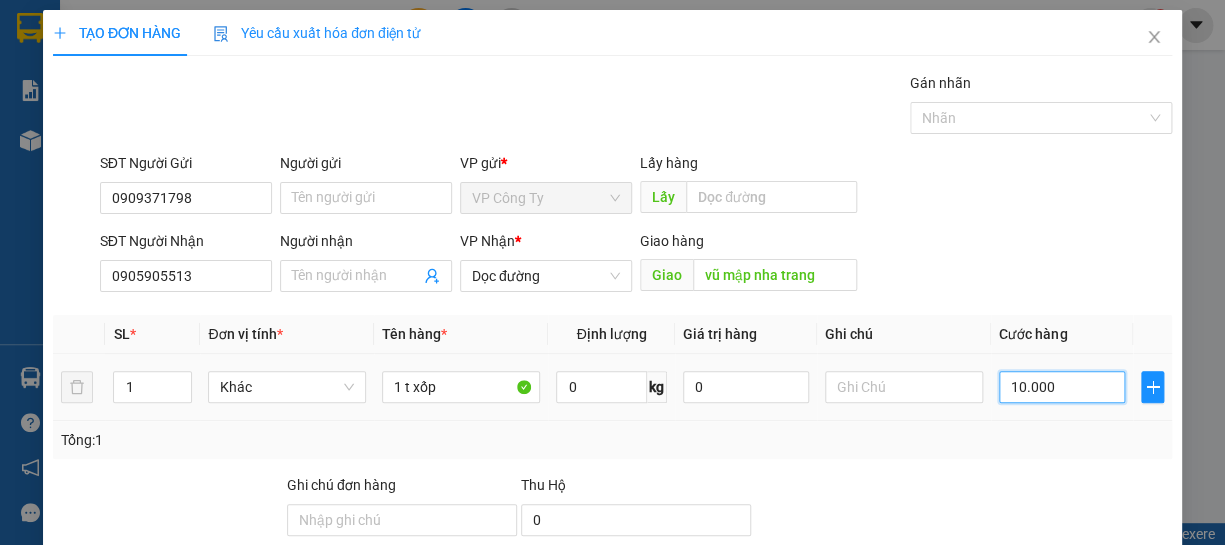 type on "150.000" 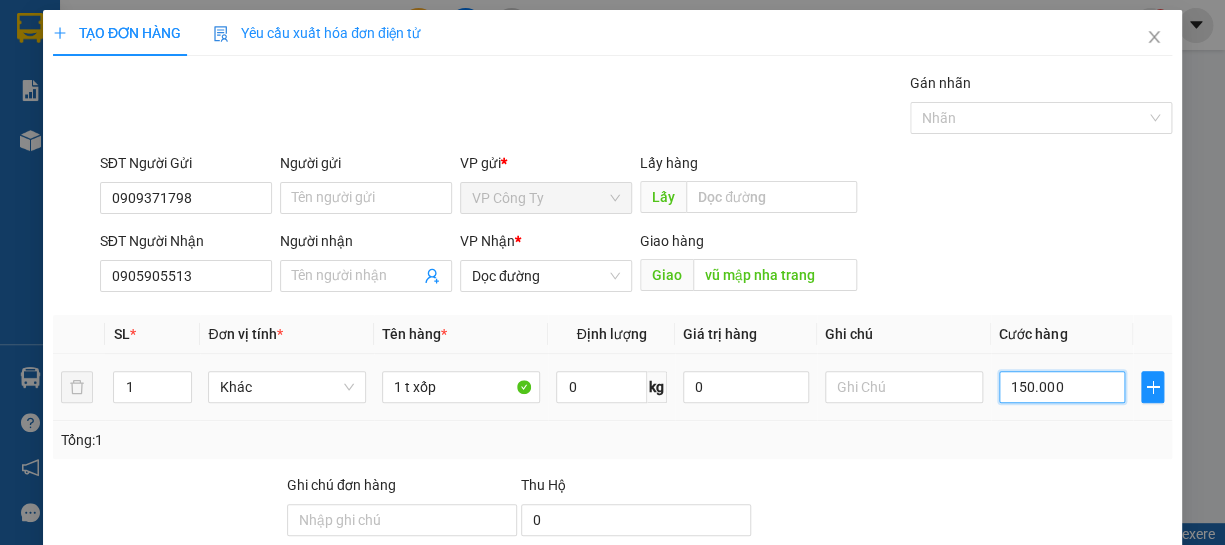 type on "150.000" 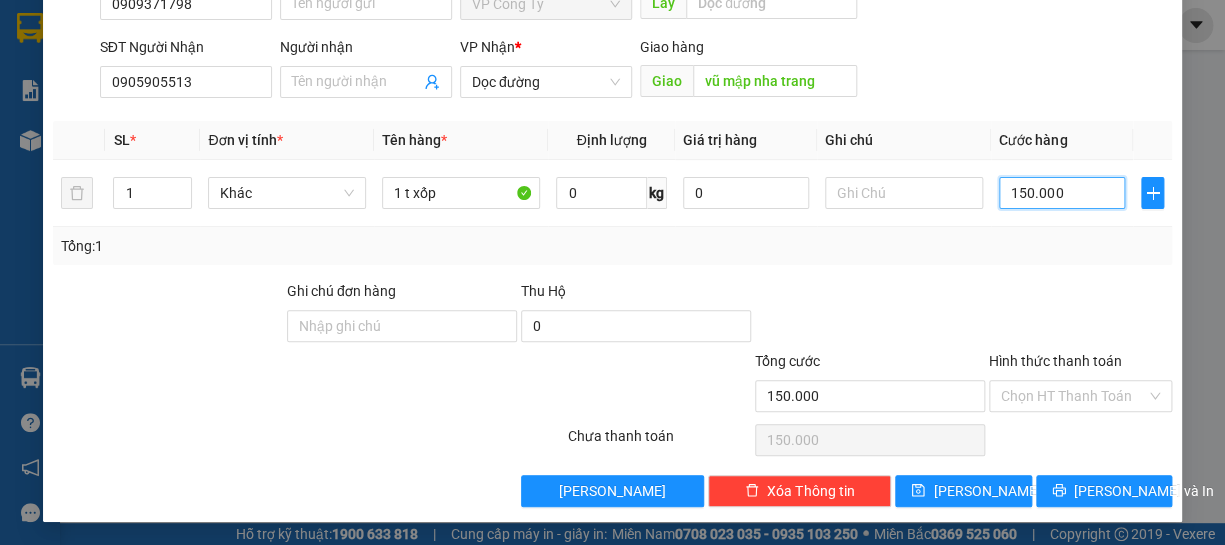 type on "150.000" 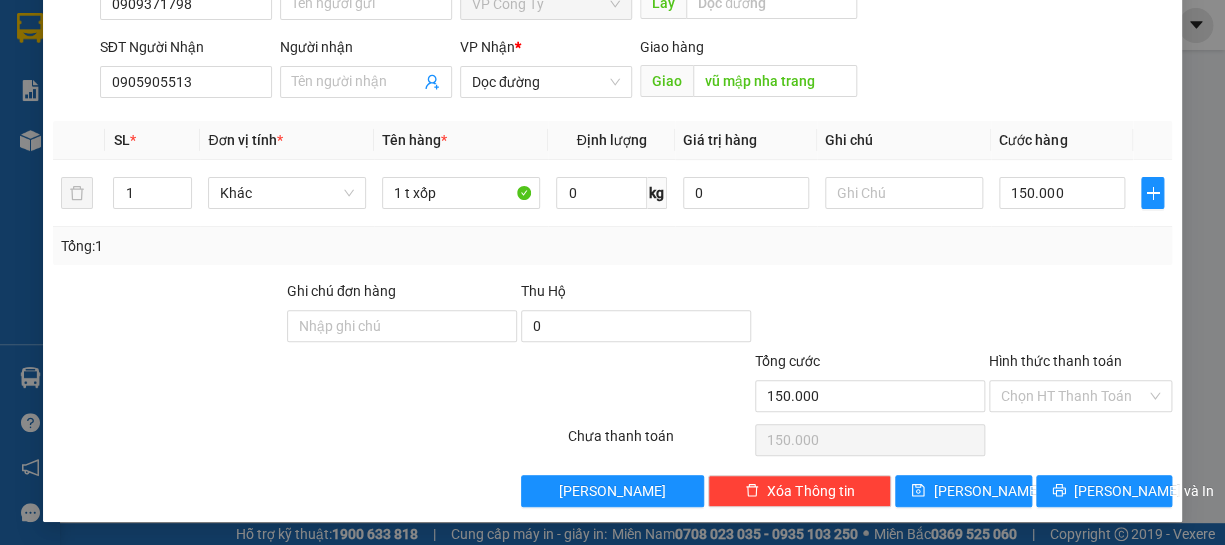 click on "Hình thức thanh toán" at bounding box center [1055, 361] 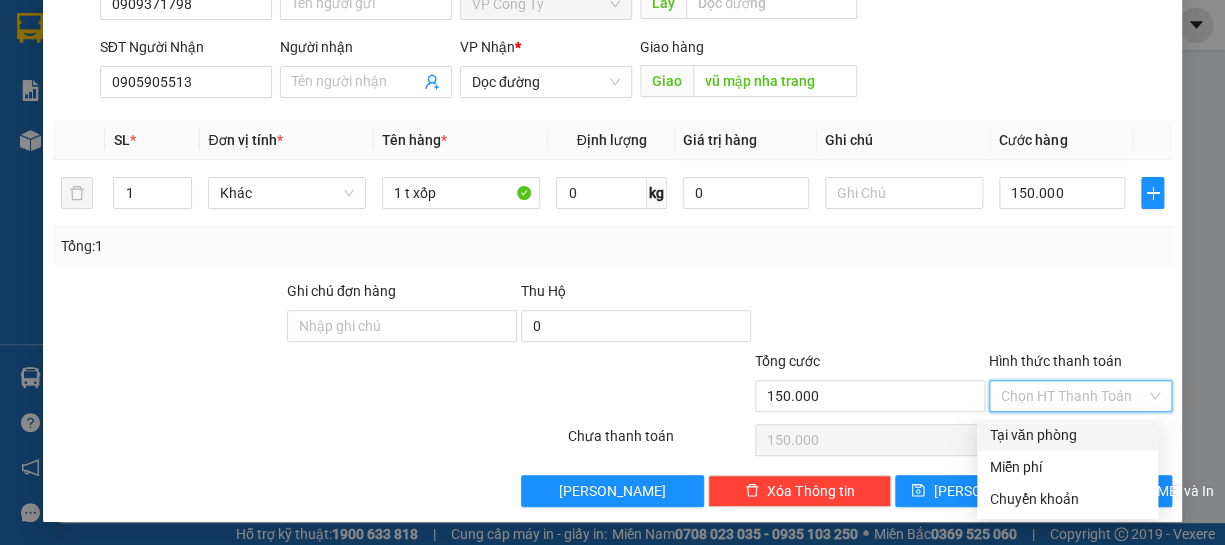 click on "Tại văn phòng" at bounding box center [1067, 435] 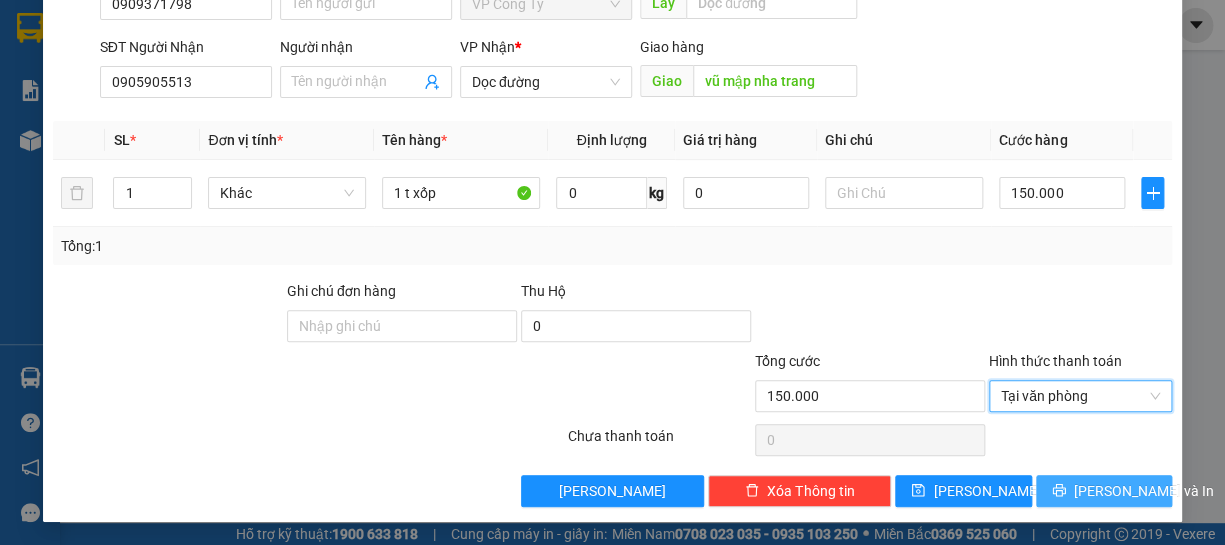 click 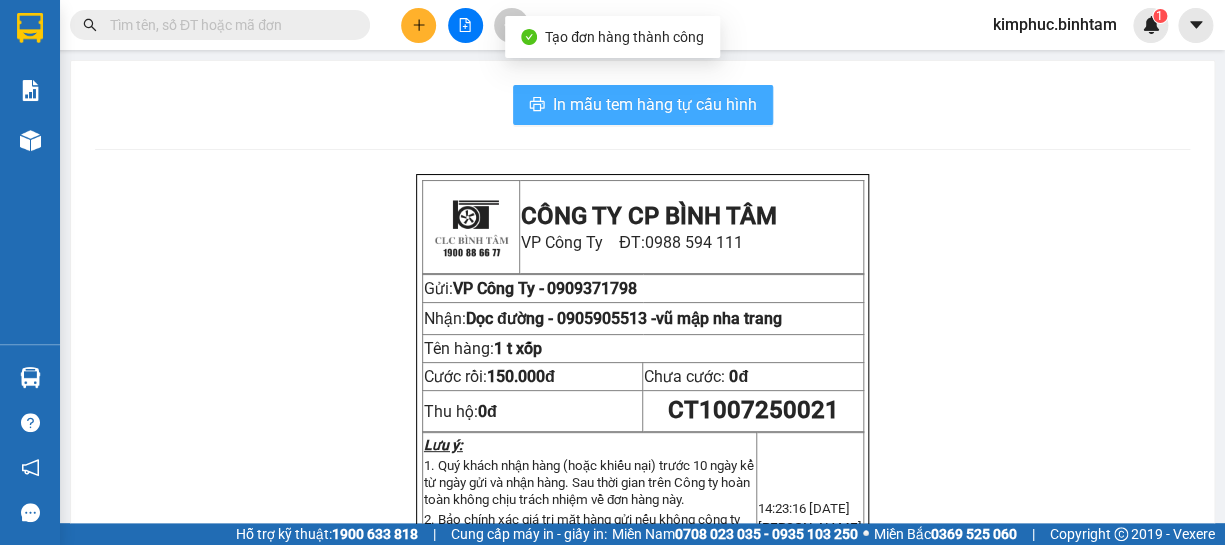 click on "In mẫu tem hàng tự cấu hình" at bounding box center [655, 104] 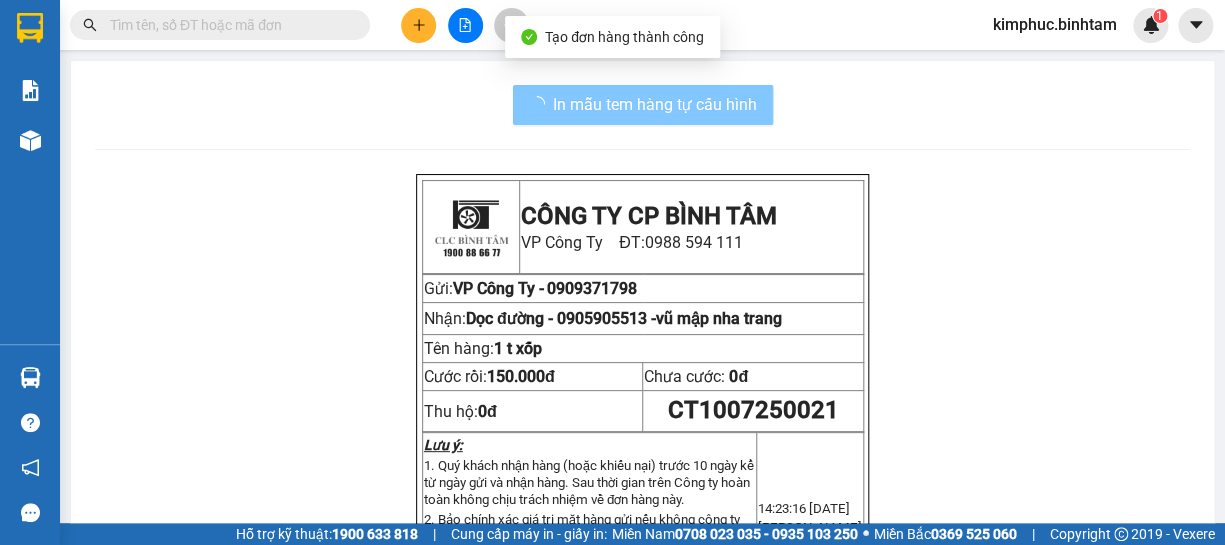 scroll, scrollTop: 0, scrollLeft: 0, axis: both 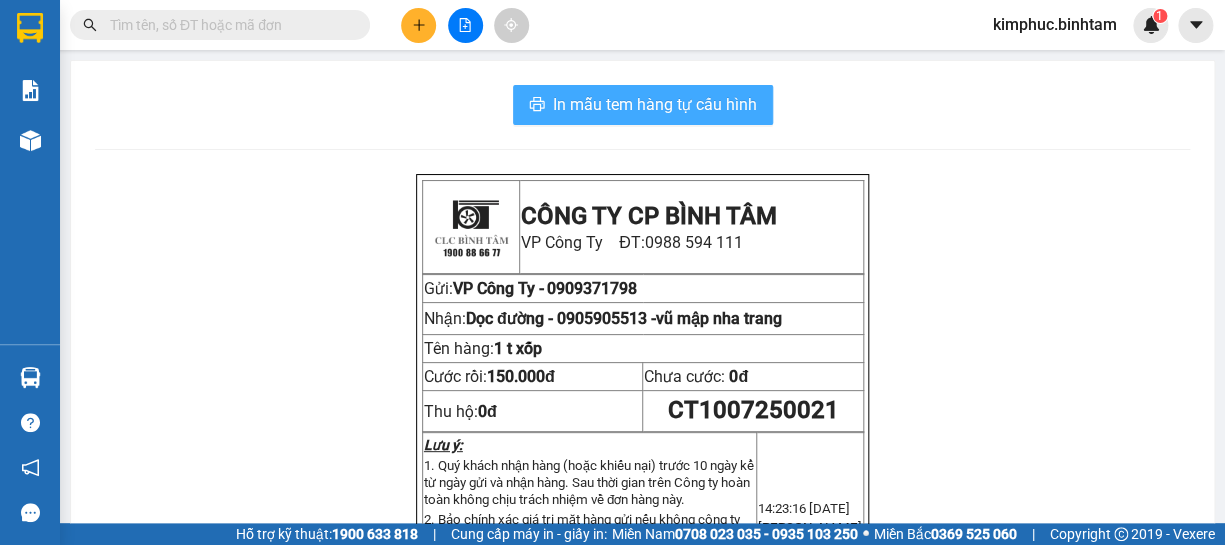click on "In mẫu tem hàng tự cấu hình" at bounding box center [655, 104] 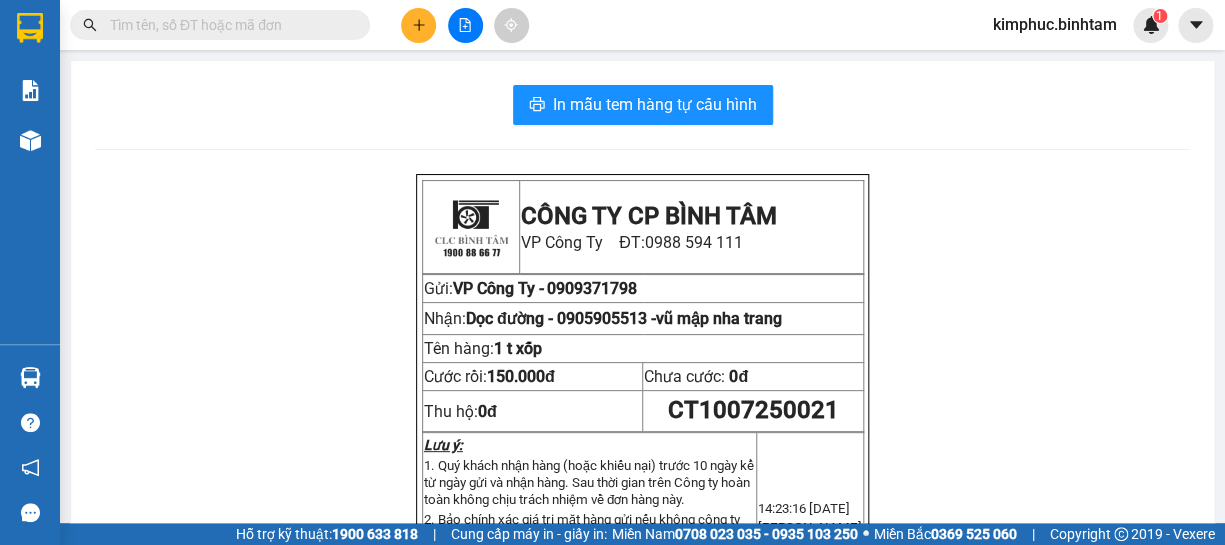 click on "Hỗ trợ kỹ thuật:  1900 633 818 | Cung cấp máy in - giấy in:  Miền Nam  0708 023 035 - 0935 103 250 ⚪️ Miền Bắc  0369 525 060 | Copyright   2019 - Vexere" at bounding box center [607, 534] 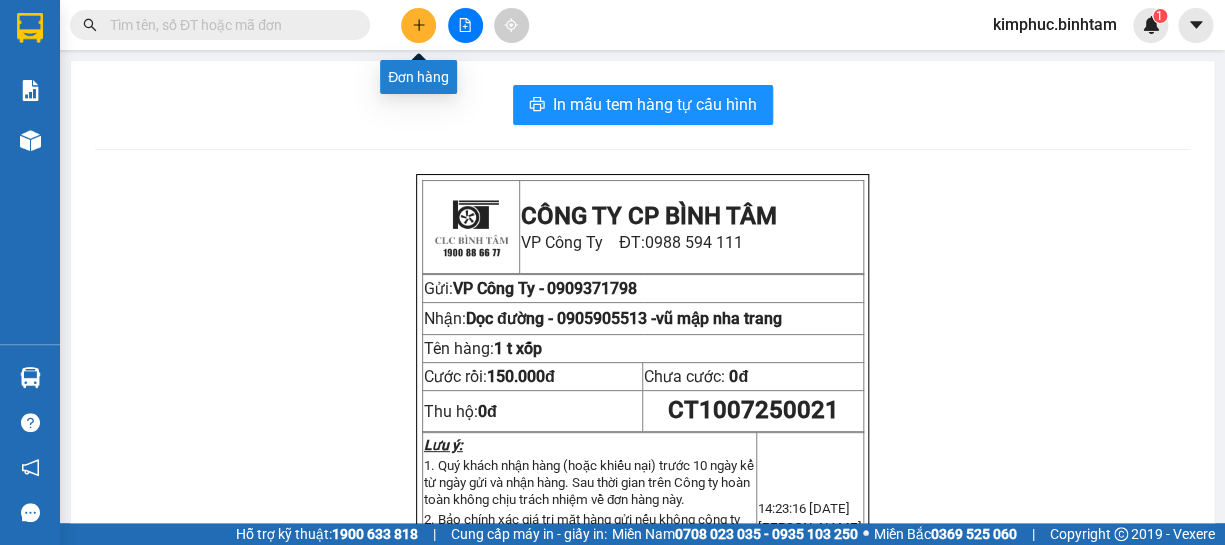 click 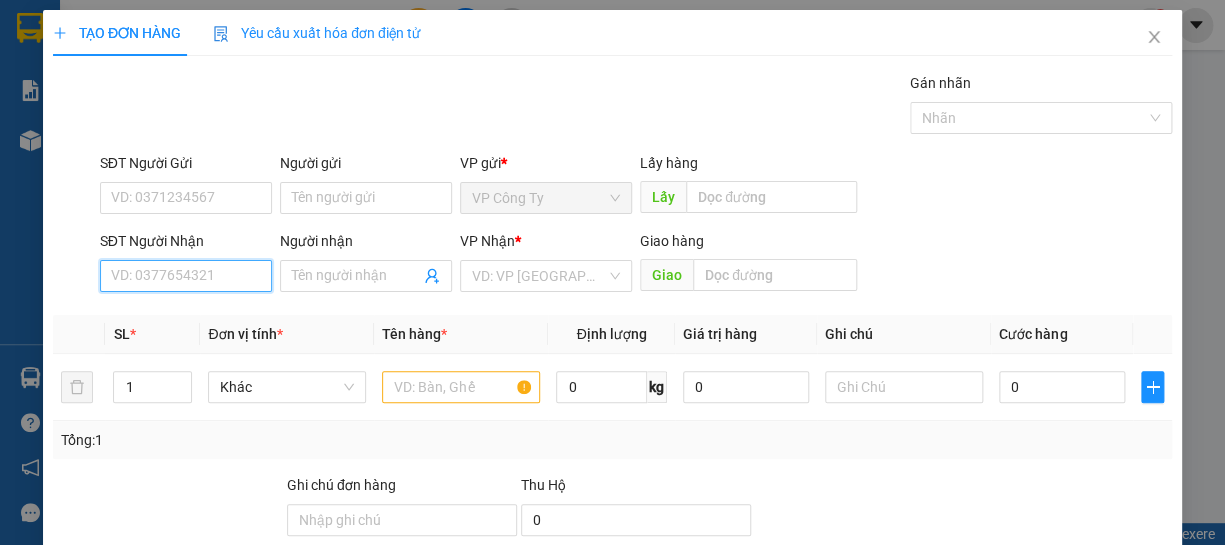 click on "SĐT Người Nhận" at bounding box center [186, 276] 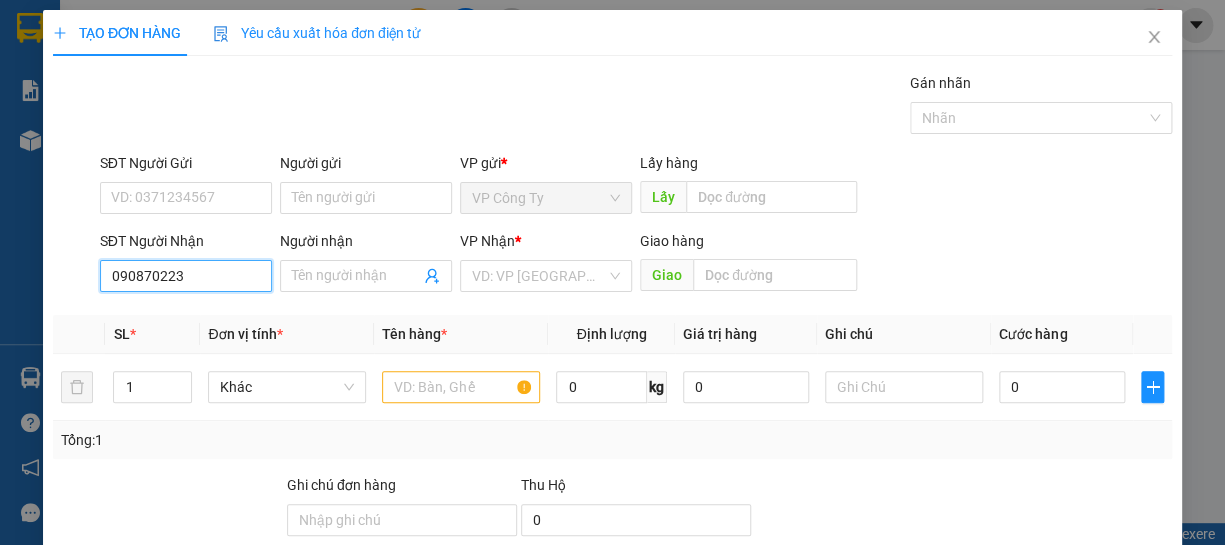 type on "0908702234" 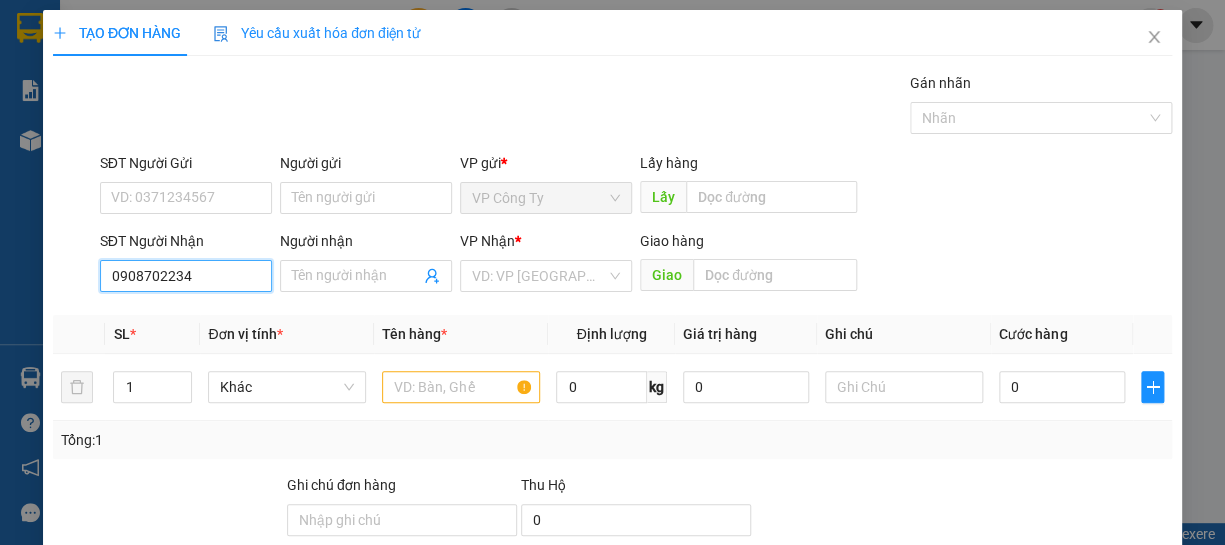 click on "0908702234" at bounding box center [186, 276] 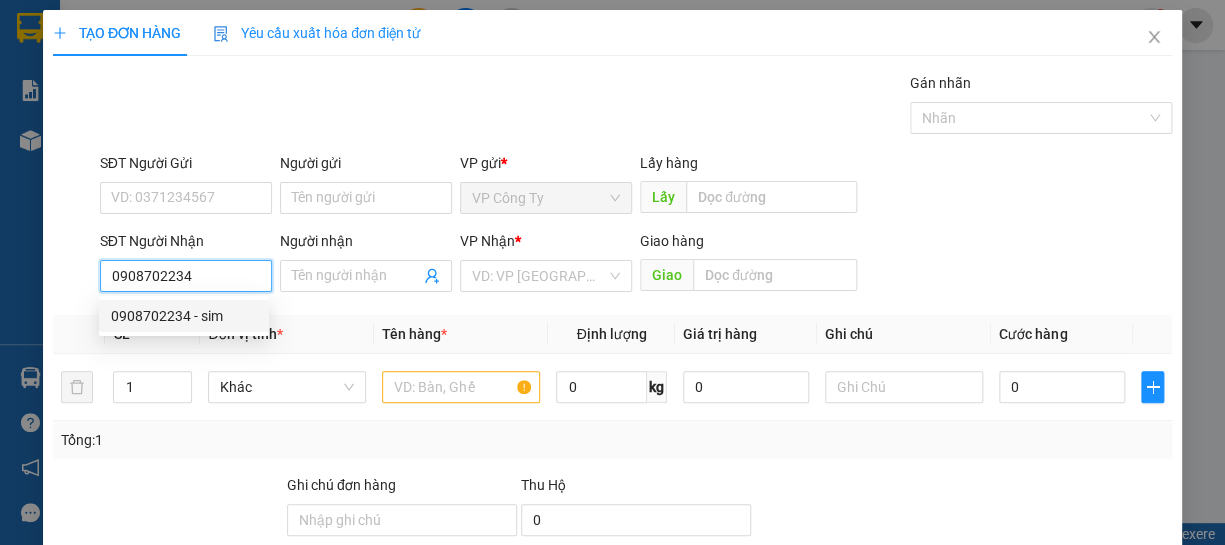 click on "0908702234 - sim" at bounding box center (184, 316) 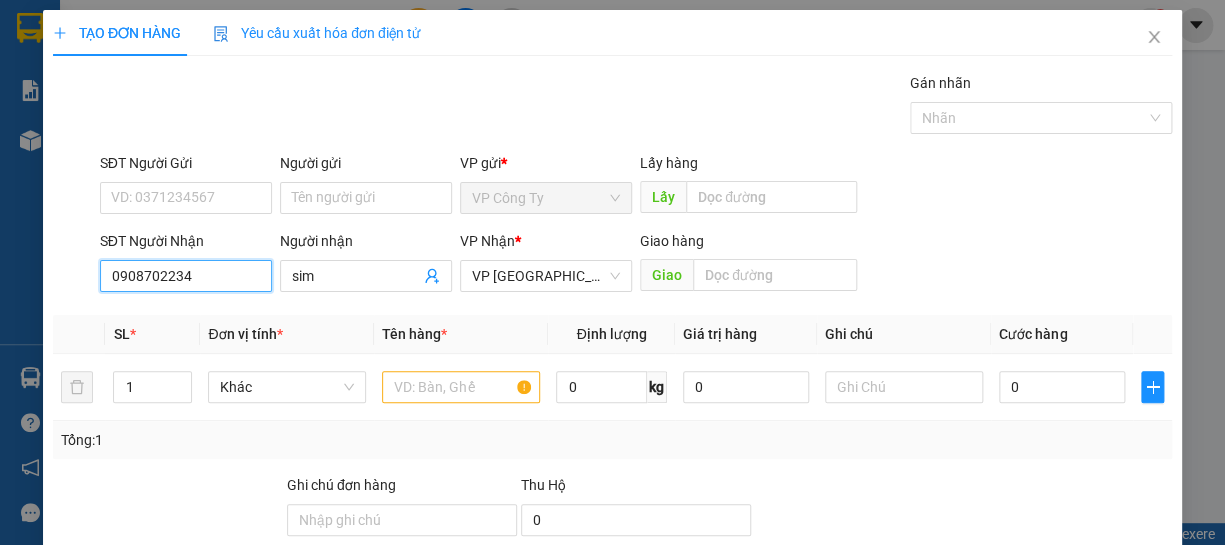 type on "70.000" 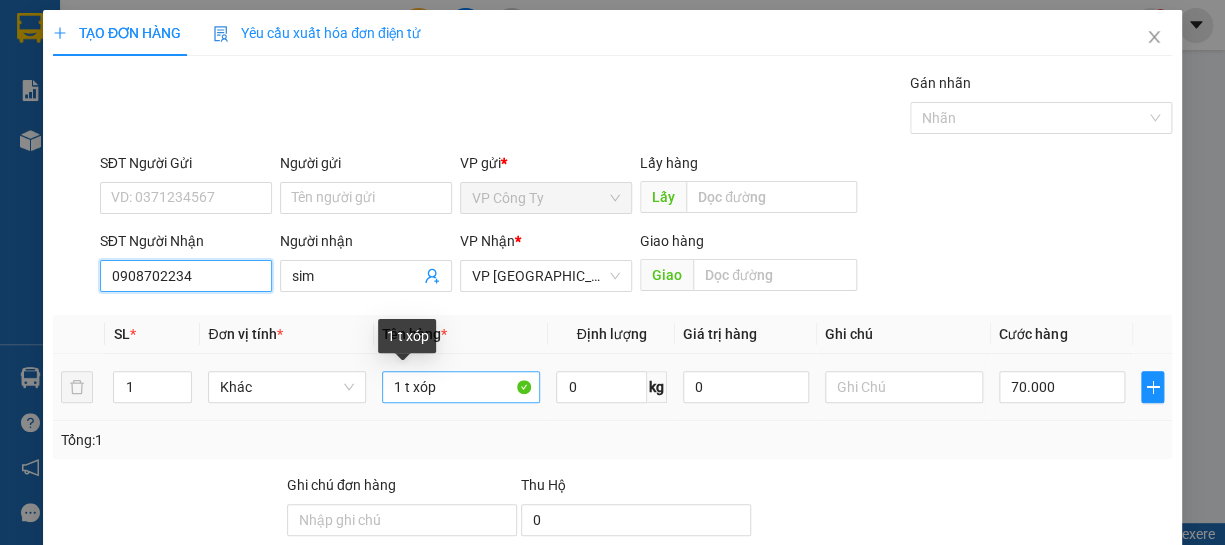 type on "0908702234" 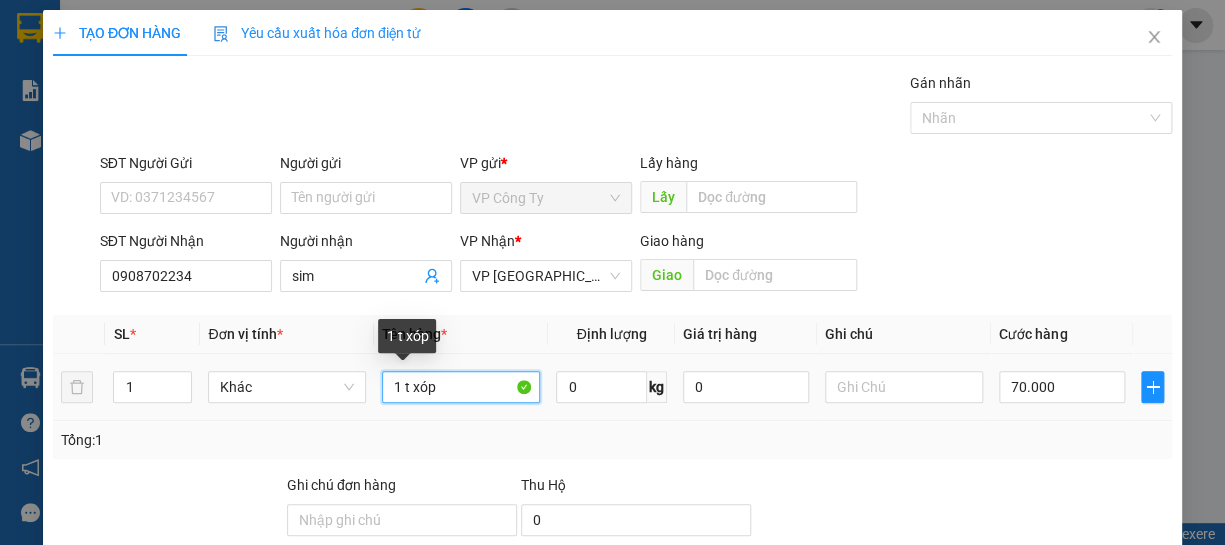 click on "1 t xóp" at bounding box center (461, 387) 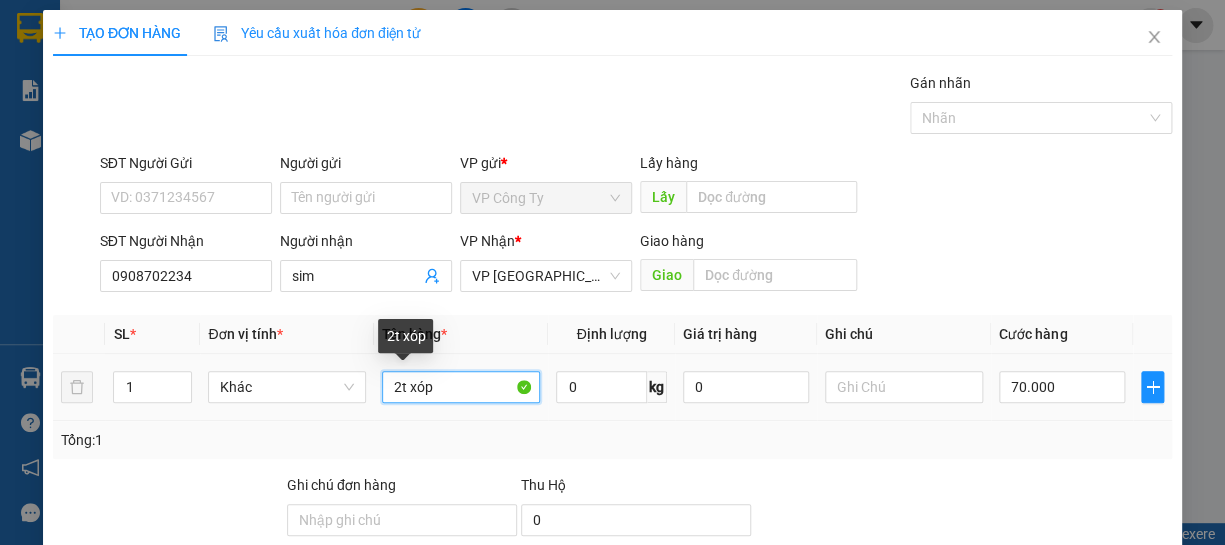 click on "2t xóp" at bounding box center (461, 387) 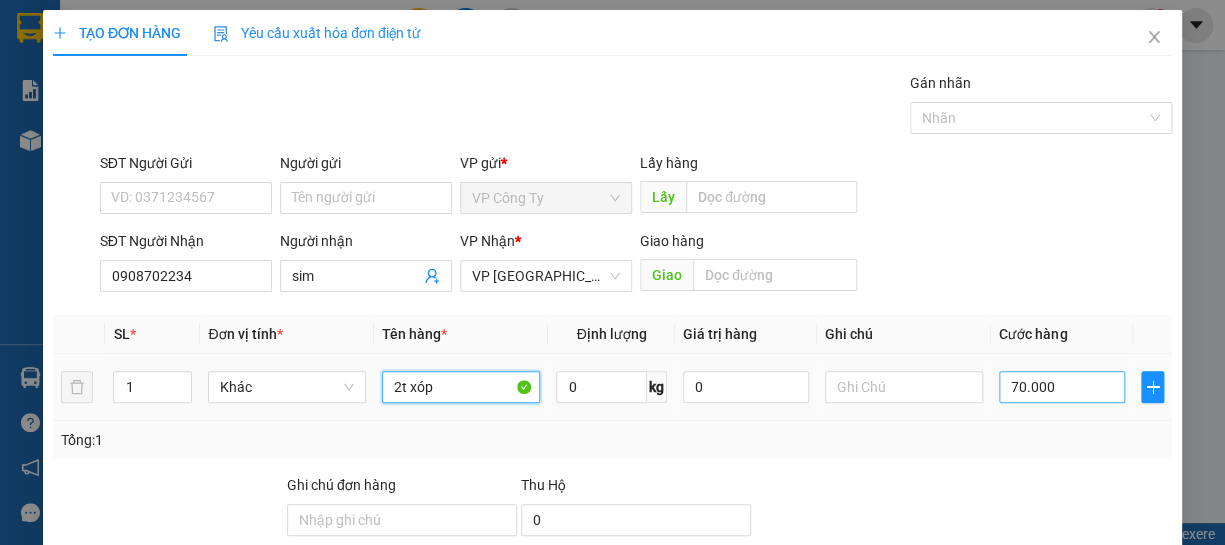 type on "2t xóp" 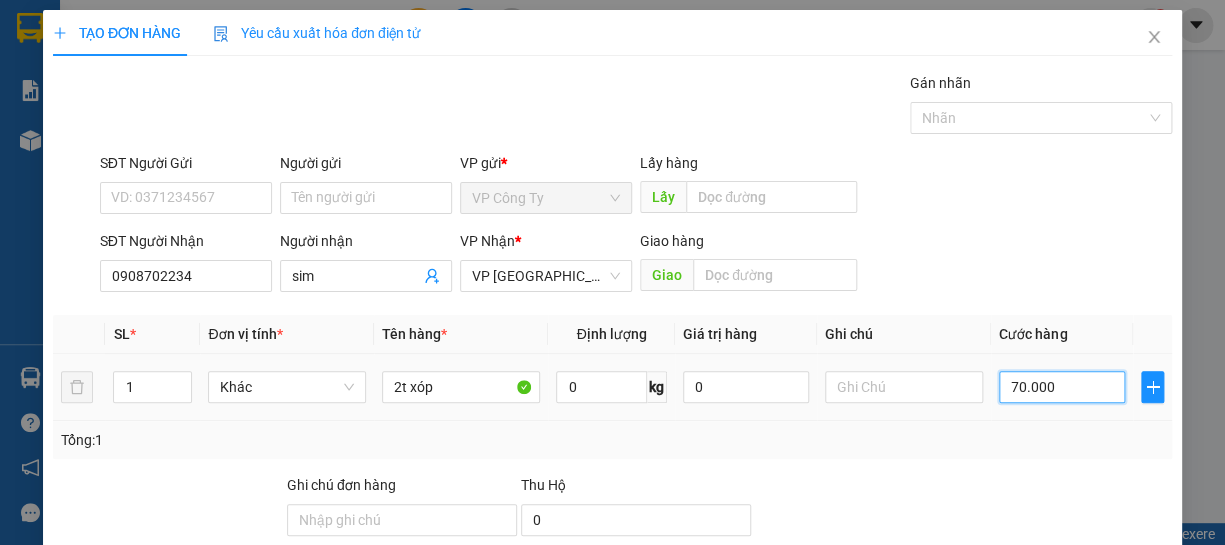 click on "70.000" at bounding box center [1062, 387] 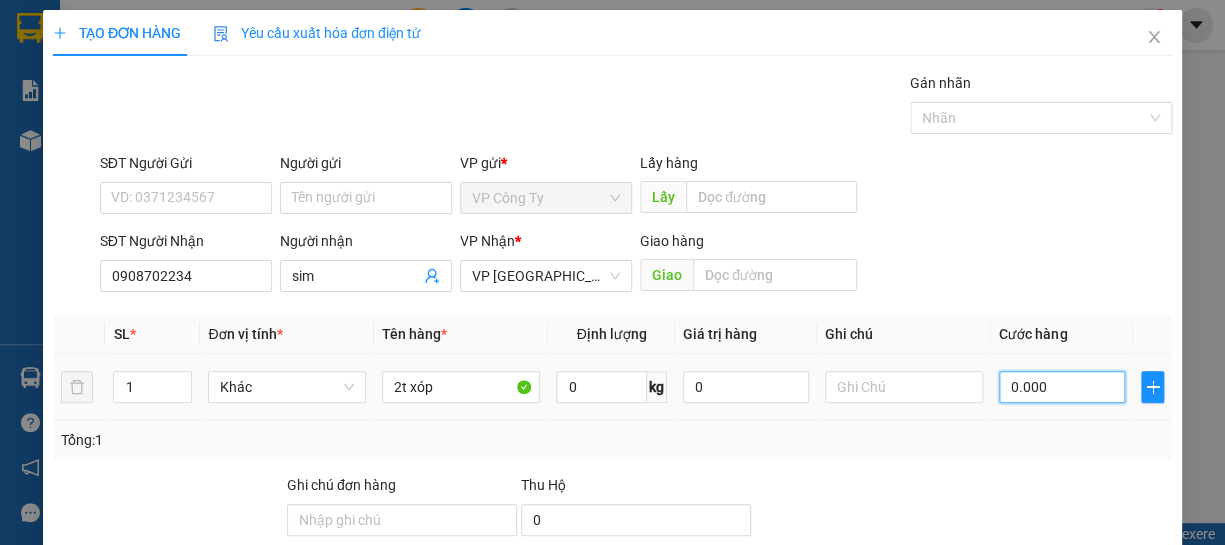 type on "10.000" 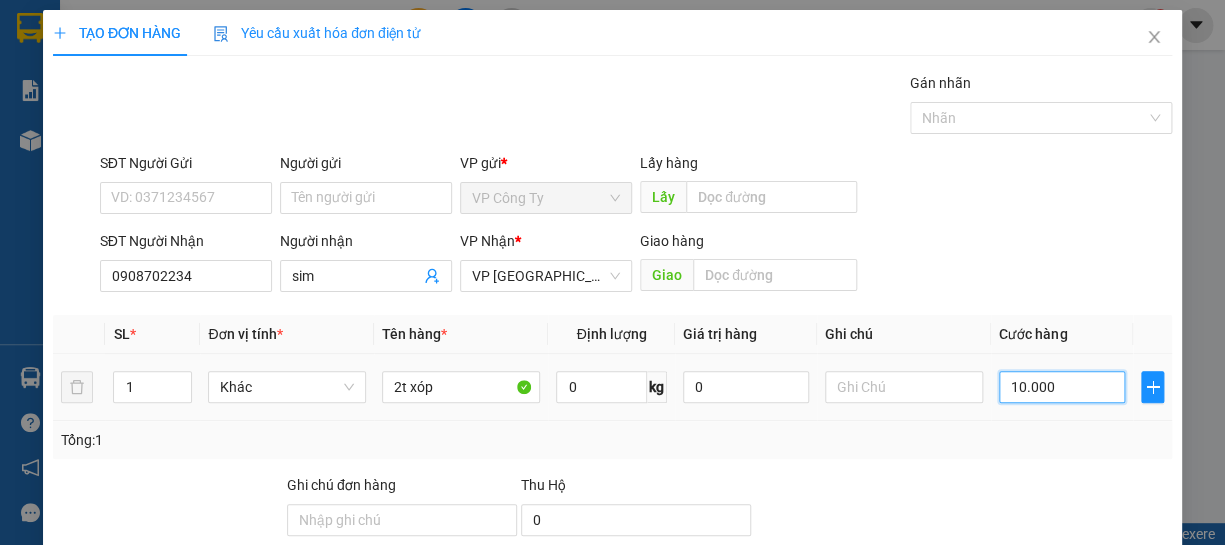 type on "140.000" 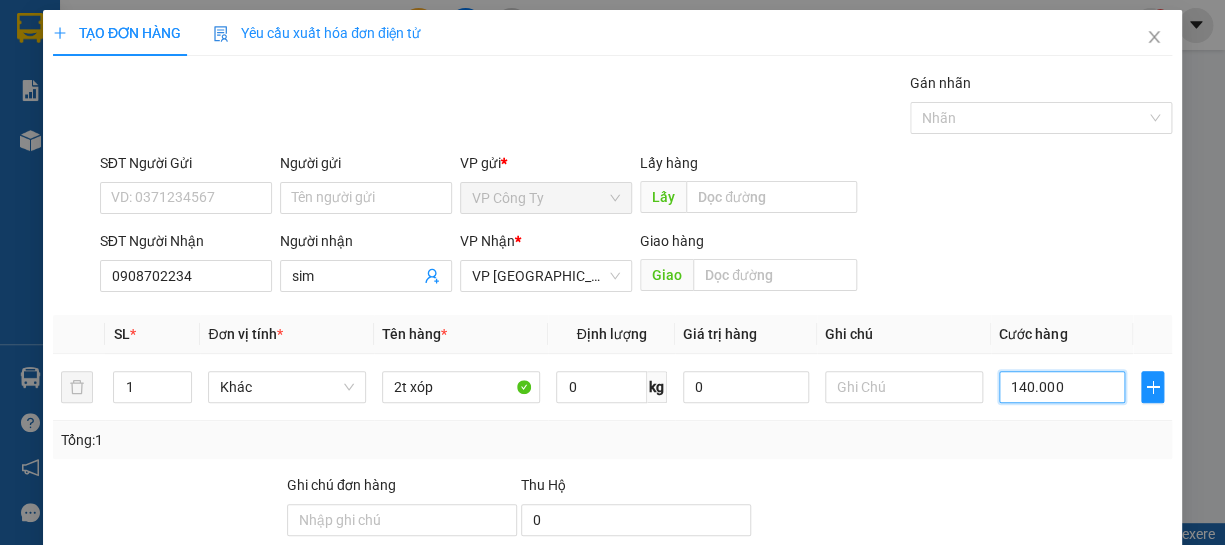 scroll, scrollTop: 194, scrollLeft: 0, axis: vertical 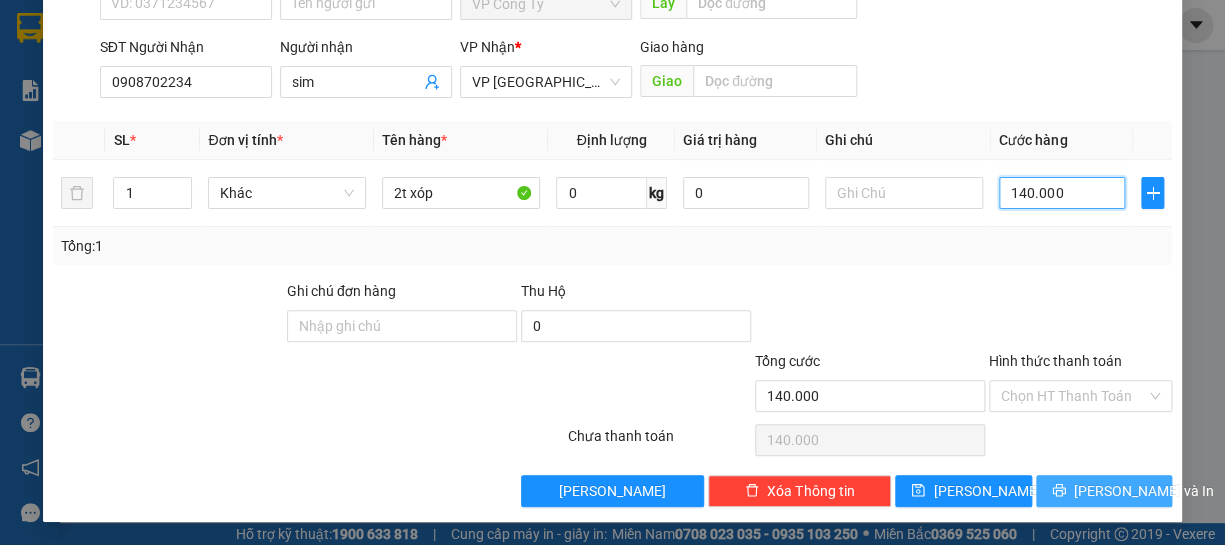 type on "140.000" 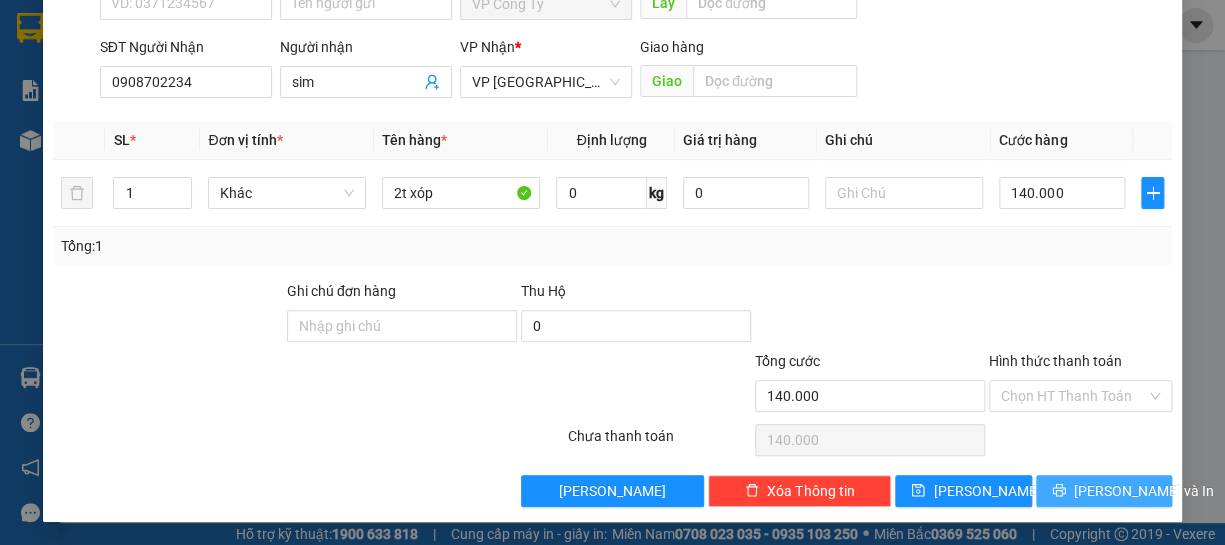 click on "[PERSON_NAME] và In" at bounding box center [1144, 491] 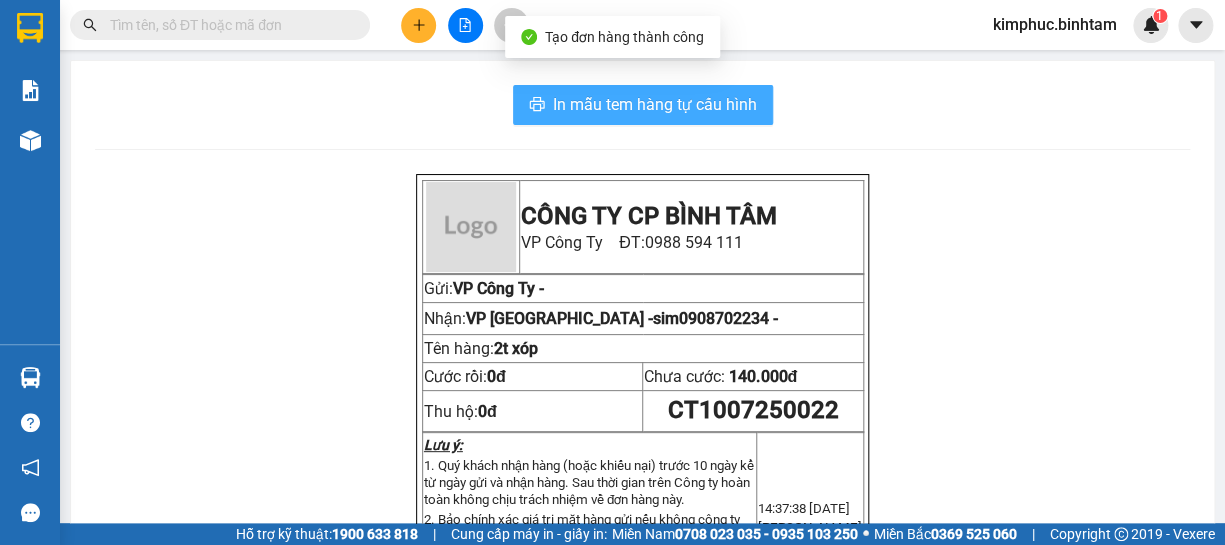 click on "In mẫu tem hàng tự cấu hình" at bounding box center (643, 105) 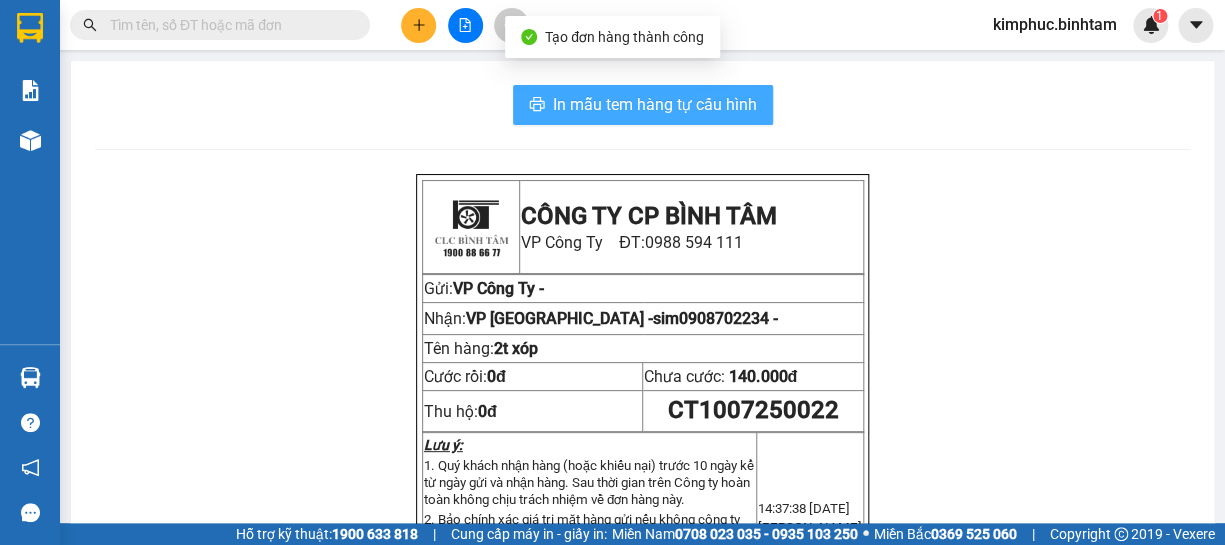 click on "In mẫu tem hàng tự cấu hình" at bounding box center (643, 105) 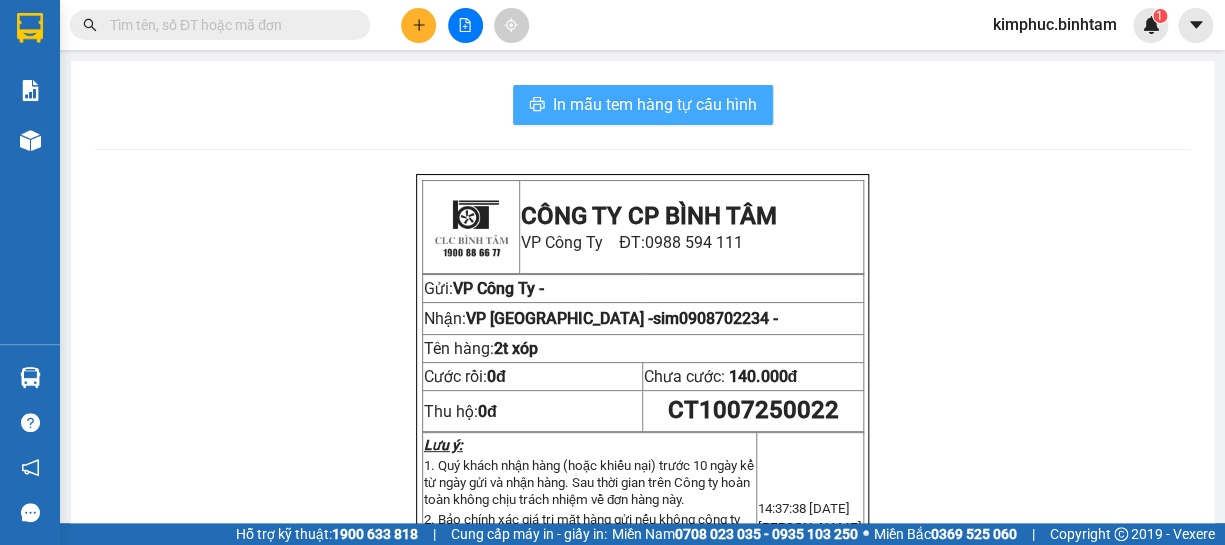 click on "In mẫu tem hàng tự cấu hình" at bounding box center (655, 104) 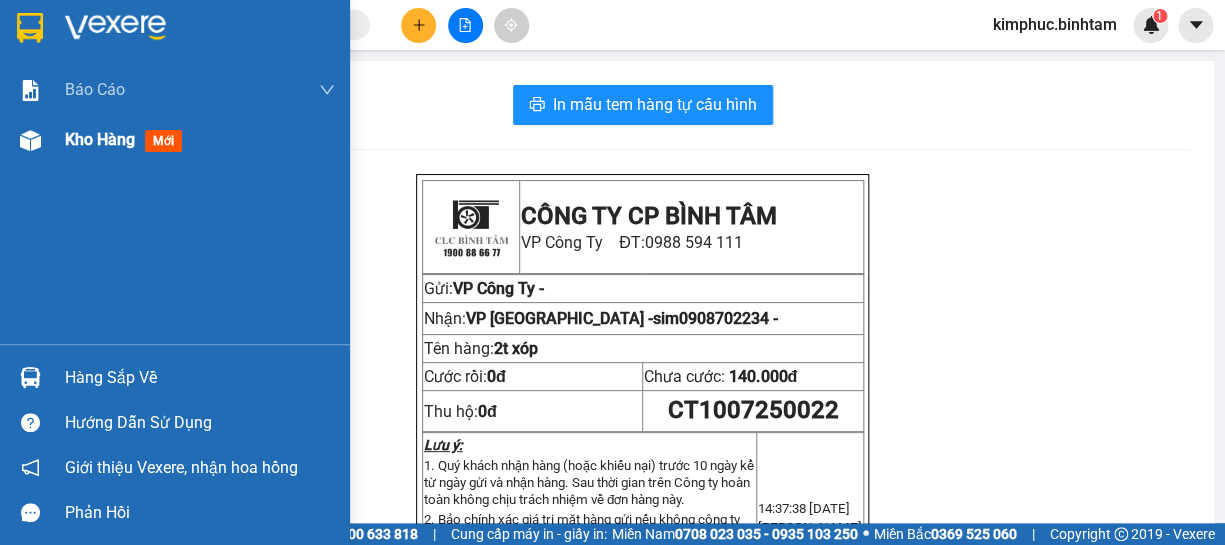click on "Kho hàng" at bounding box center (100, 139) 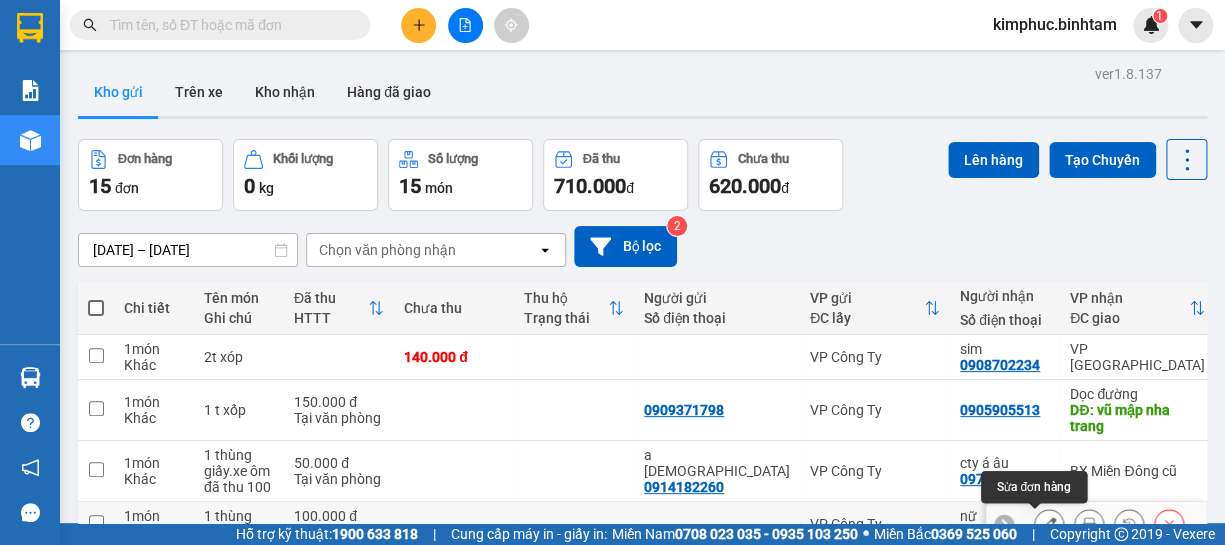 click at bounding box center (1049, 524) 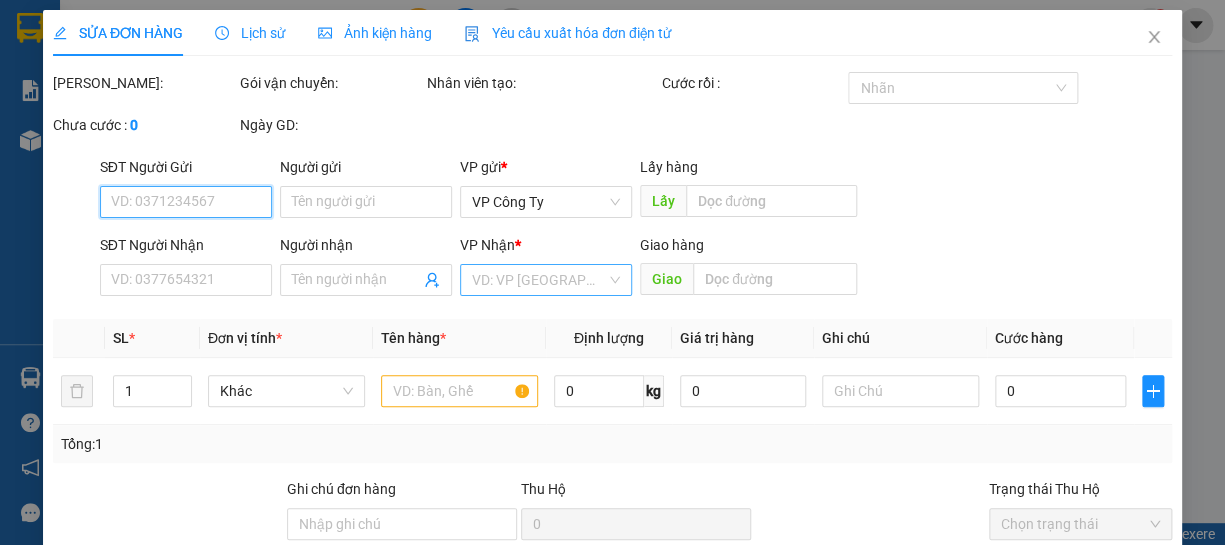 type on "0961363083" 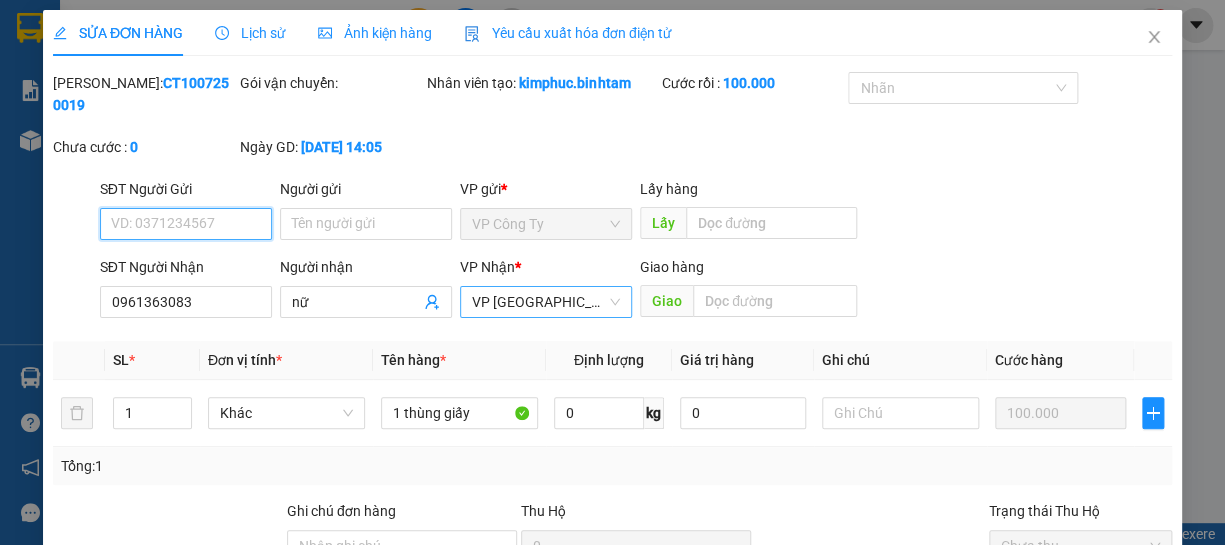 click on "VP [GEOGRAPHIC_DATA]" at bounding box center (546, 302) 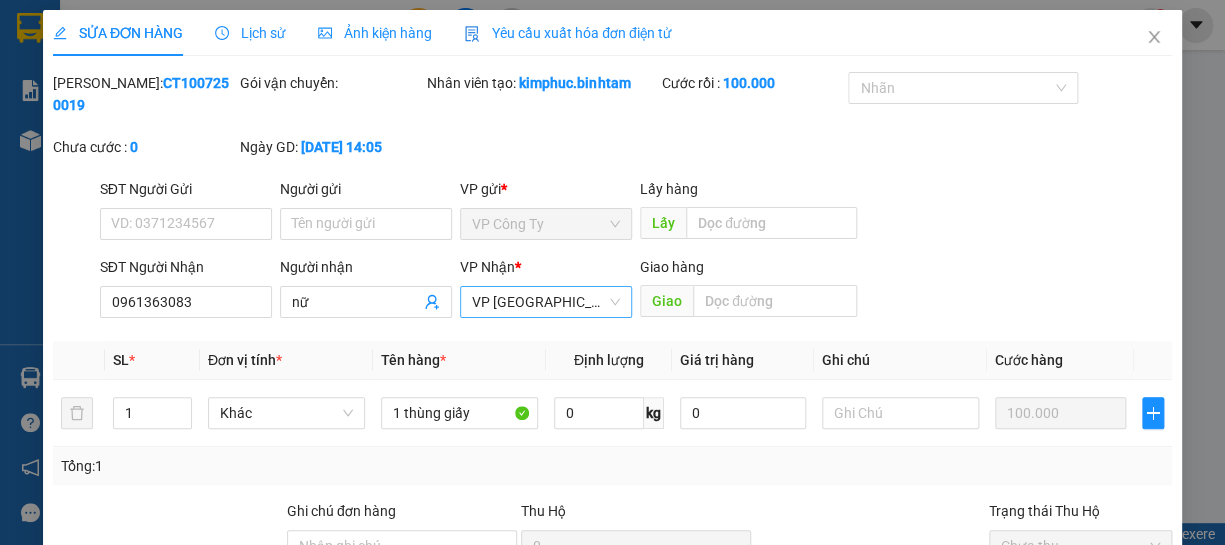 click on "VP [GEOGRAPHIC_DATA]" at bounding box center [546, 302] 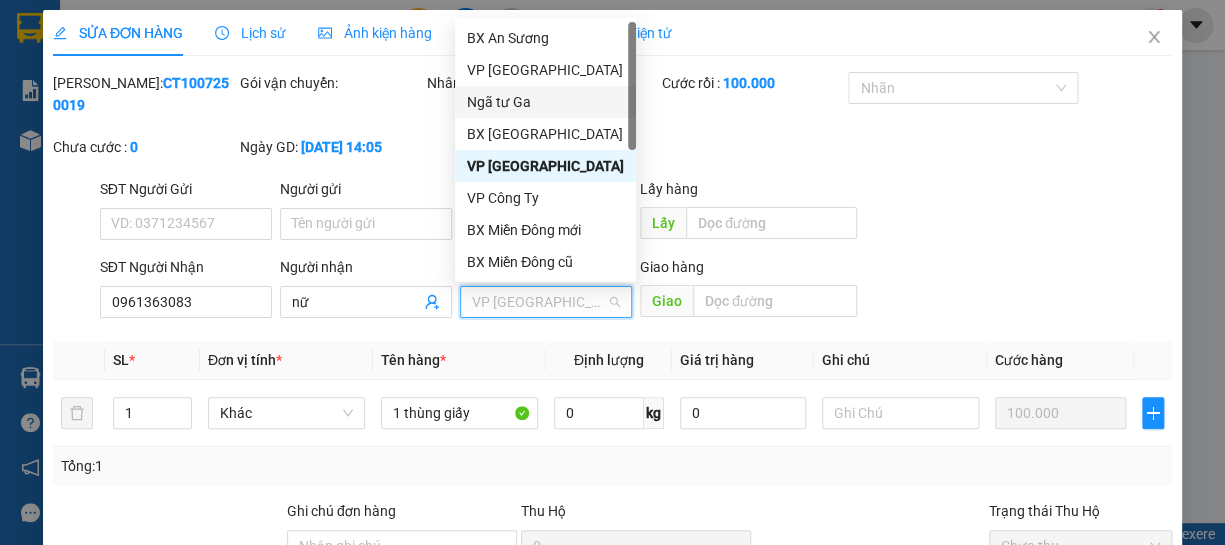 click on "Ngã tư Ga" at bounding box center (545, 102) 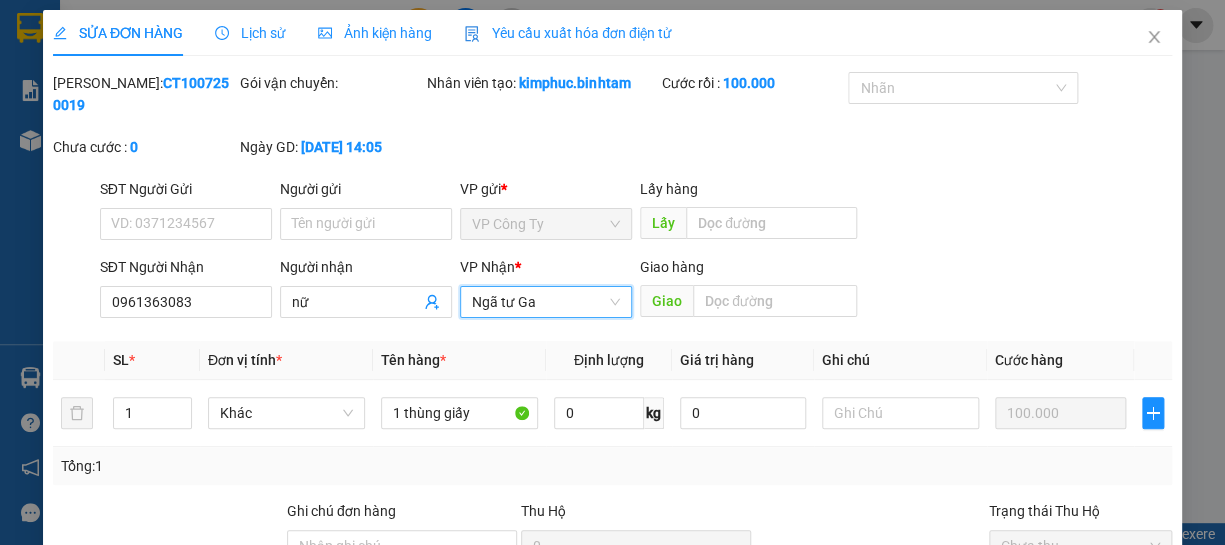 click on "[PERSON_NAME] và In" at bounding box center [1104, 711] 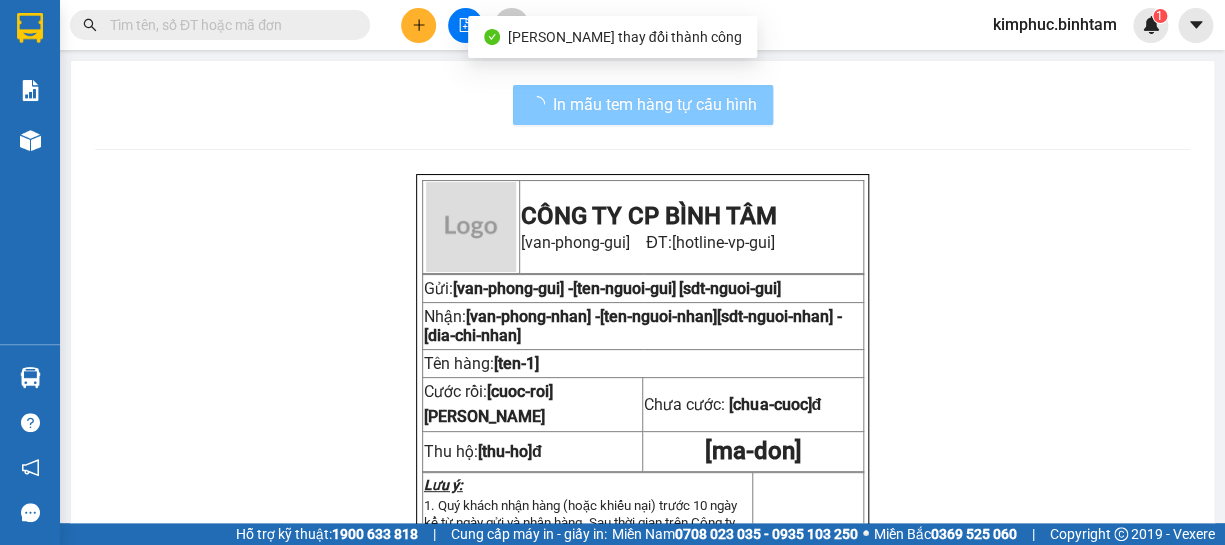 click on "In mẫu tem hàng tự cấu hình" at bounding box center (655, 104) 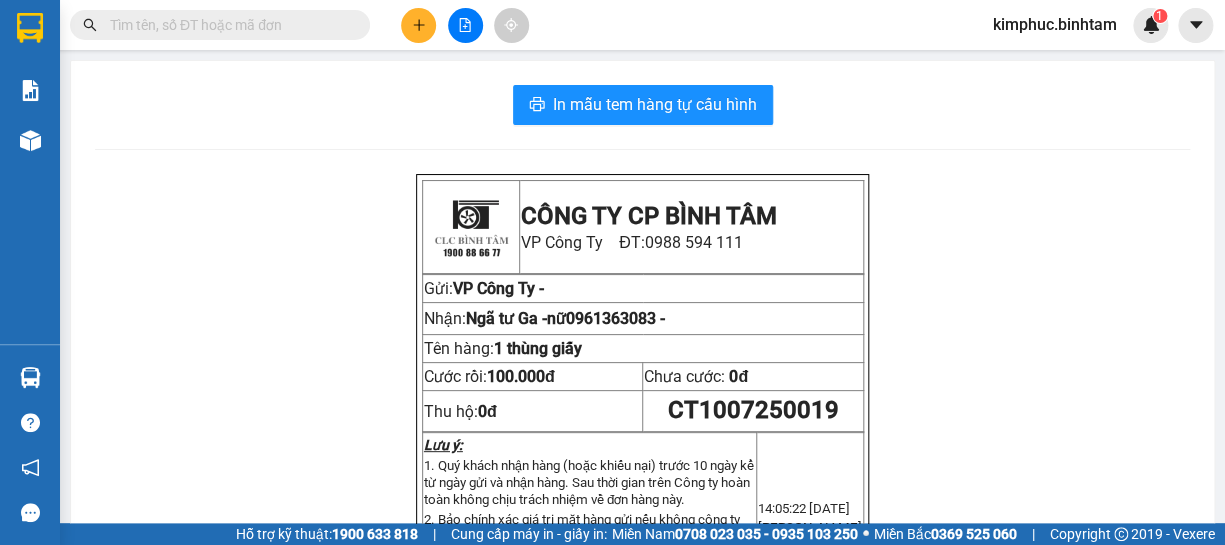 click at bounding box center [418, 25] 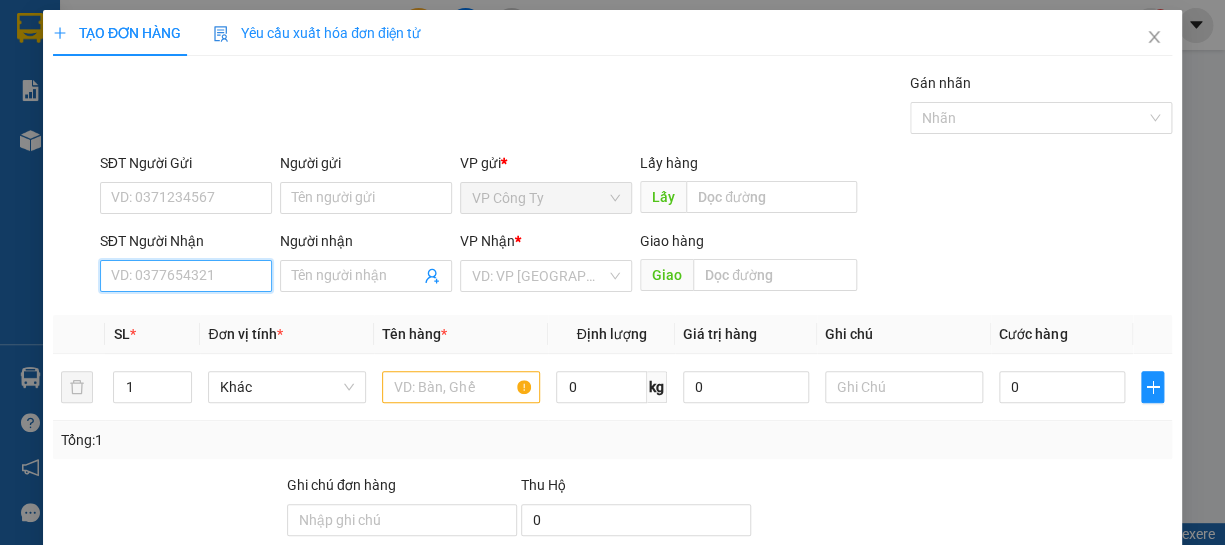 click on "SĐT Người Nhận" at bounding box center [186, 276] 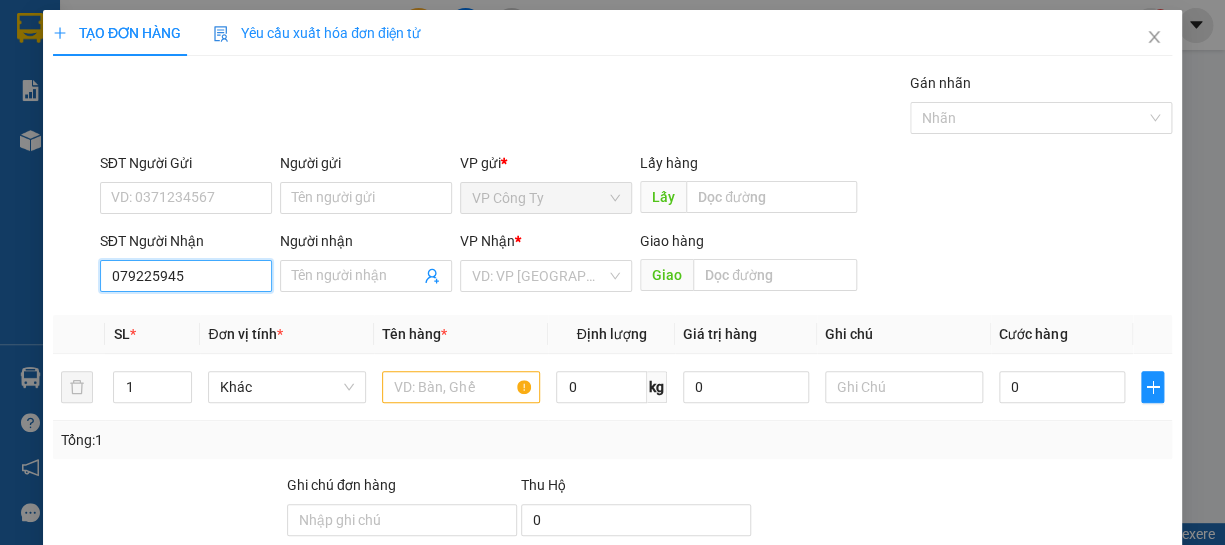type on "0792259453" 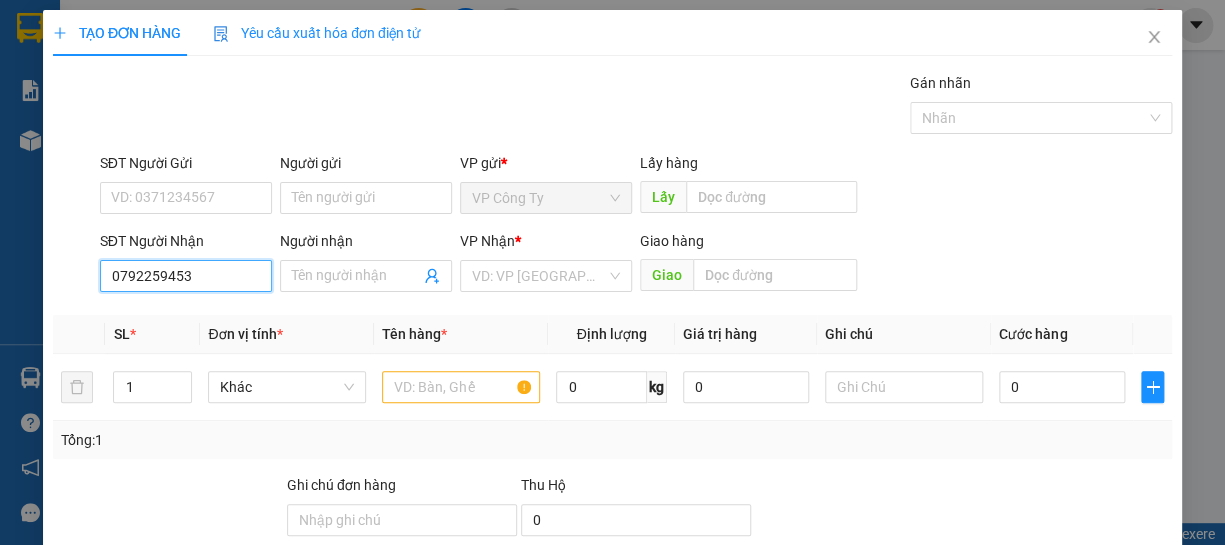 click on "0792259453" at bounding box center [186, 276] 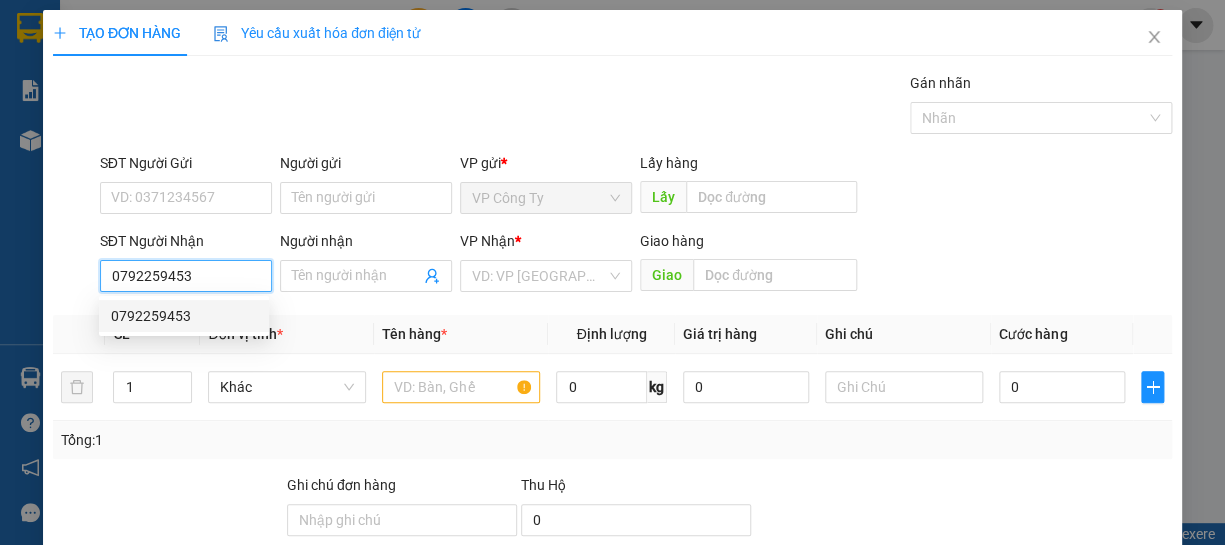 click on "0792259453" at bounding box center [186, 276] 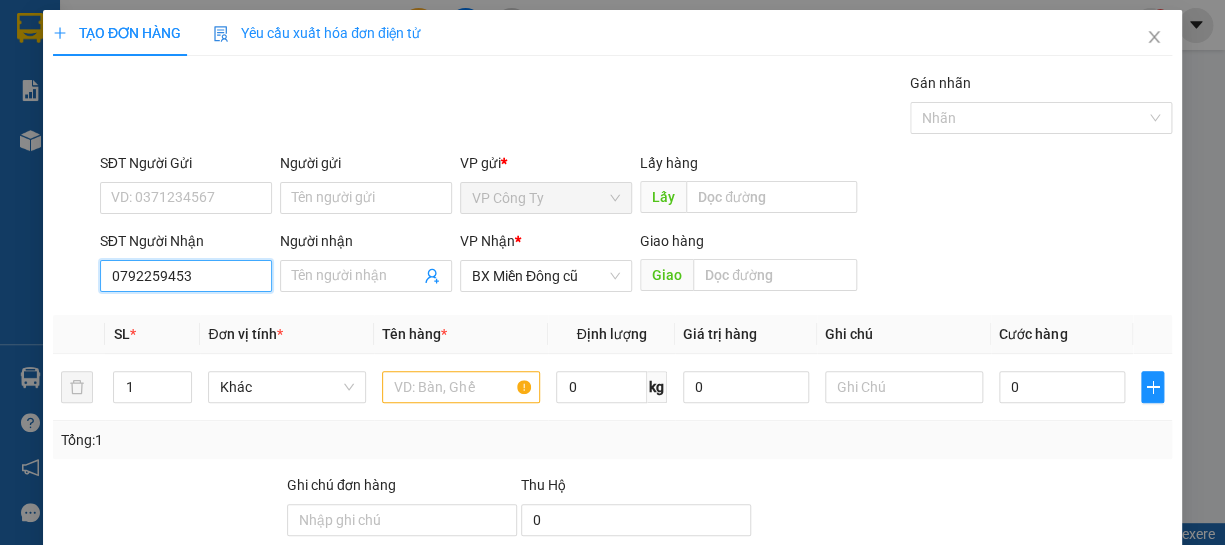 type on "70.000" 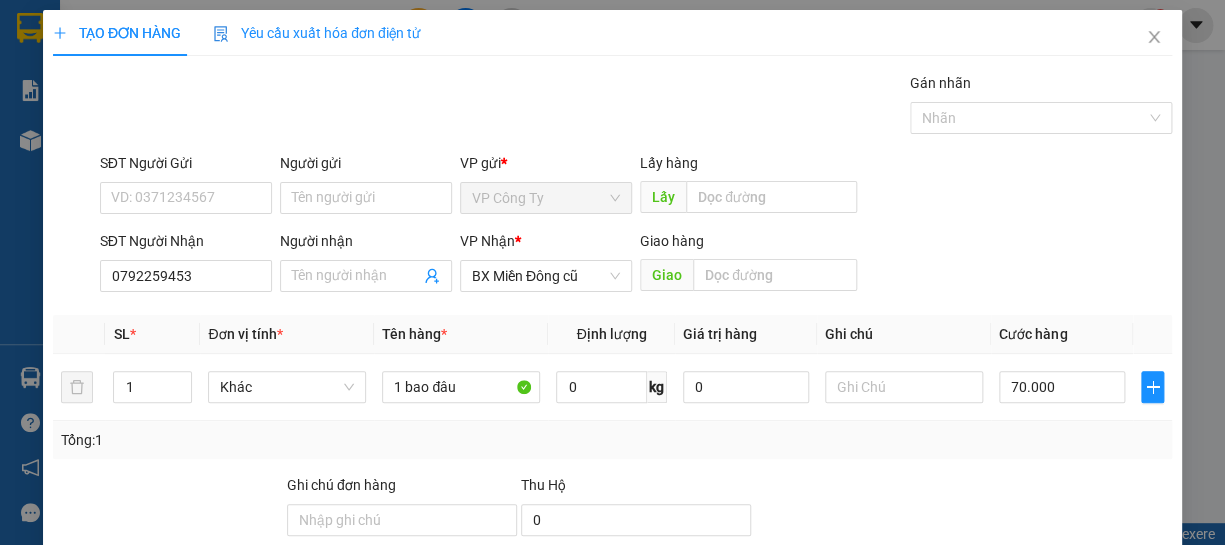 click on "Hình thức thanh toán" at bounding box center (1055, 555) 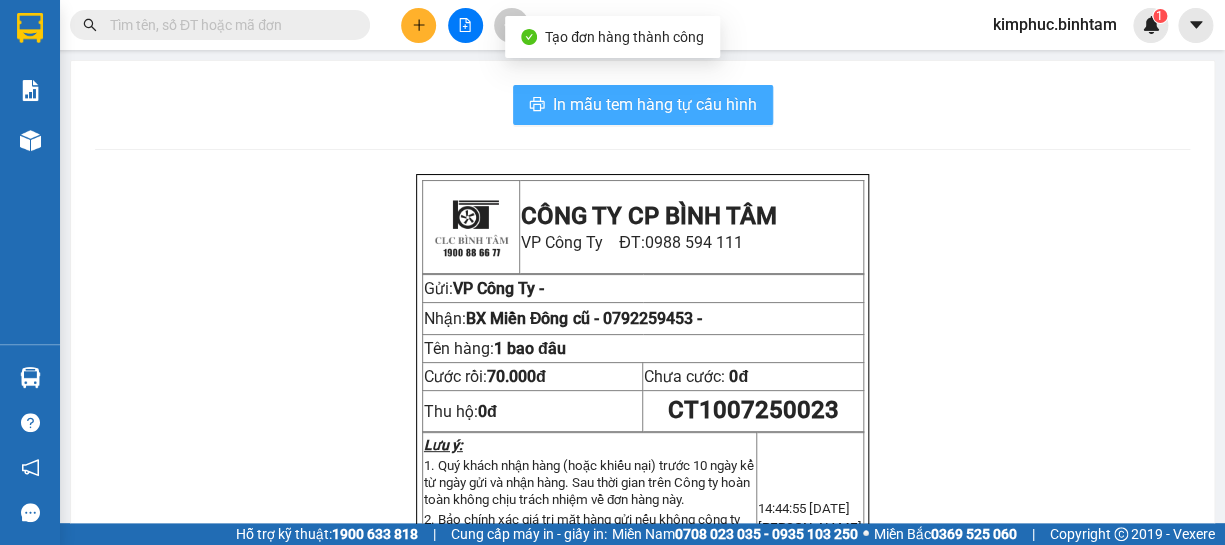 click 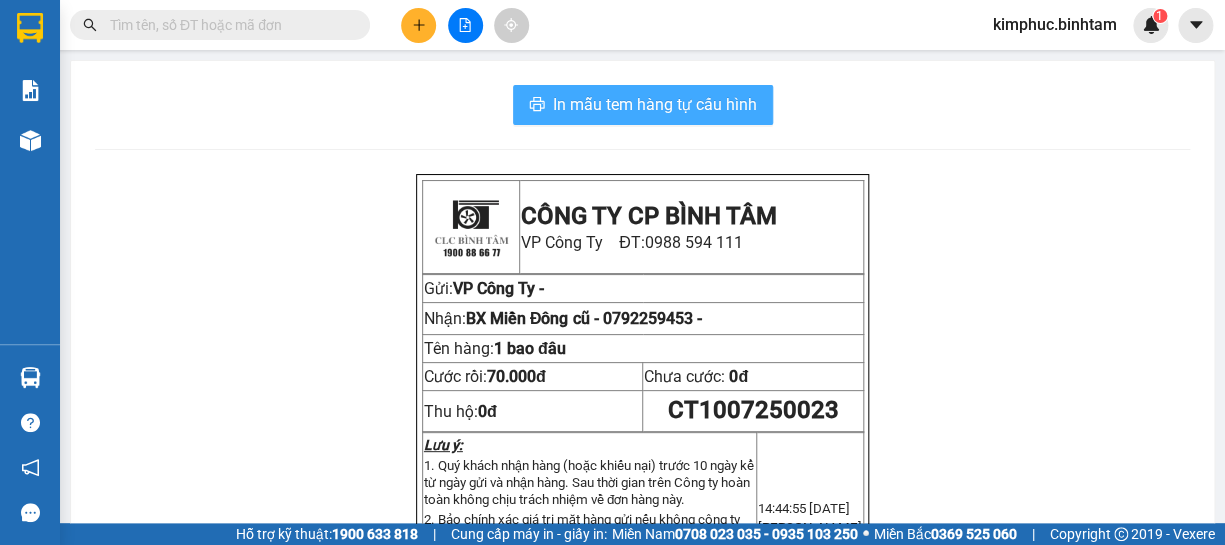 click 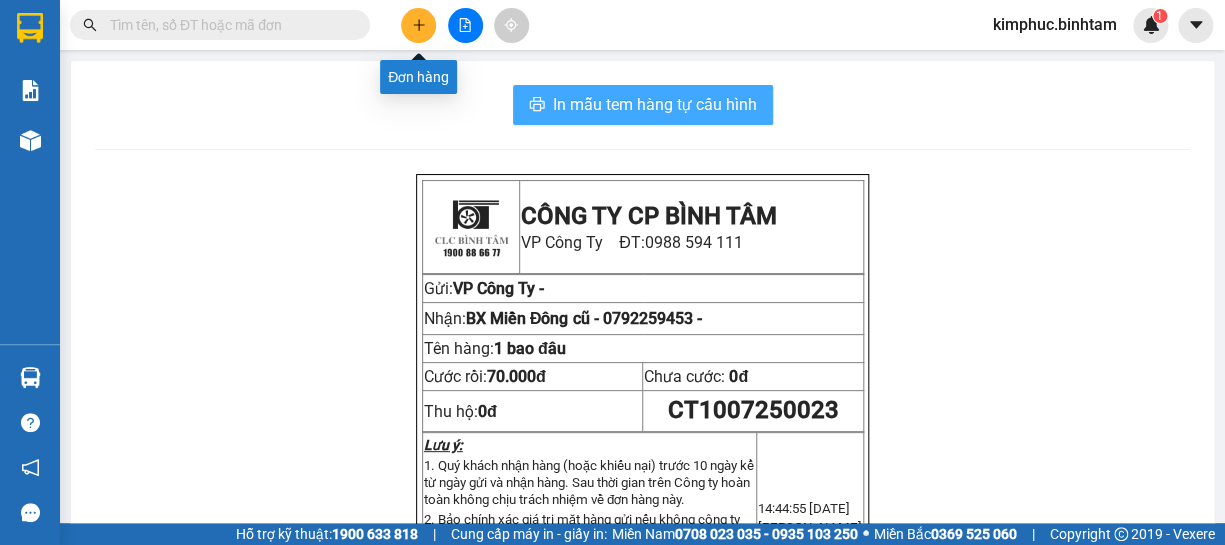 click 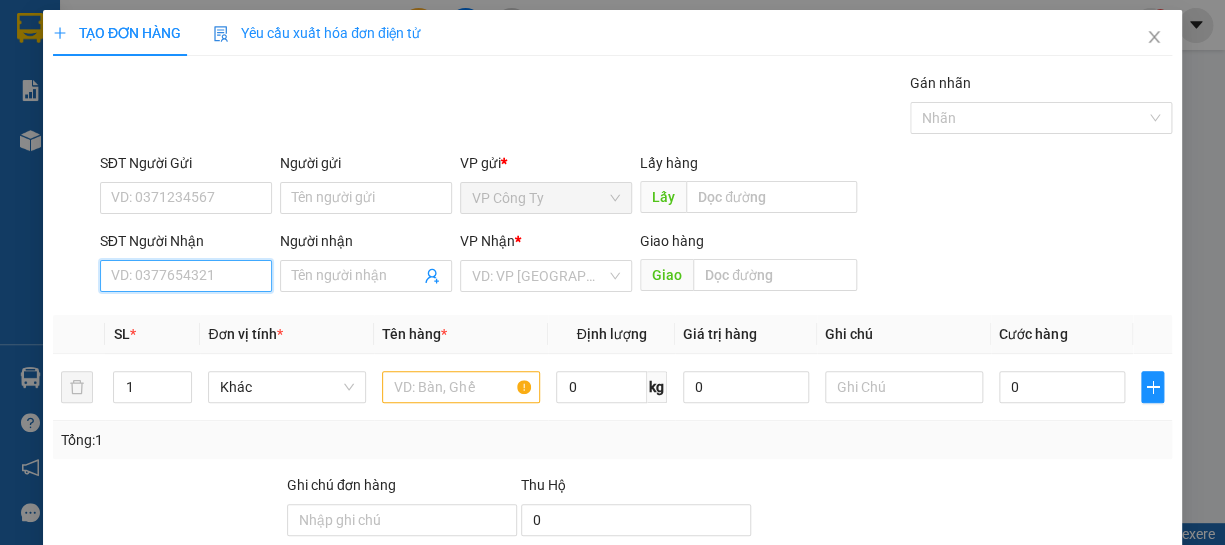 click on "SĐT Người Nhận" at bounding box center [186, 276] 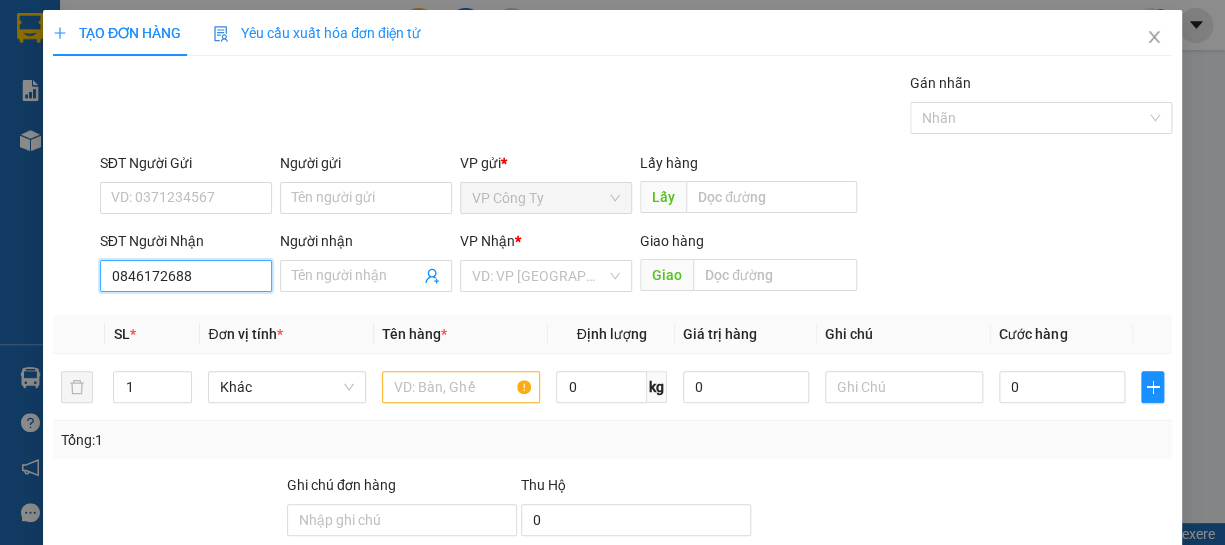 click on "0846172688" at bounding box center (186, 276) 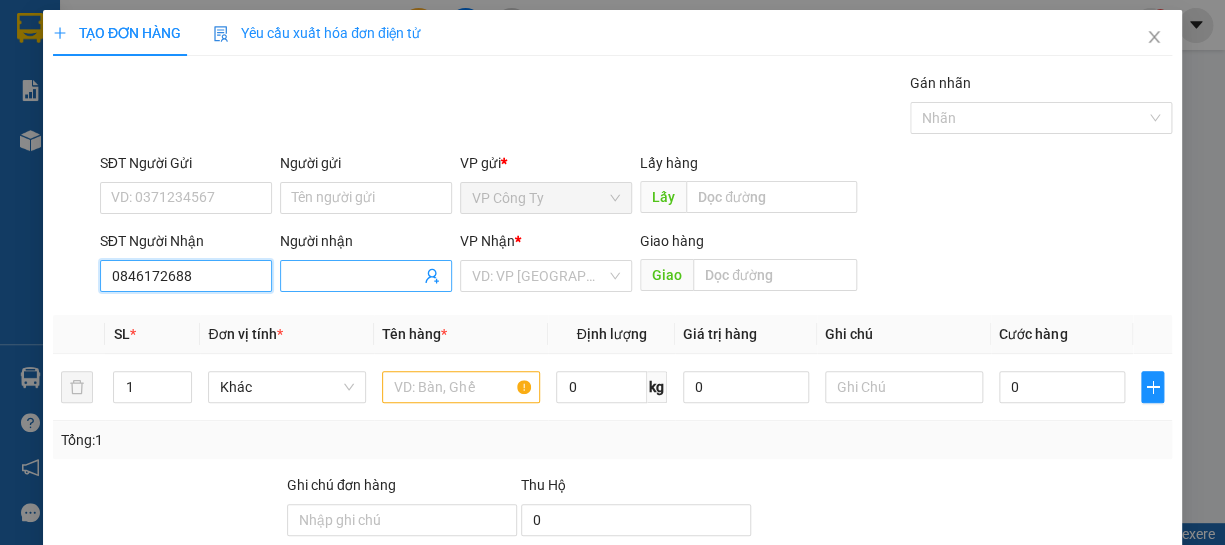 type on "0846172688" 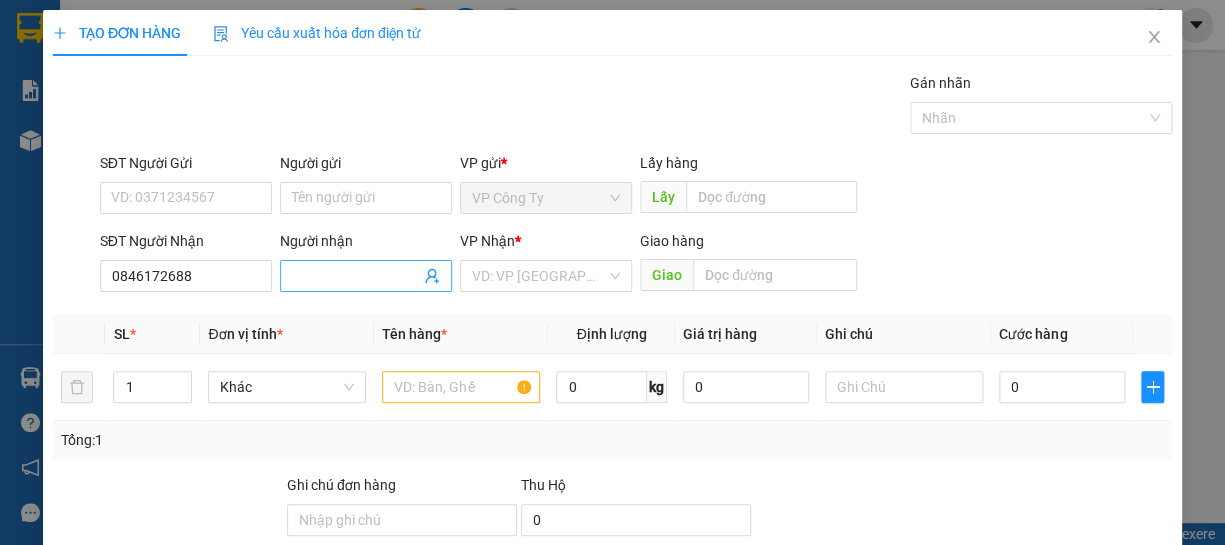 click on "Người nhận" at bounding box center [356, 276] 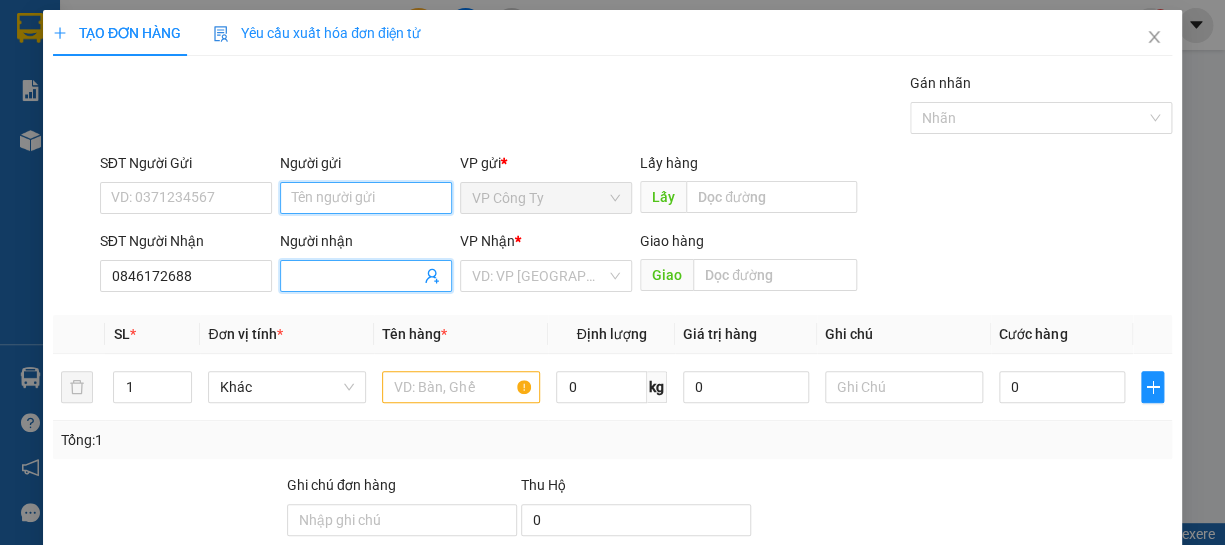 click on "Người gửi" at bounding box center (366, 198) 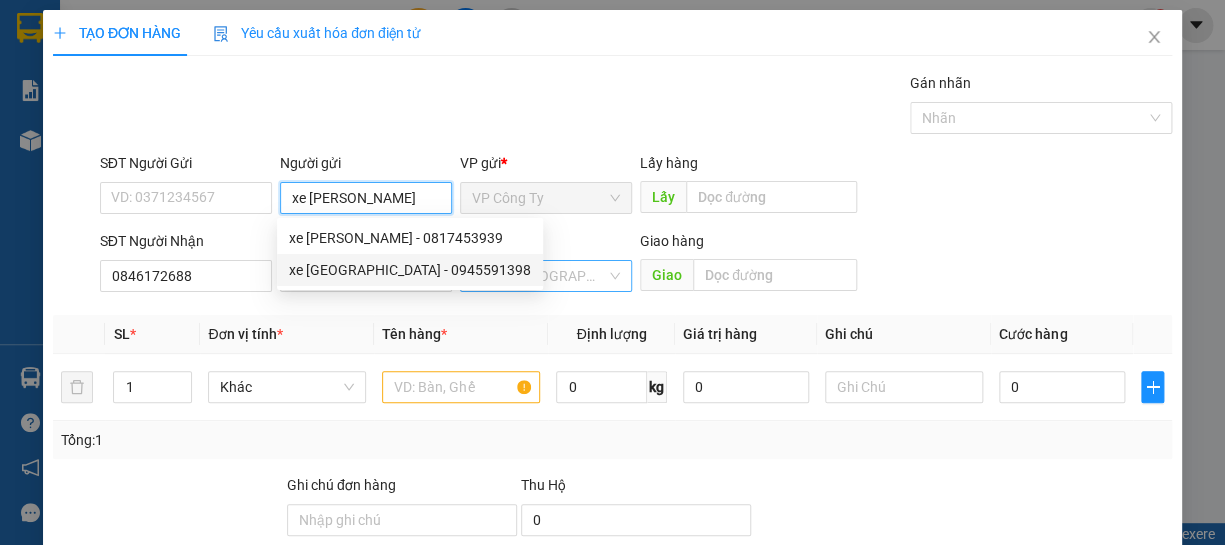 type on "xe [PERSON_NAME]" 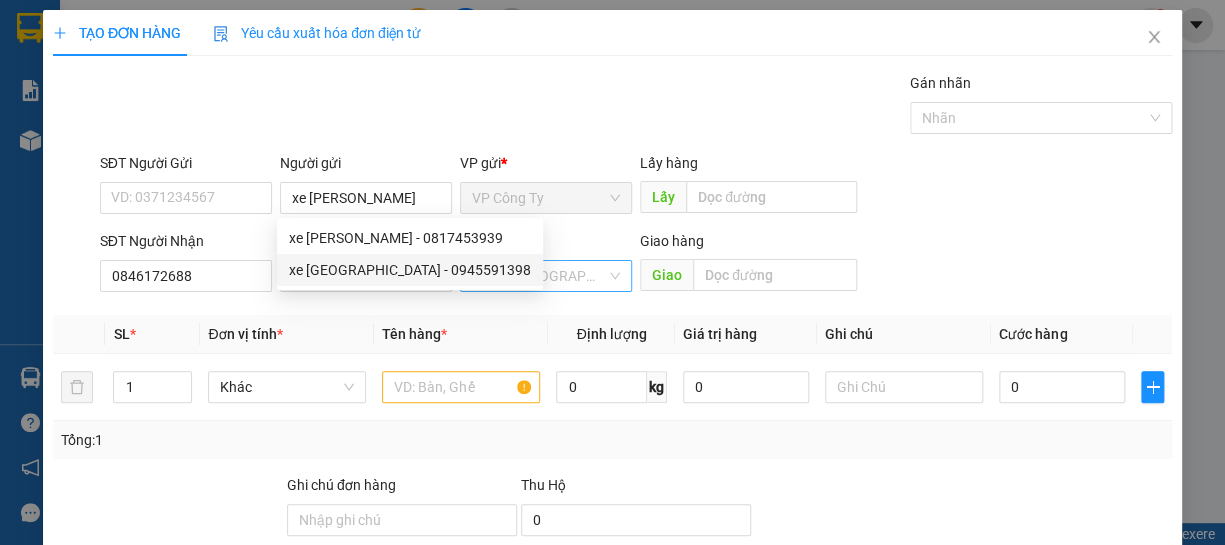 click at bounding box center (539, 276) 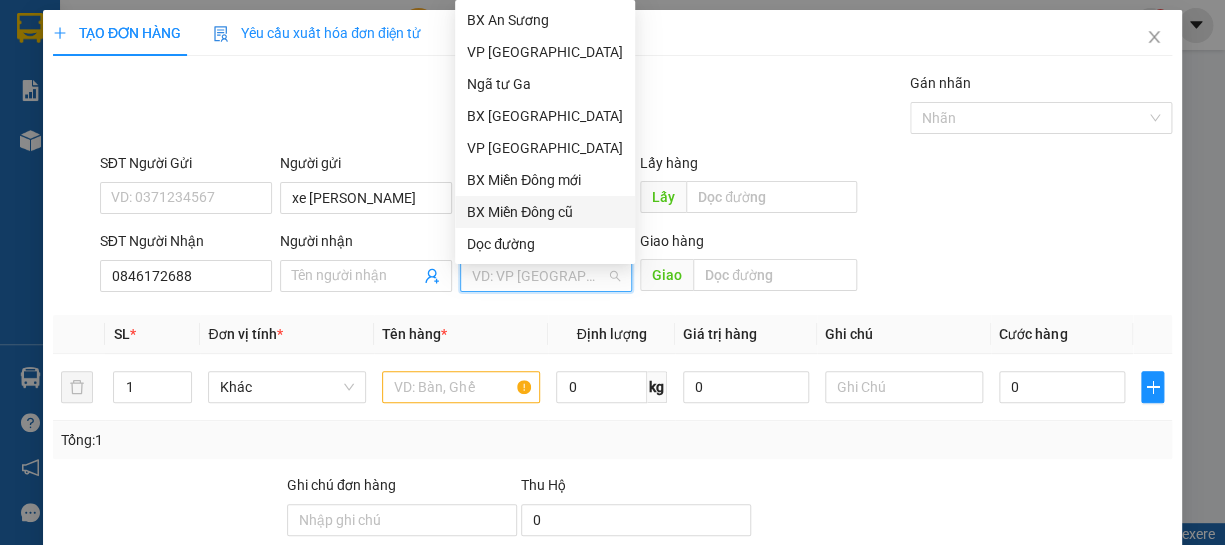 click on "BX Miền Đông cũ" at bounding box center [545, 212] 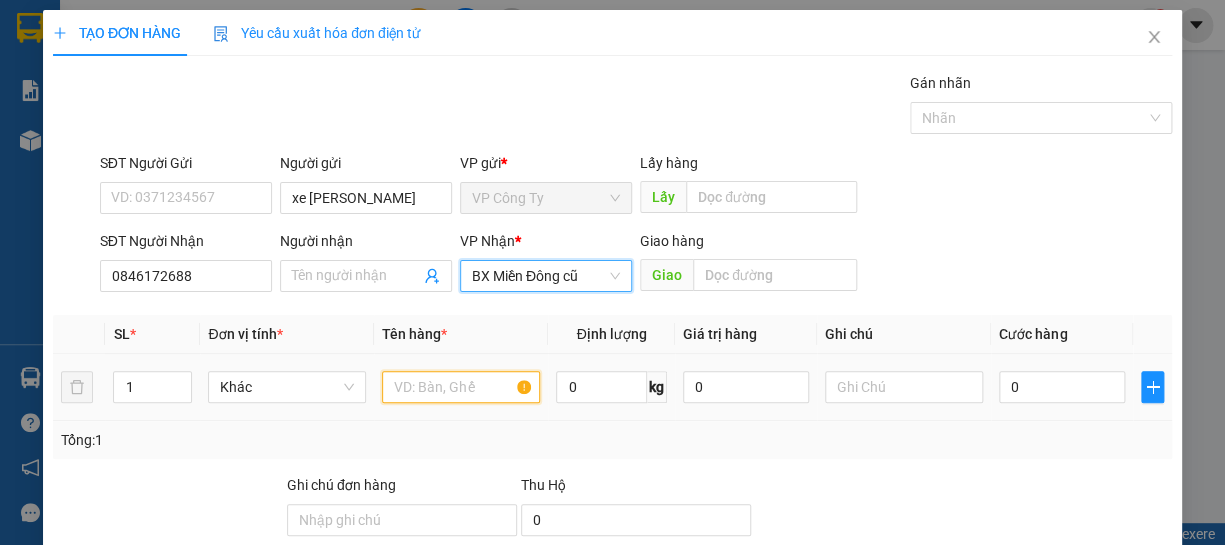 click at bounding box center [461, 387] 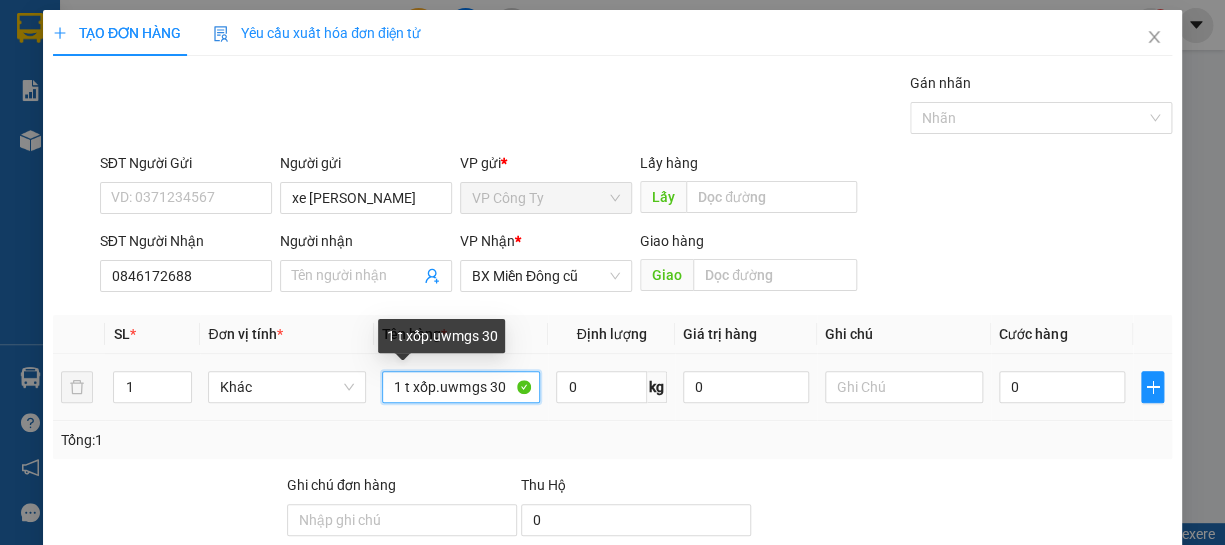 click on "1 t xốp.uwmgs 30" at bounding box center [461, 387] 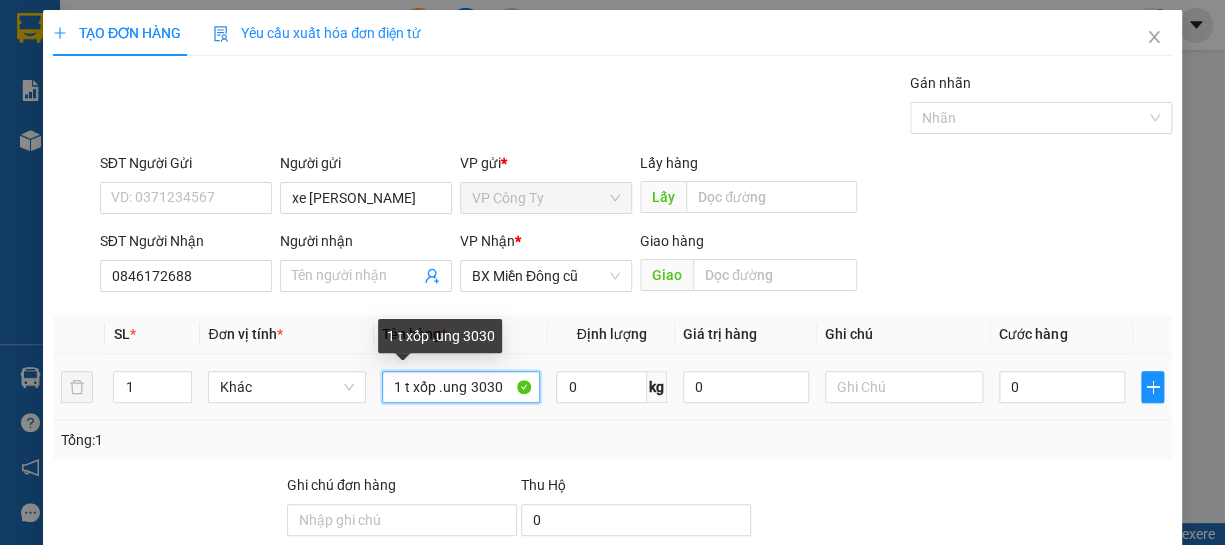 click on "1 t xốp .ung 3030" at bounding box center [461, 387] 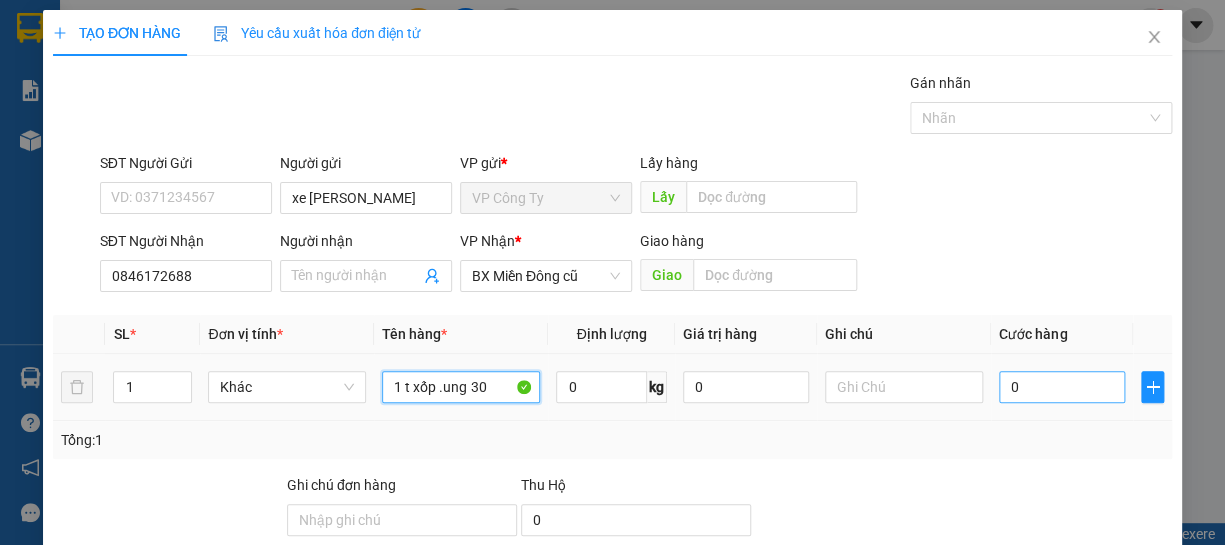type on "1 t xốp .ung 30" 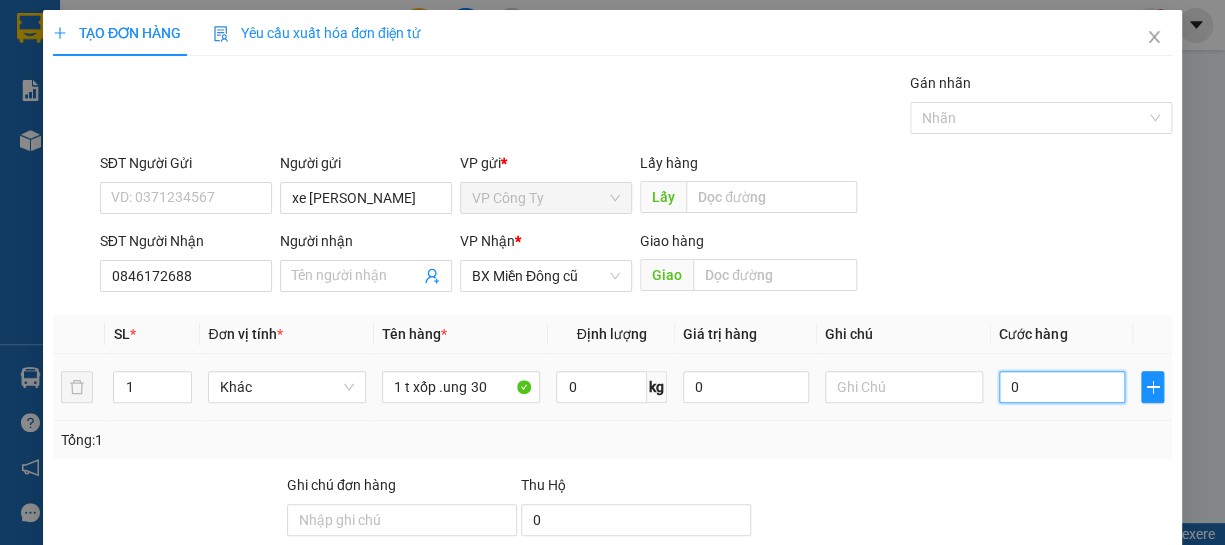 click on "0" at bounding box center (1062, 387) 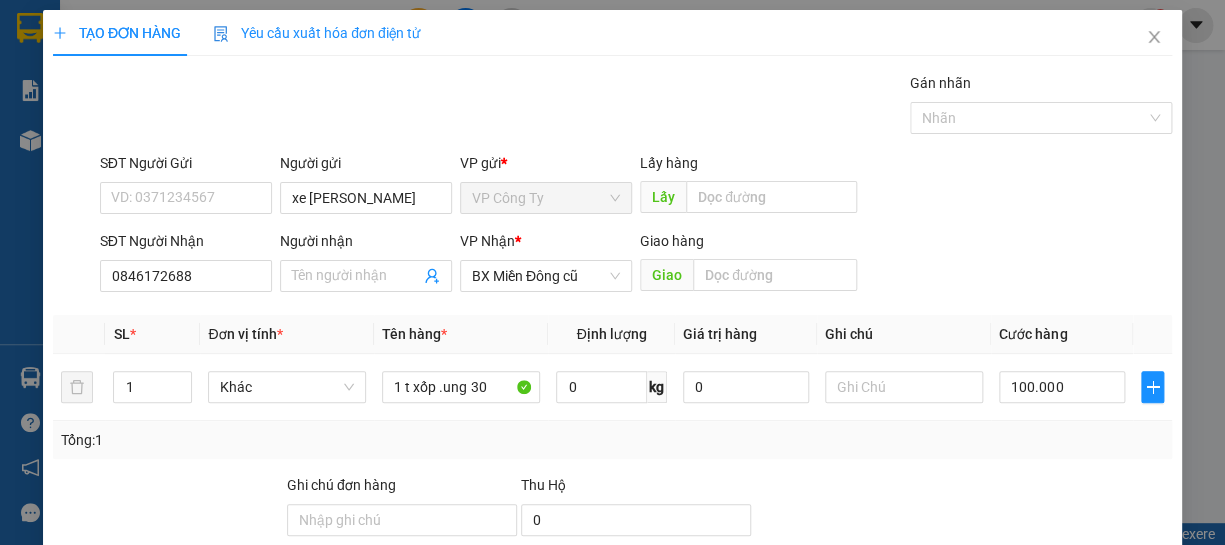 click on "[PERSON_NAME] và In" at bounding box center (1144, 685) 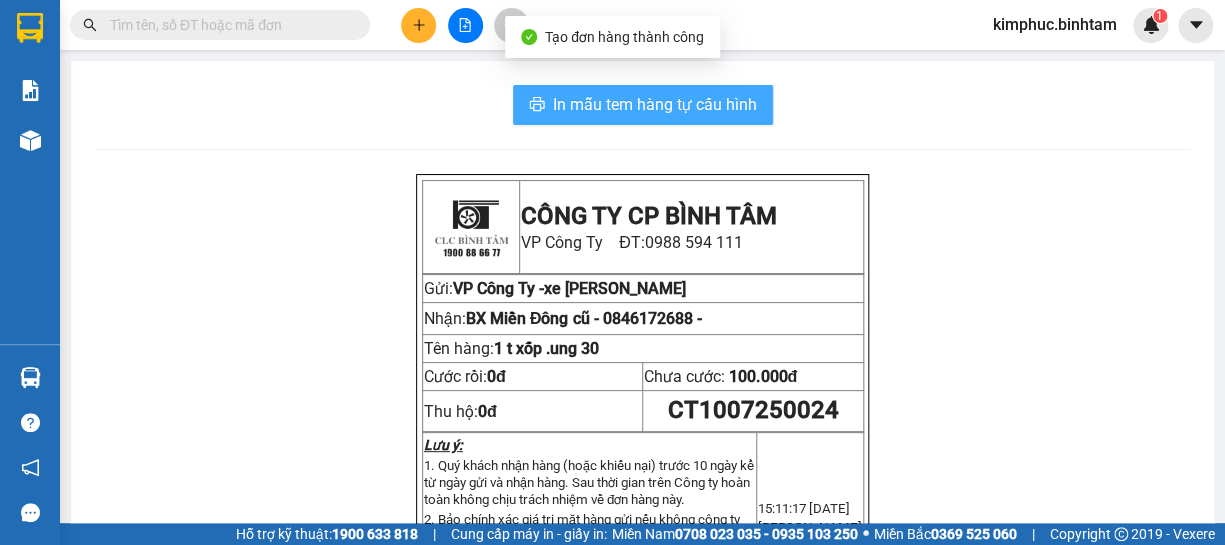 click on "In mẫu tem hàng tự cấu hình" at bounding box center (655, 104) 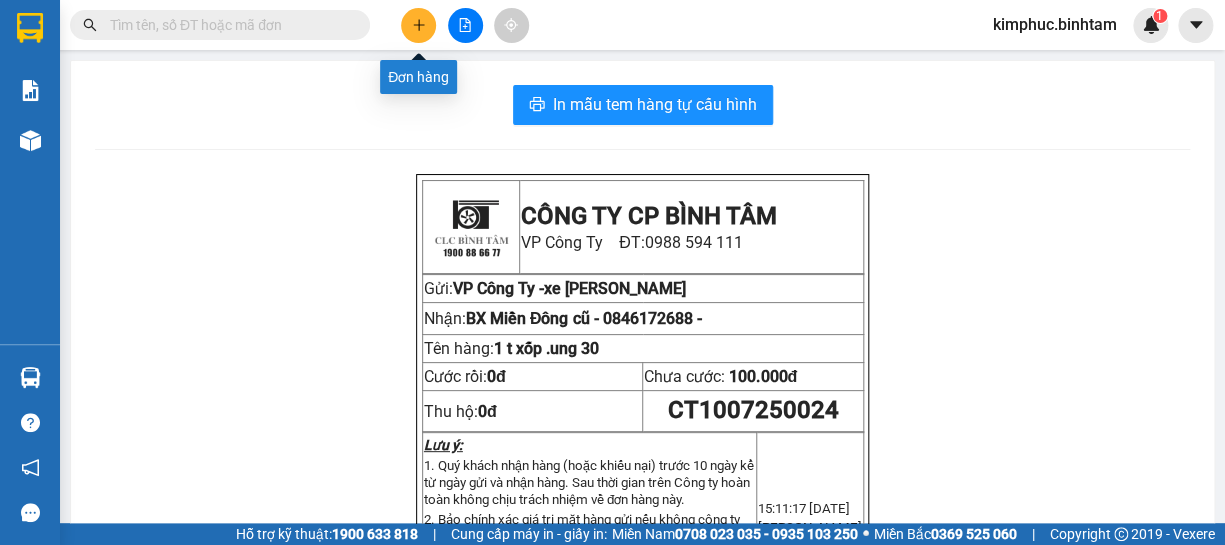 click 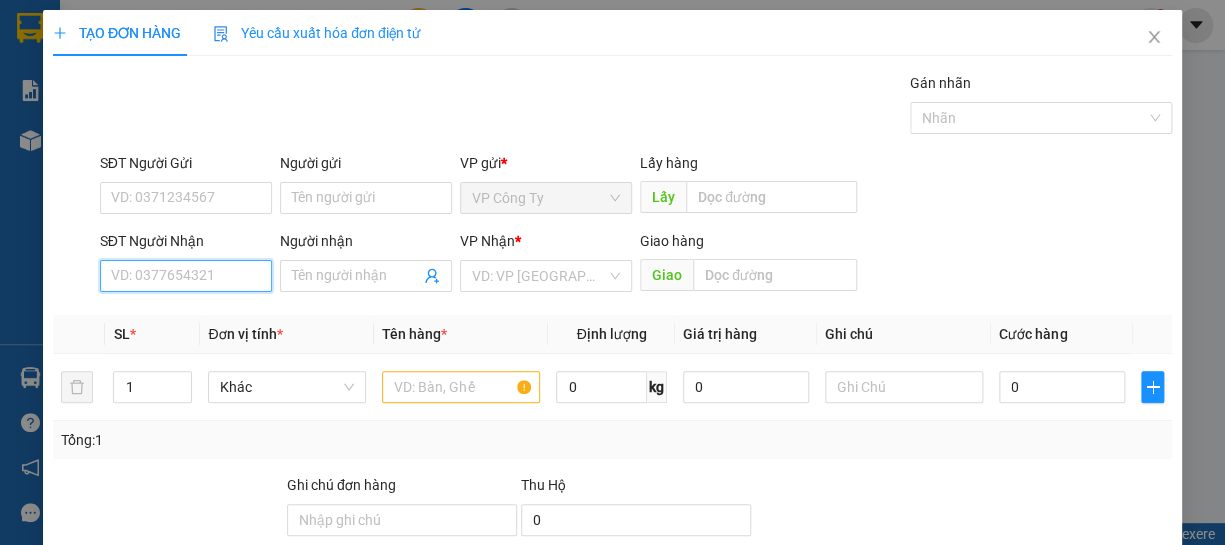 click on "SĐT Người Nhận" at bounding box center (186, 276) 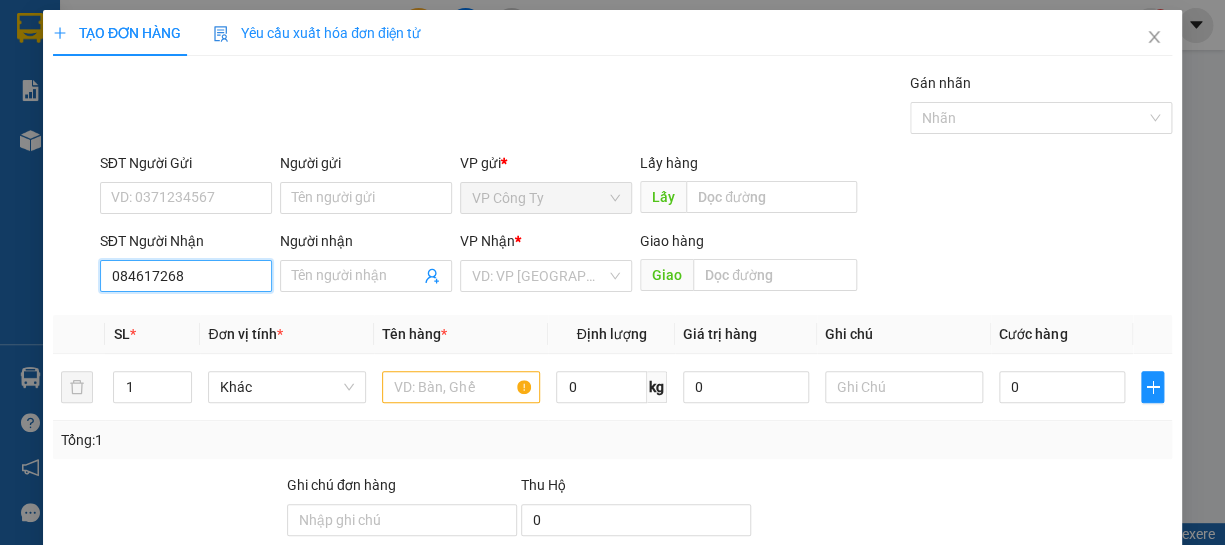 type on "0846172688" 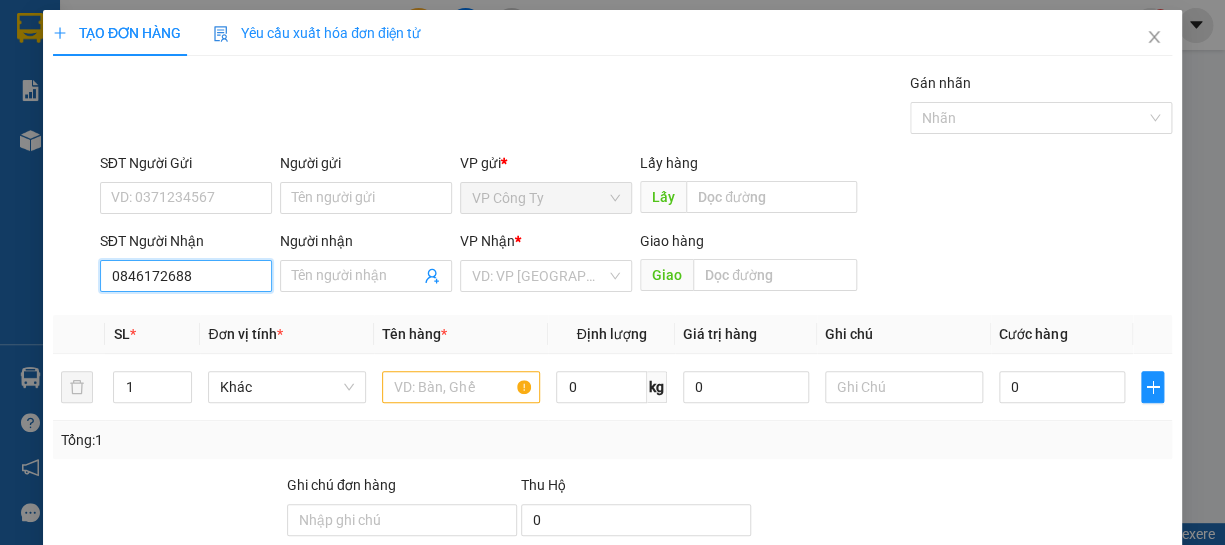 click on "0846172688" at bounding box center [186, 276] 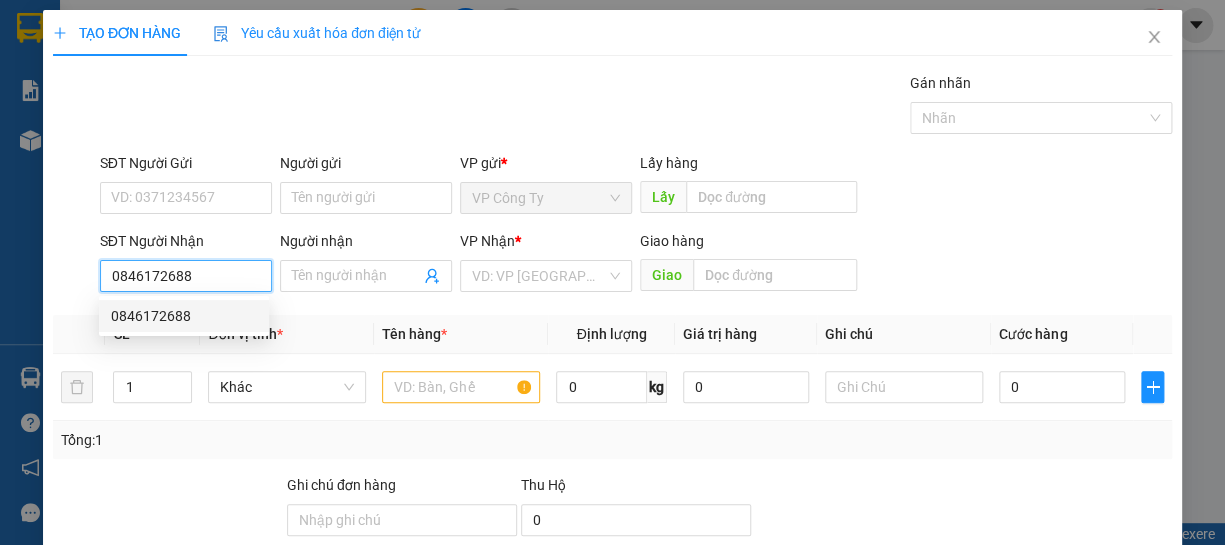 click on "0846172688" at bounding box center (184, 316) 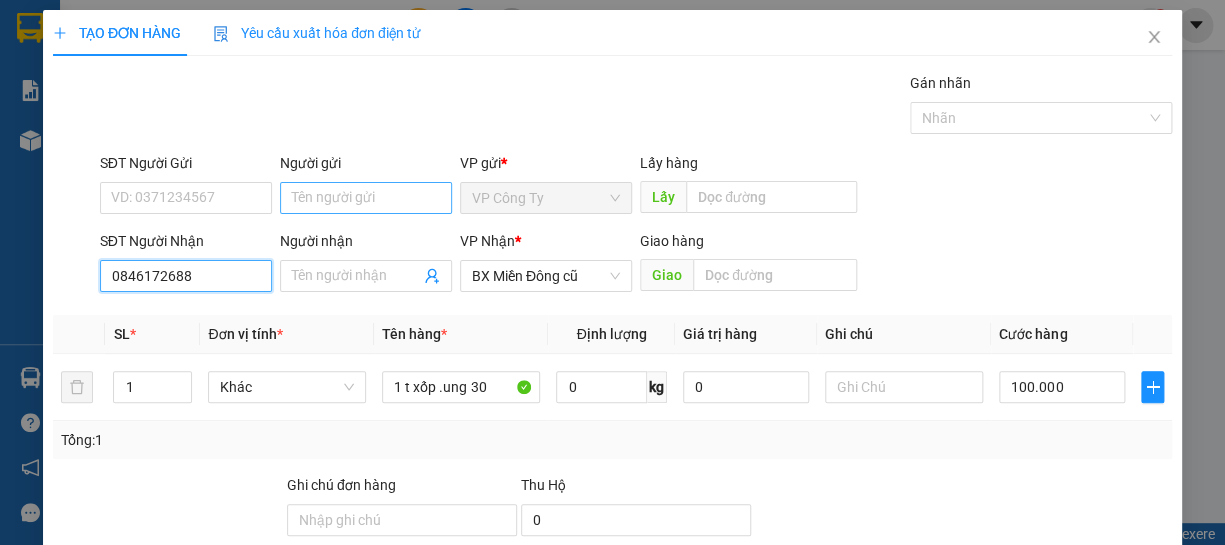 type on "0846172688" 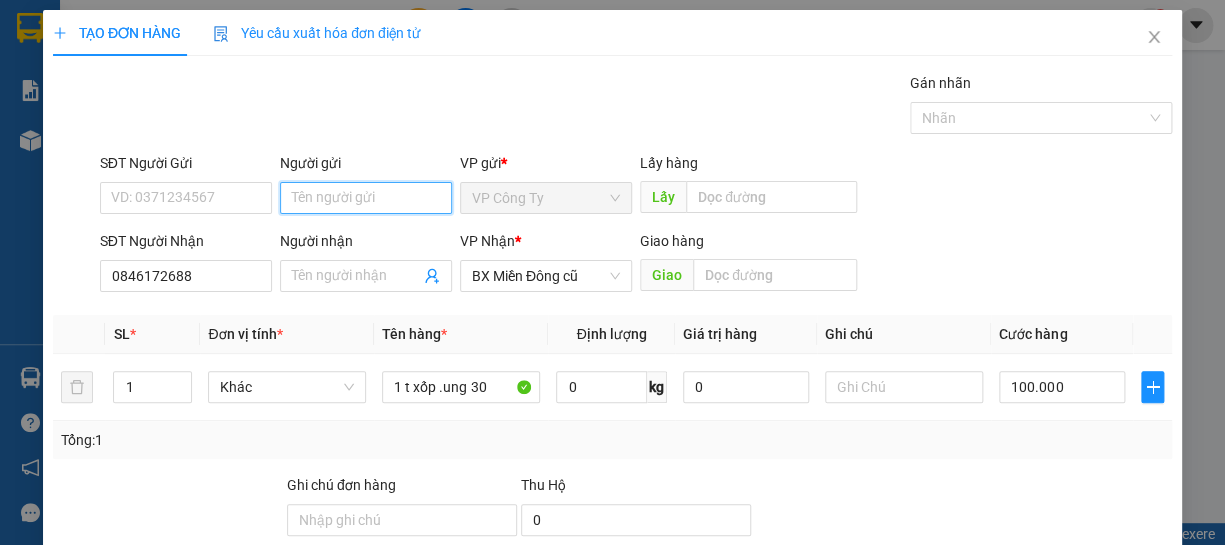 click on "Người gửi" at bounding box center [366, 198] 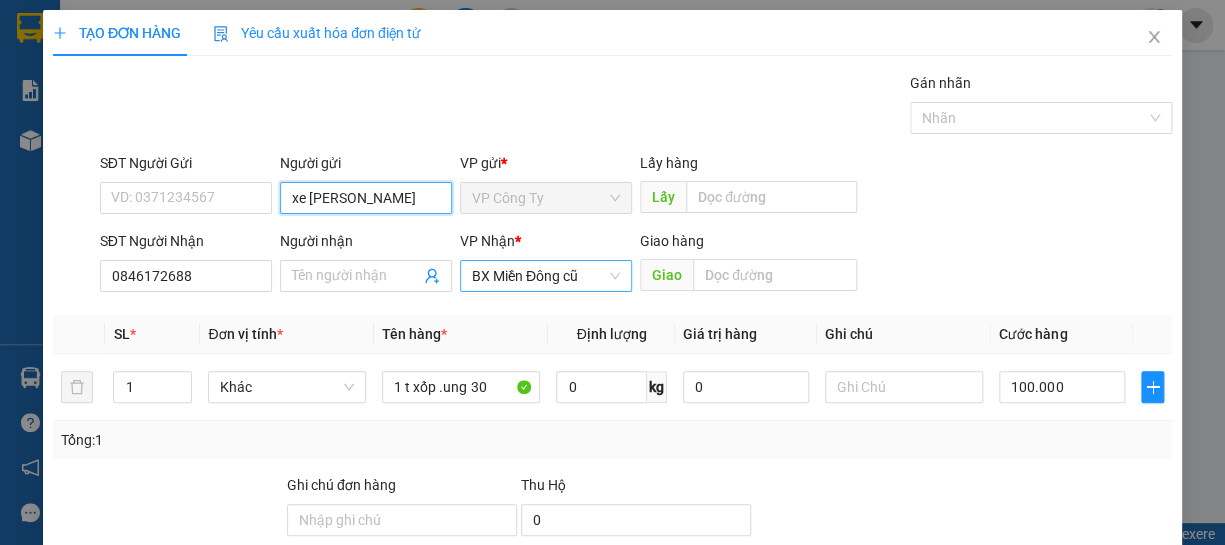 click on "BX Miền Đông cũ" at bounding box center (546, 276) 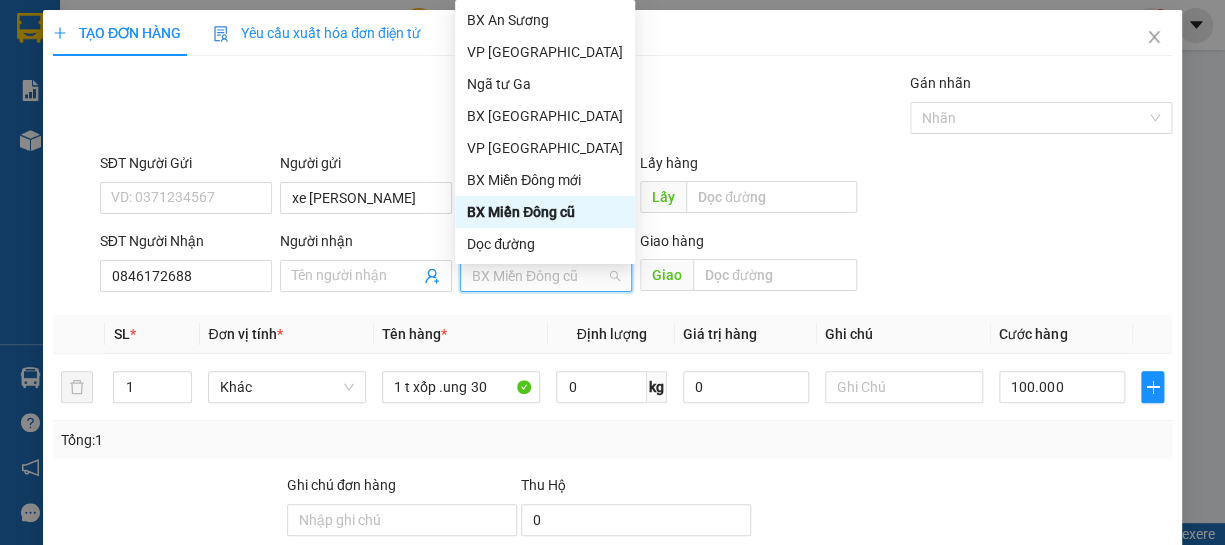 click on "BX Miền Đông cũ" at bounding box center (545, 212) 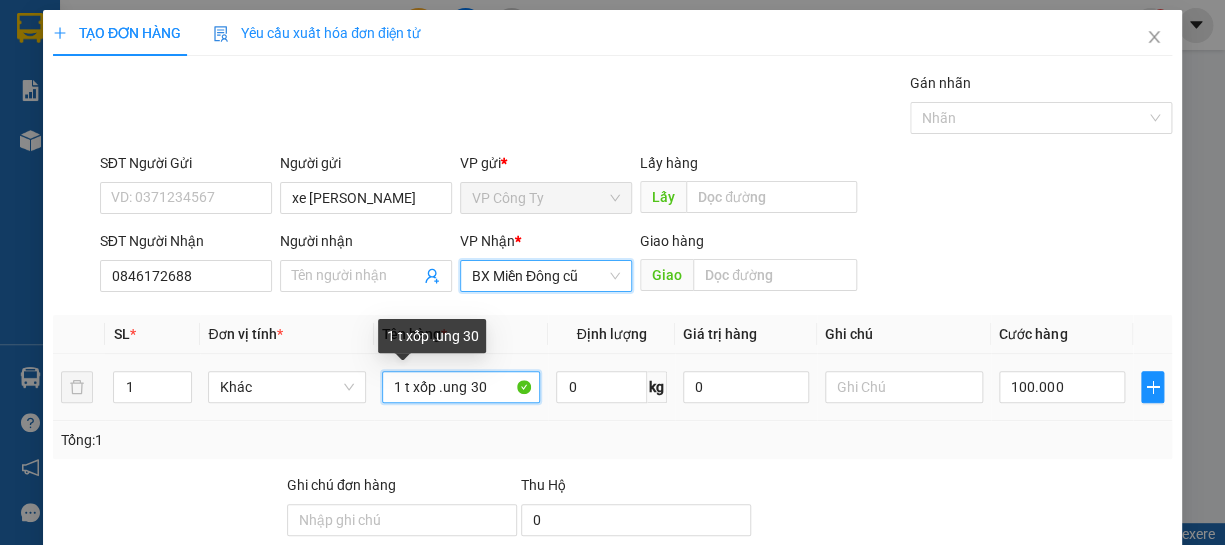 click on "1 t xốp .ung 30" at bounding box center [461, 387] 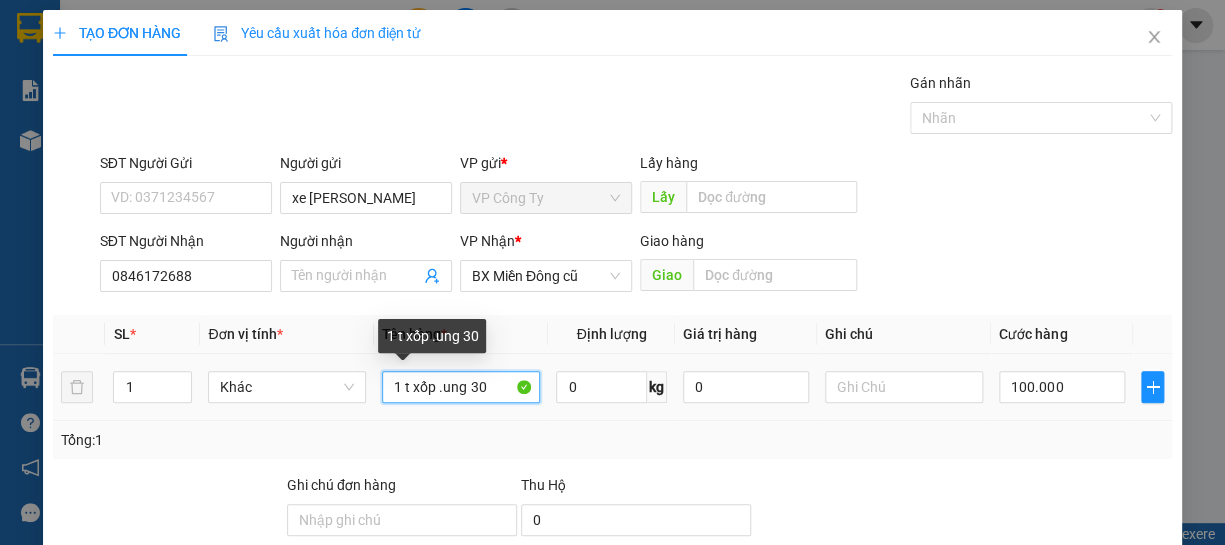 click on "1 t xốp .ung 30" at bounding box center (461, 387) 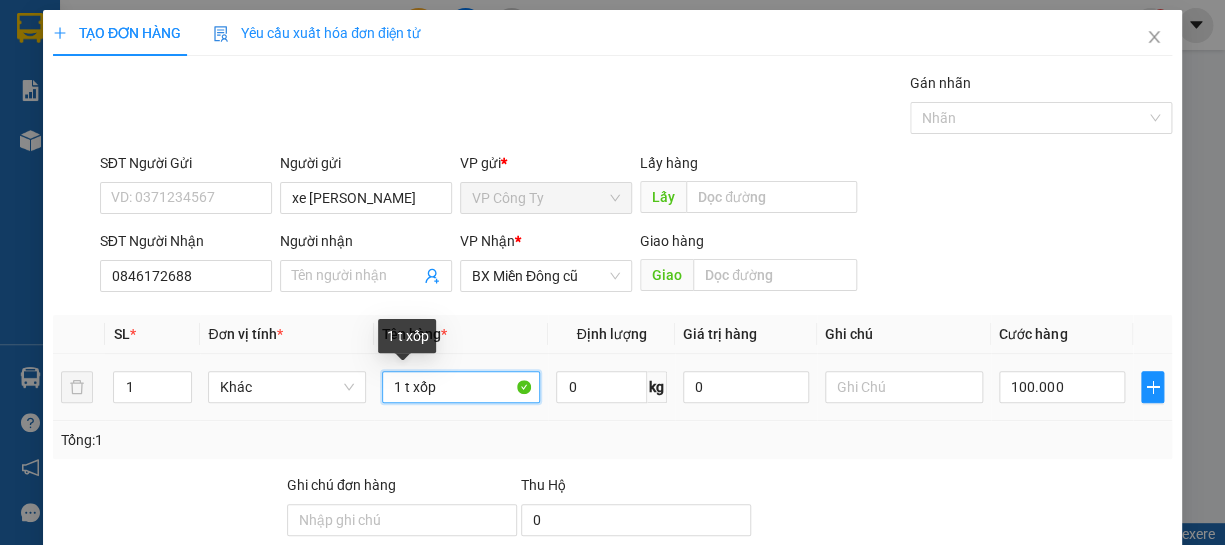 click on "1 t xốp" at bounding box center (461, 387) 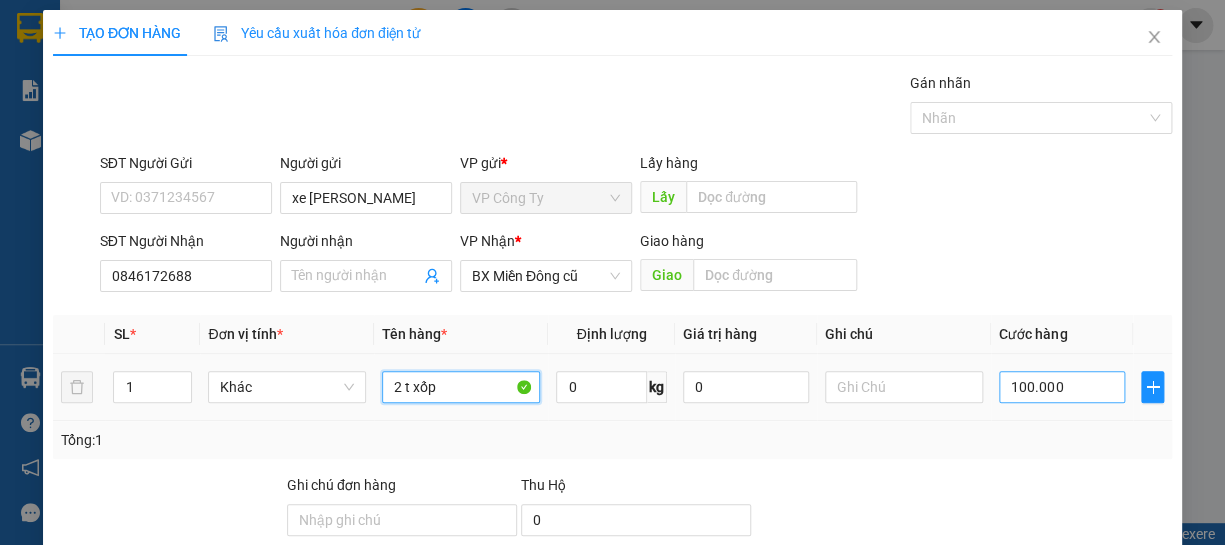type on "2 t xốp" 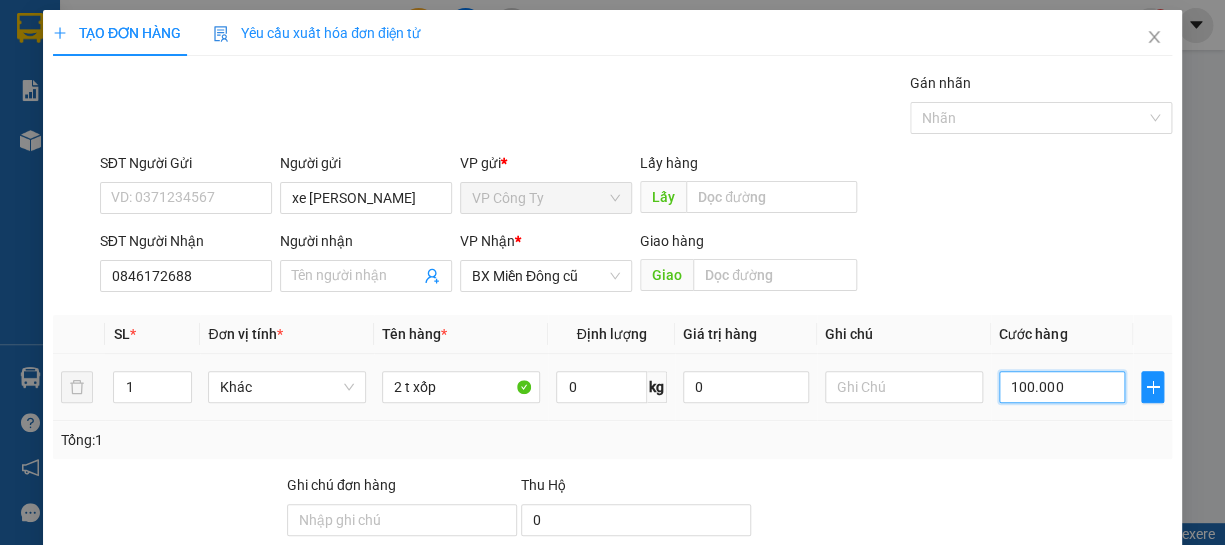 click on "100.000" at bounding box center (1062, 387) 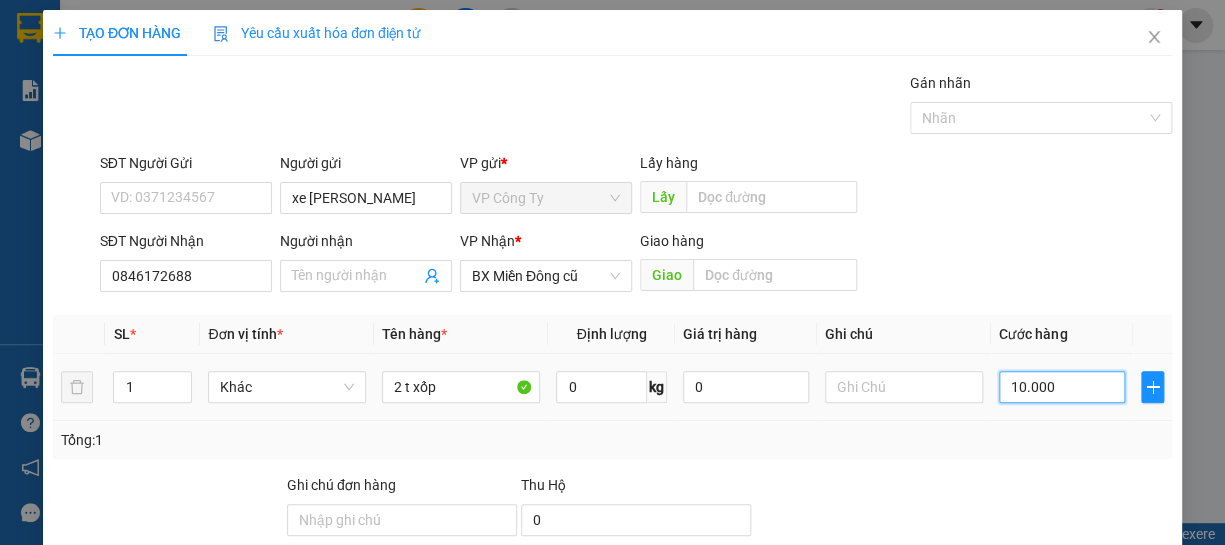 type on "0" 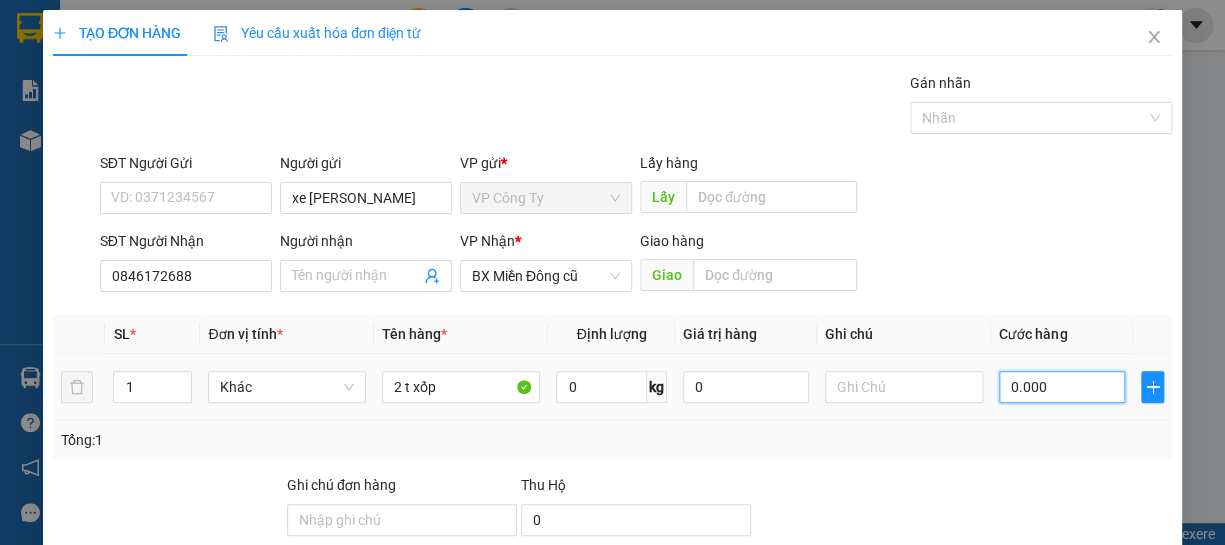 type on "20.000" 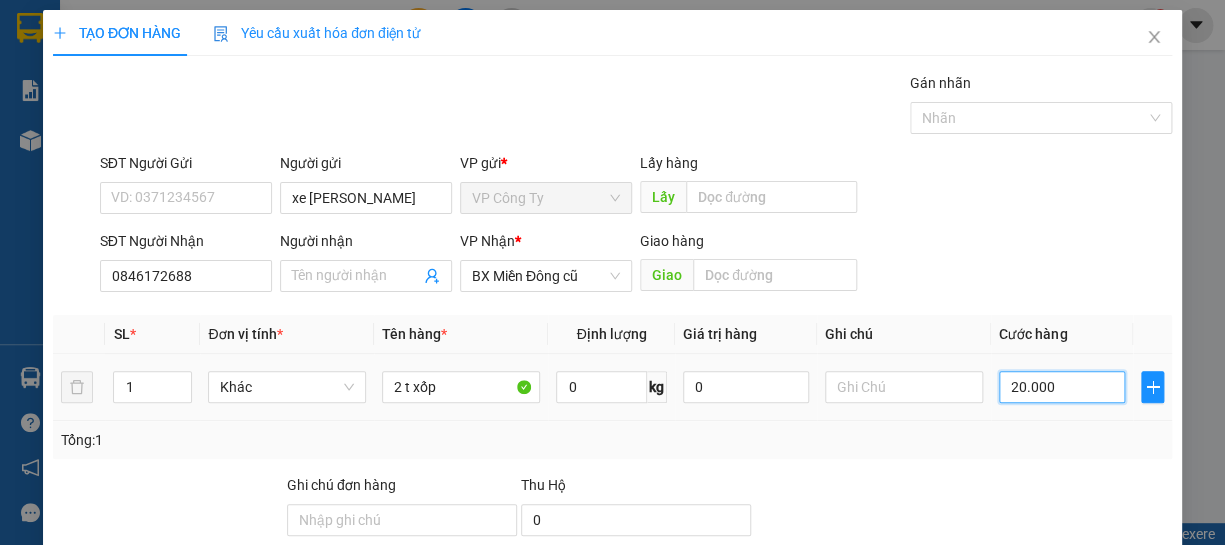 type on "250.000" 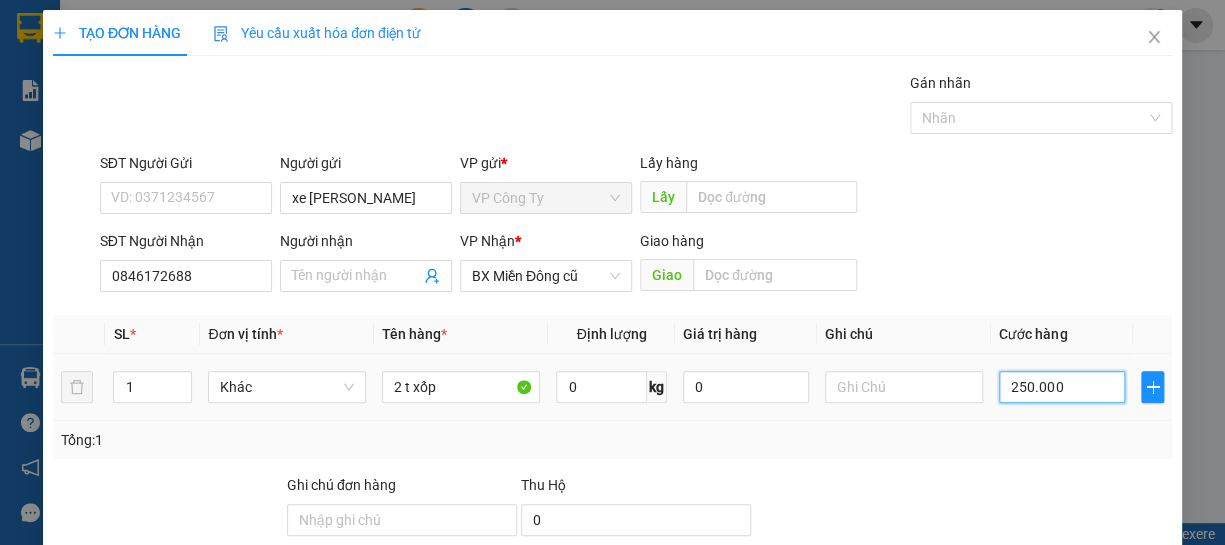 type on "250.000" 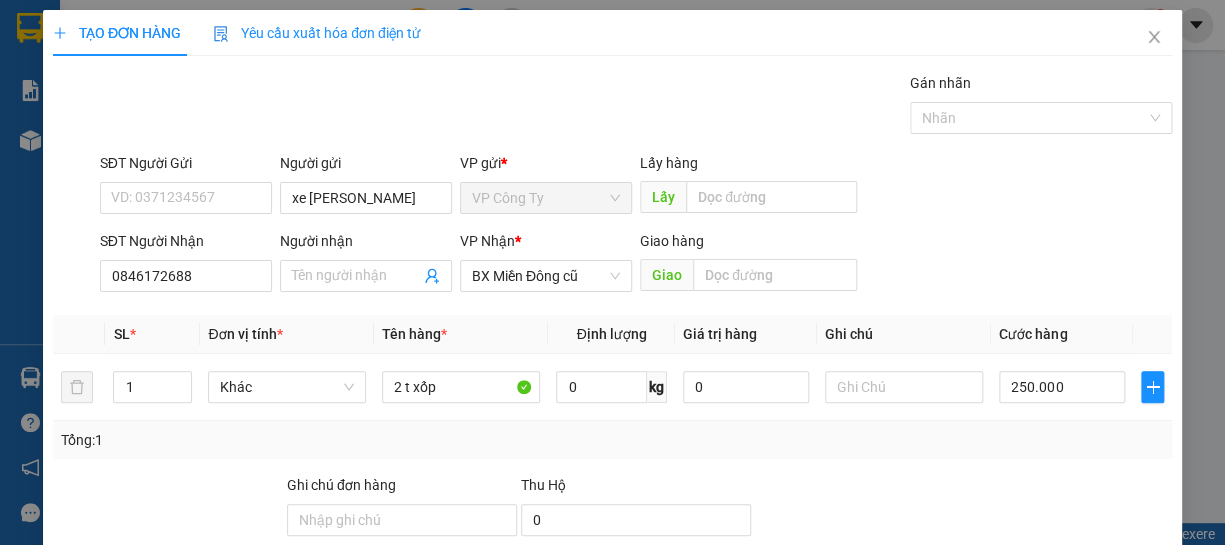 click on "[PERSON_NAME] và In" at bounding box center (1144, 685) 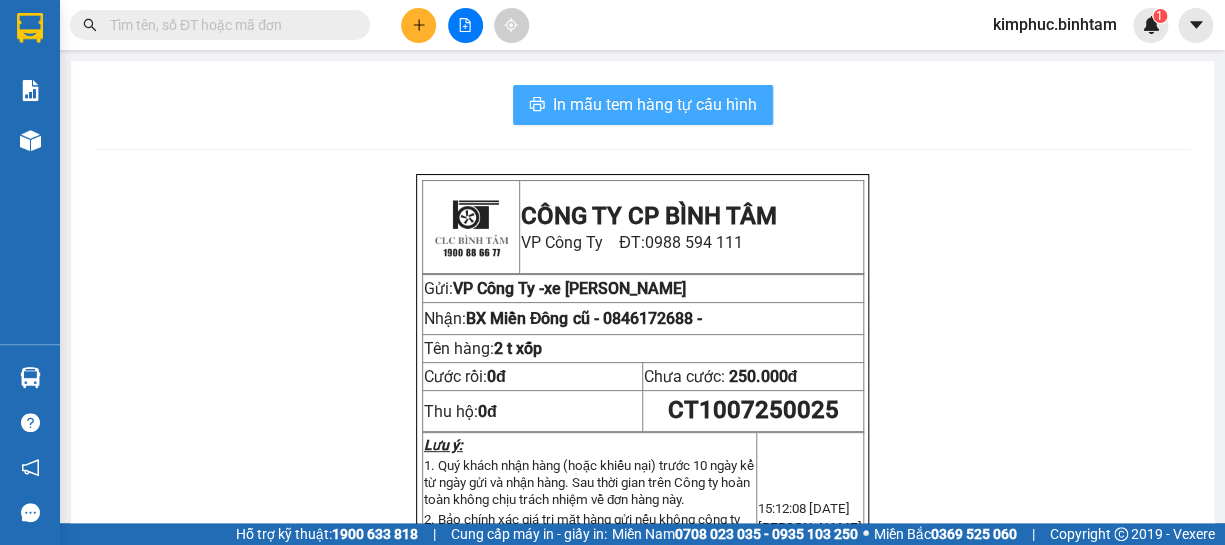click on "In mẫu tem hàng tự cấu hình" at bounding box center [655, 104] 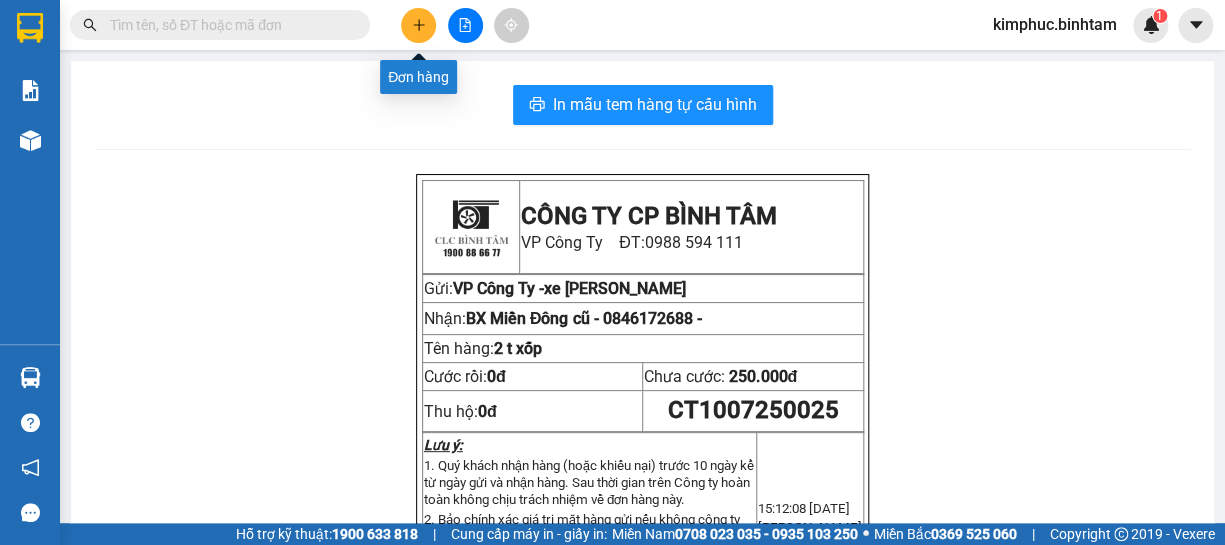 click 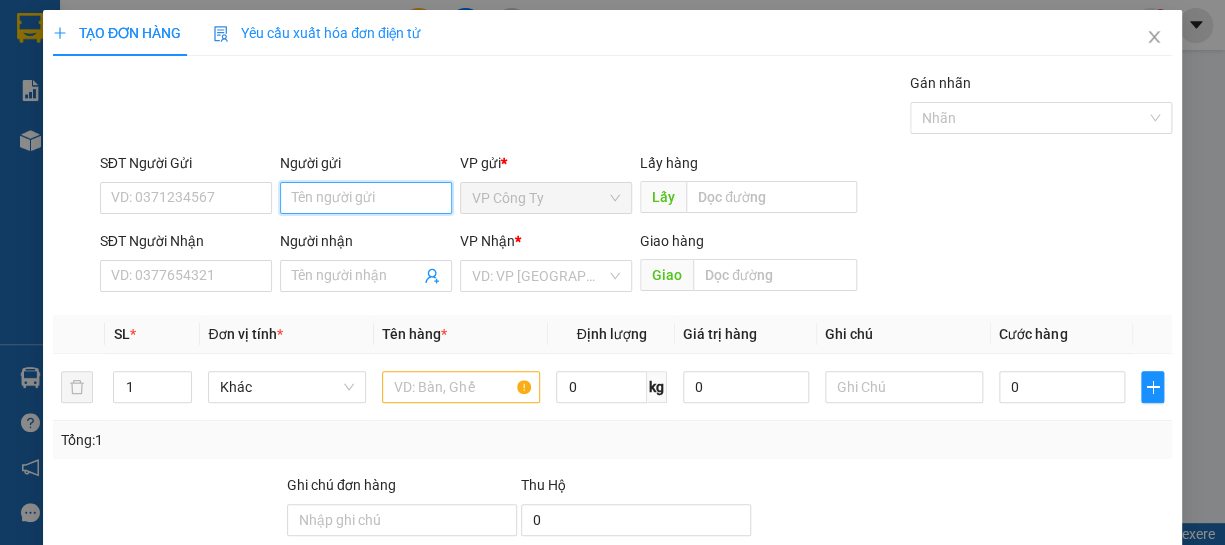 click on "Người gửi" at bounding box center (366, 198) 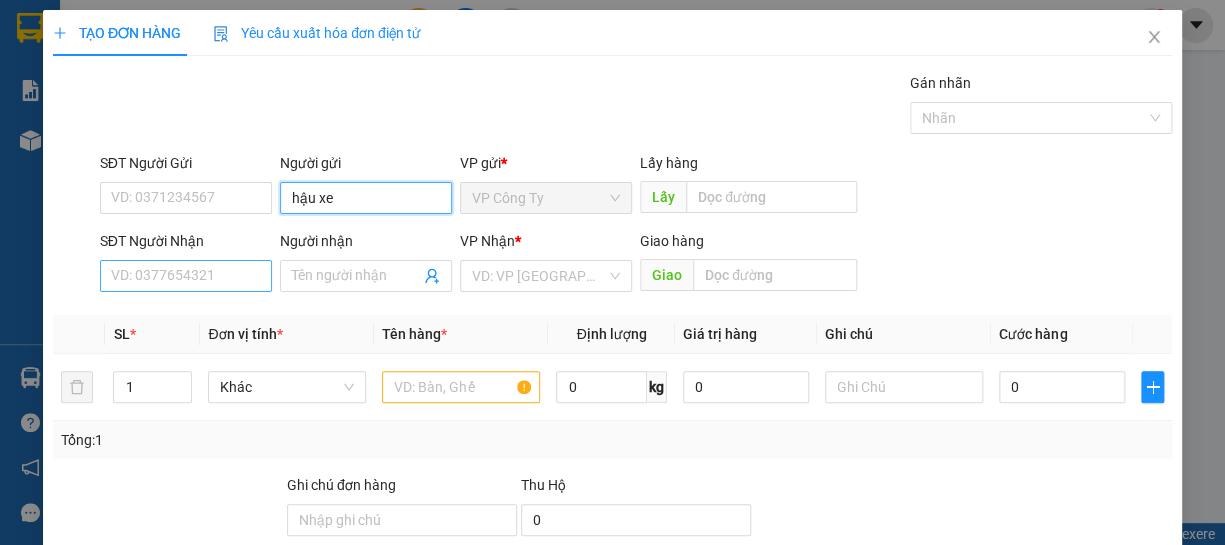 type on "hậu xe" 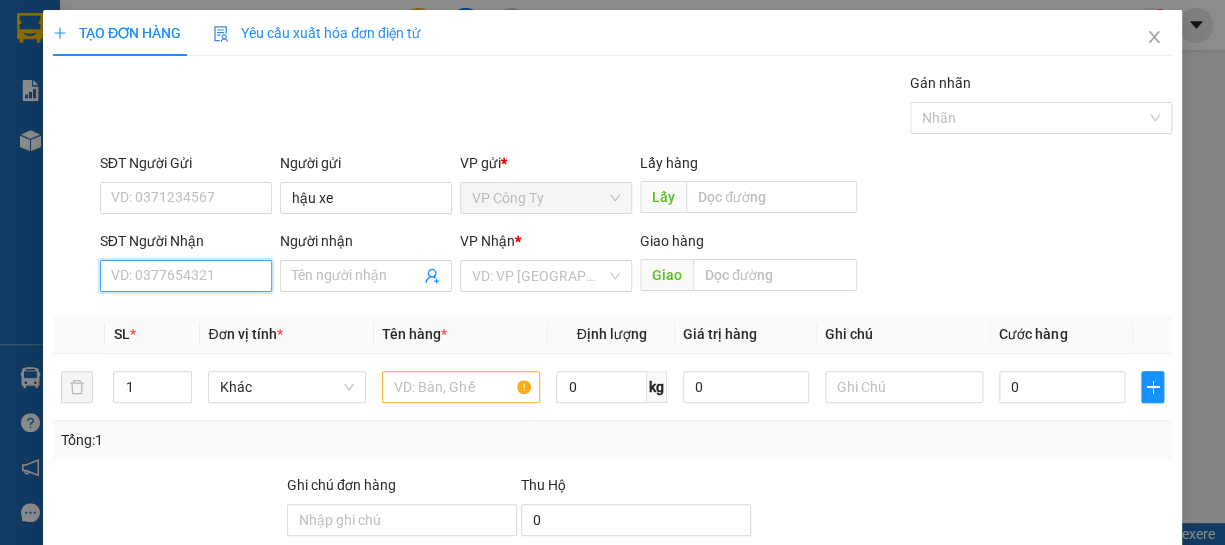 click on "SĐT Người Nhận" at bounding box center (186, 276) 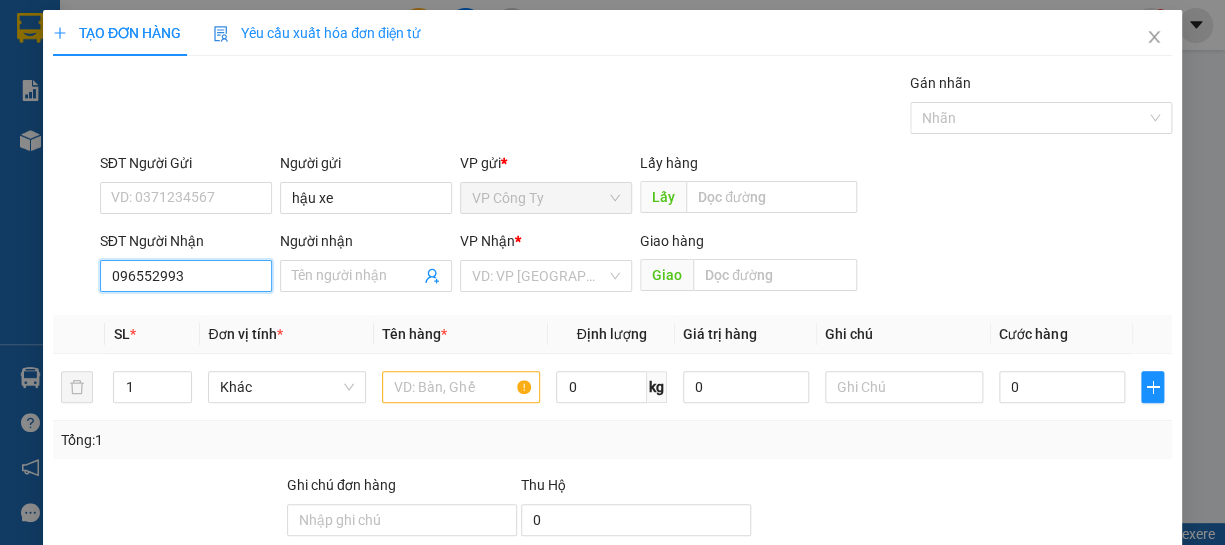 type on "0965529938" 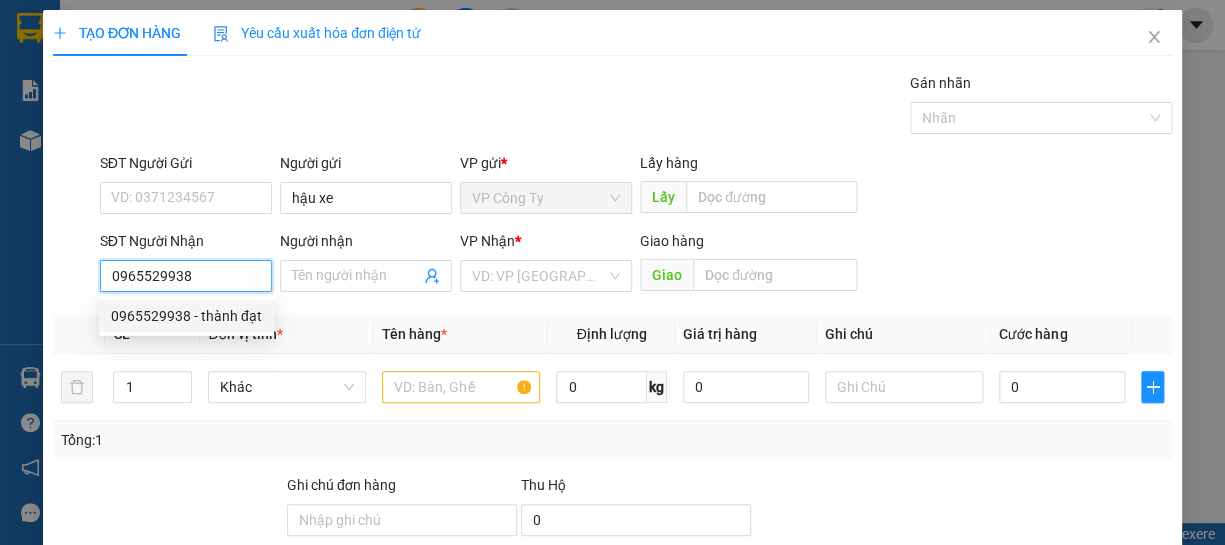 click on "0965529938 - thành đạt" at bounding box center (186, 316) 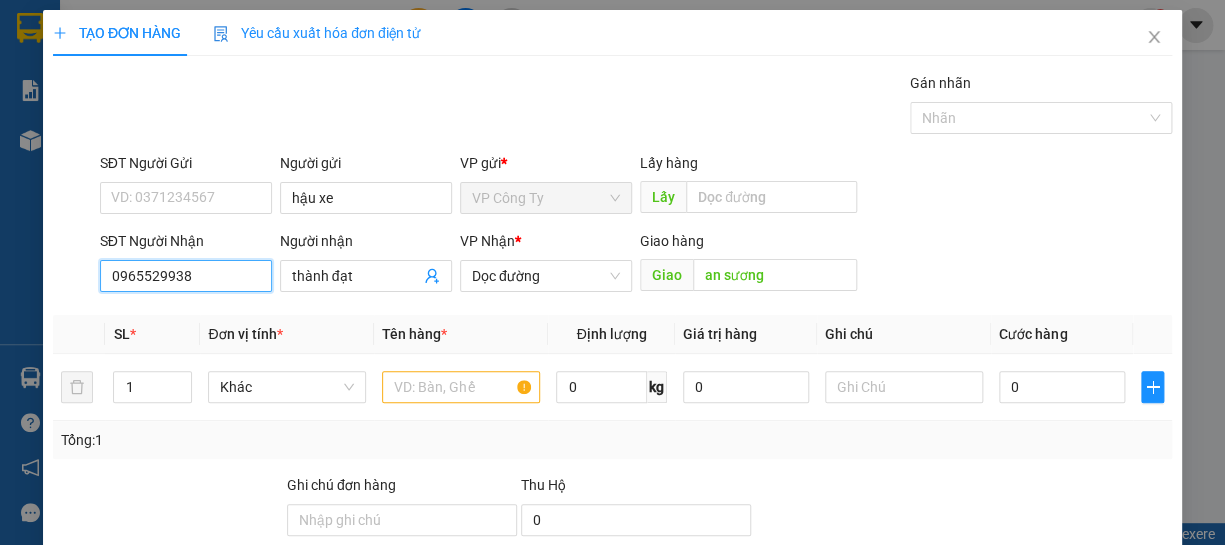 type on "450.000" 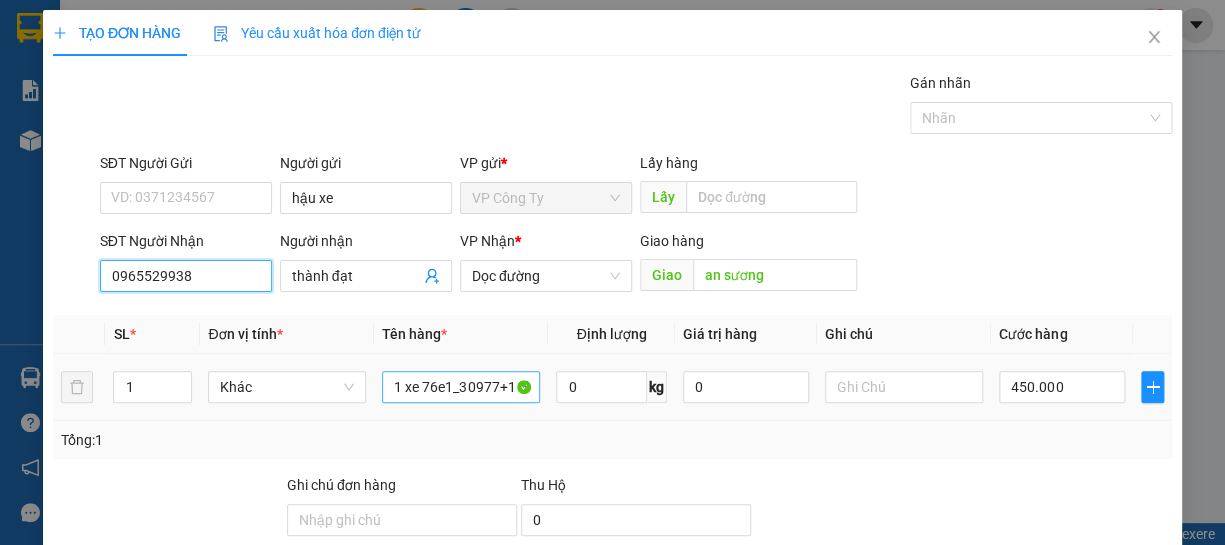 type on "0965529938" 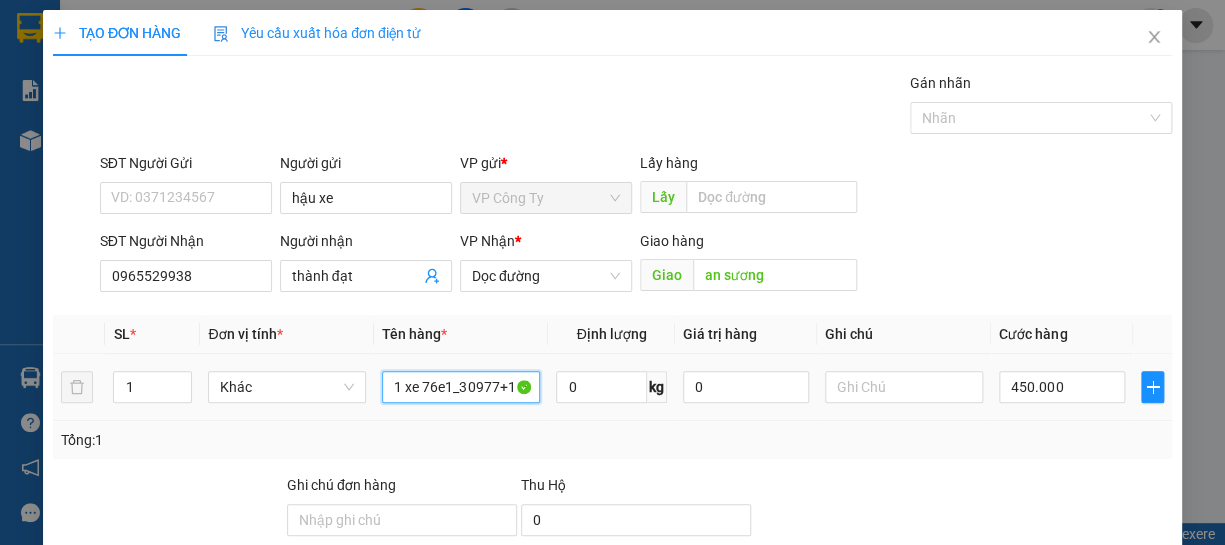 click on "1 xe 76e1_30977+1 chìa khóa" at bounding box center [461, 387] 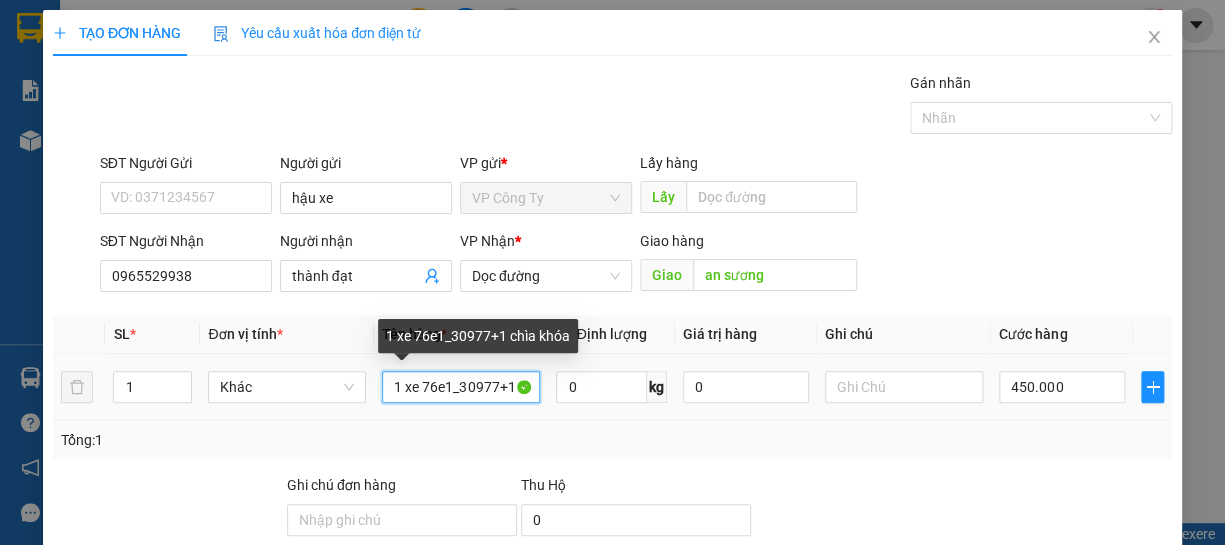 click on "1 xe 76e1_30977+1 chìa khóa" at bounding box center [461, 387] 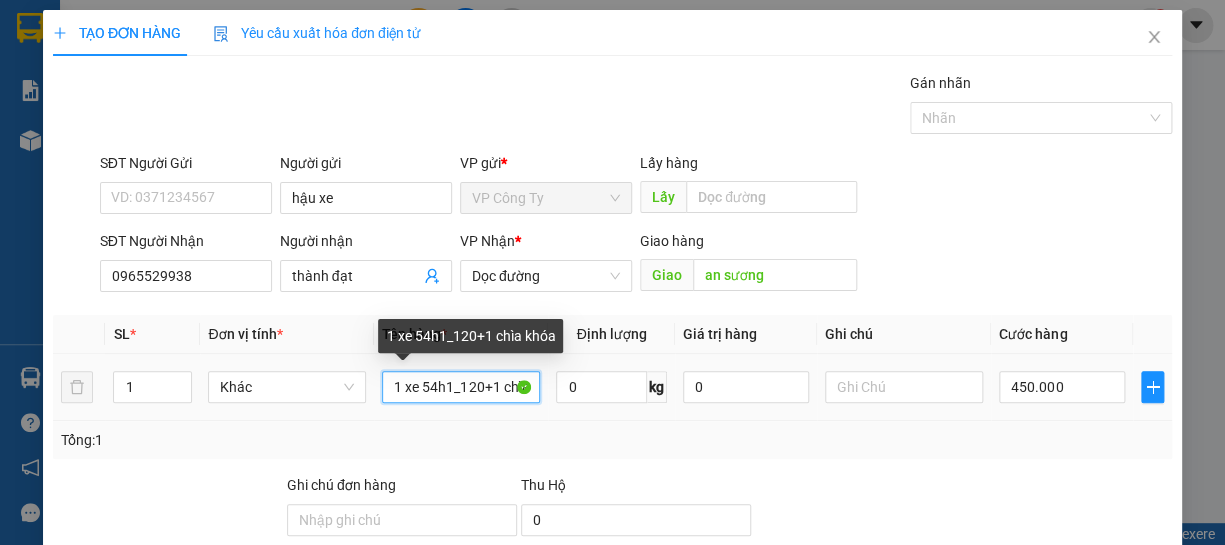type on "1 xe 54h1_1206+1 chìa khóa" 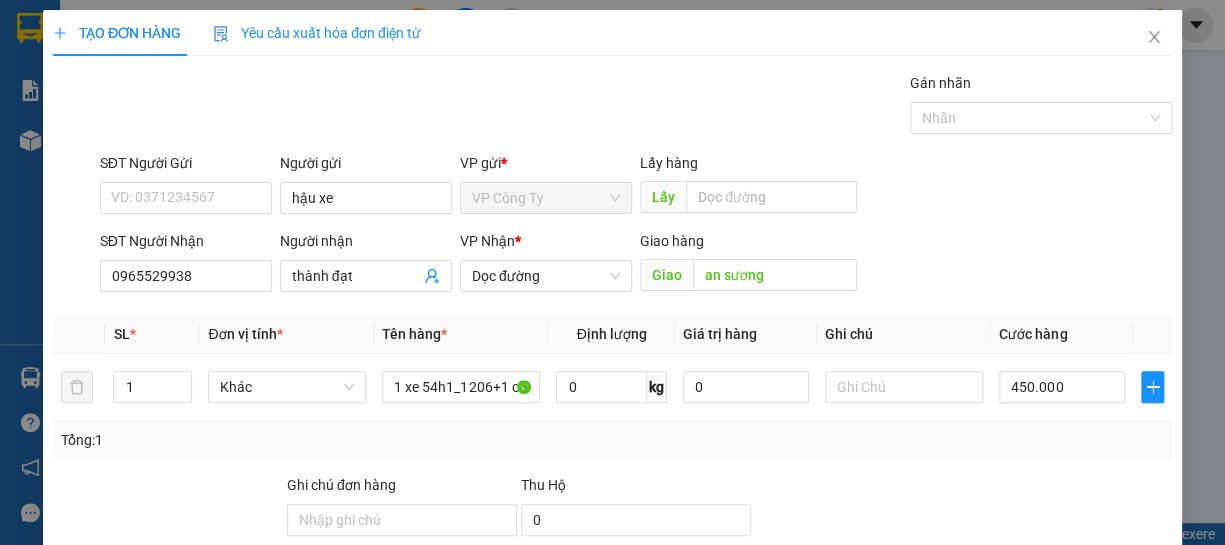 click on "[PERSON_NAME] và In" at bounding box center [1144, 685] 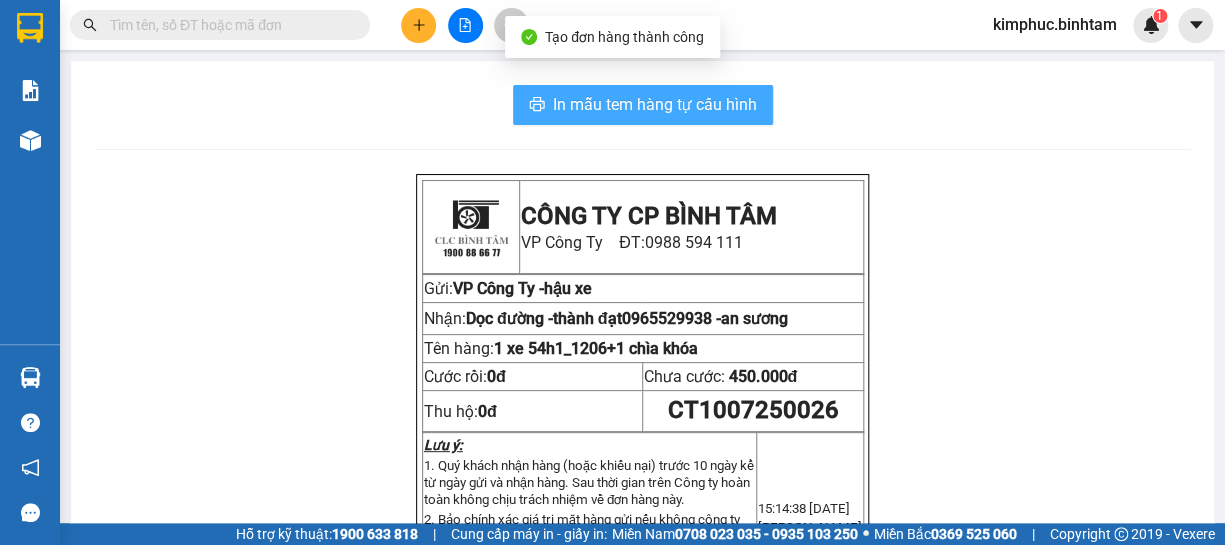 click on "In mẫu tem hàng tự cấu hình" at bounding box center [655, 104] 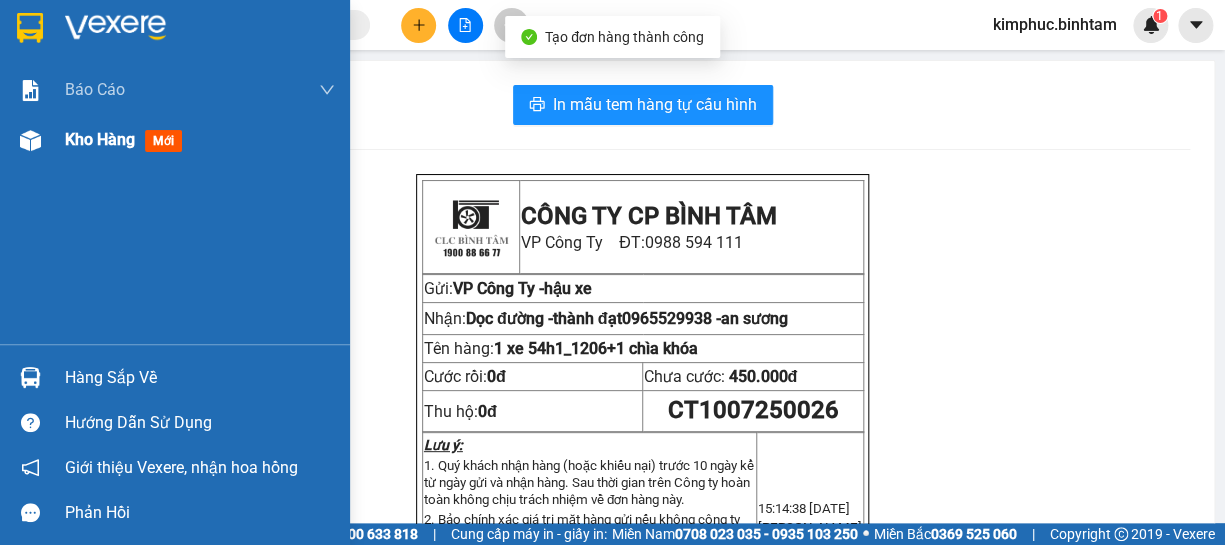 click on "Kho hàng mới" at bounding box center [200, 140] 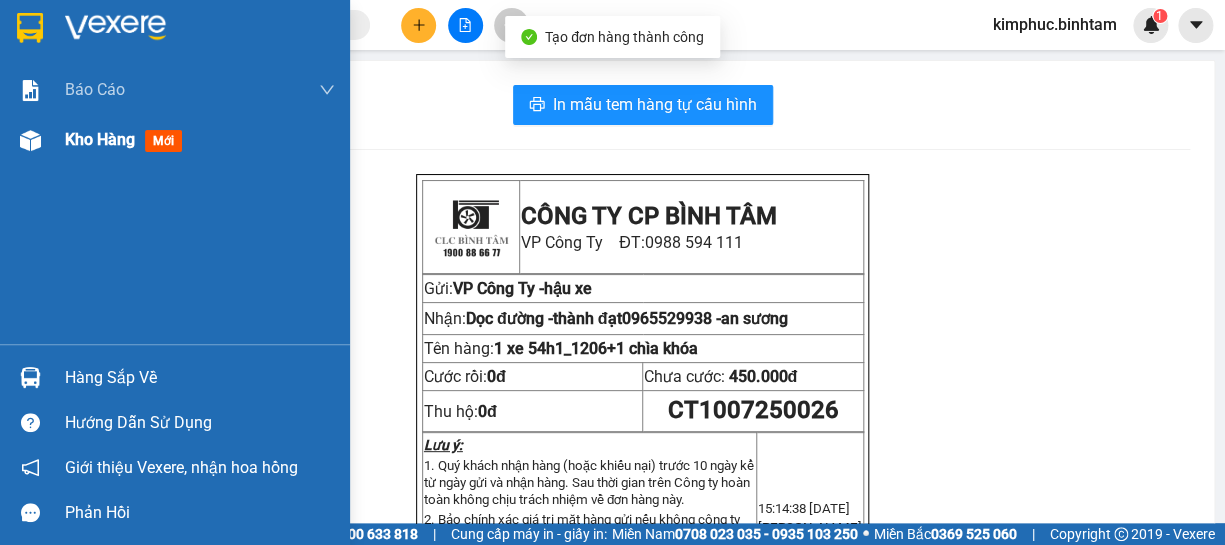 click on "Kho hàng" at bounding box center [100, 139] 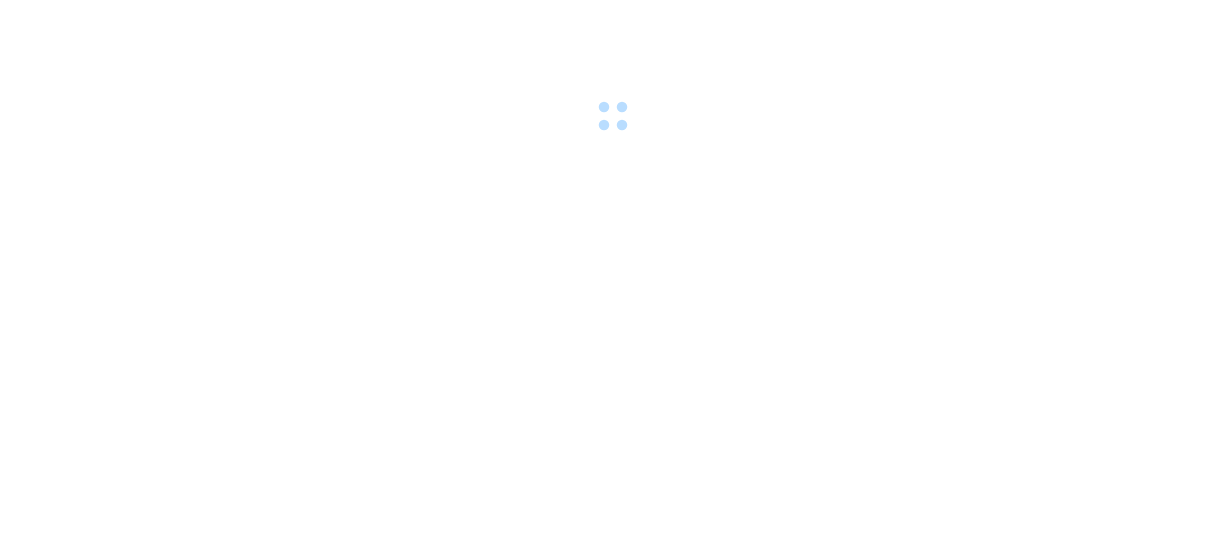 scroll, scrollTop: 0, scrollLeft: 0, axis: both 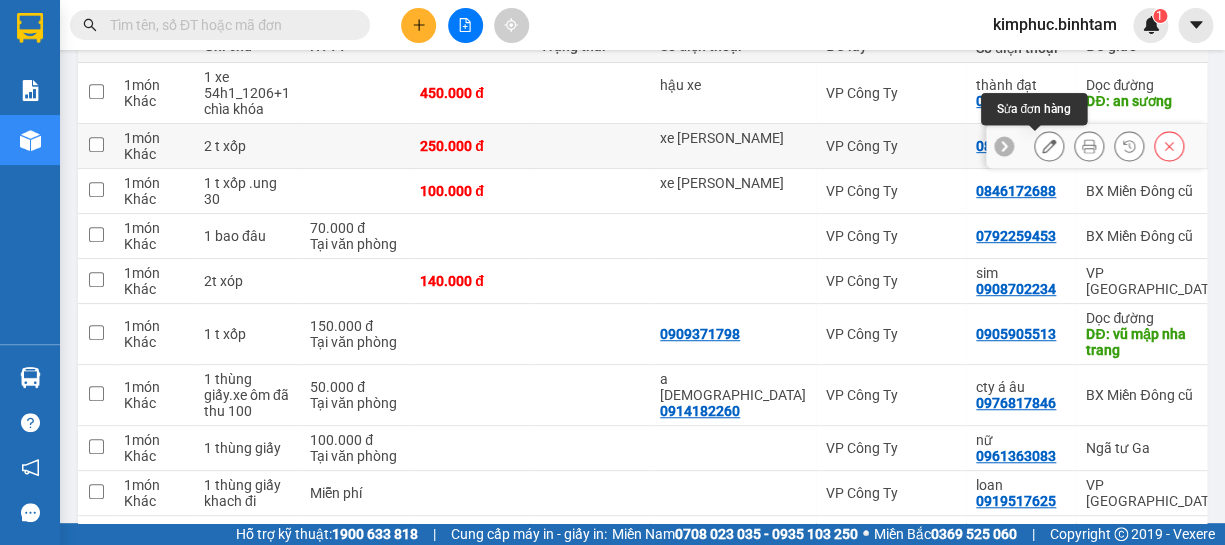 click at bounding box center (1049, 146) 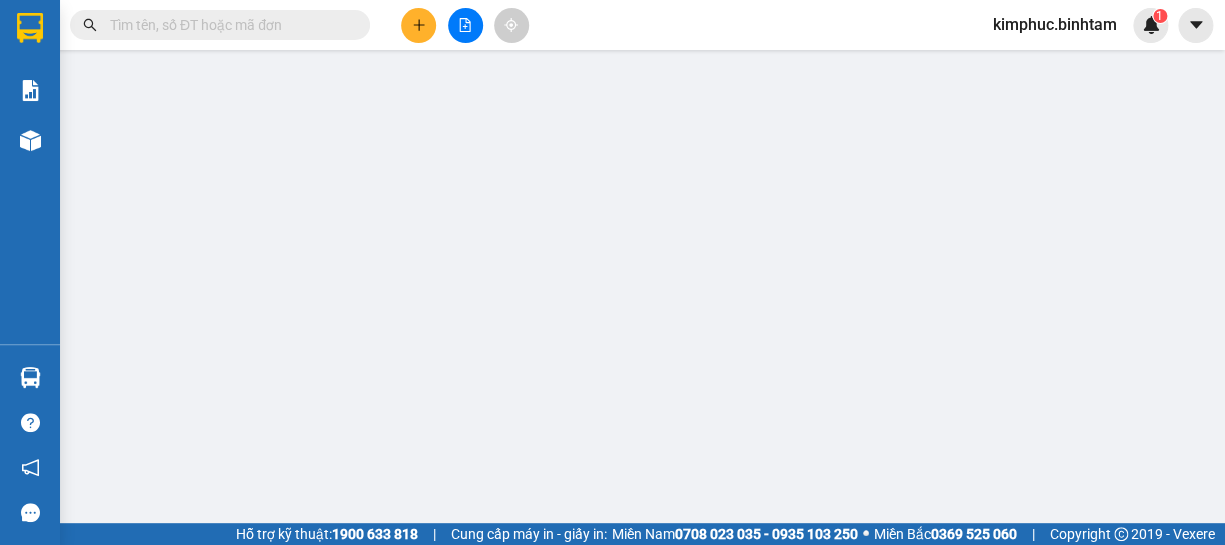 scroll, scrollTop: 0, scrollLeft: 0, axis: both 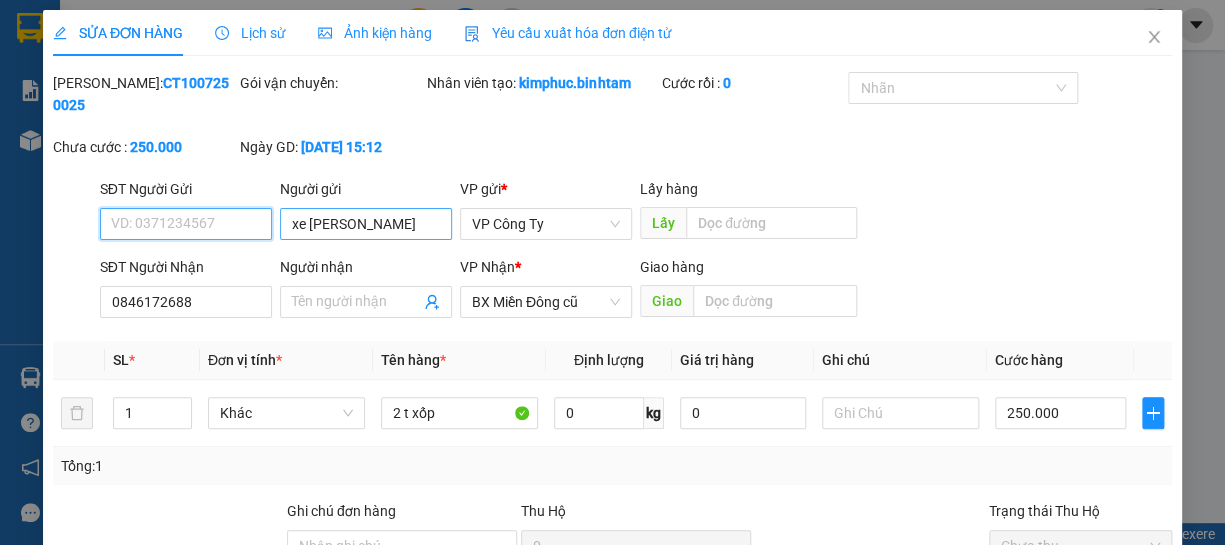 type on "xe tuấn huệ" 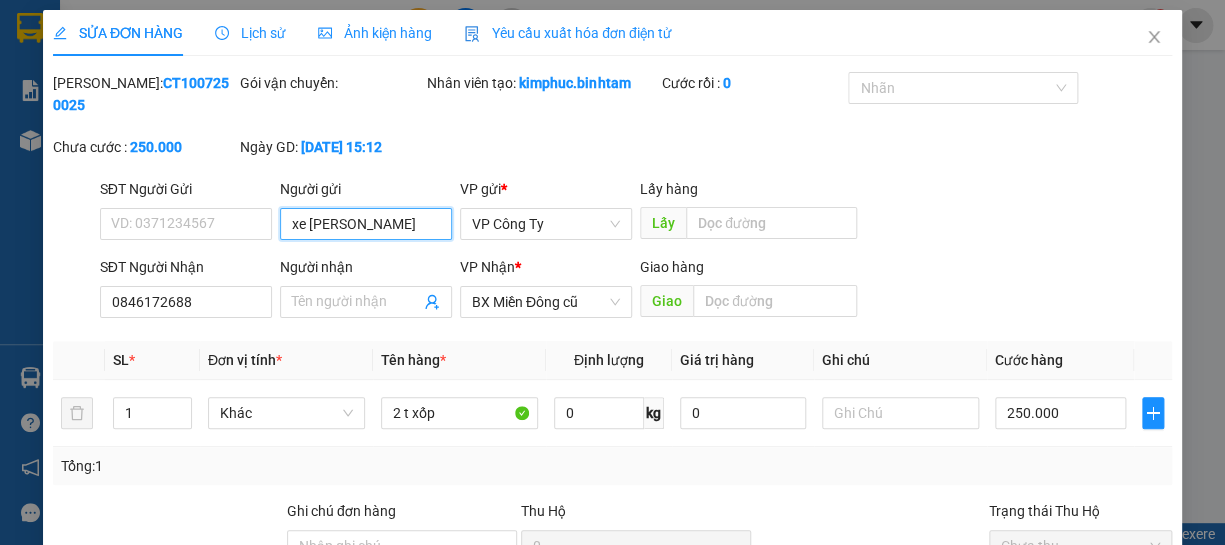 click on "xe tuấn huệ" at bounding box center [366, 224] 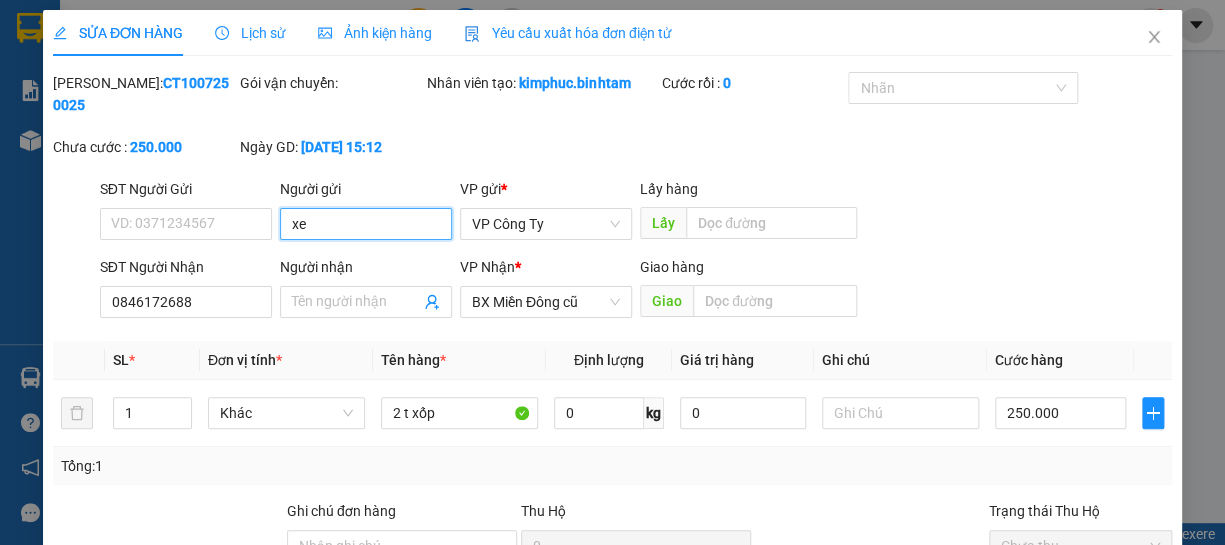 type on "x" 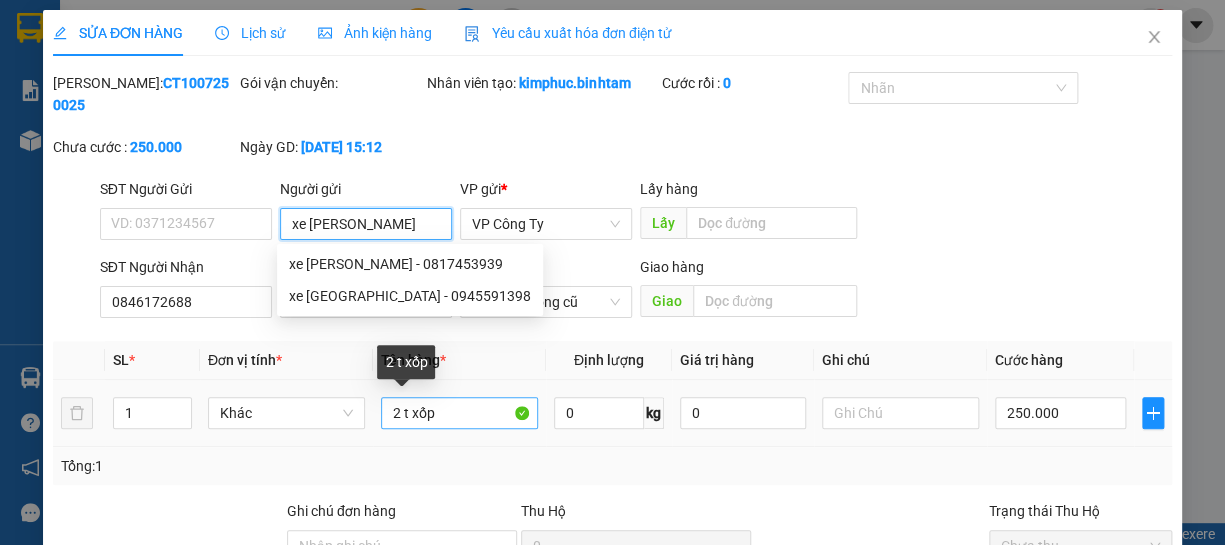 type on "xe tấn lộc" 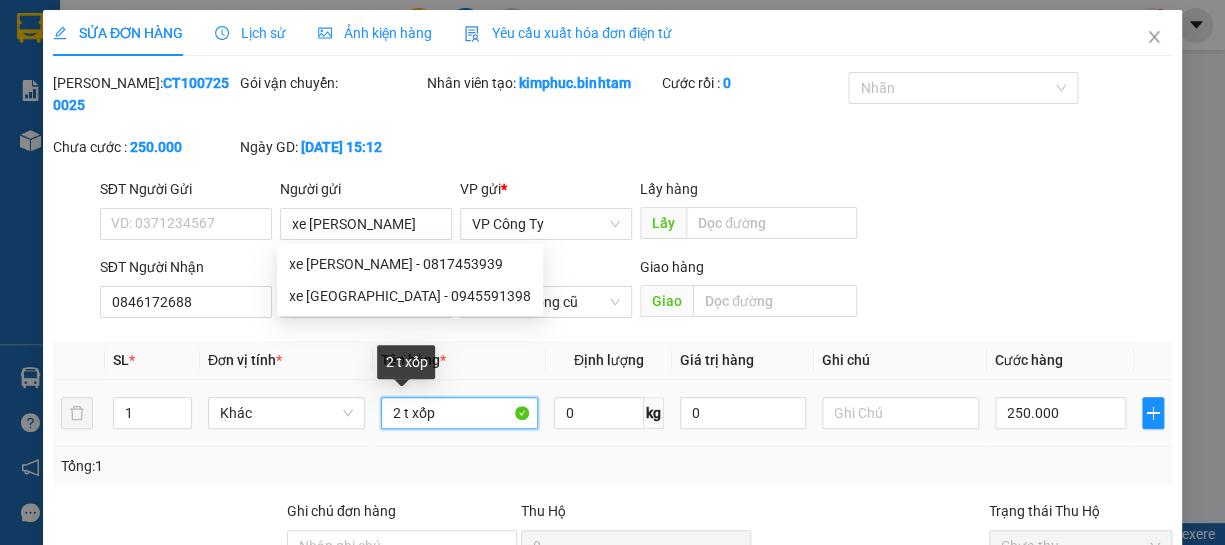 click on "2 t xốp" at bounding box center [459, 413] 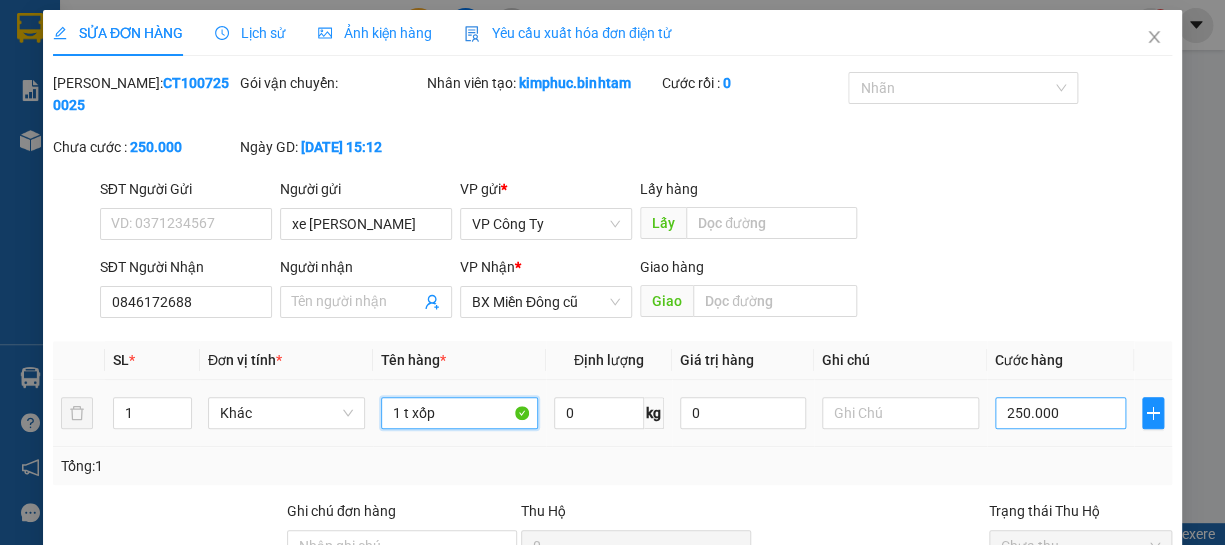 type on "1 t xốp" 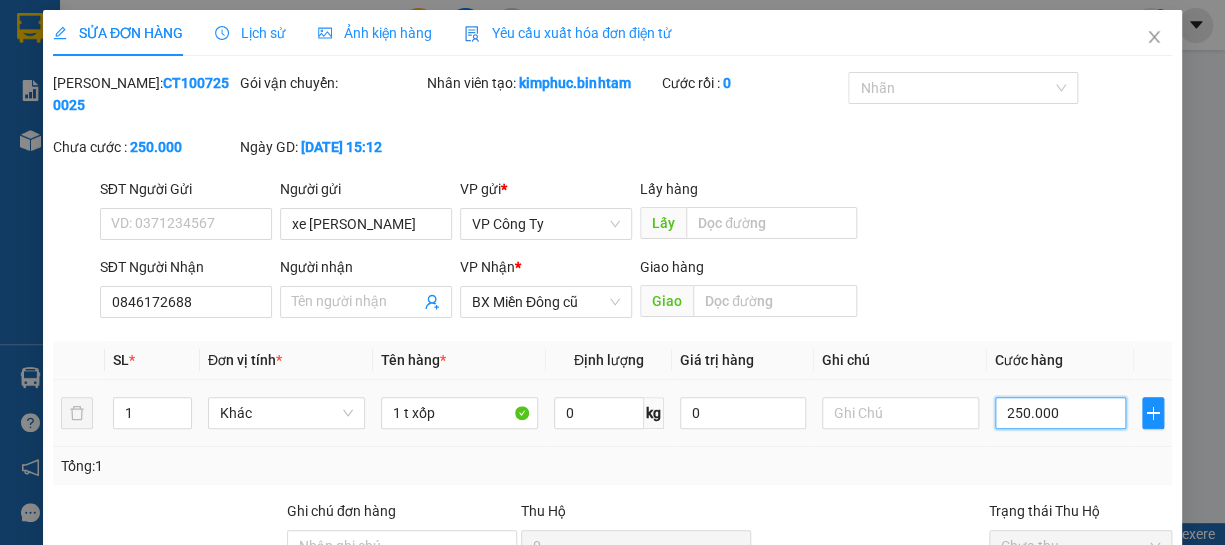 click on "250.000" at bounding box center (1060, 413) 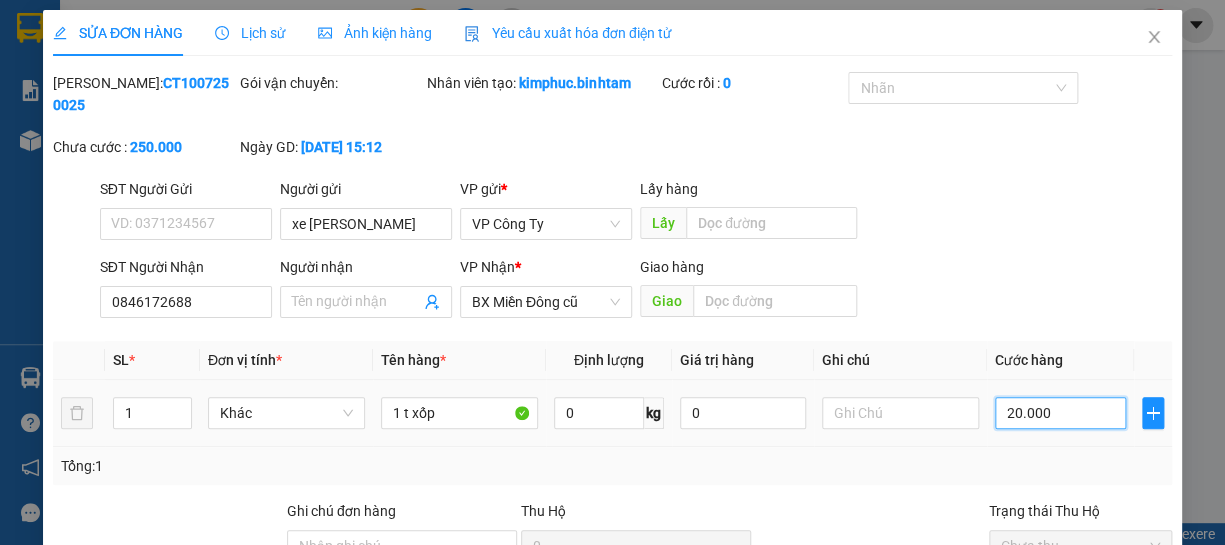 type on "0" 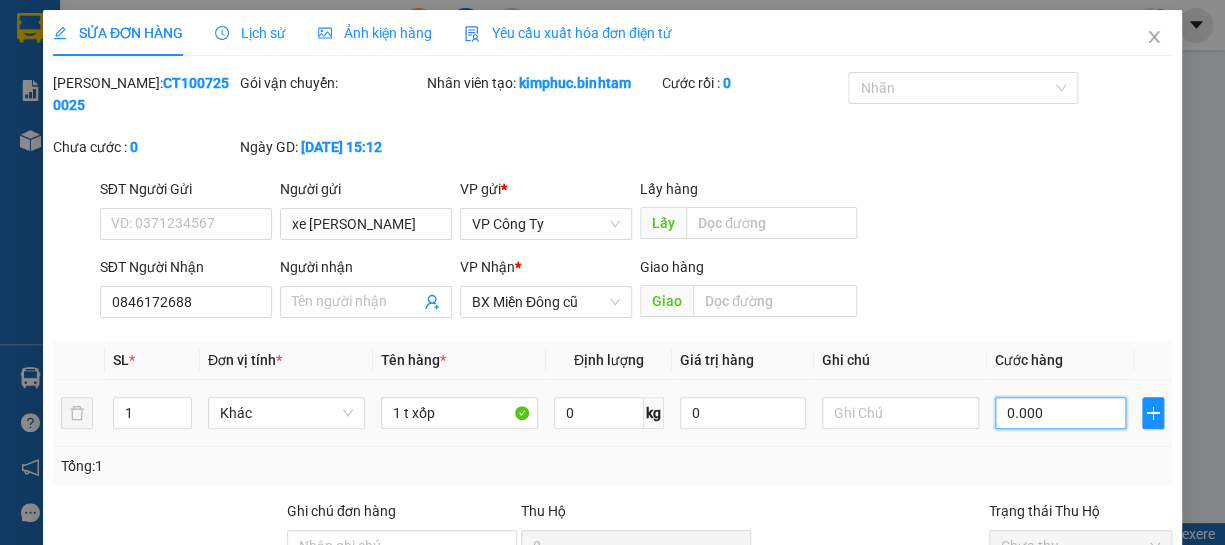 type on "10.000" 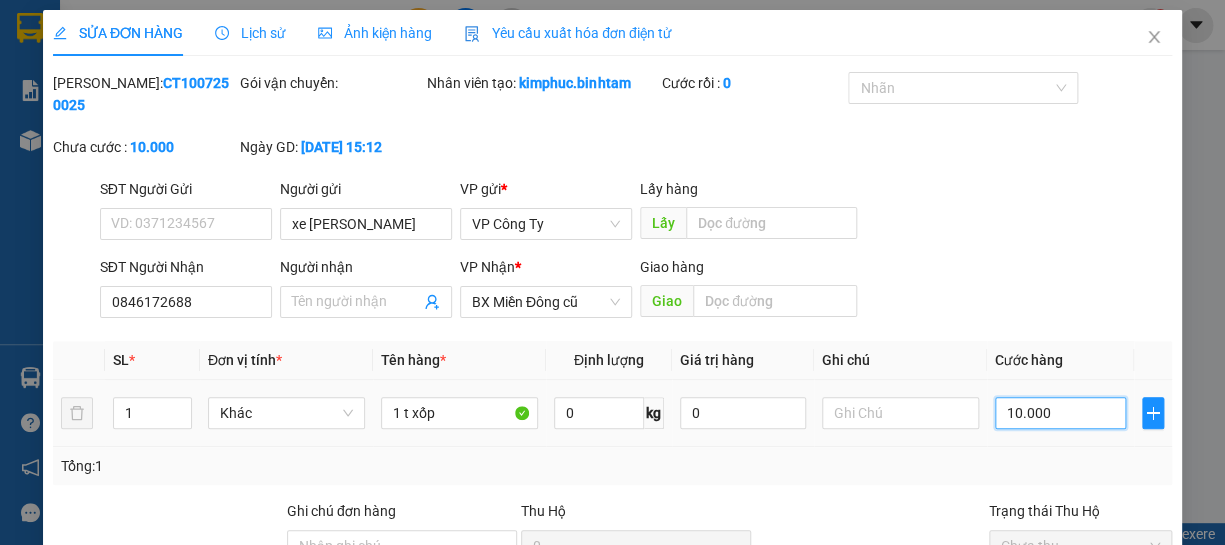 type on "100.000" 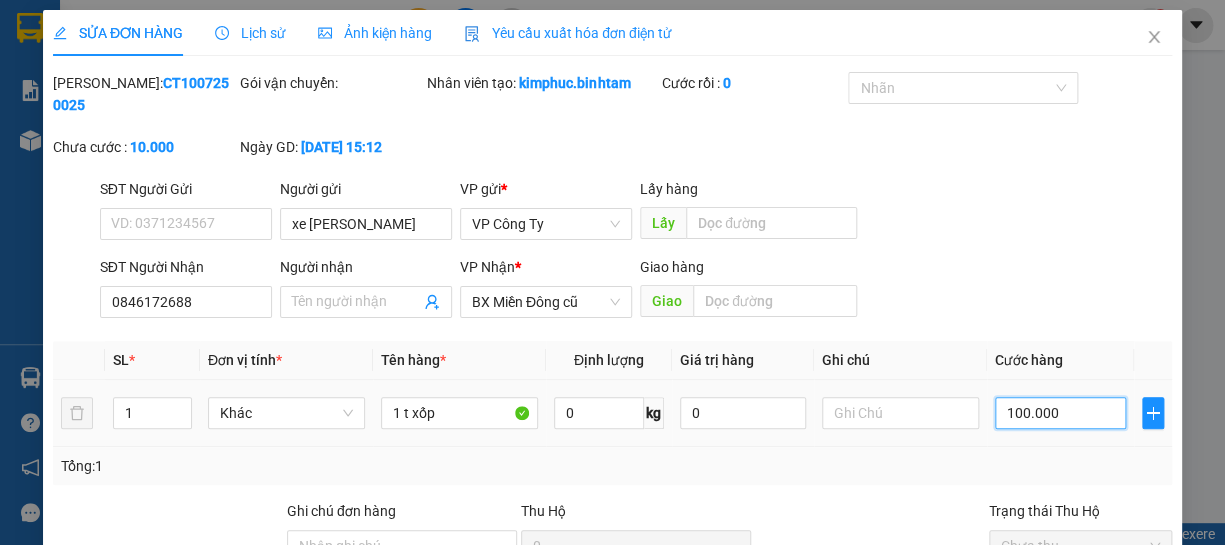 type on "100.000" 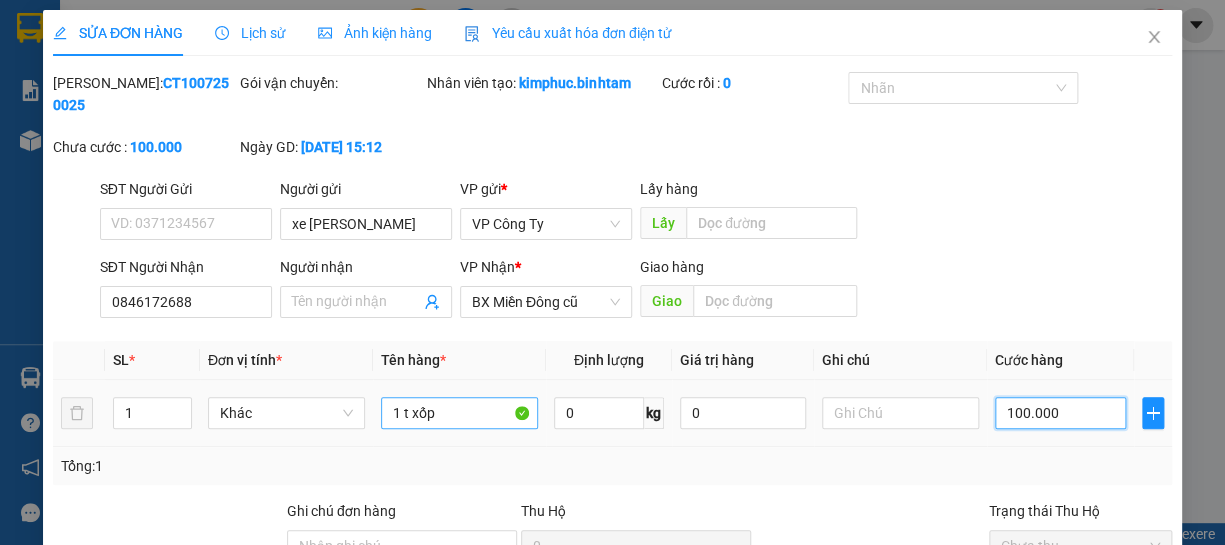 type on "100.000" 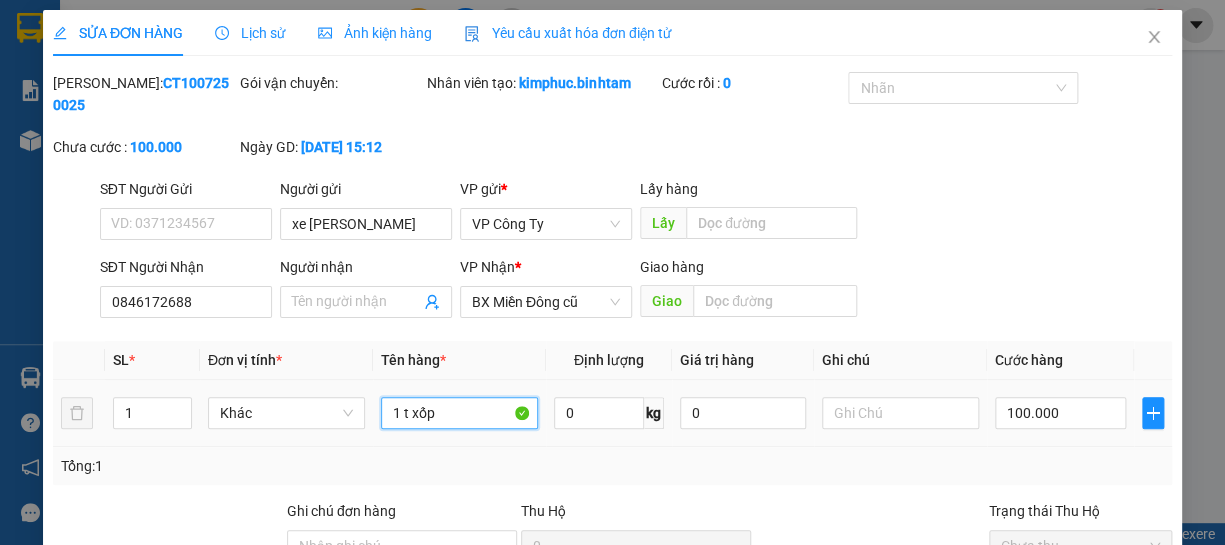 click on "1 t xốp" at bounding box center (459, 413) 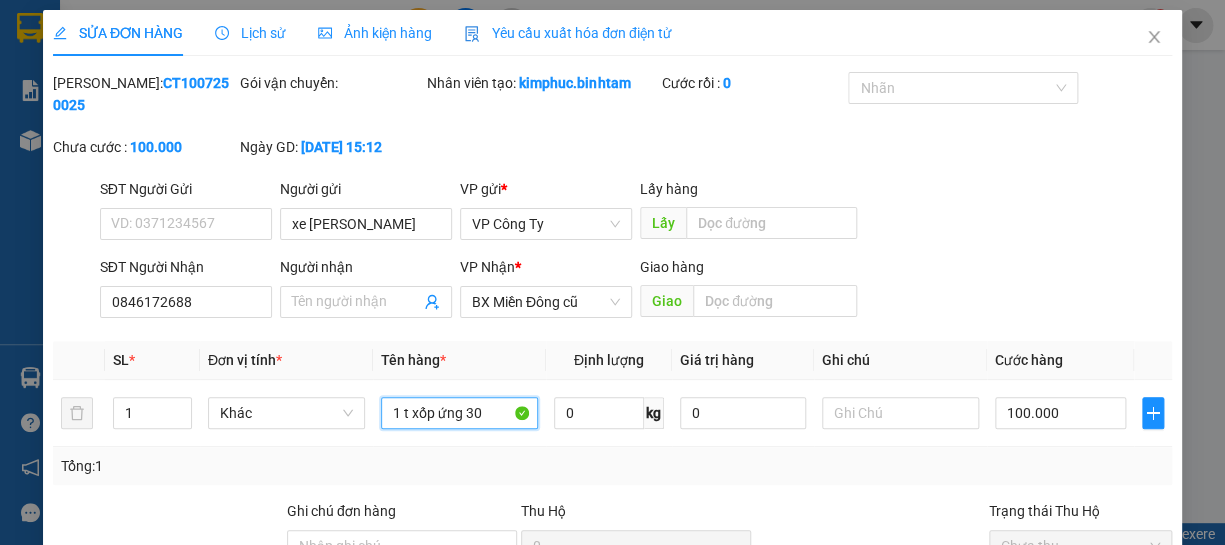 scroll, scrollTop: 220, scrollLeft: 0, axis: vertical 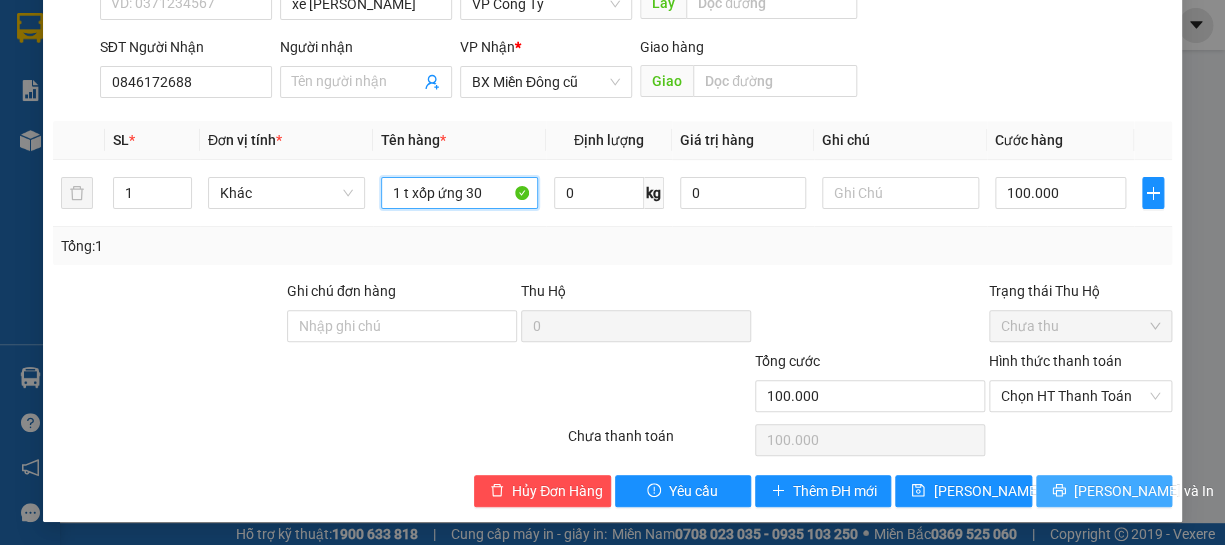 type on "1 t xốp ứng 30" 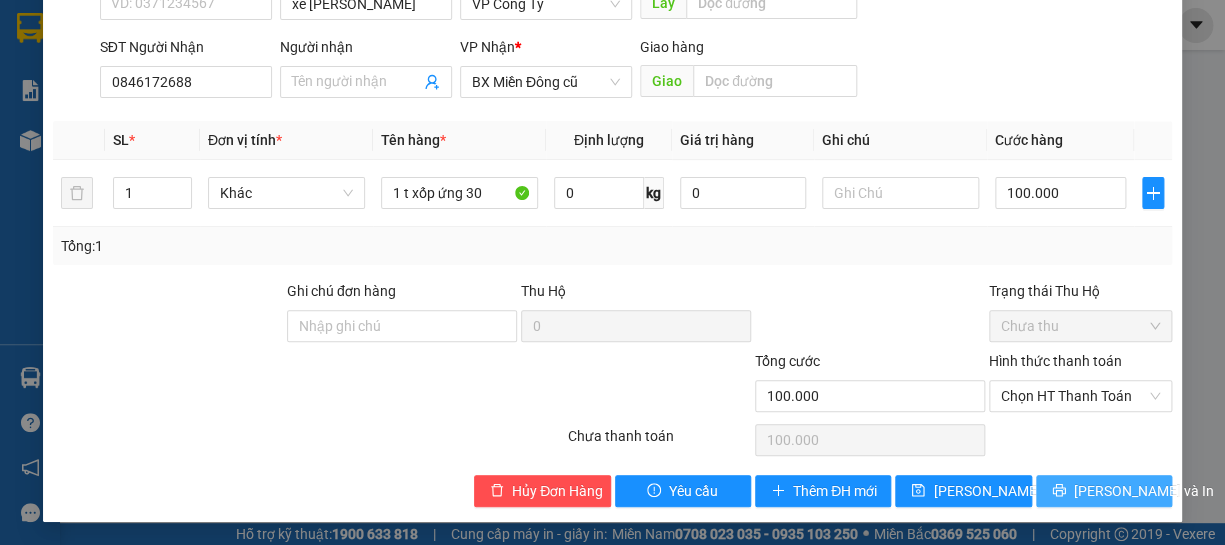 click on "[PERSON_NAME] và In" at bounding box center (1104, 491) 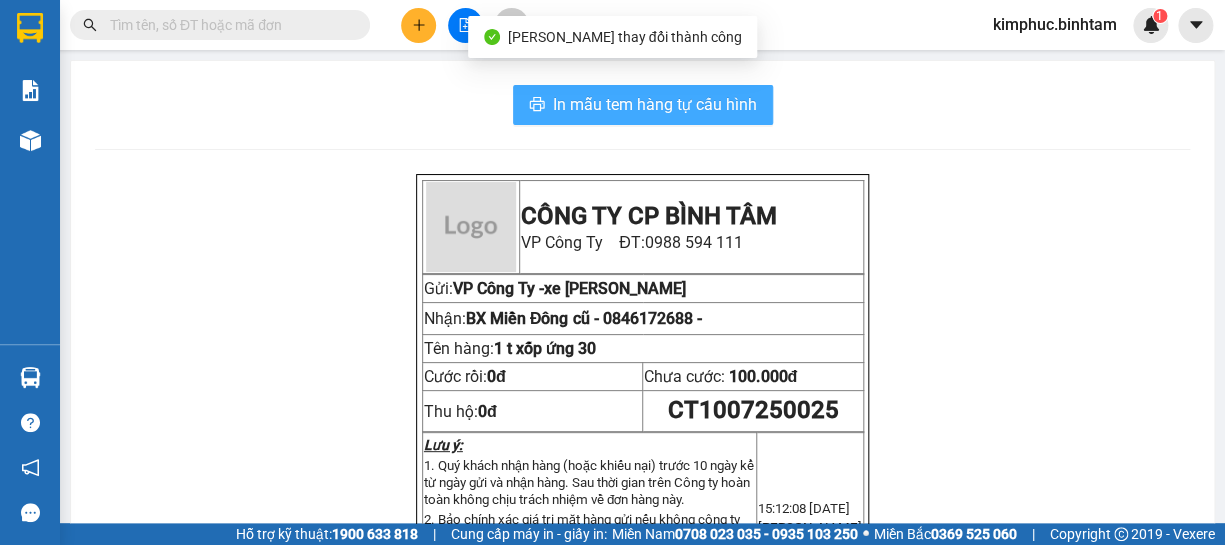click on "In mẫu tem hàng tự cấu hình" at bounding box center (655, 104) 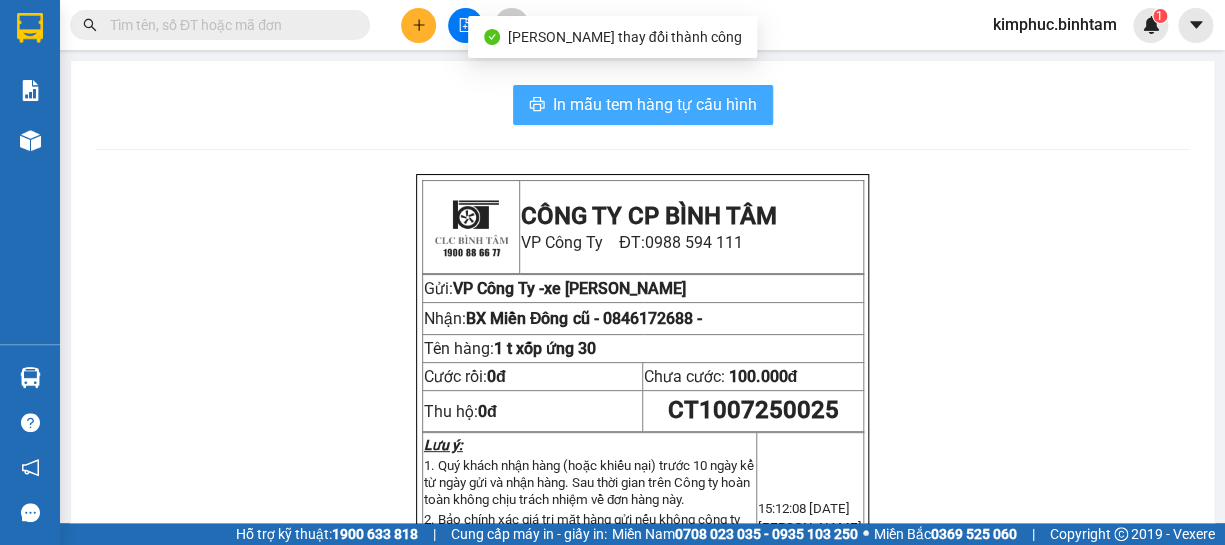 click on "In mẫu tem hàng tự cấu hình" at bounding box center (655, 104) 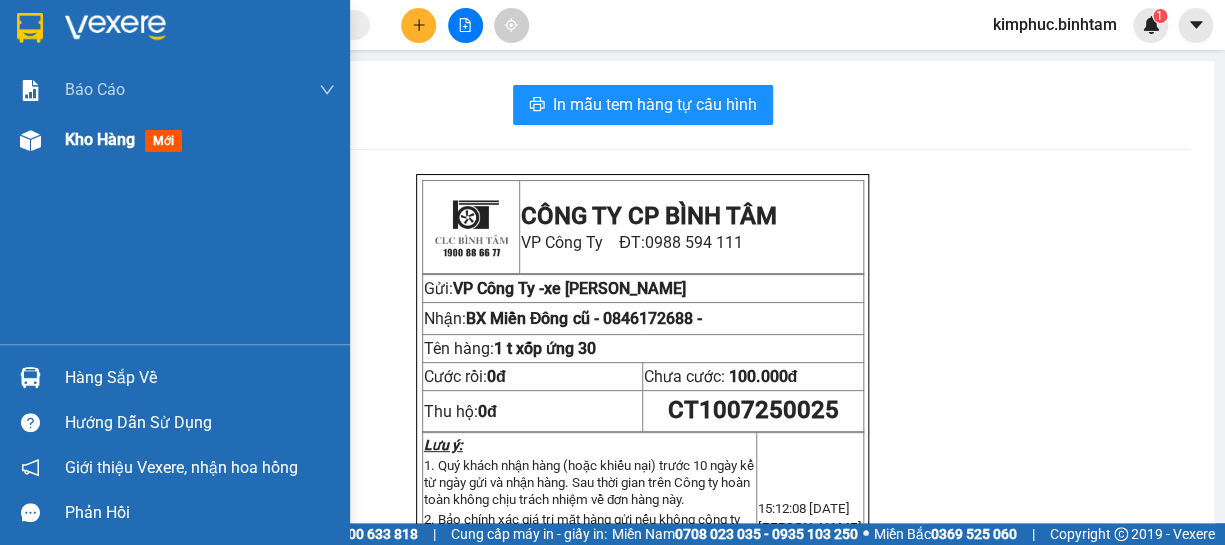 click on "Kho hàng mới" at bounding box center [175, 140] 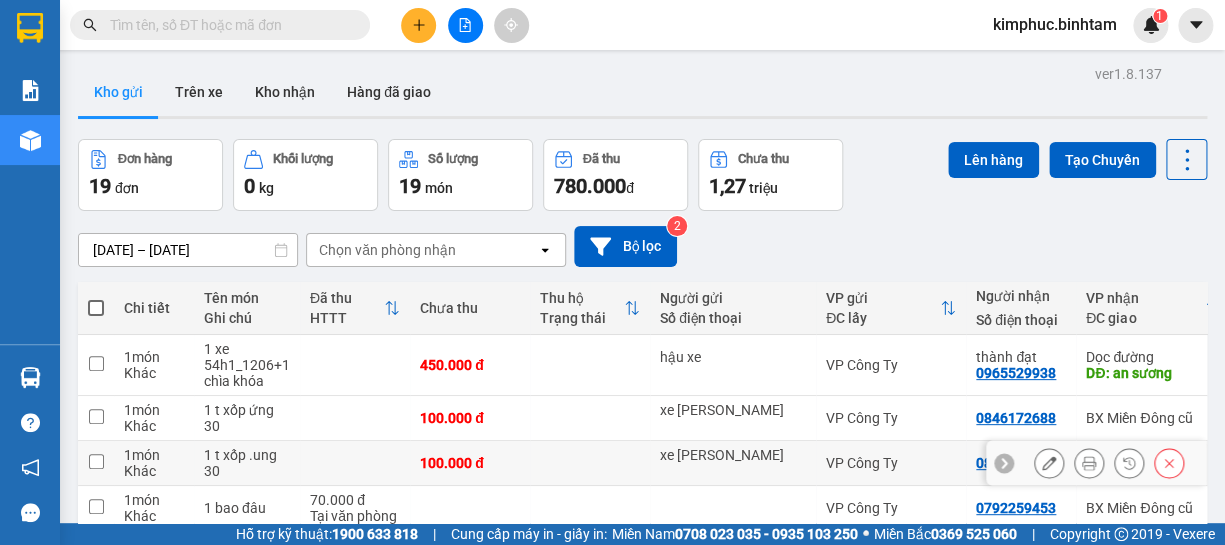 click 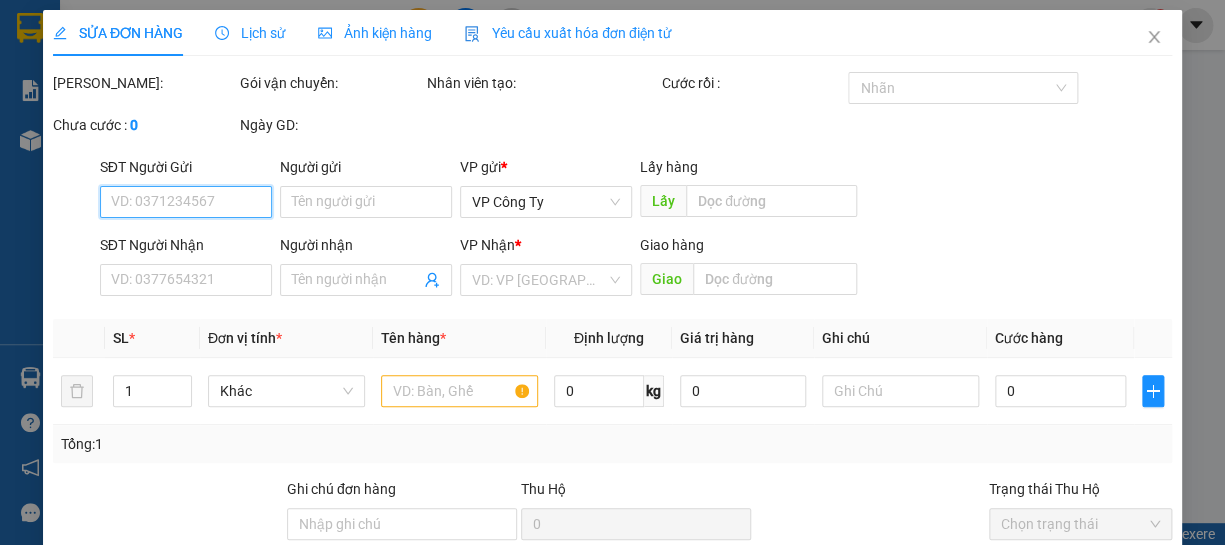 type on "xe tấn lộc" 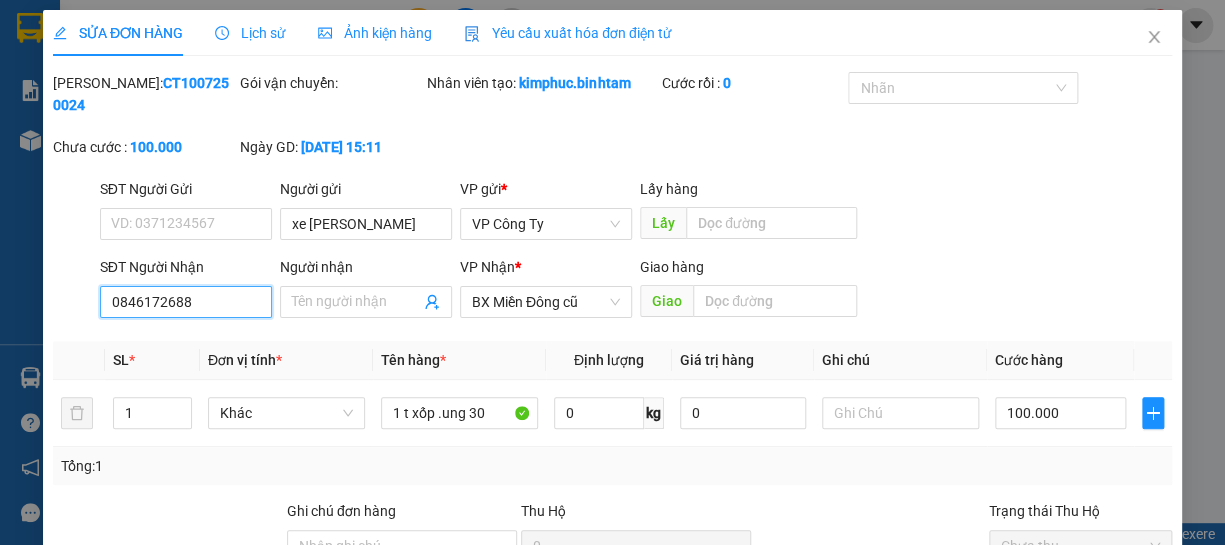 click on "0846172688" at bounding box center (186, 302) 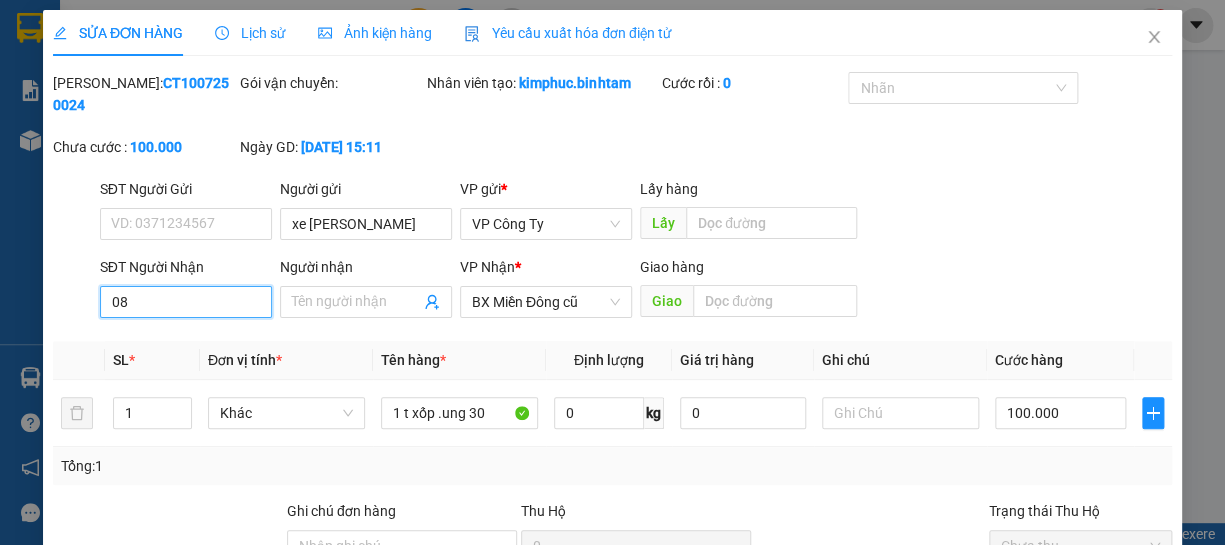 type on "0" 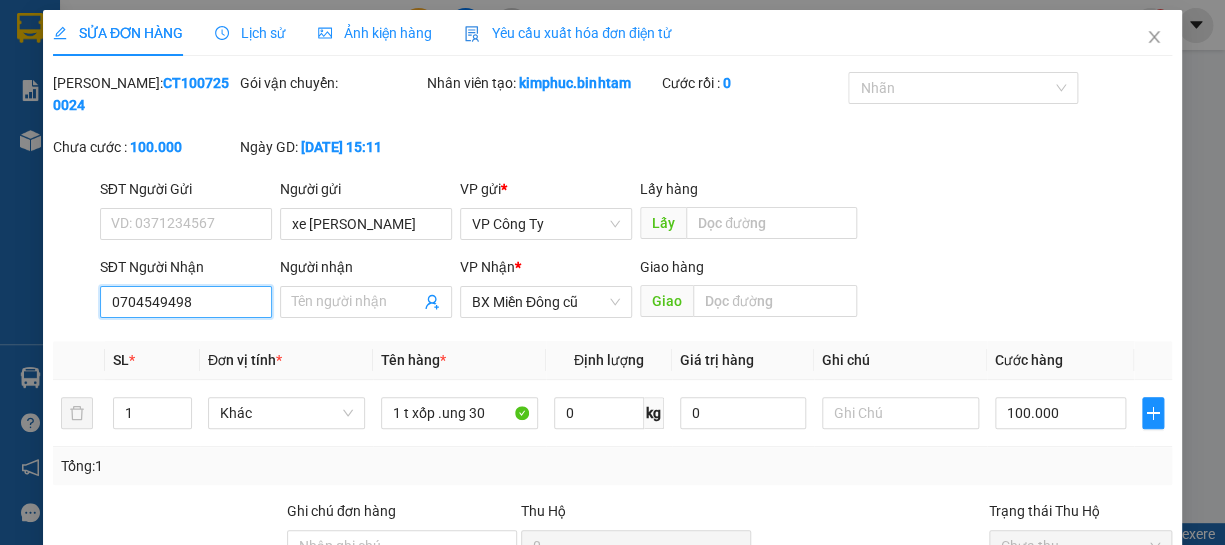 click on "0704549498" at bounding box center (186, 302) 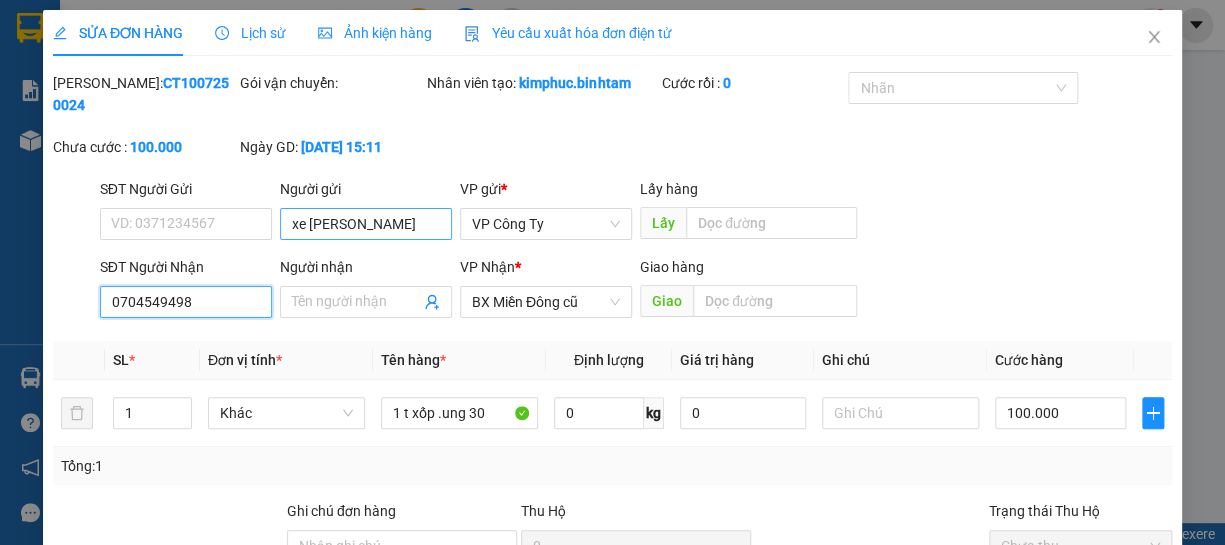 type on "0704549498" 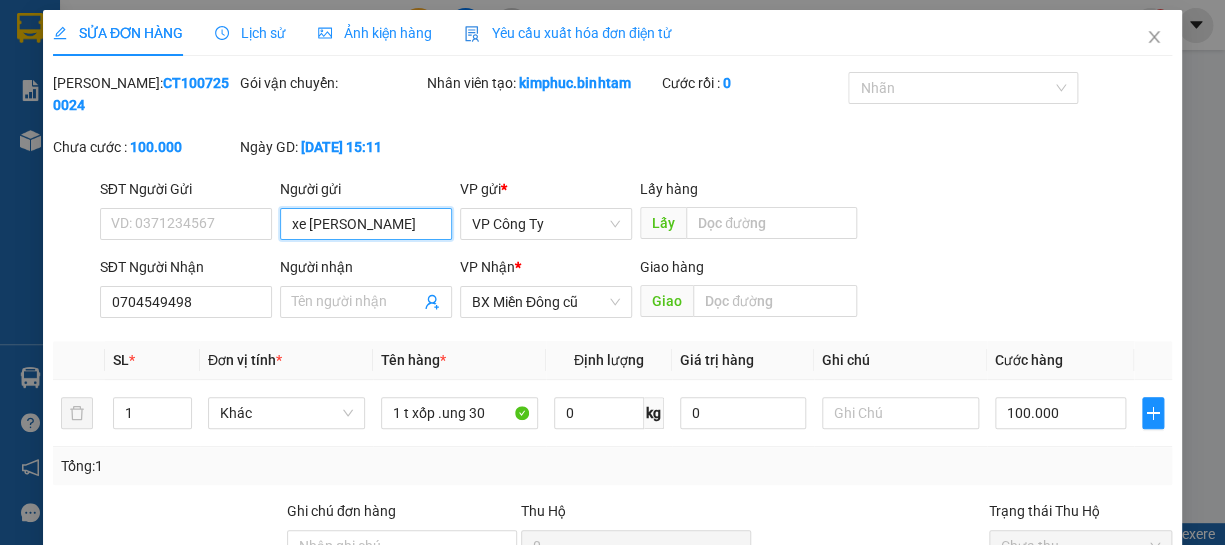 click on "xe [PERSON_NAME]" at bounding box center (366, 224) 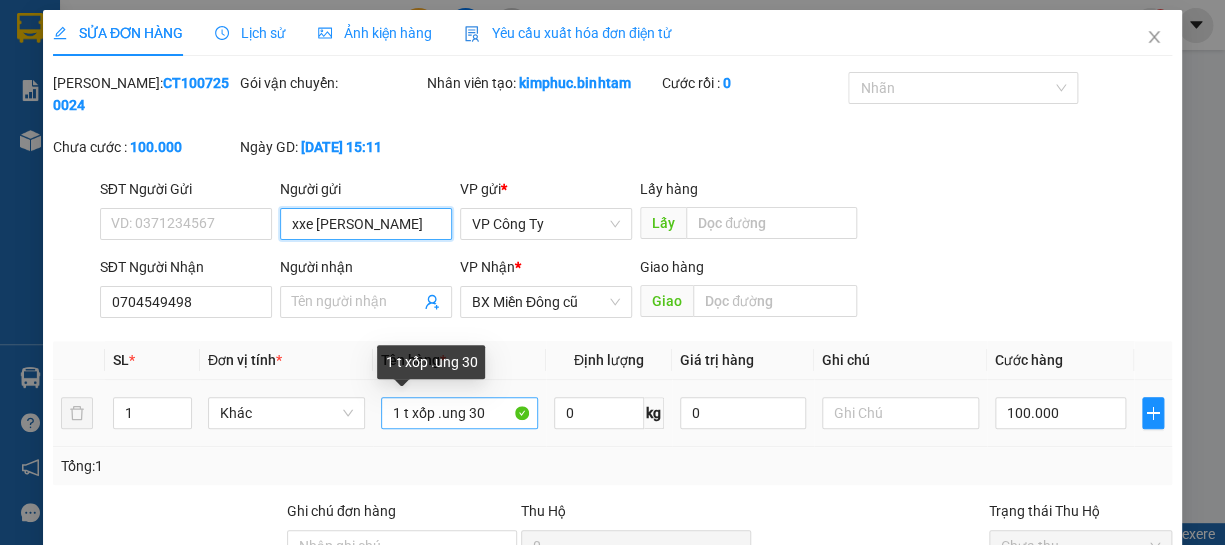 type on "xxe [PERSON_NAME]" 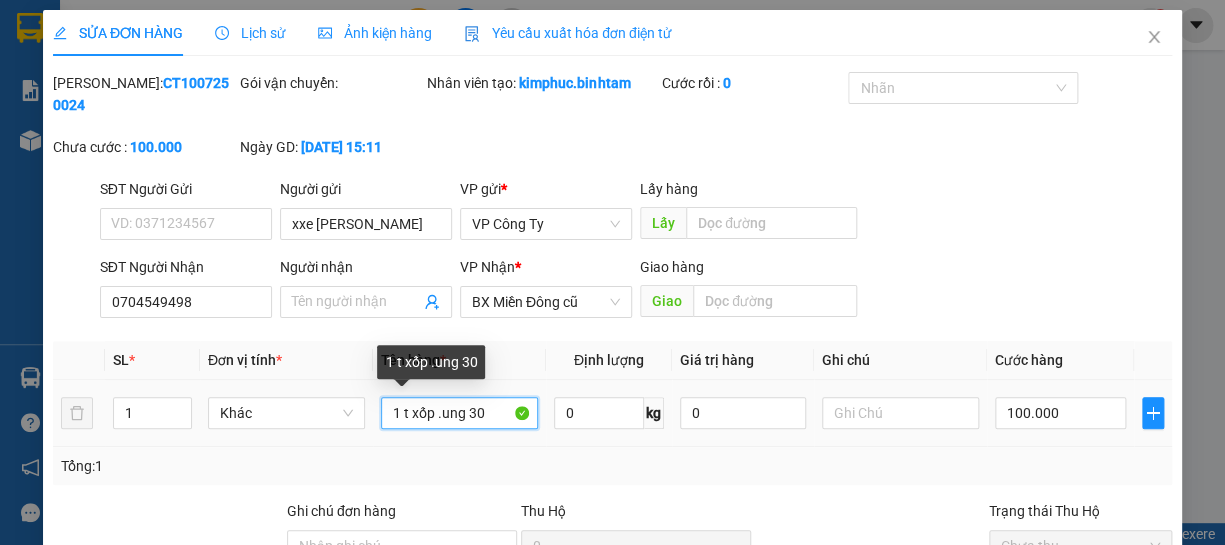 click on "1 t xốp .ung 30" at bounding box center (459, 413) 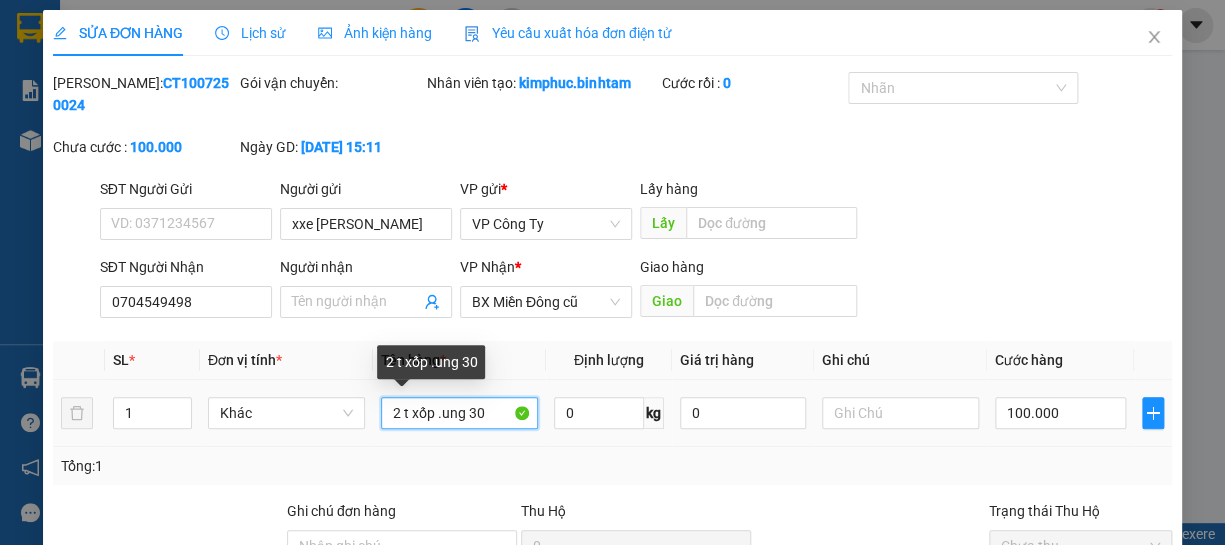 click on "2 t xốp .ung 30" at bounding box center (459, 413) 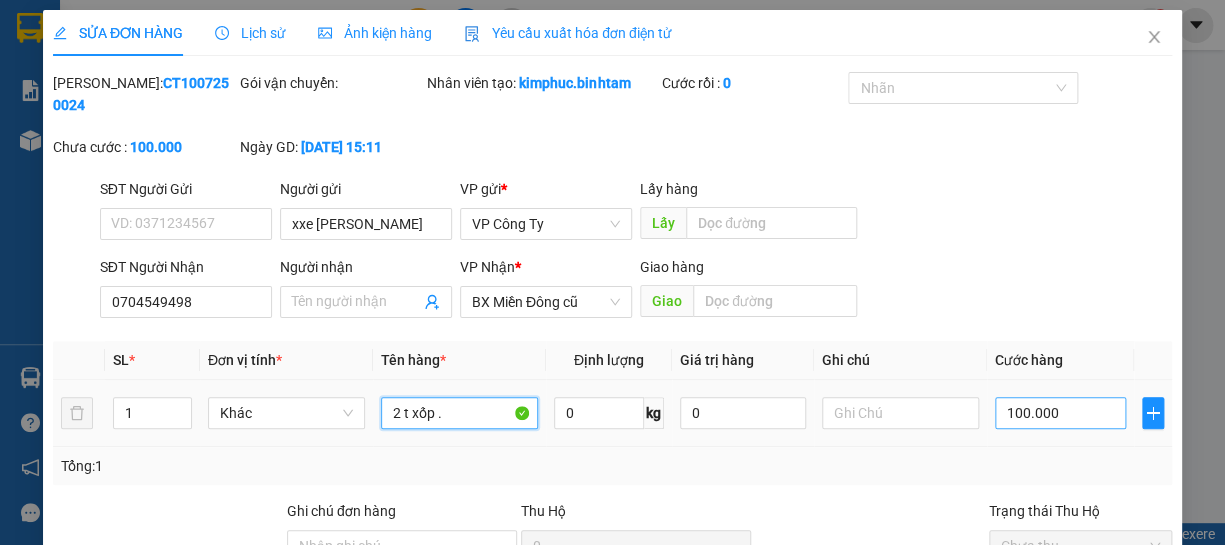 type on "2 t xốp ." 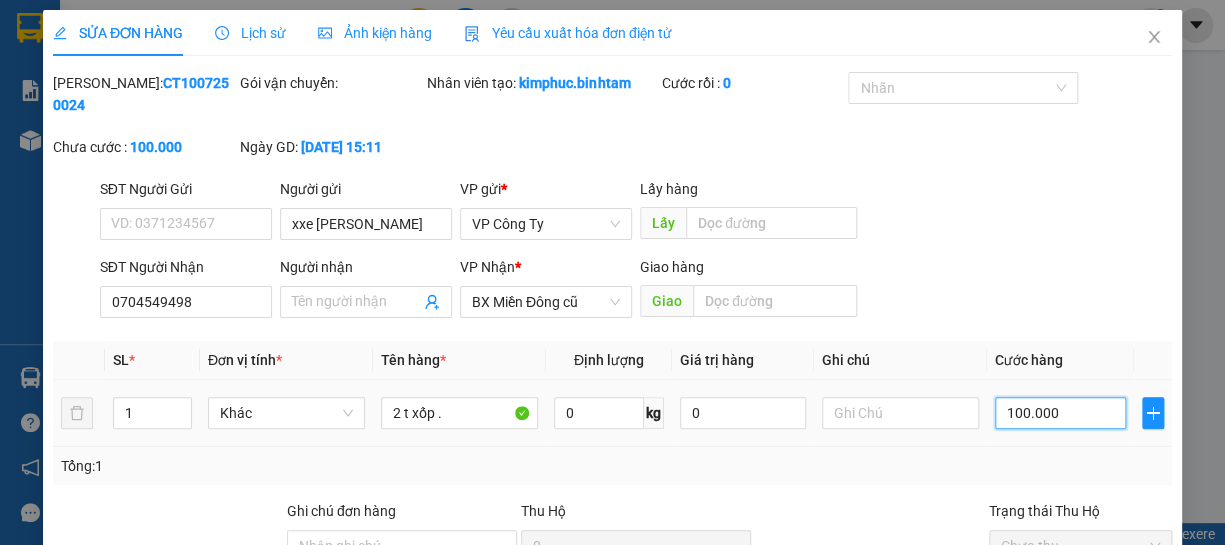 click on "100.000" at bounding box center [1060, 413] 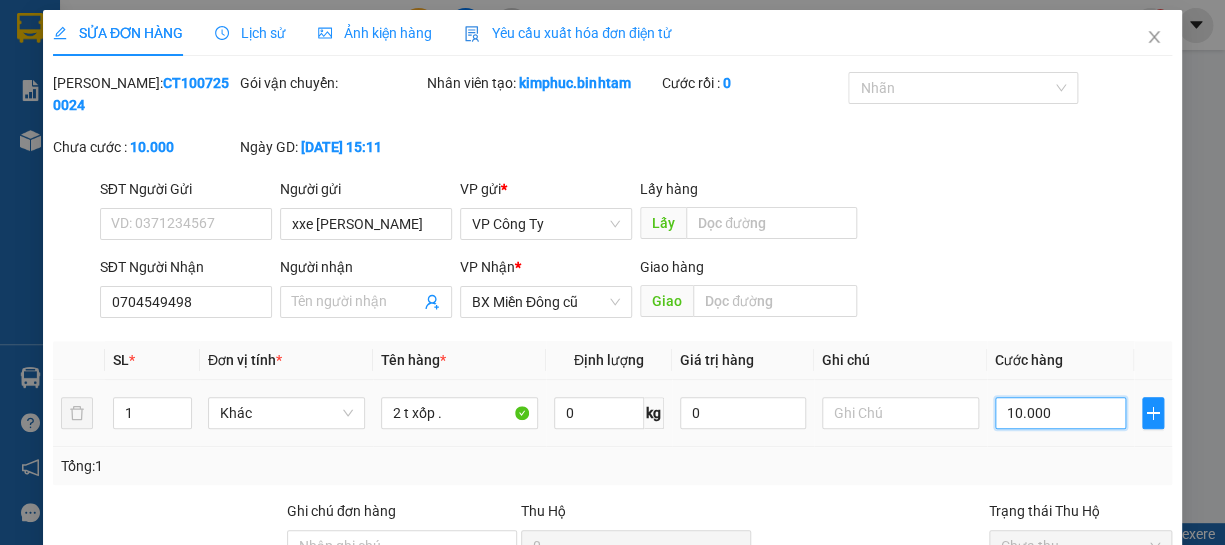 type on "0" 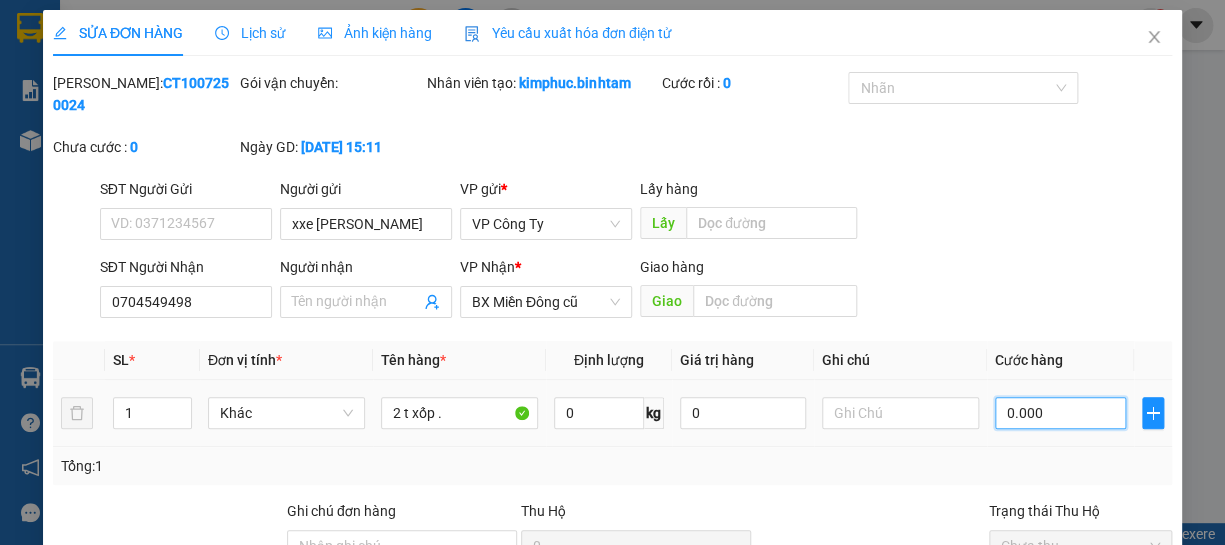 type on "20.000" 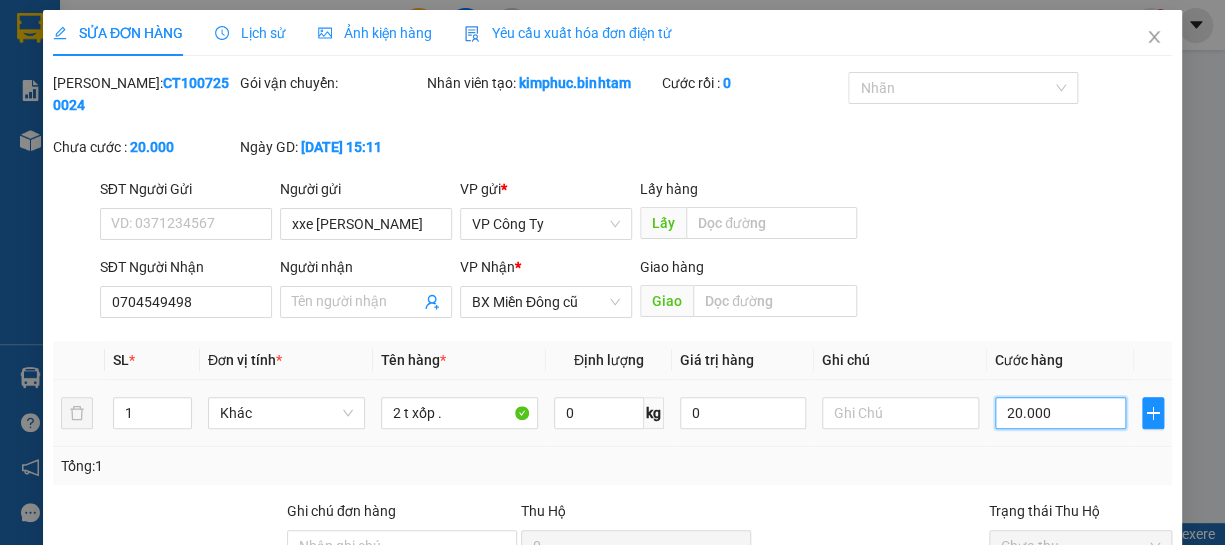type on "250.000" 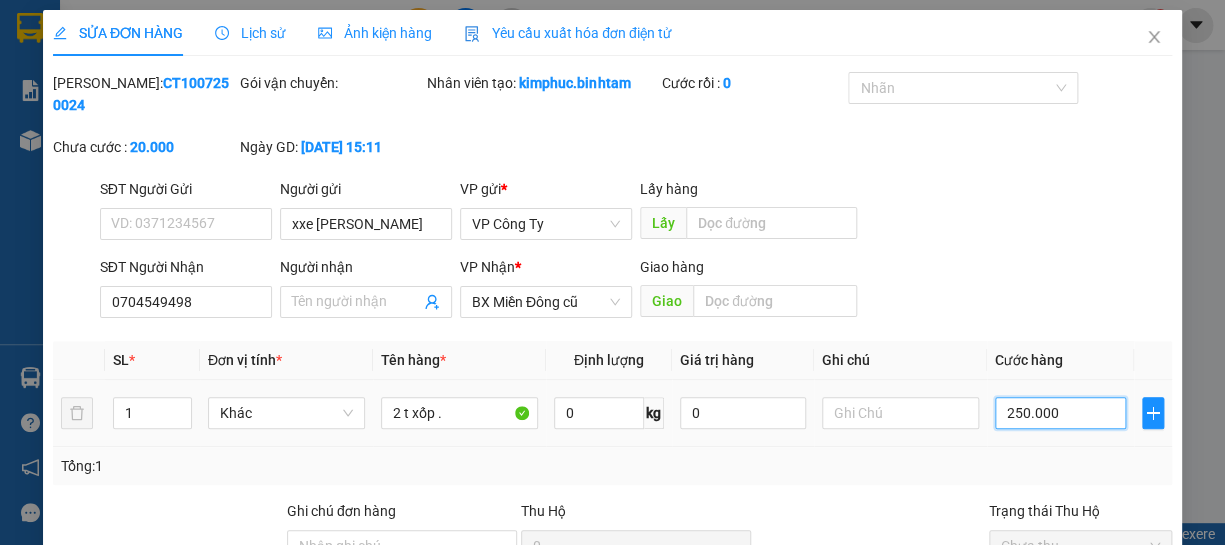 type on "250.000" 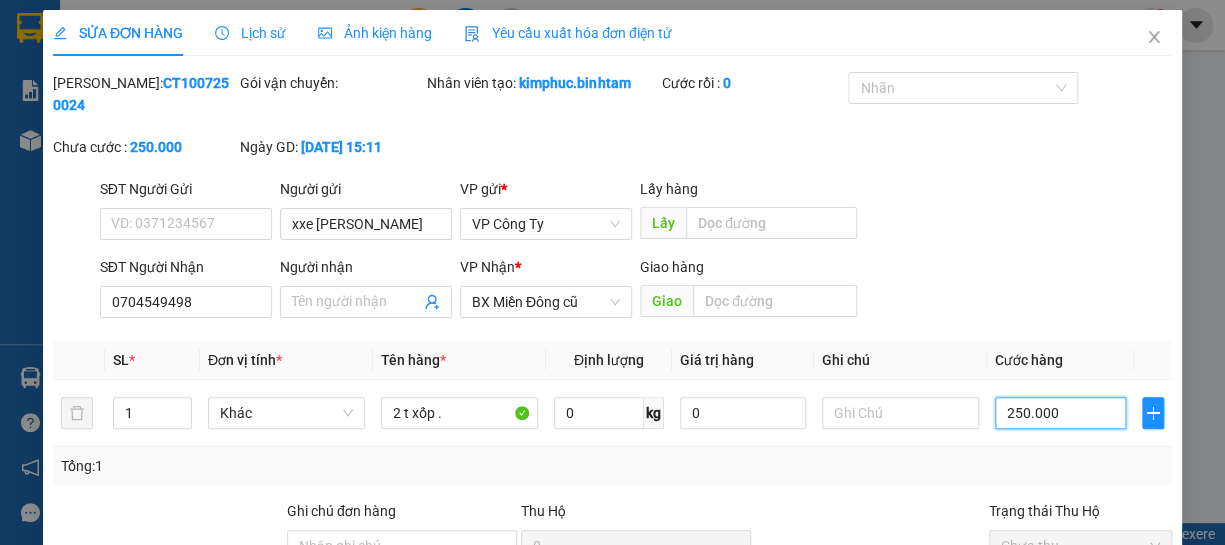 scroll, scrollTop: 220, scrollLeft: 0, axis: vertical 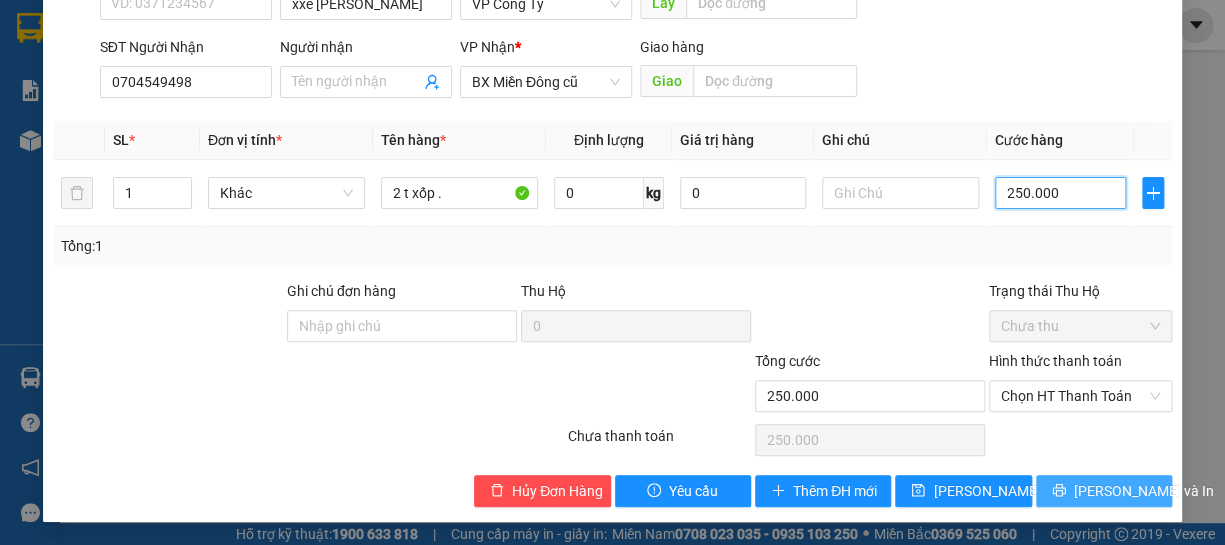 type on "250.000" 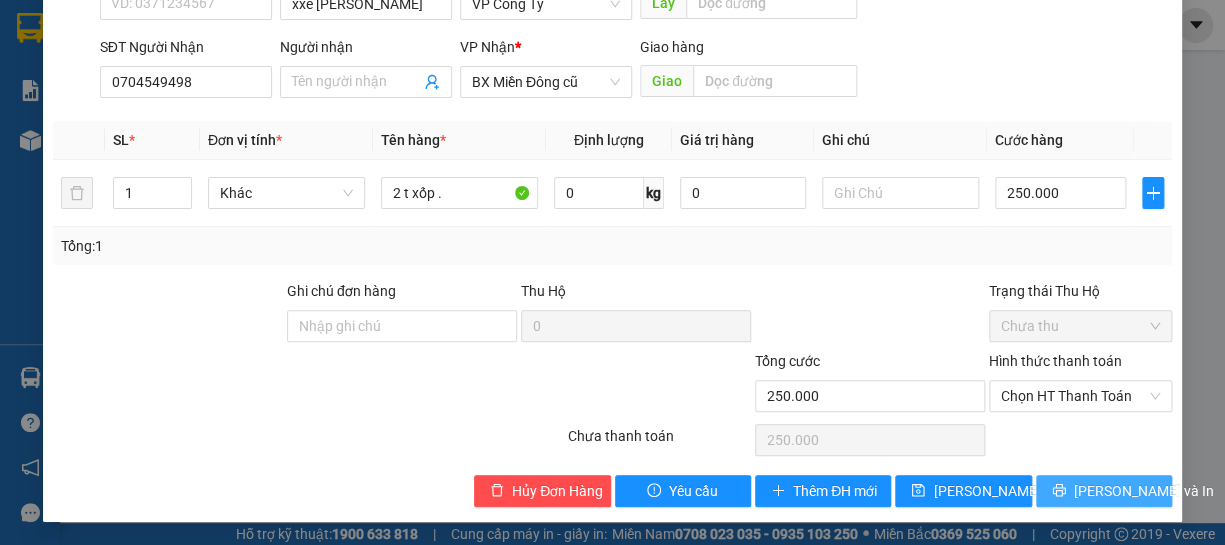 click on "[PERSON_NAME] và In" at bounding box center (1144, 491) 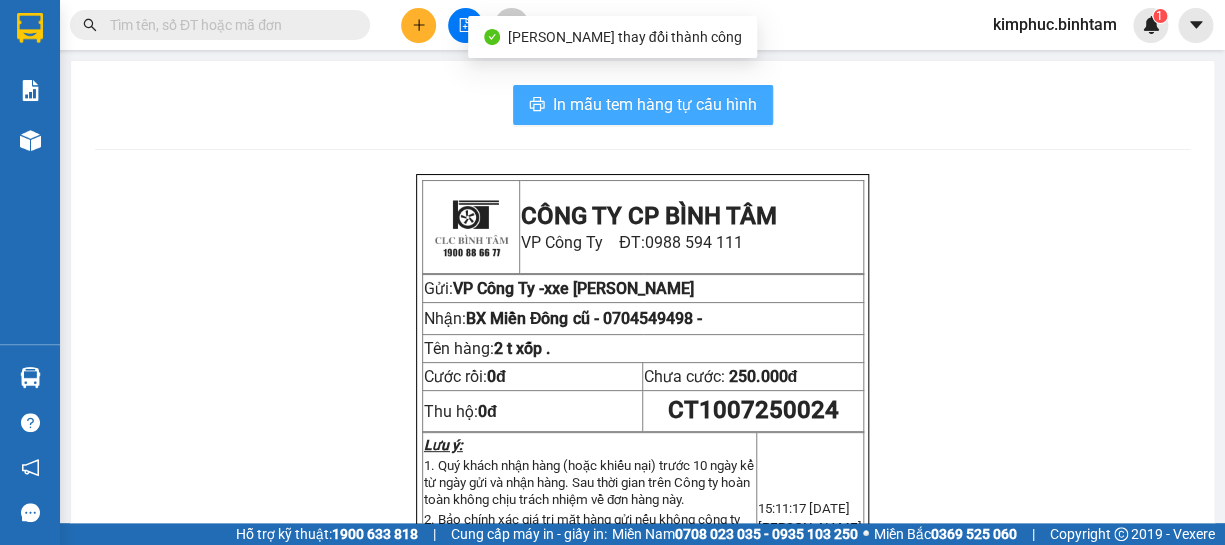 click on "In mẫu tem hàng tự cấu hình" at bounding box center (655, 104) 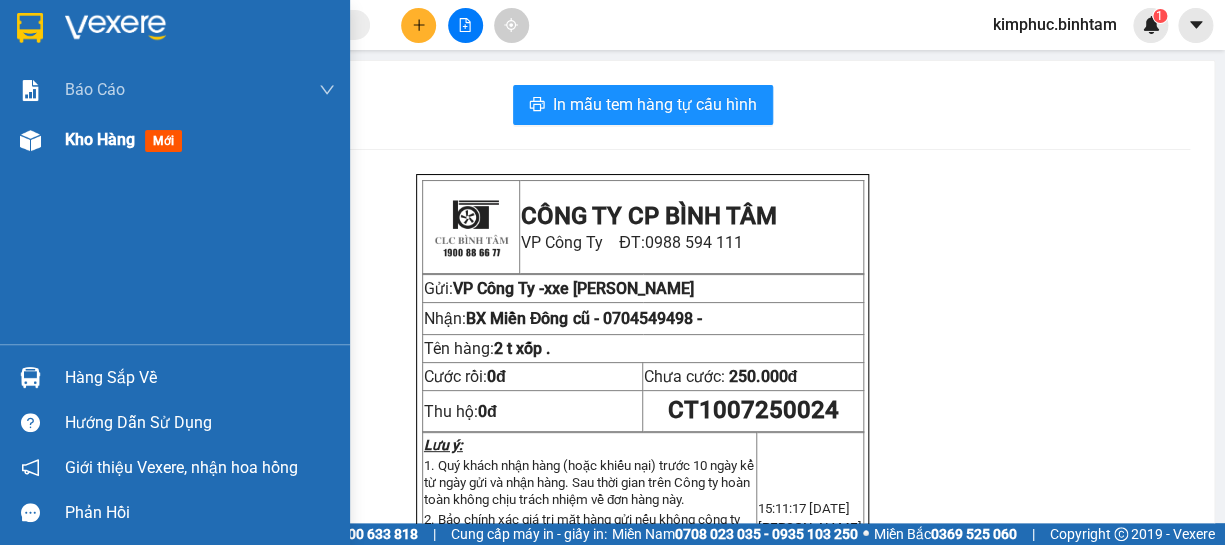 click on "Kho hàng" at bounding box center [100, 139] 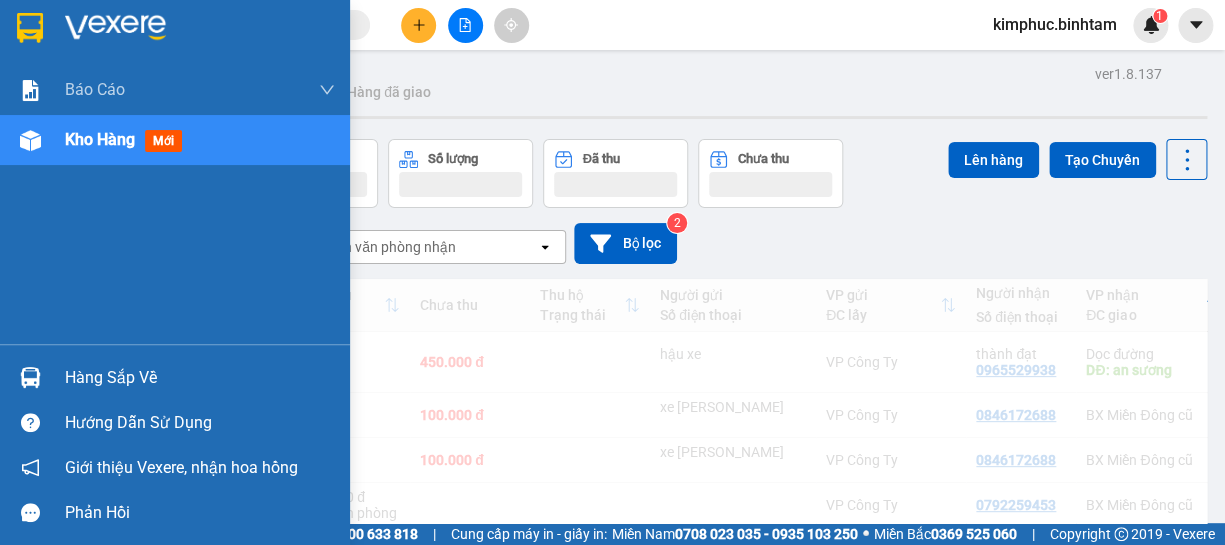 click on "Kho hàng" at bounding box center [100, 139] 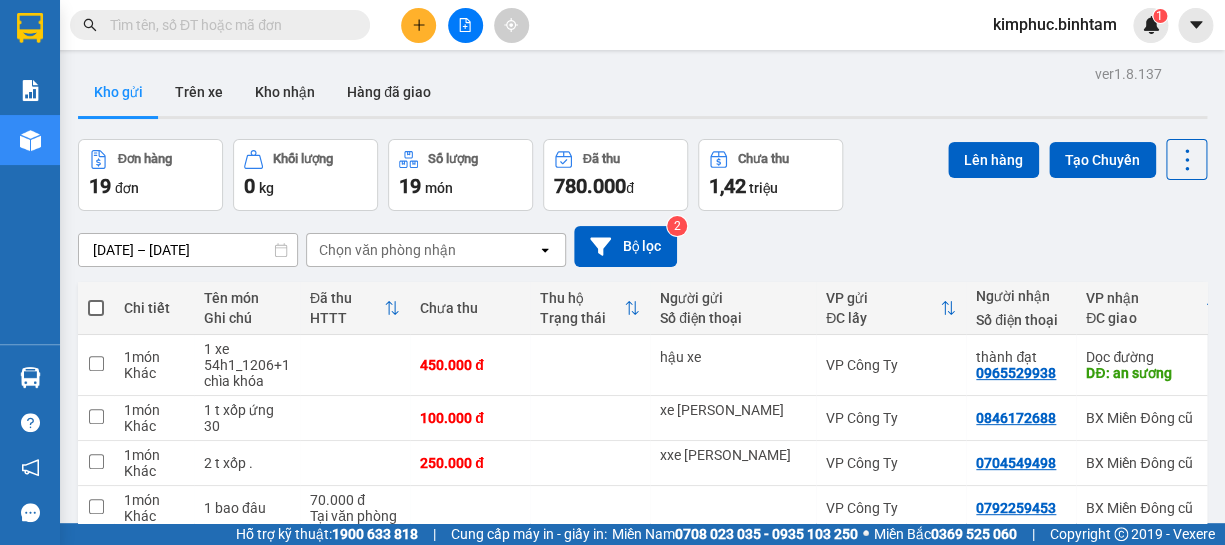 scroll, scrollTop: 398, scrollLeft: 0, axis: vertical 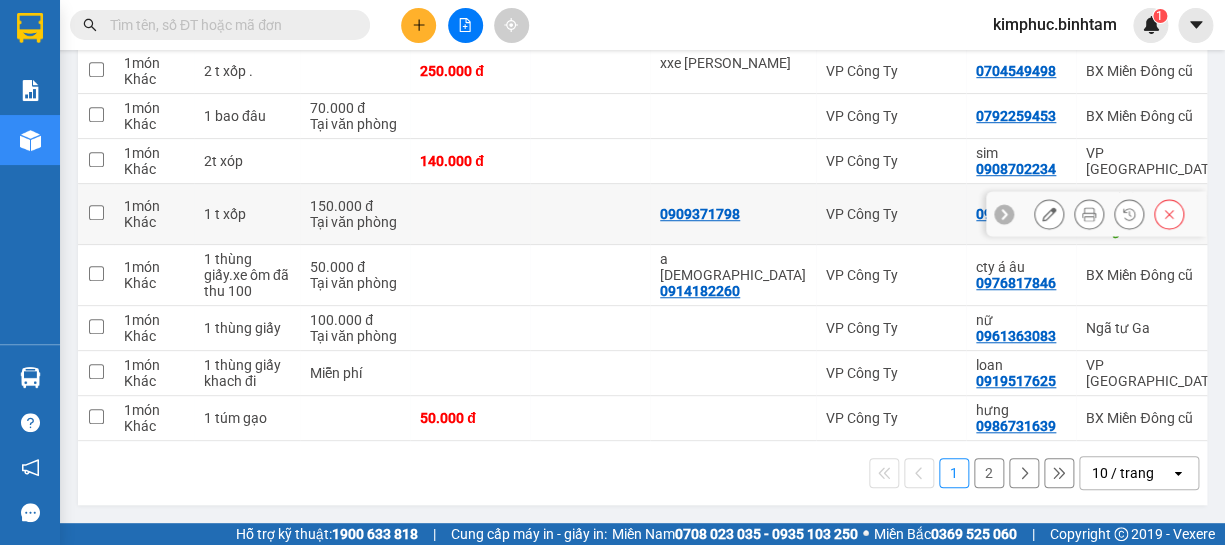 click at bounding box center [96, 212] 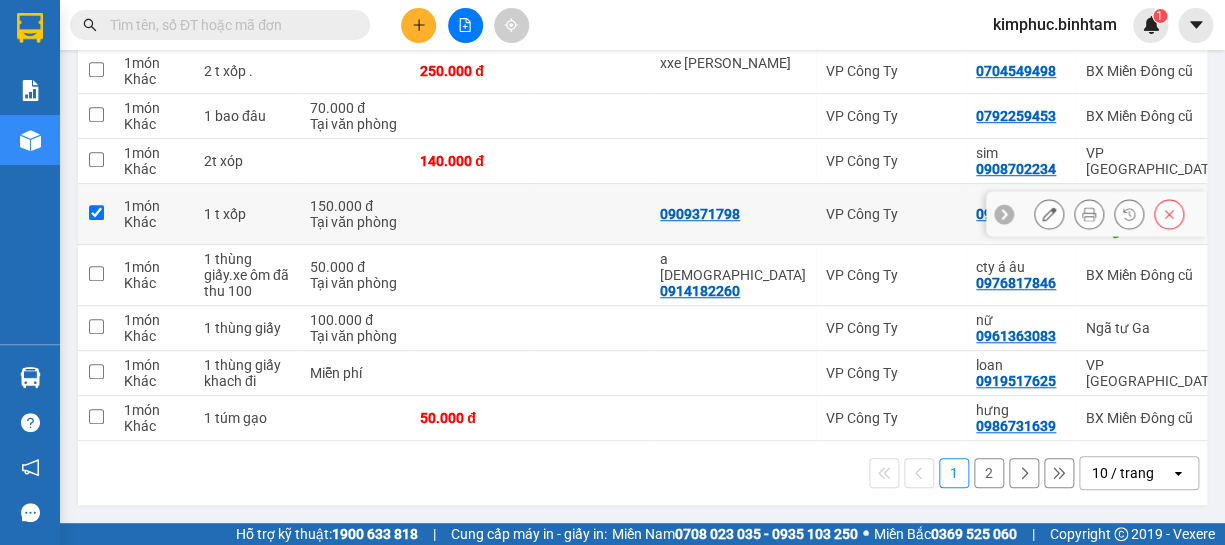 checkbox on "true" 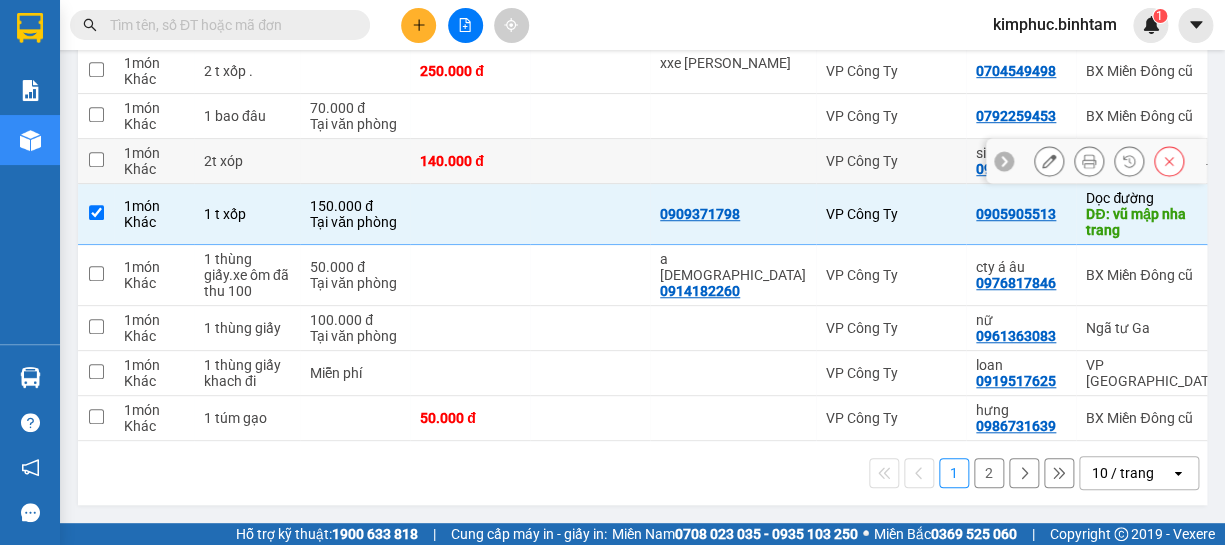 scroll, scrollTop: 216, scrollLeft: 0, axis: vertical 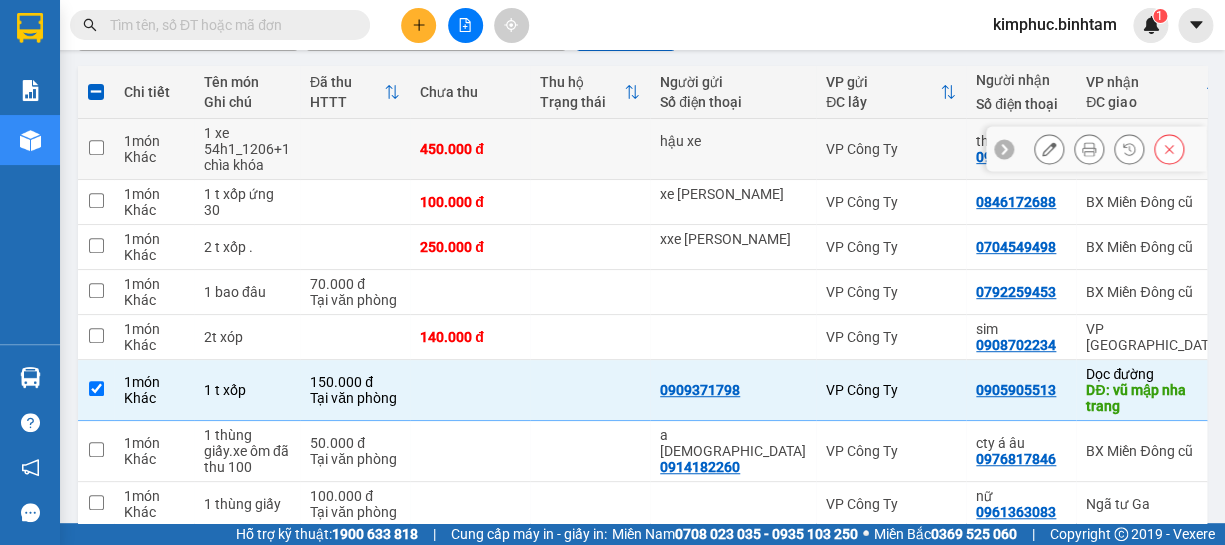 click at bounding box center (96, 147) 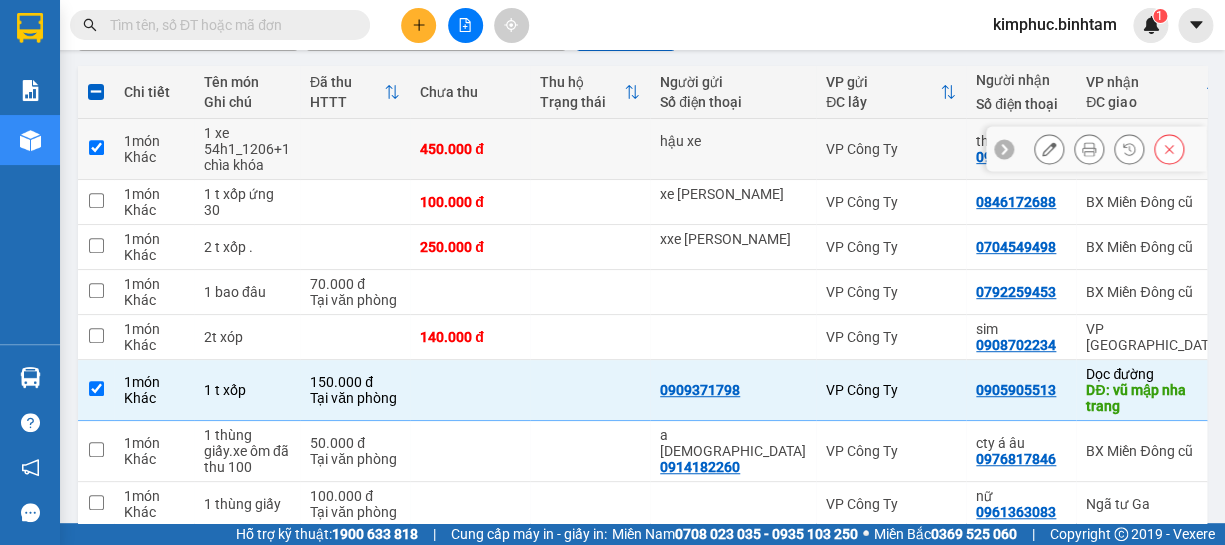 checkbox on "true" 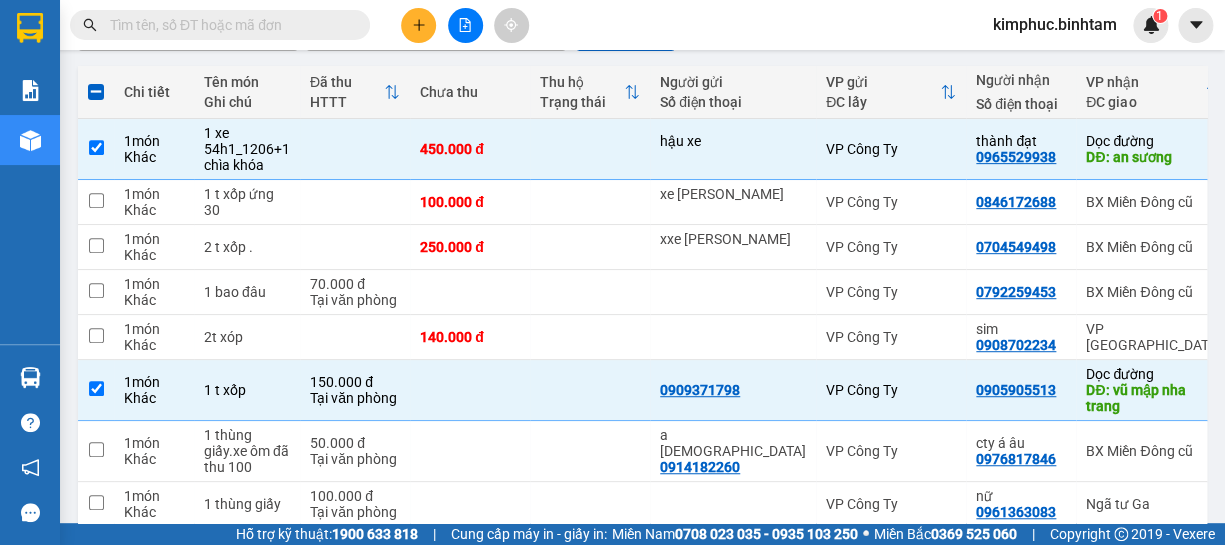 scroll, scrollTop: 0, scrollLeft: 0, axis: both 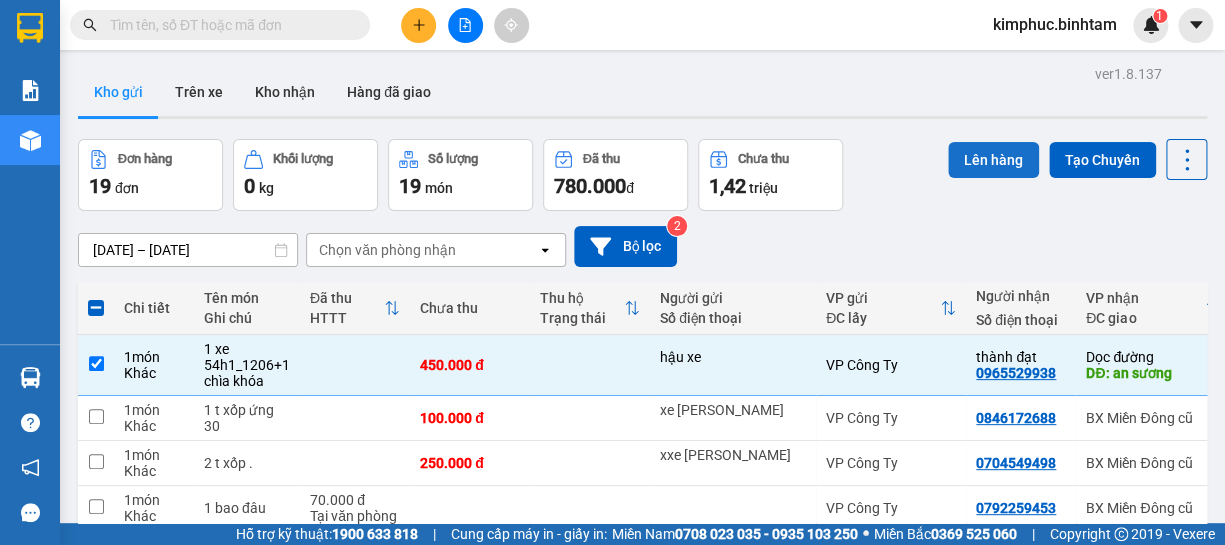 click on "Lên hàng" at bounding box center [993, 160] 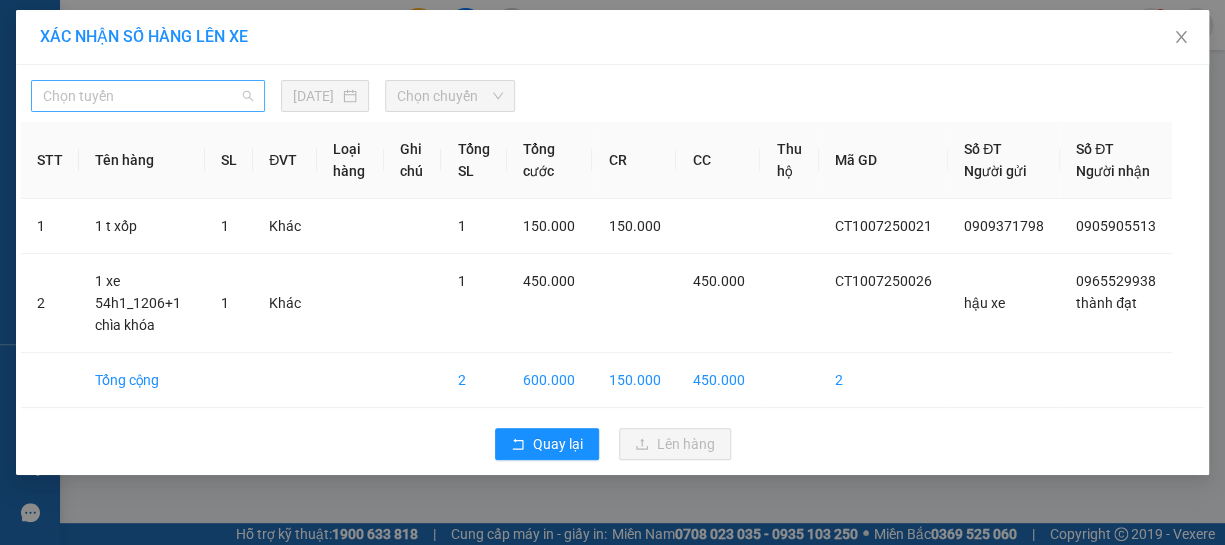 click on "Chọn tuyến" at bounding box center (148, 96) 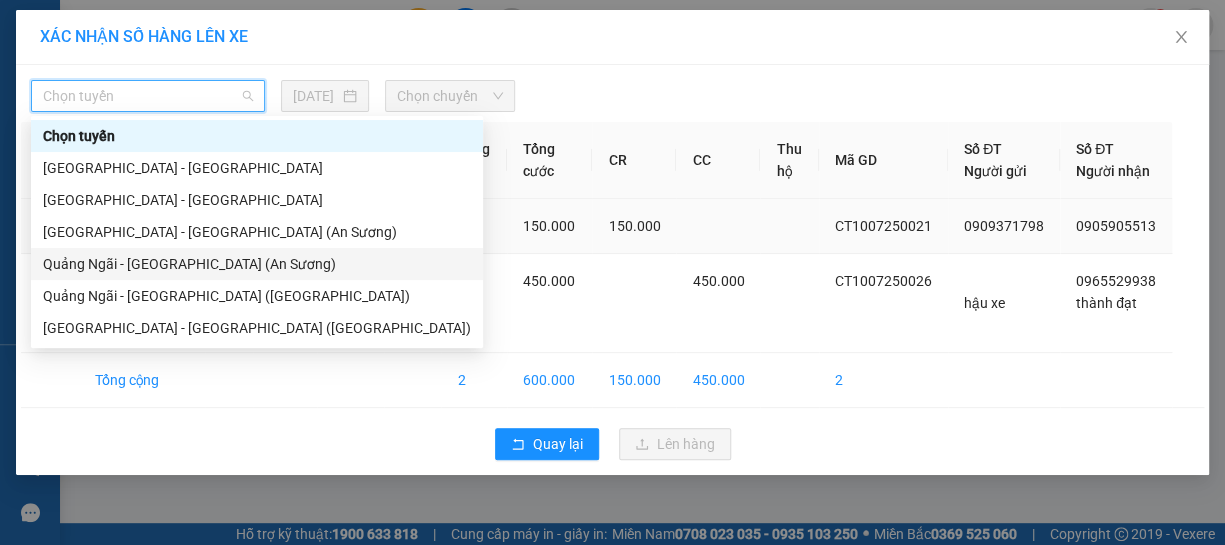 click on "Quảng Ngãi - [GEOGRAPHIC_DATA] (An Sương)" at bounding box center (257, 264) 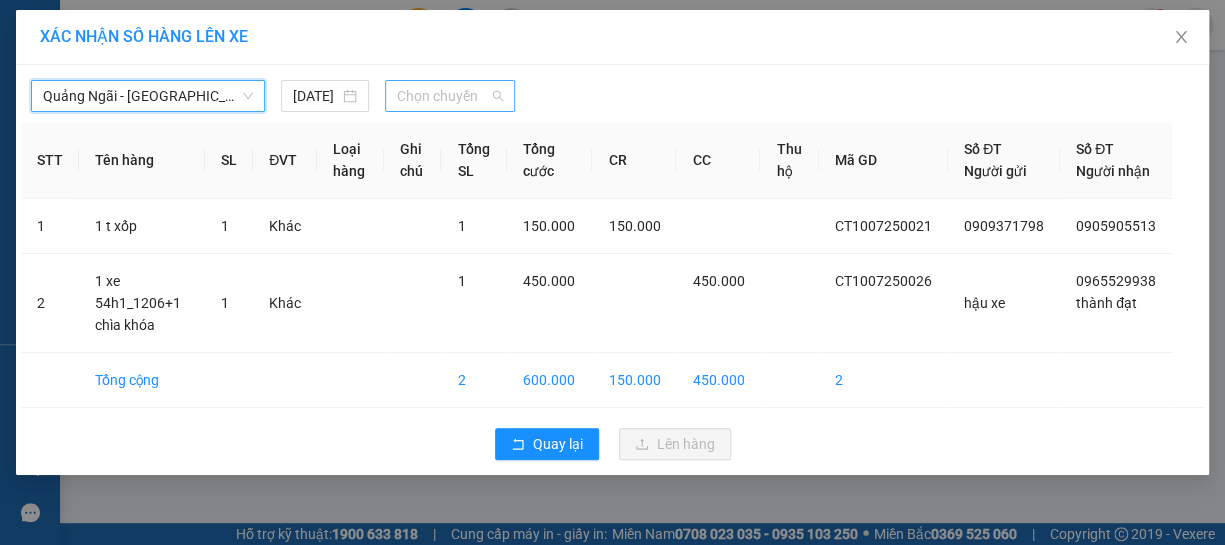 click on "Chọn chuyến" at bounding box center [450, 96] 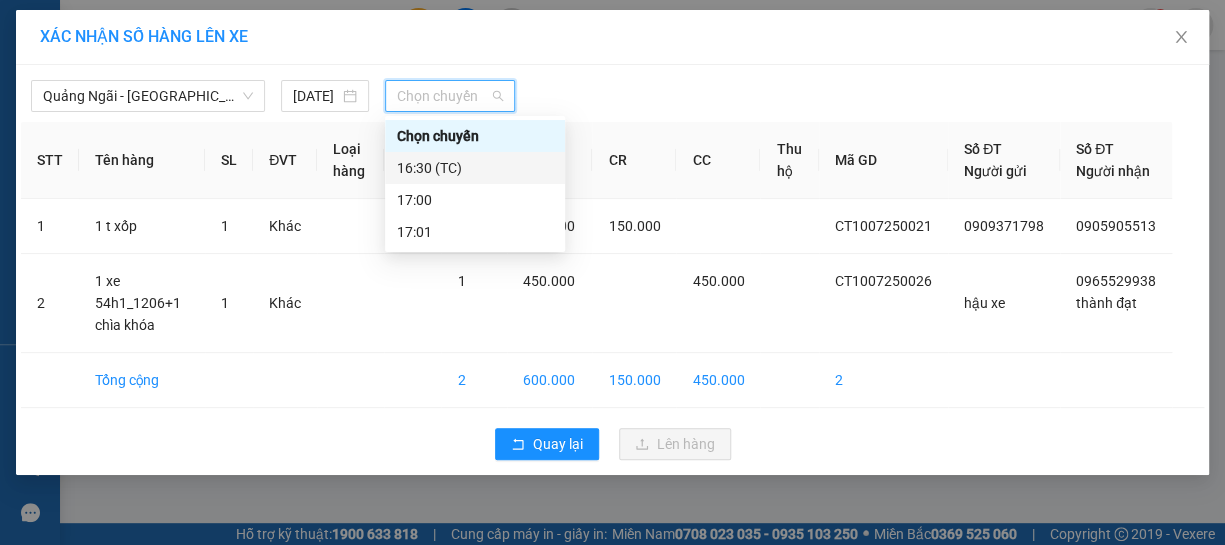 click on "16:30   (TC)" at bounding box center [475, 168] 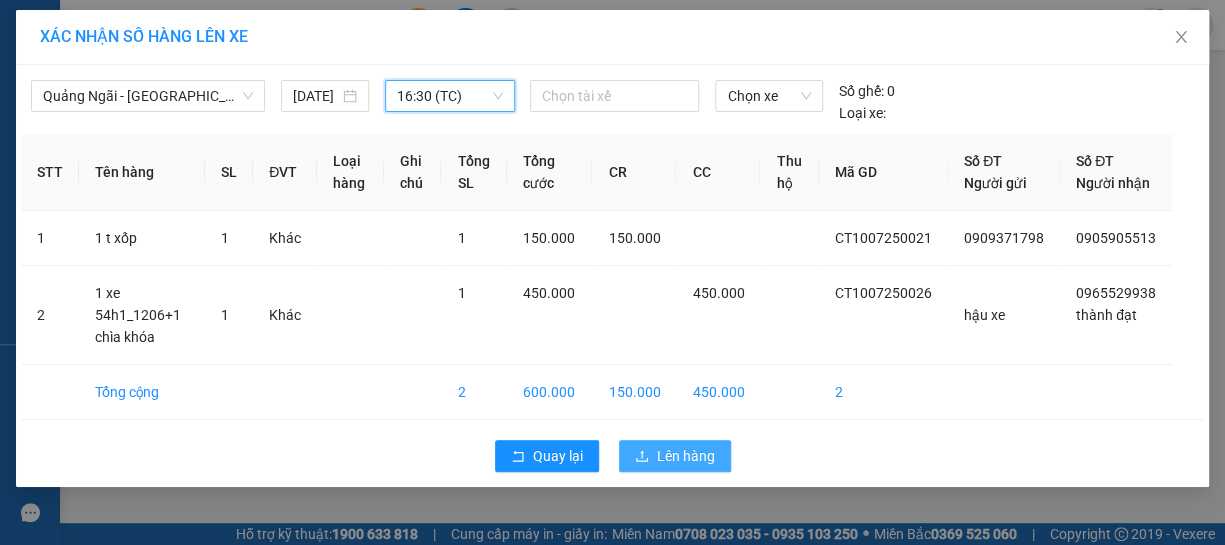 click on "Lên hàng" at bounding box center (686, 456) 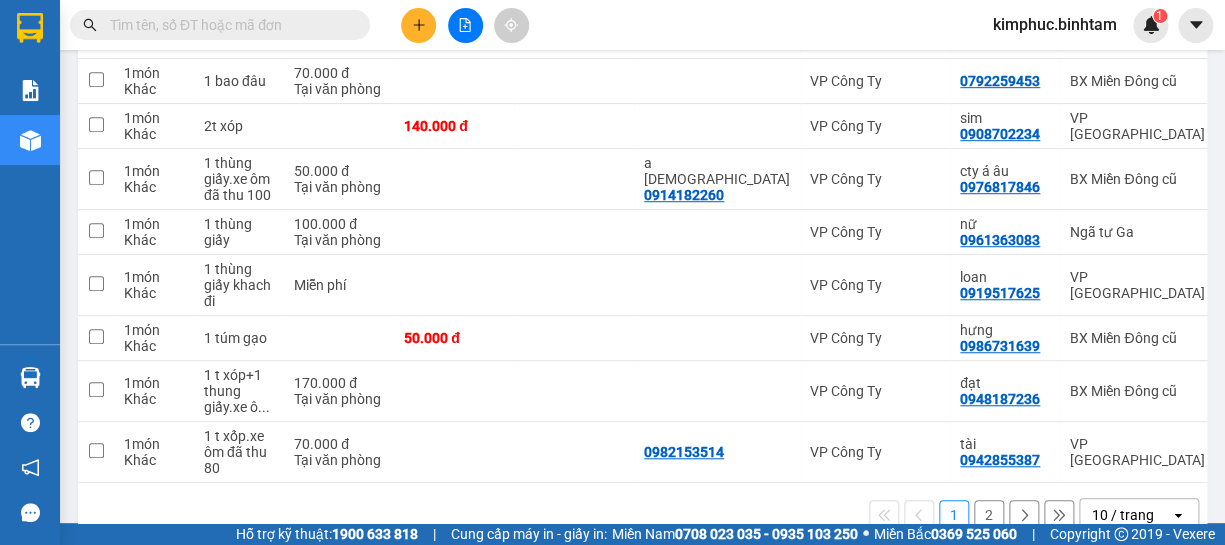 scroll, scrollTop: 414, scrollLeft: 0, axis: vertical 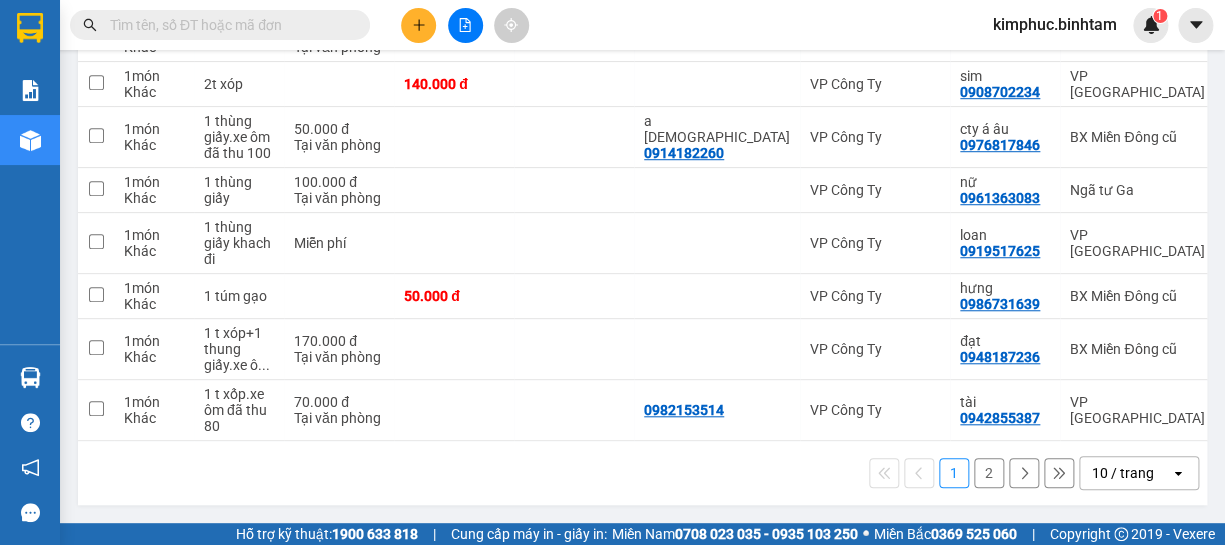 click on "2" at bounding box center (989, 473) 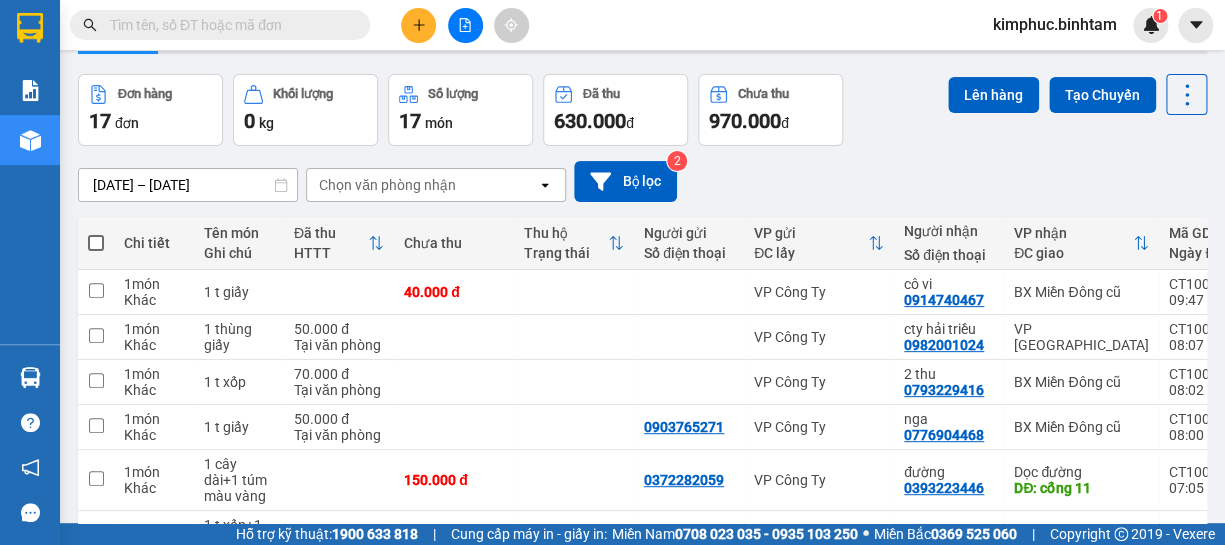 scroll, scrollTop: 0, scrollLeft: 0, axis: both 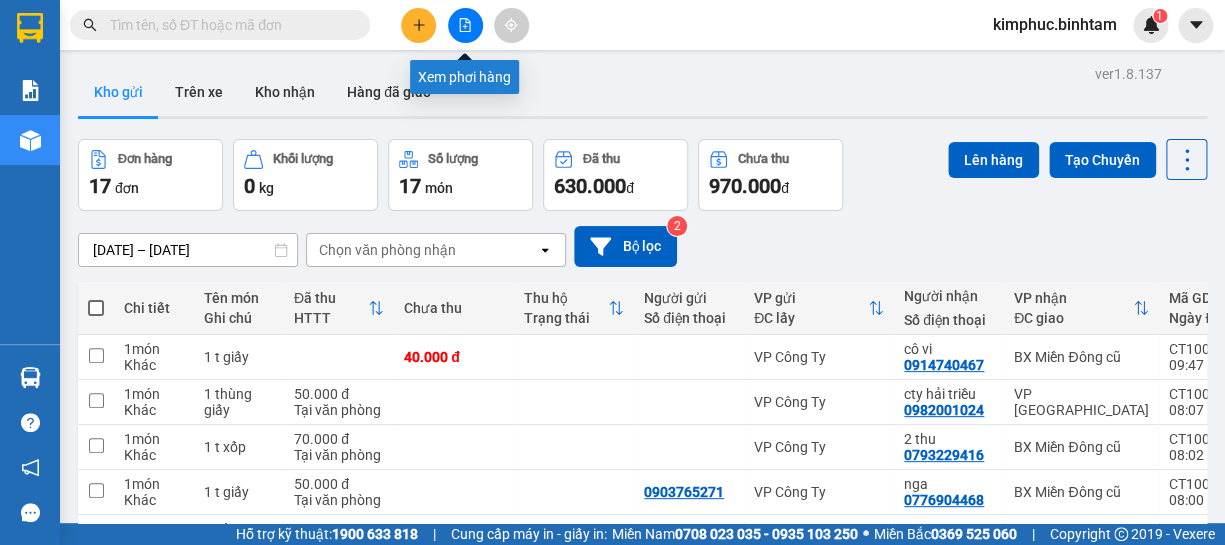 click at bounding box center (465, 25) 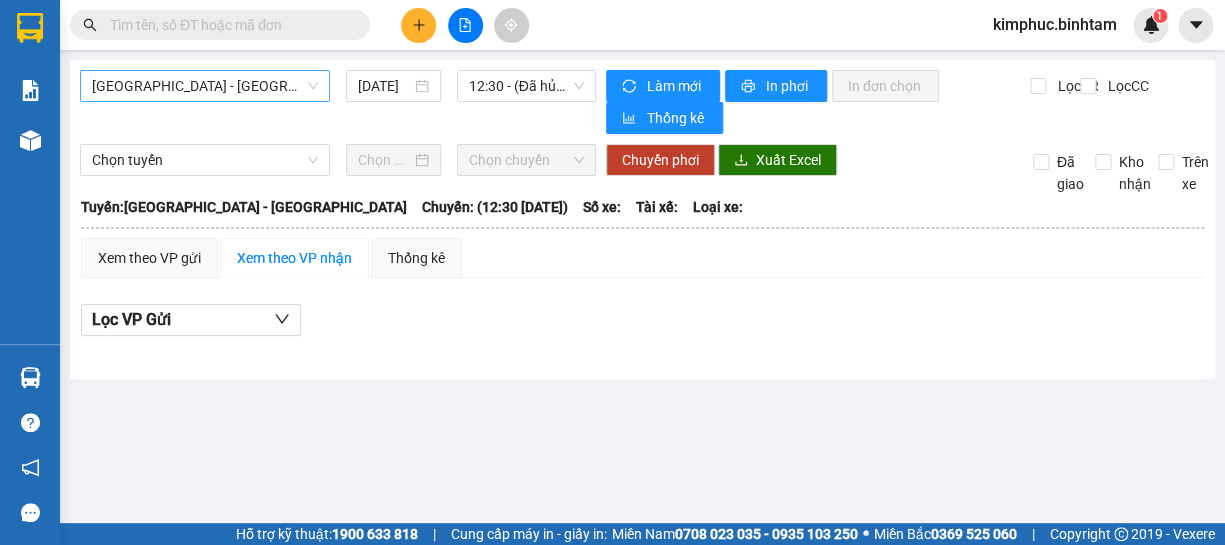 click on "[GEOGRAPHIC_DATA] - [GEOGRAPHIC_DATA]" at bounding box center (205, 86) 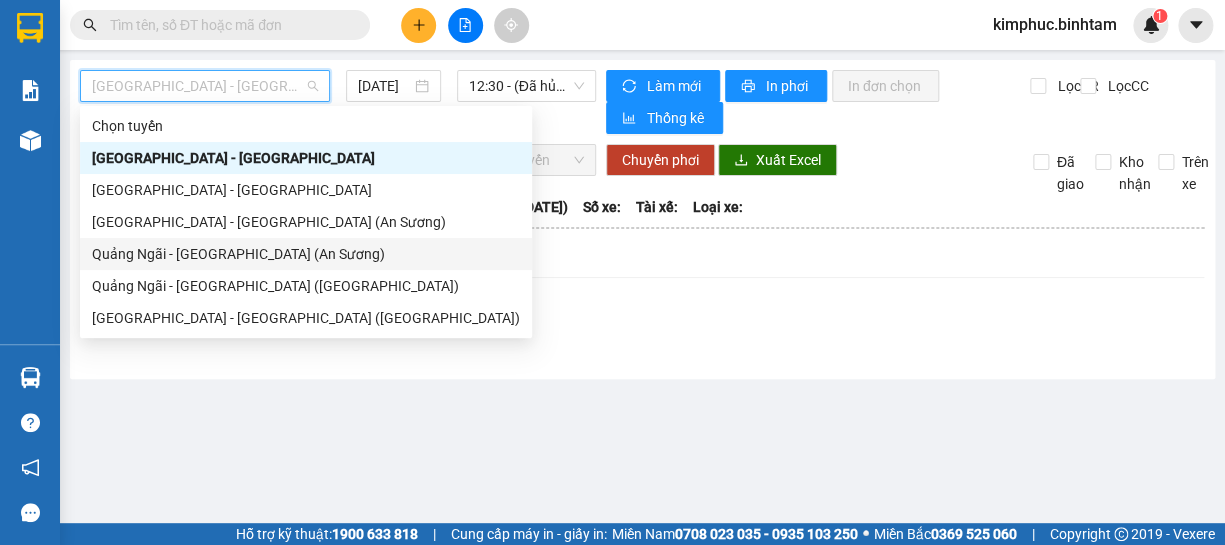 click on "Quảng Ngãi - [GEOGRAPHIC_DATA] (An Sương)" at bounding box center (306, 254) 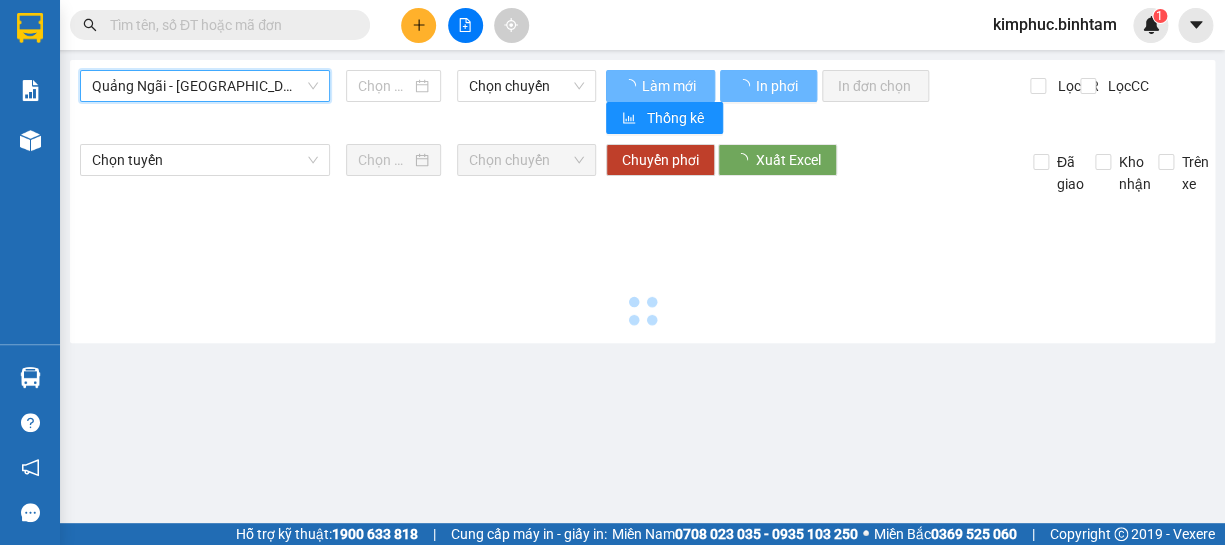 type on "[DATE]" 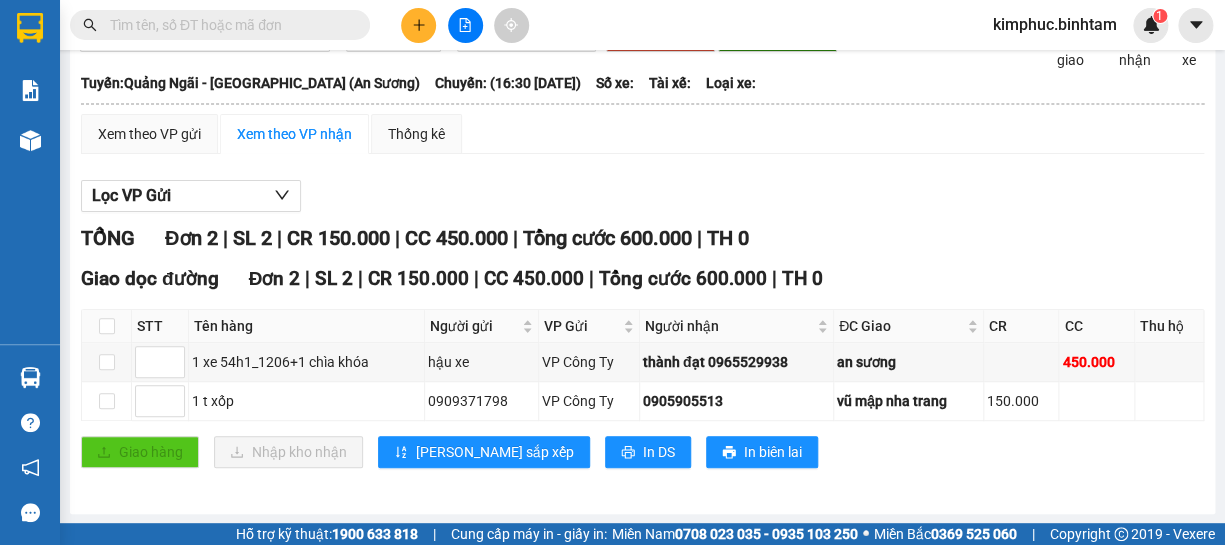scroll, scrollTop: 0, scrollLeft: 0, axis: both 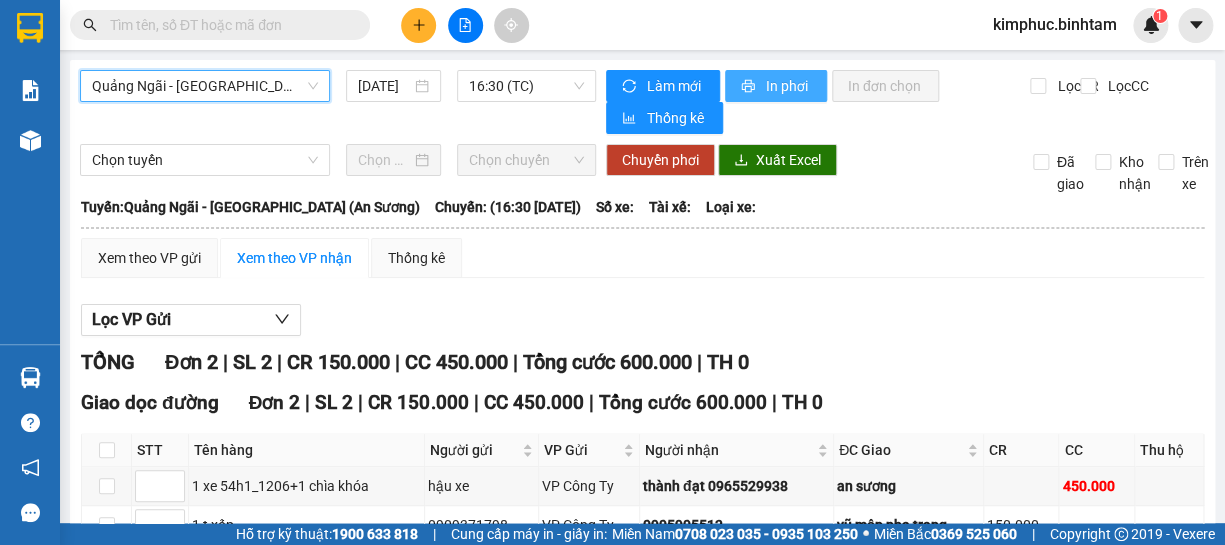 click on "In phơi" at bounding box center (788, 86) 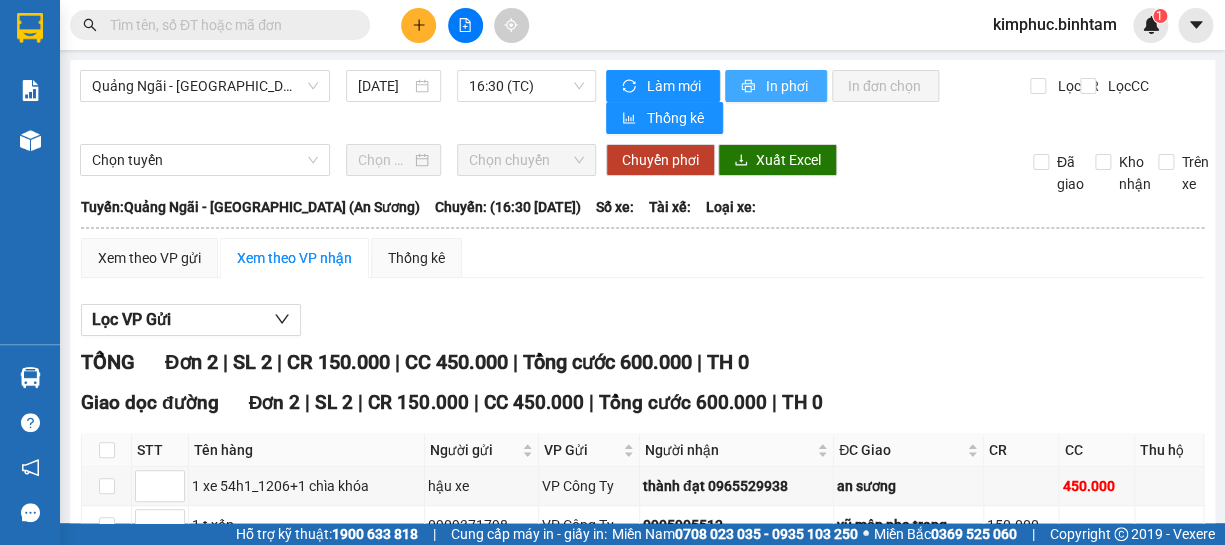 scroll, scrollTop: 0, scrollLeft: 0, axis: both 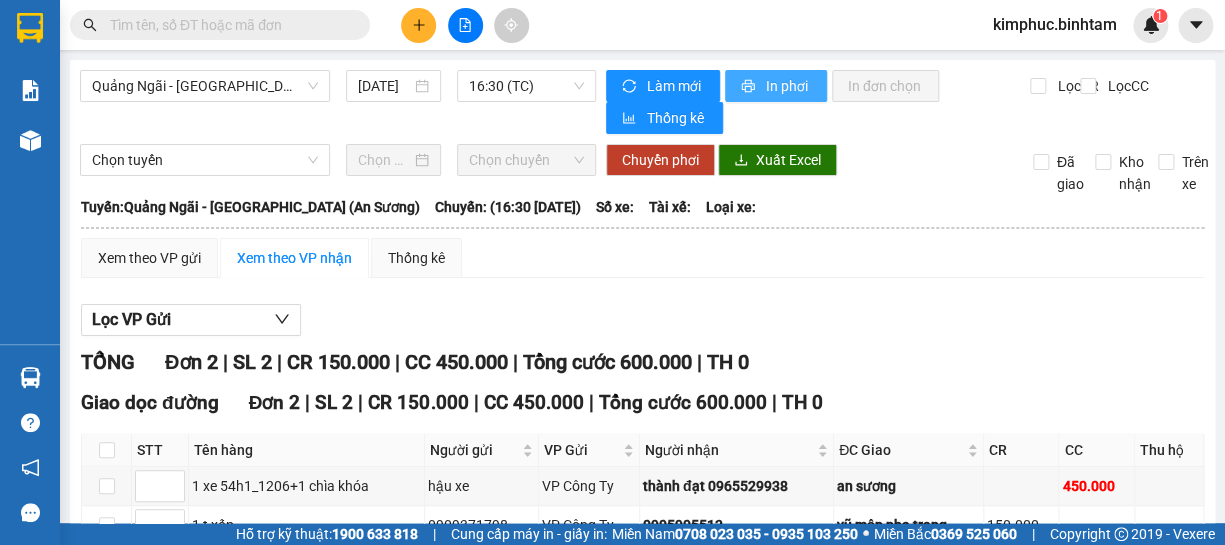 click on "In phơi" at bounding box center [788, 86] 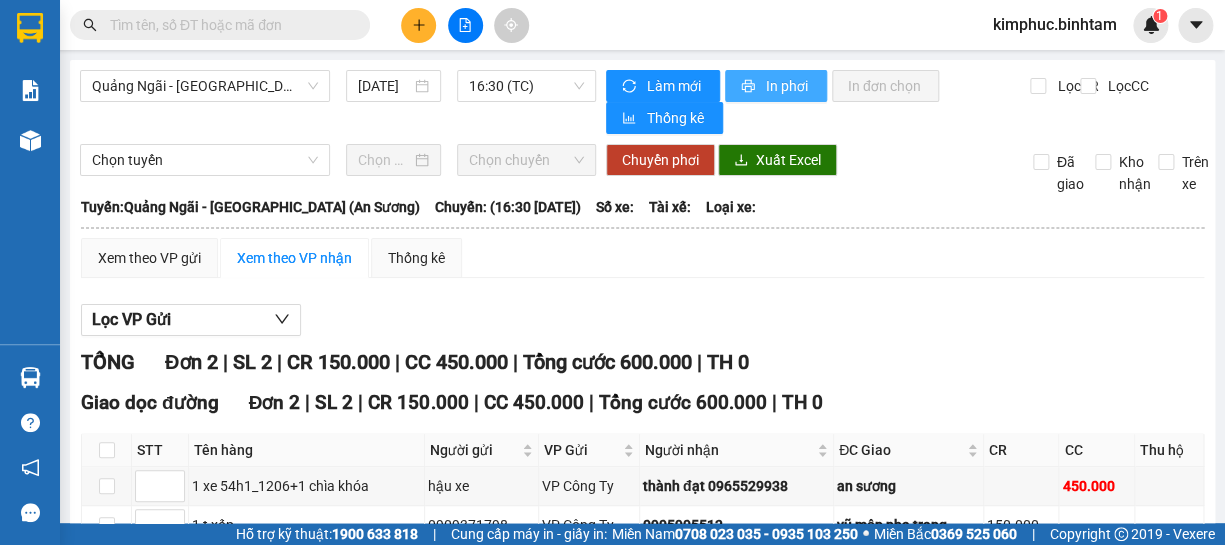 click on "In phơi" at bounding box center (788, 86) 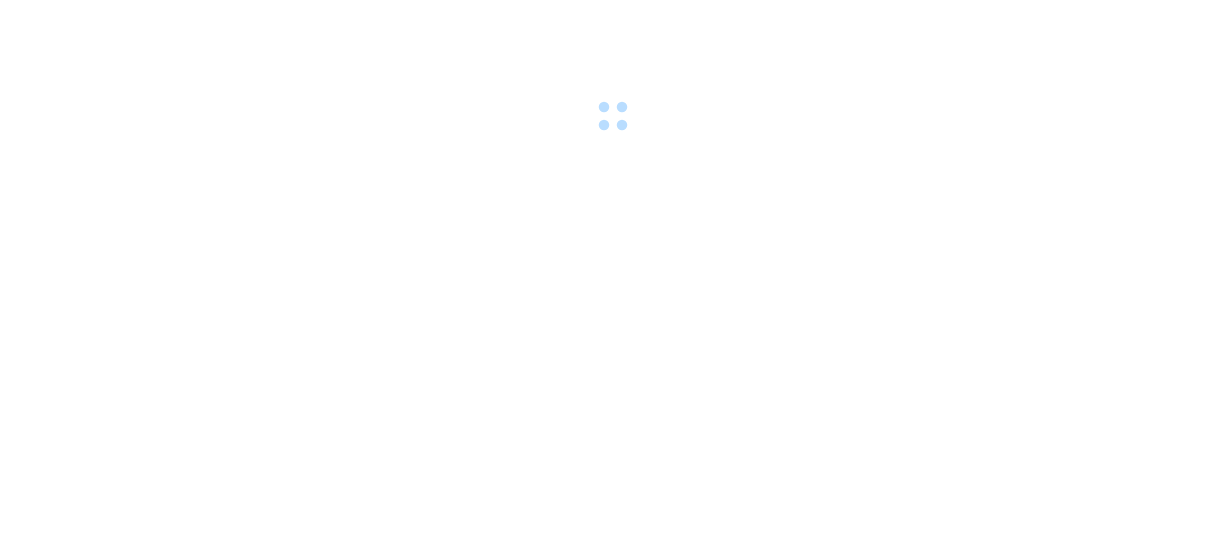 scroll, scrollTop: 0, scrollLeft: 0, axis: both 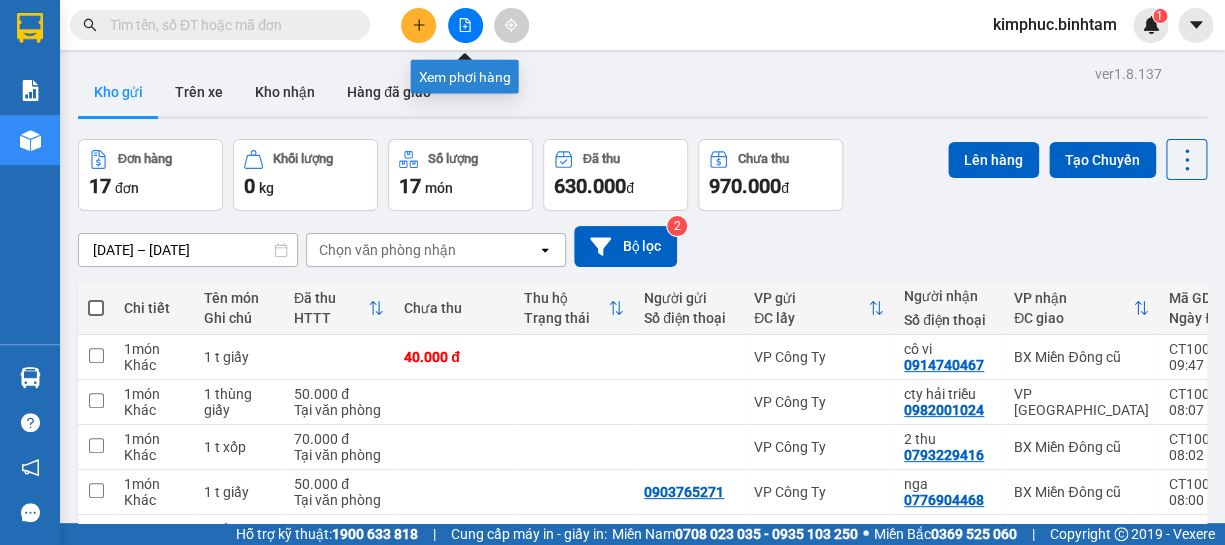 click 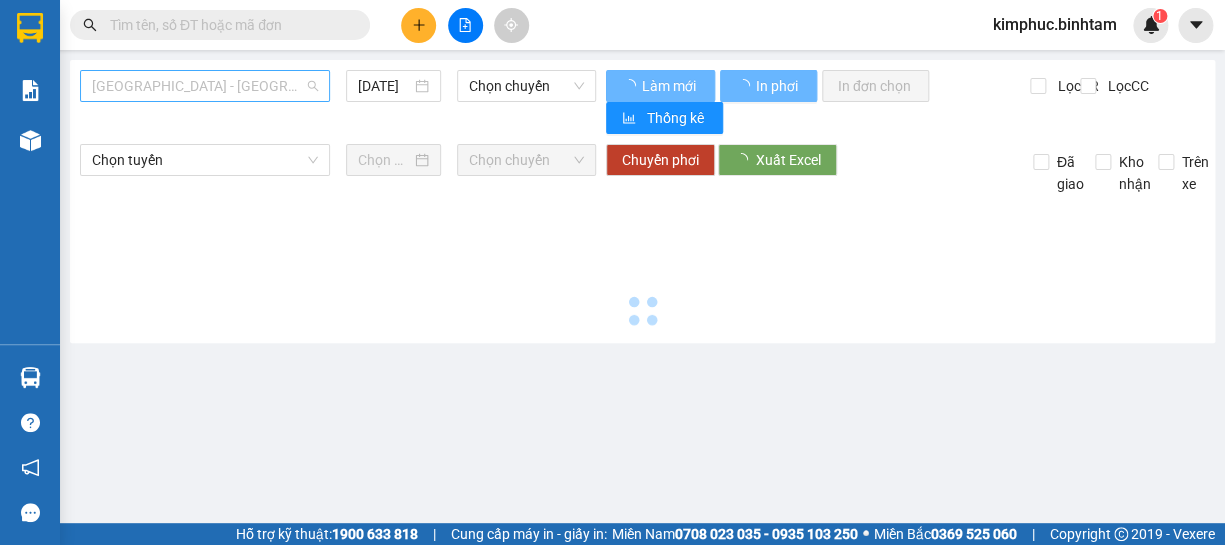click on "[GEOGRAPHIC_DATA] - [GEOGRAPHIC_DATA]" at bounding box center (205, 86) 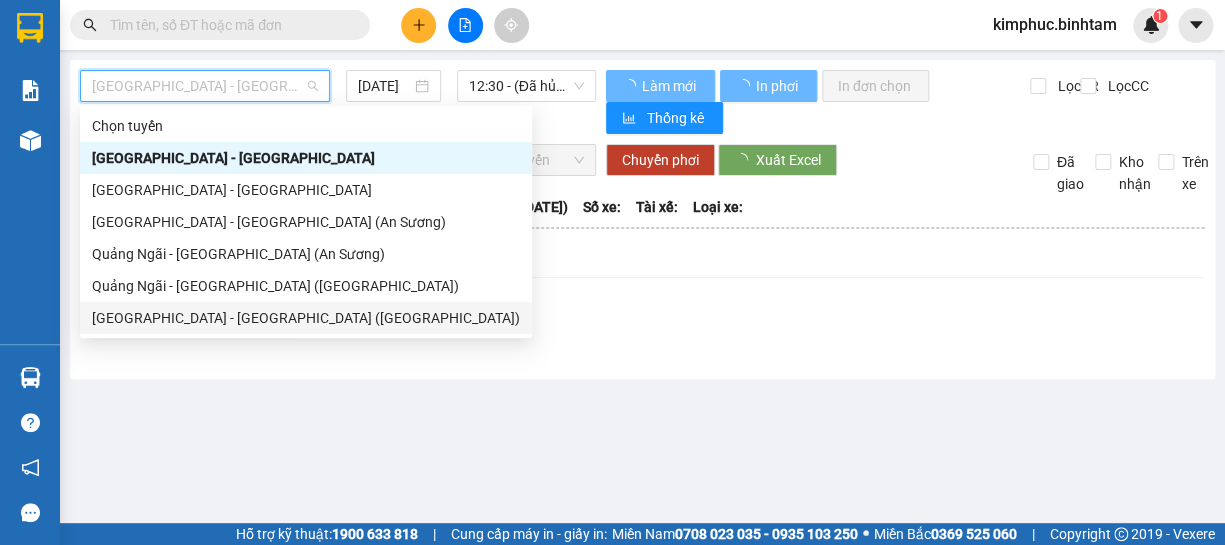 click on "[GEOGRAPHIC_DATA] - [GEOGRAPHIC_DATA] ([GEOGRAPHIC_DATA])" at bounding box center (306, 318) 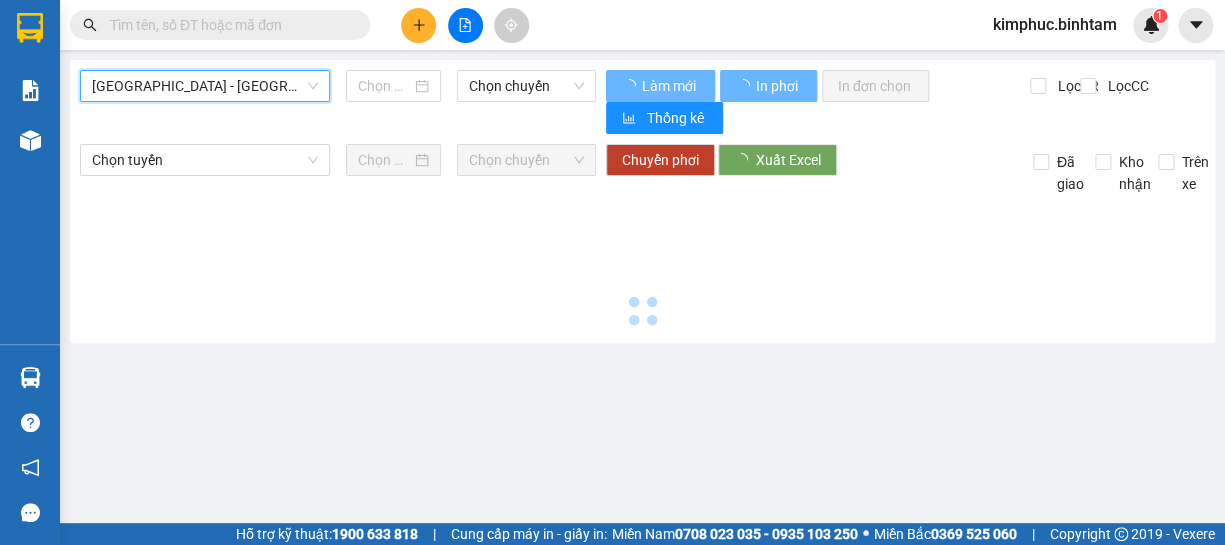 type on "[DATE]" 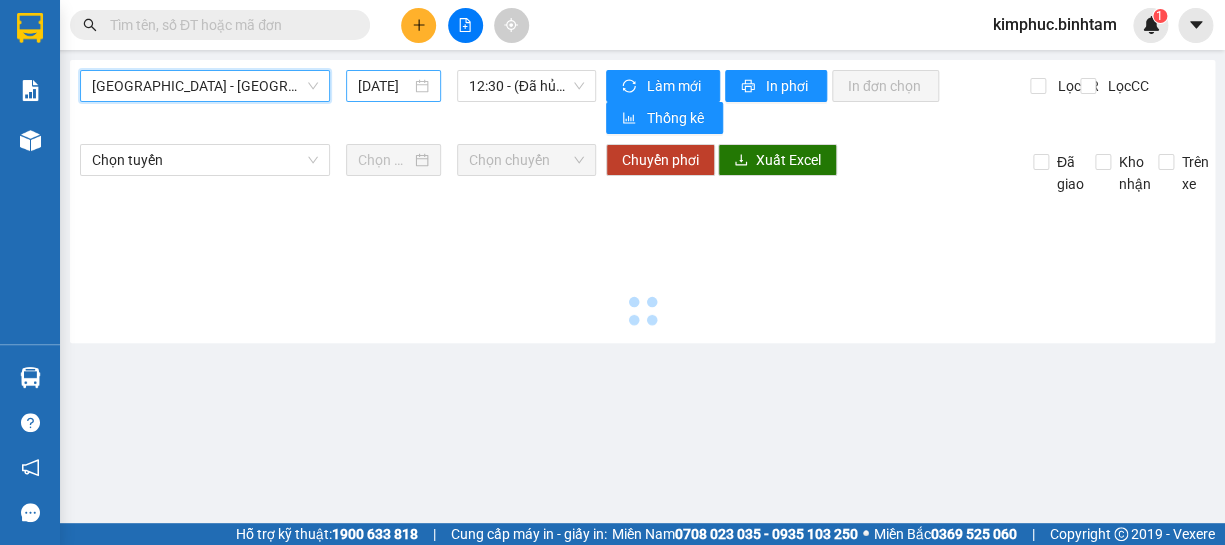 click on "[DATE]" at bounding box center (384, 86) 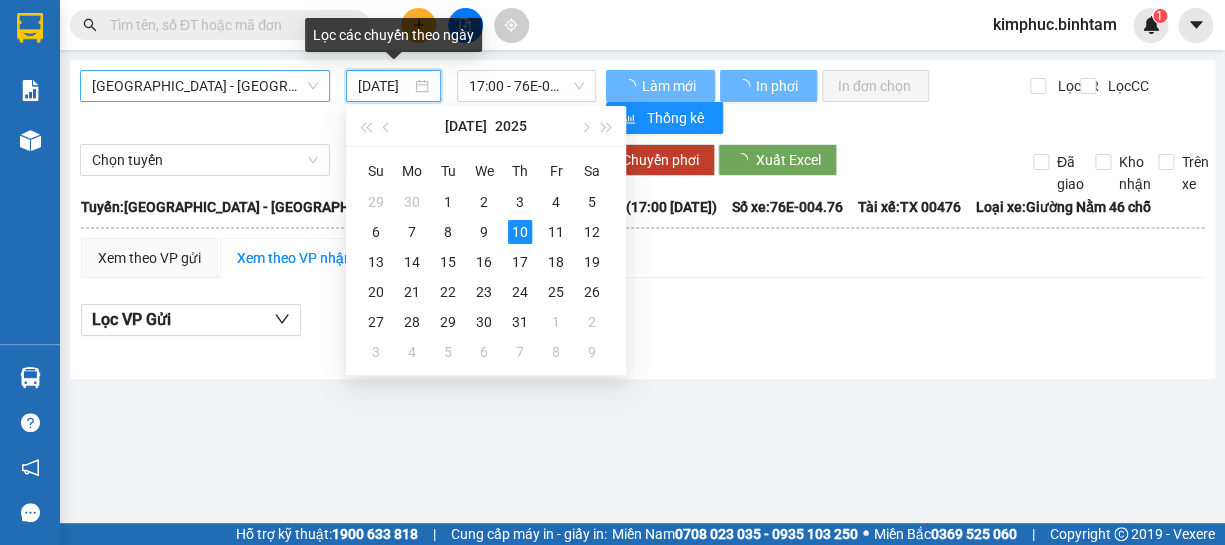 click on "[GEOGRAPHIC_DATA] - [GEOGRAPHIC_DATA] ([GEOGRAPHIC_DATA])" at bounding box center [205, 86] 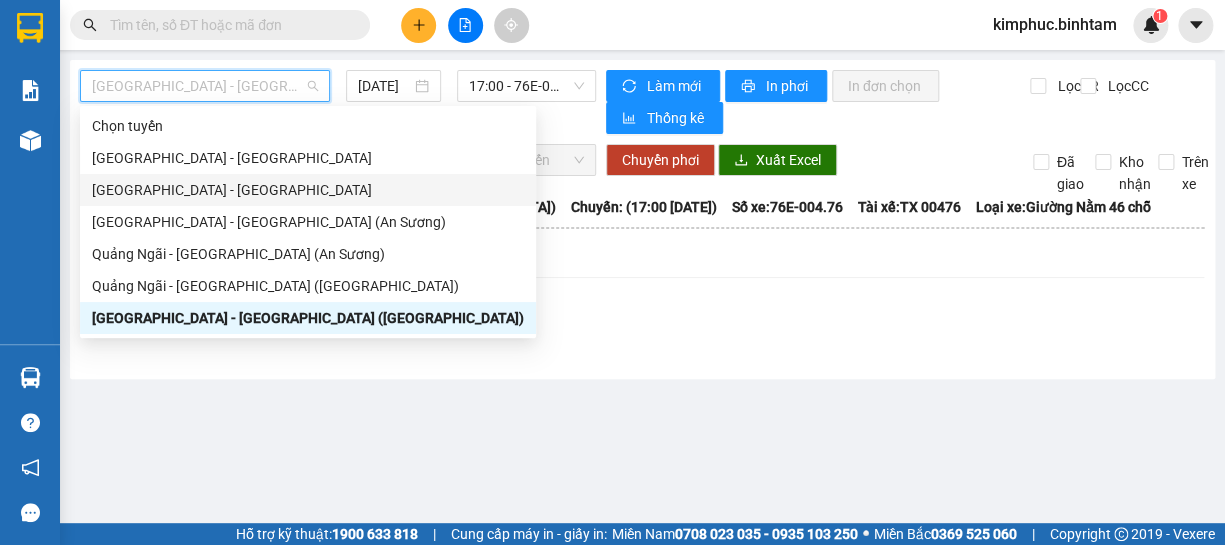 click on "[GEOGRAPHIC_DATA] - [GEOGRAPHIC_DATA]" at bounding box center (308, 190) 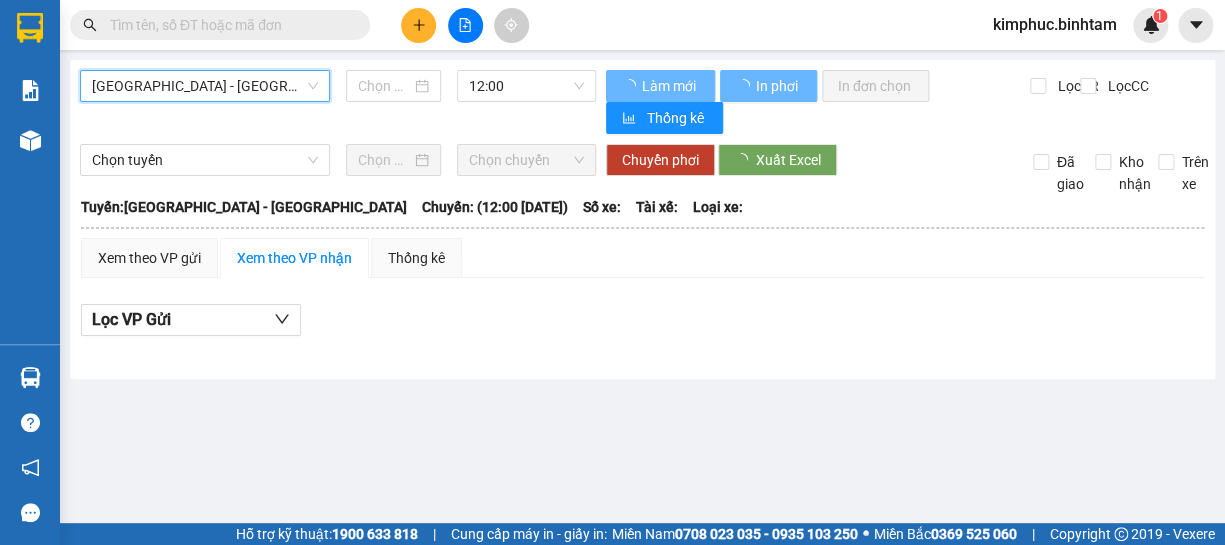 type on "[DATE]" 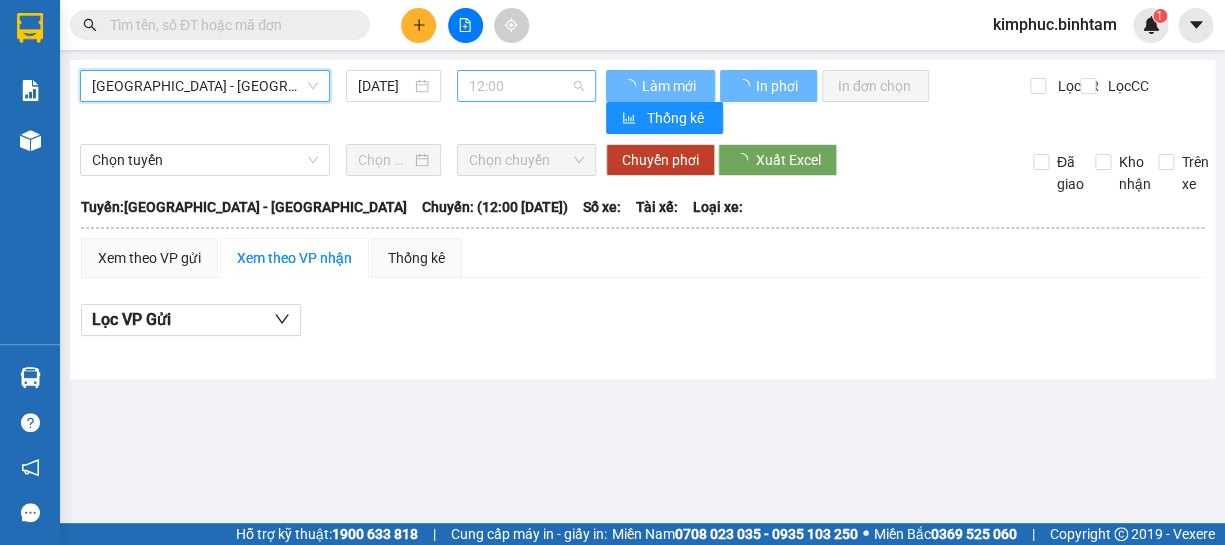 click on "12:00" at bounding box center (526, 86) 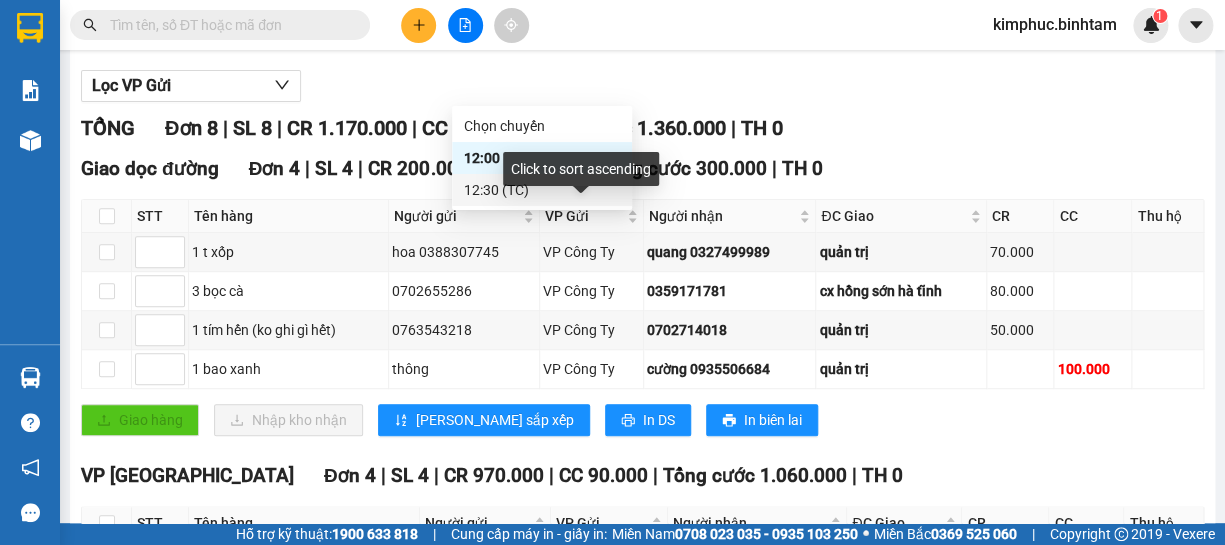 scroll, scrollTop: 0, scrollLeft: 0, axis: both 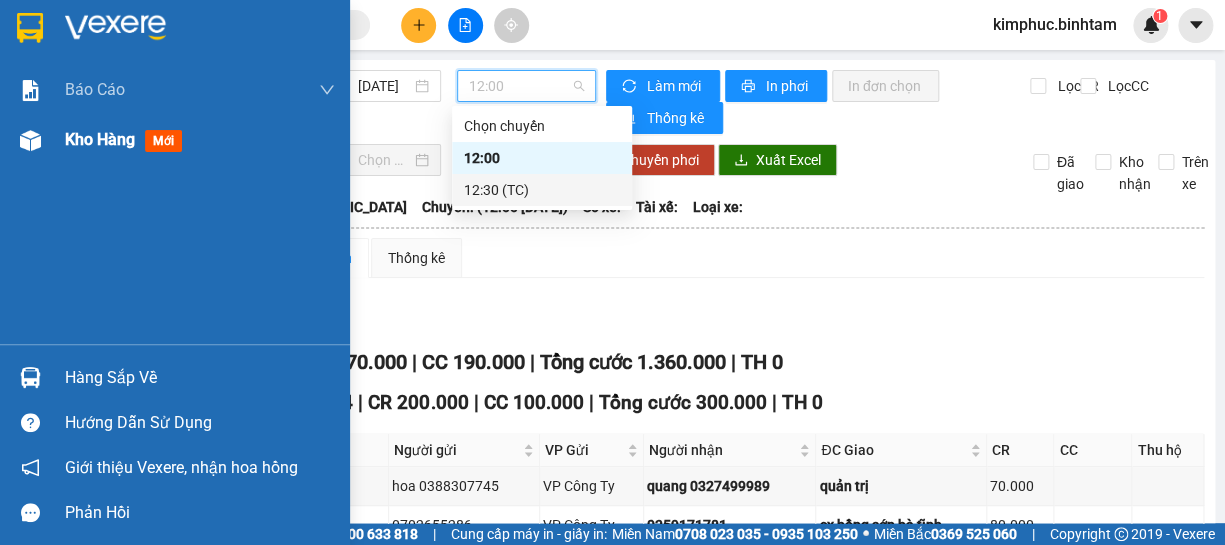 click on "Kho hàng" at bounding box center [100, 139] 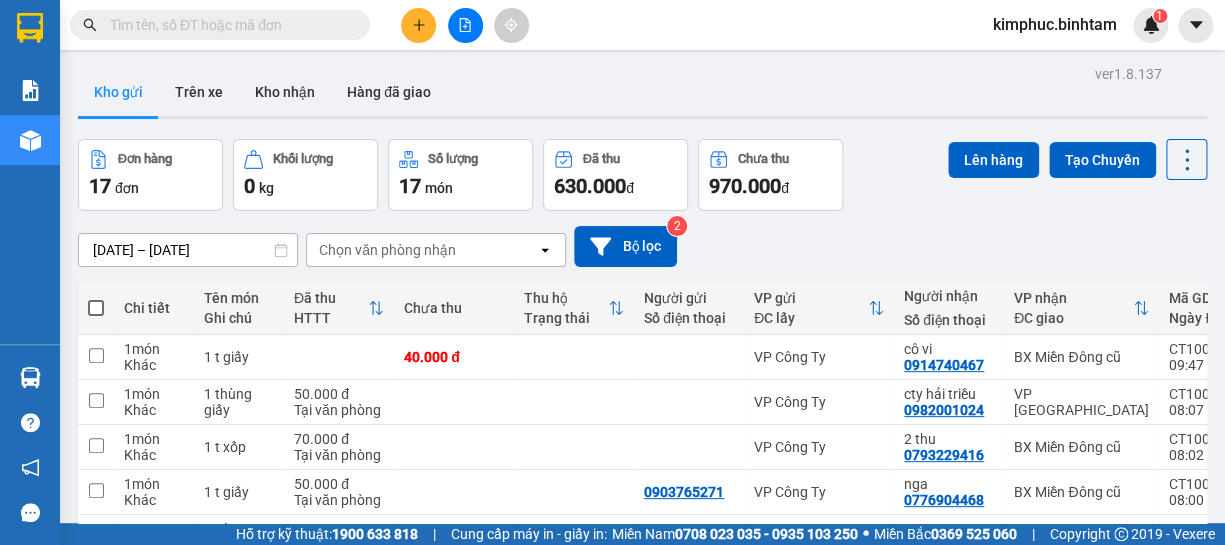 scroll, scrollTop: 247, scrollLeft: 0, axis: vertical 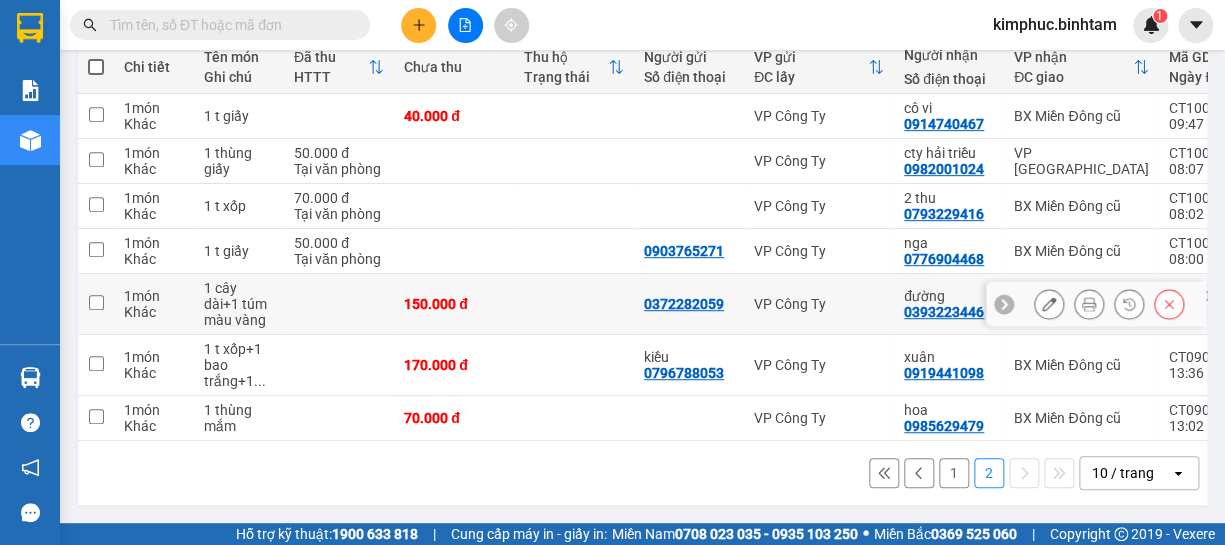 click at bounding box center [96, 304] 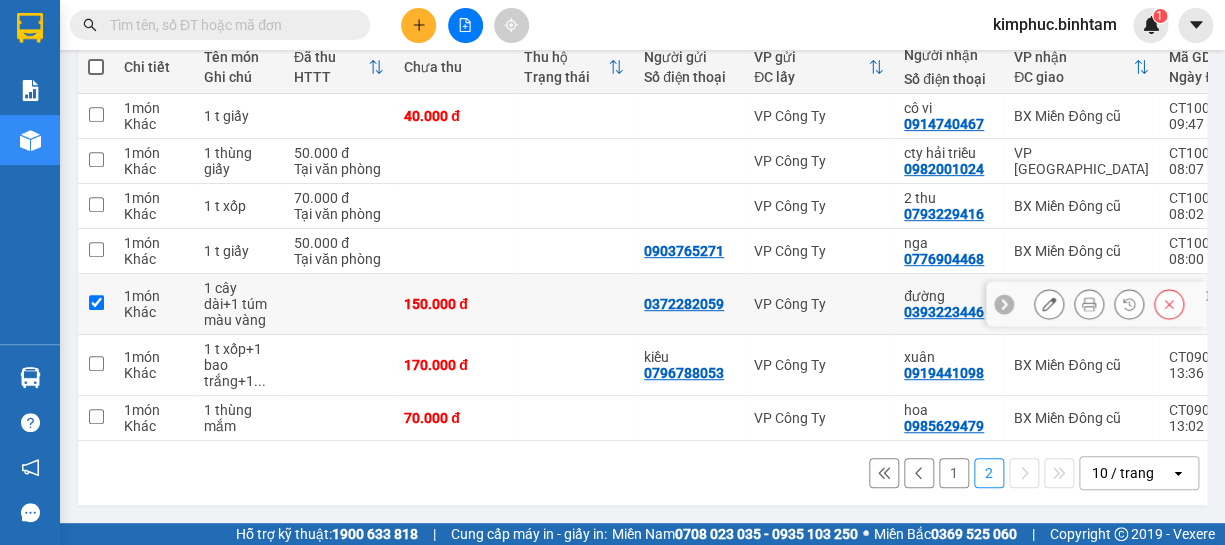checkbox on "true" 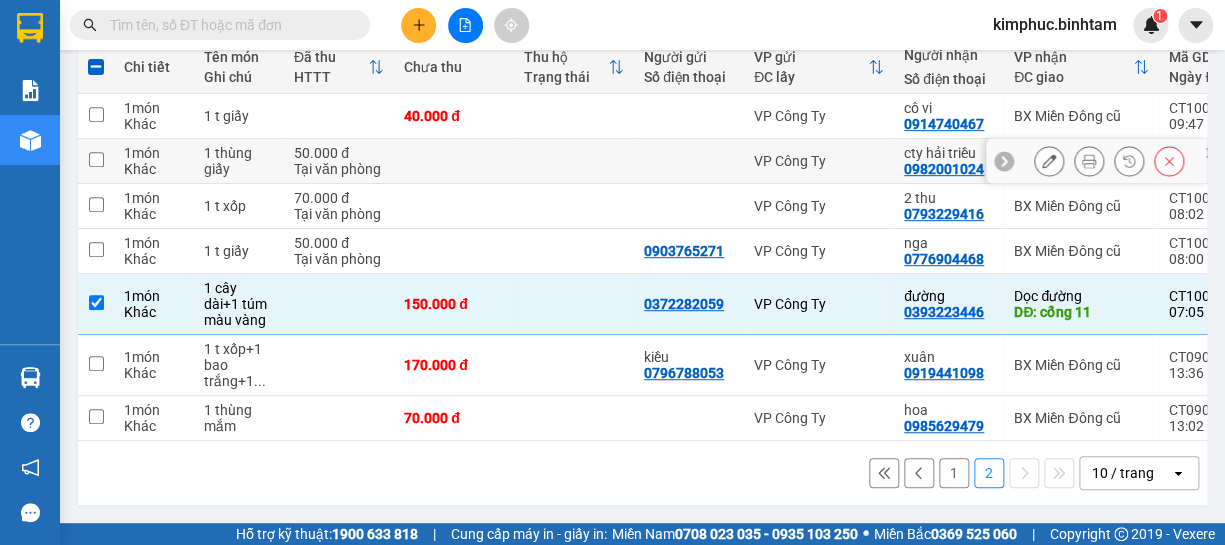 click at bounding box center (96, 159) 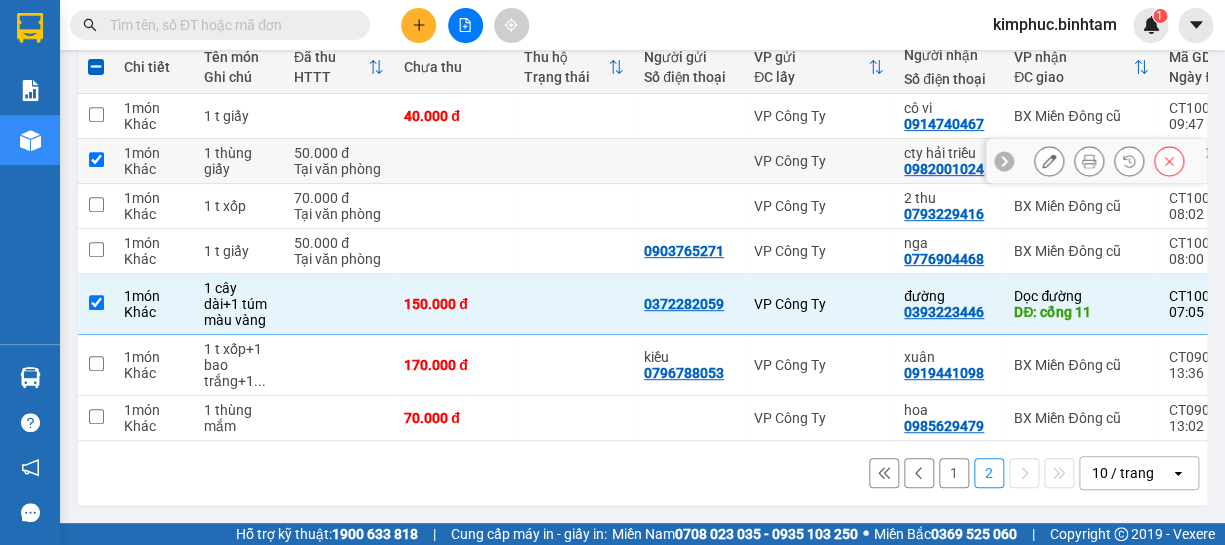 checkbox on "true" 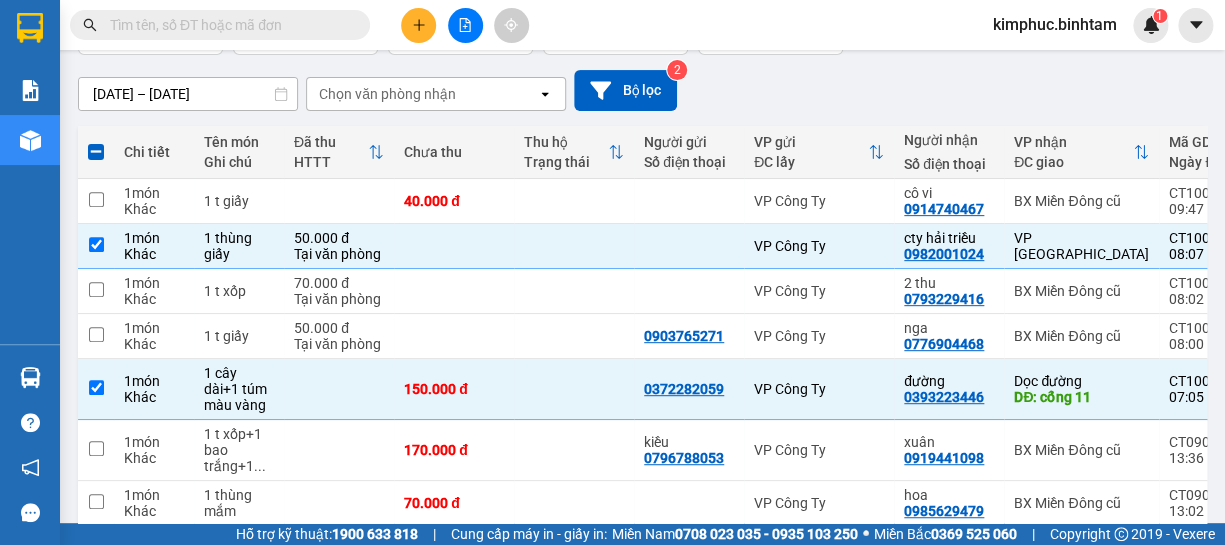 scroll, scrollTop: 0, scrollLeft: 0, axis: both 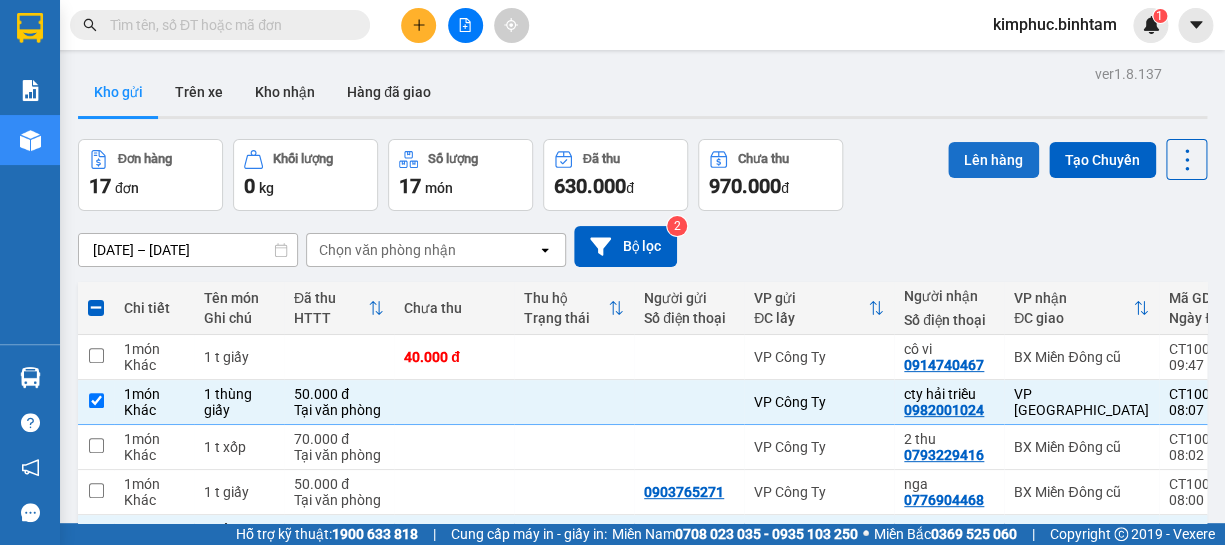 click on "Lên hàng" at bounding box center [993, 160] 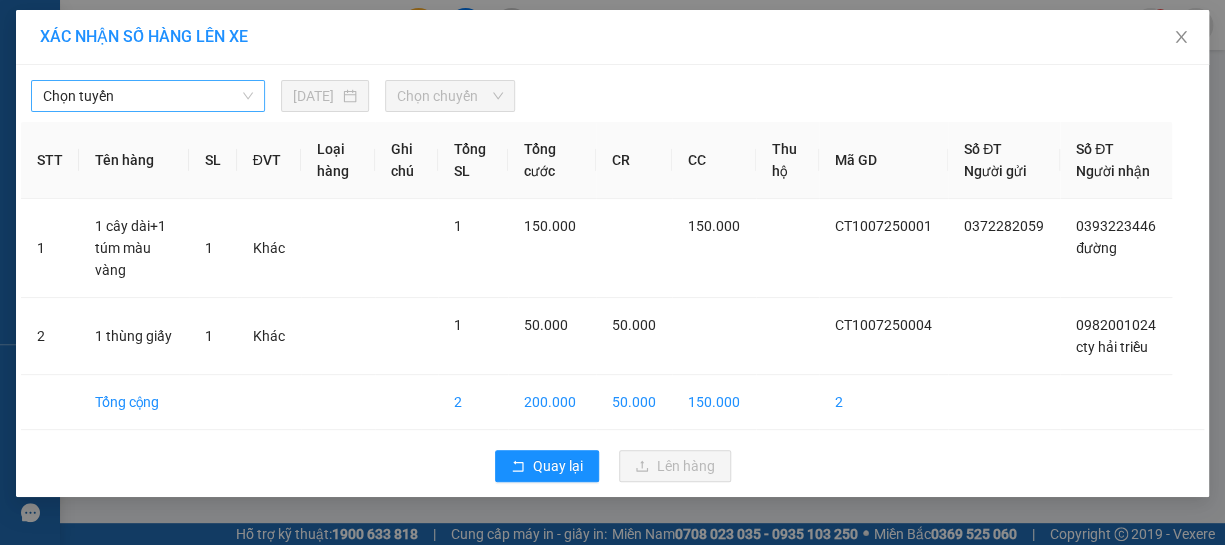 click on "Chọn tuyến" at bounding box center (148, 96) 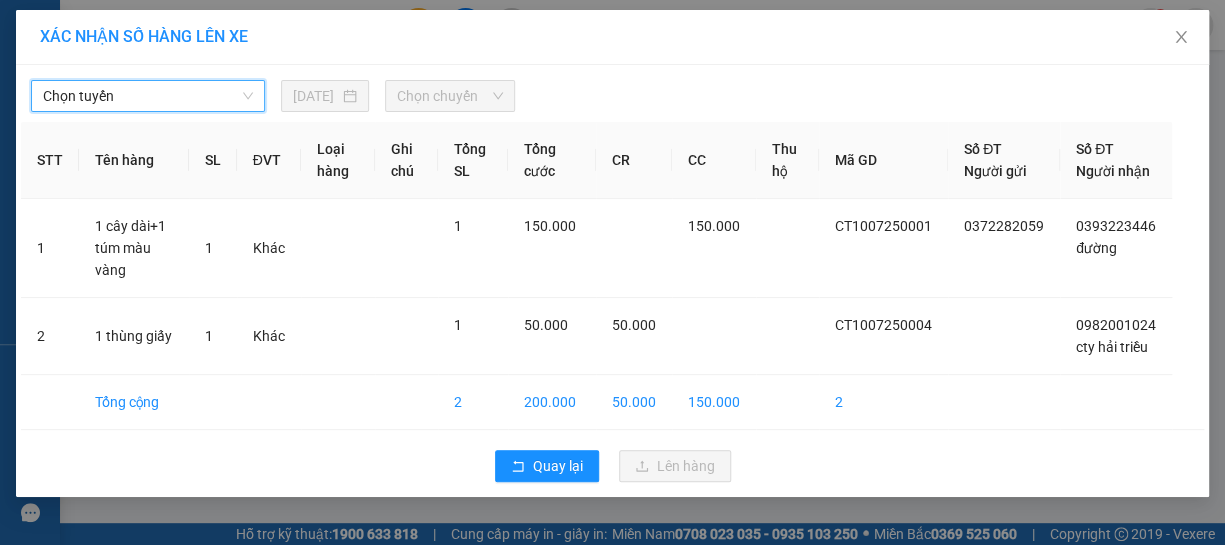 click on "Chọn tuyến Chọn tuyến [DATE] Chọn chuyến" at bounding box center [612, 91] 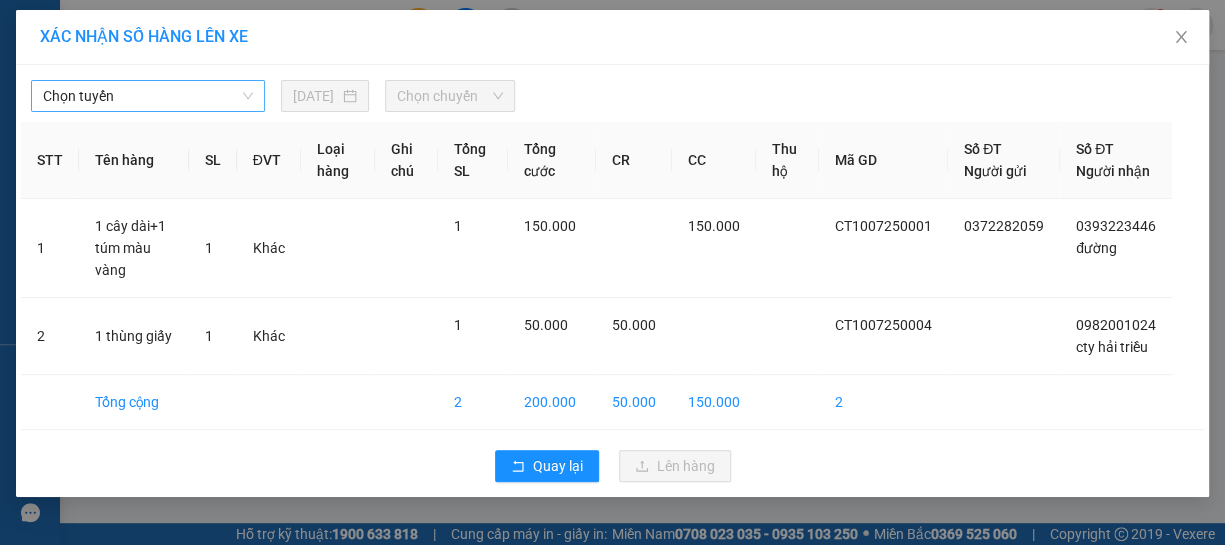 click on "Chọn tuyến" at bounding box center [148, 96] 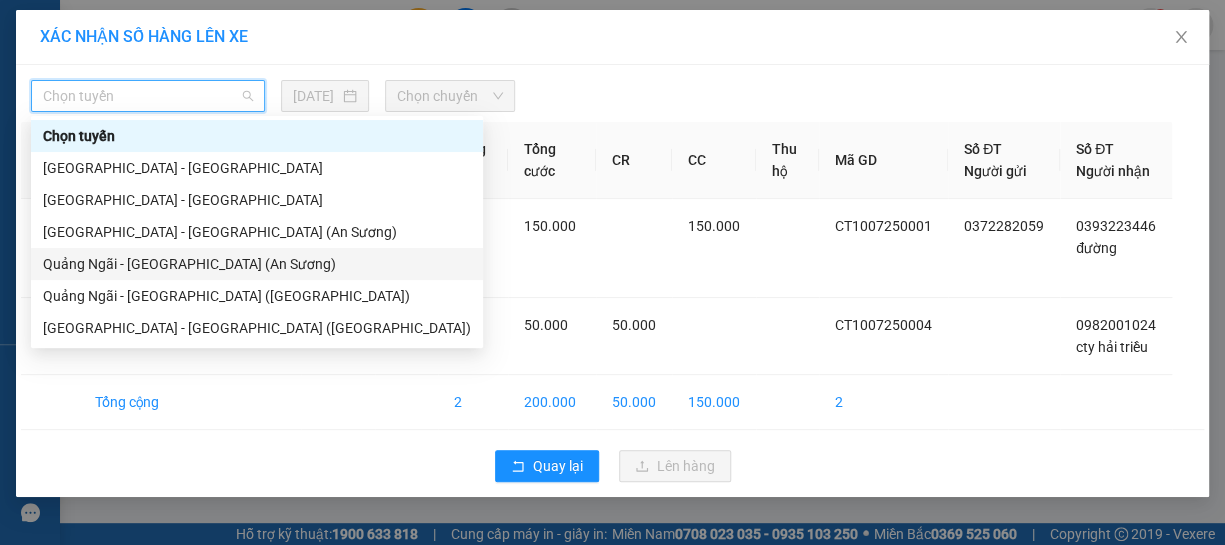 click on "Quảng Ngãi - [GEOGRAPHIC_DATA] (An Sương)" at bounding box center (257, 264) 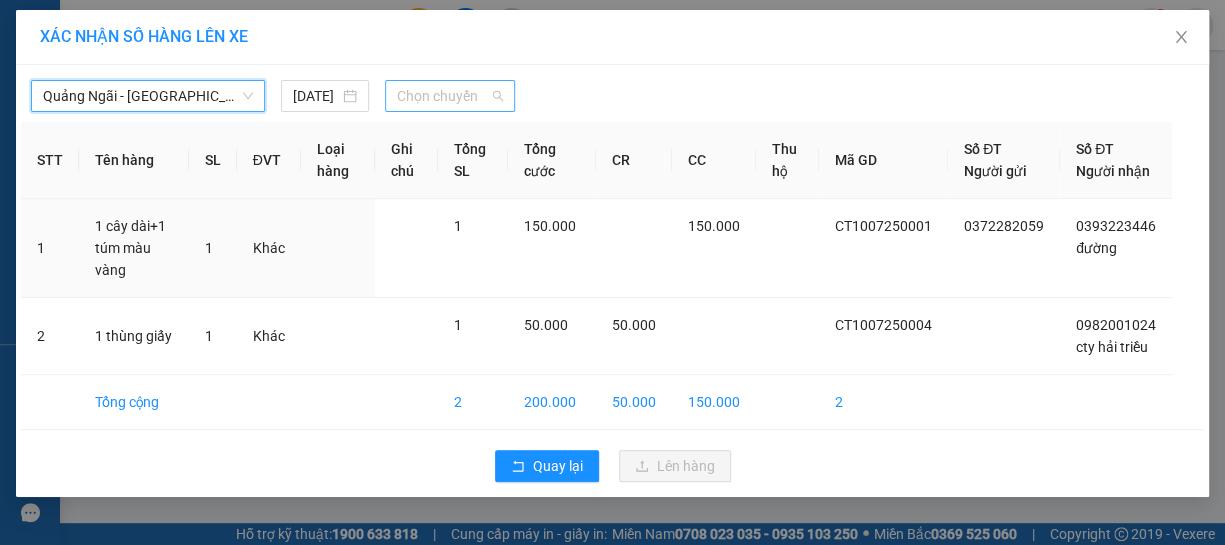 click on "Chọn chuyến" at bounding box center (450, 96) 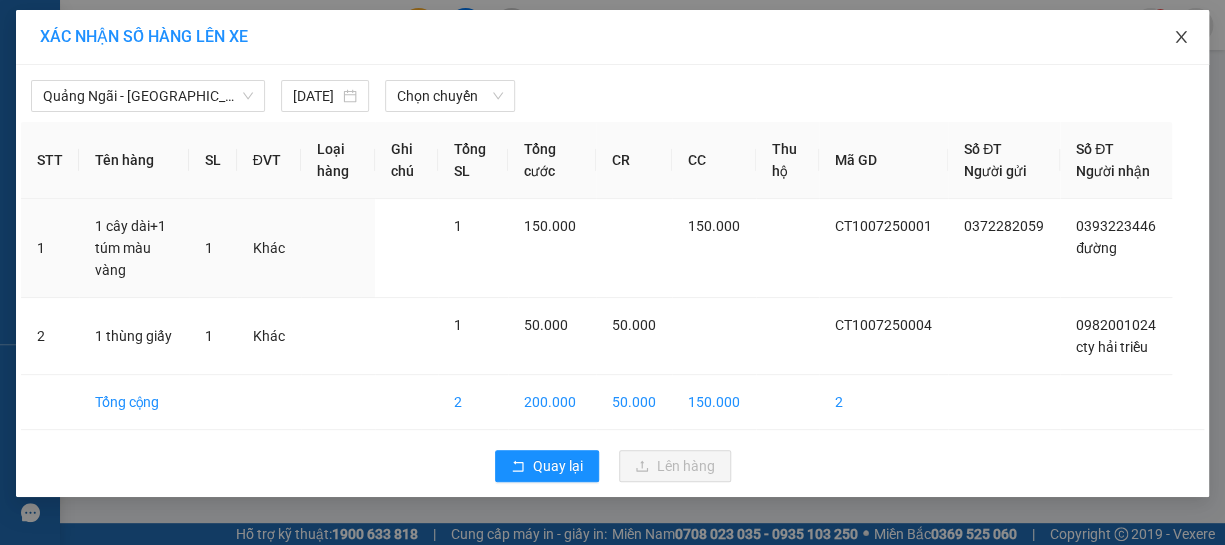 click 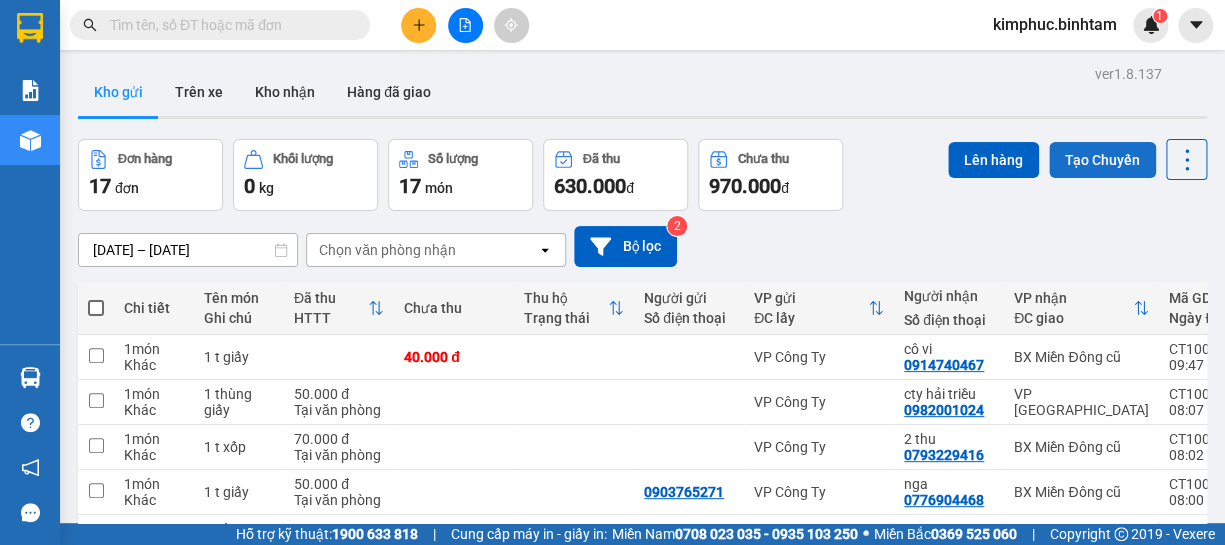 click on "Tạo Chuyến" at bounding box center (1102, 160) 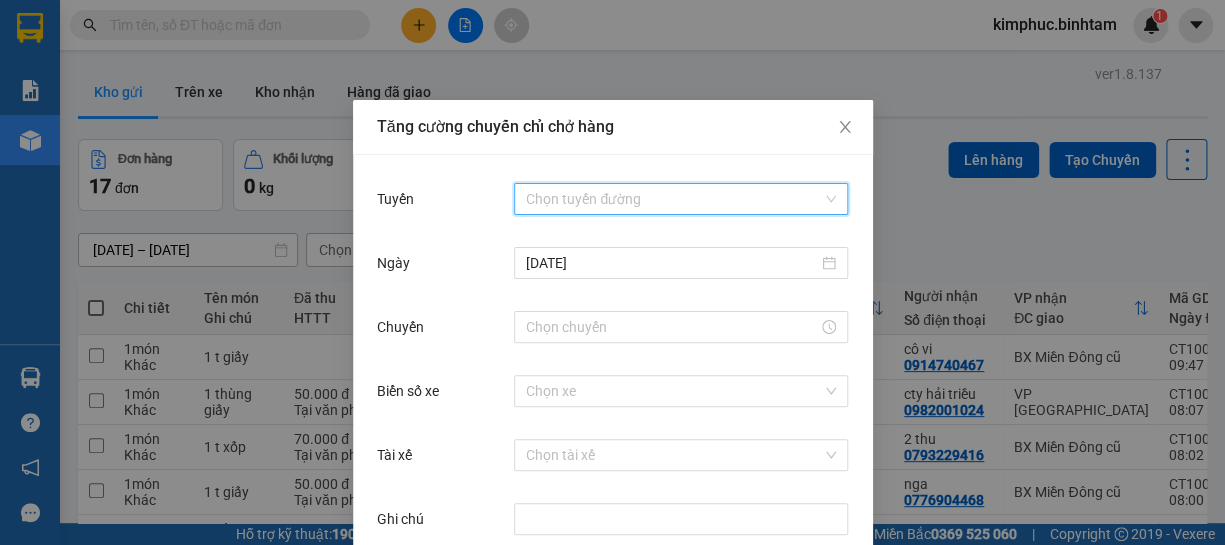 click on "Tuyến" at bounding box center (674, 199) 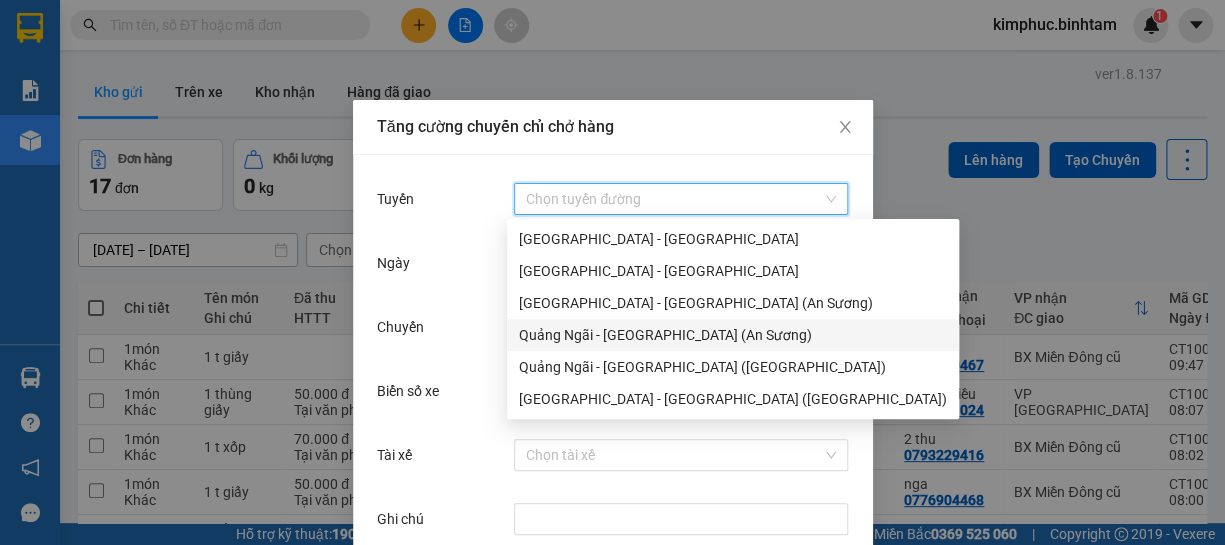 click on "Quảng Ngãi - [GEOGRAPHIC_DATA] (An Sương)" at bounding box center [733, 335] 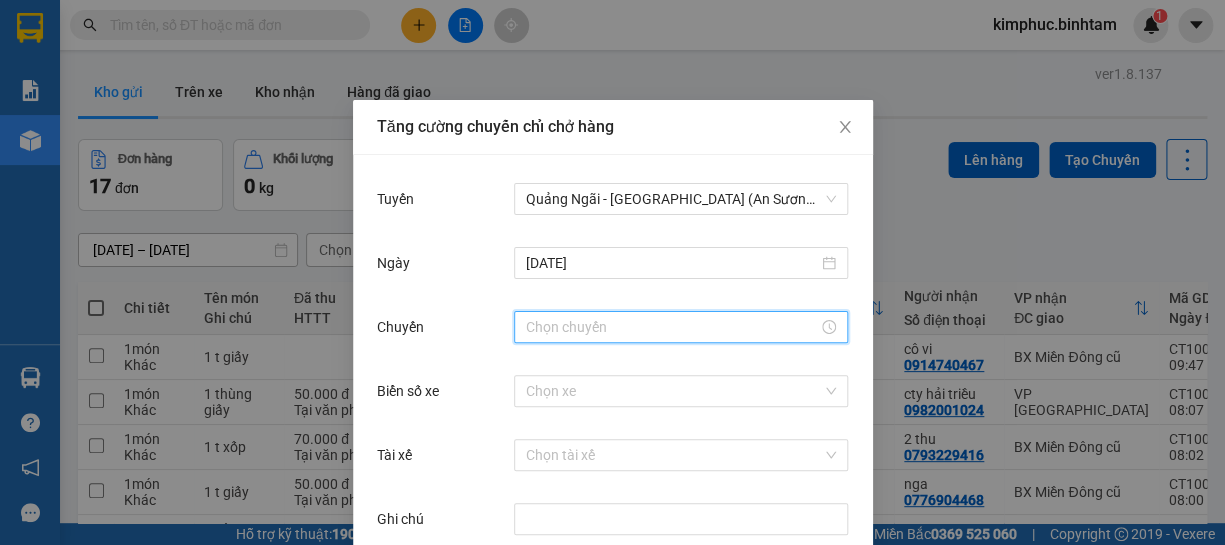 click on "Chuyến" at bounding box center [672, 327] 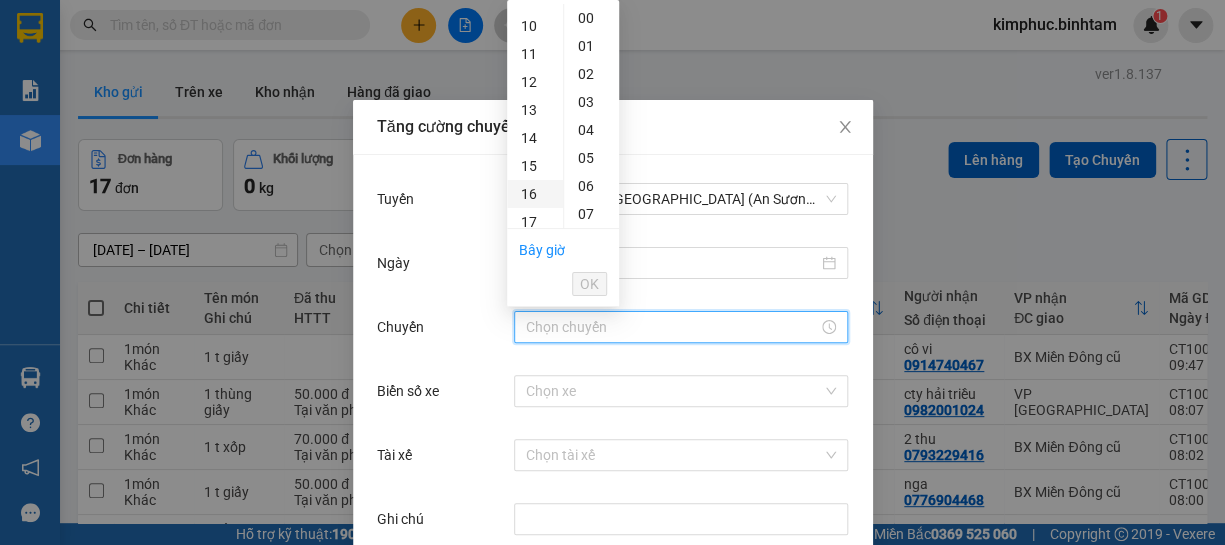 scroll, scrollTop: 363, scrollLeft: 0, axis: vertical 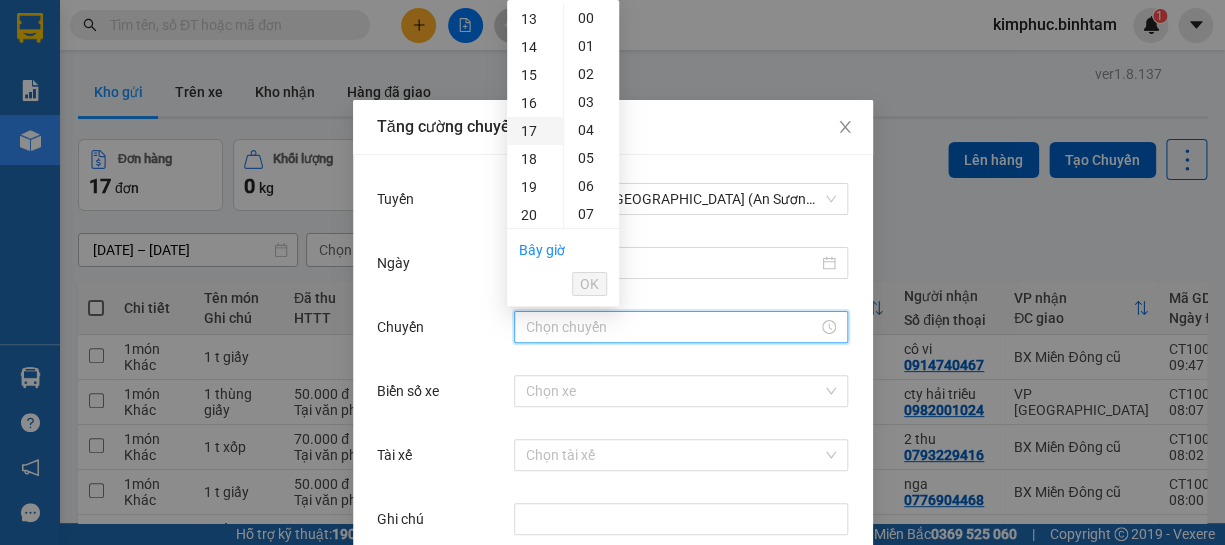 click on "17" at bounding box center [535, 131] 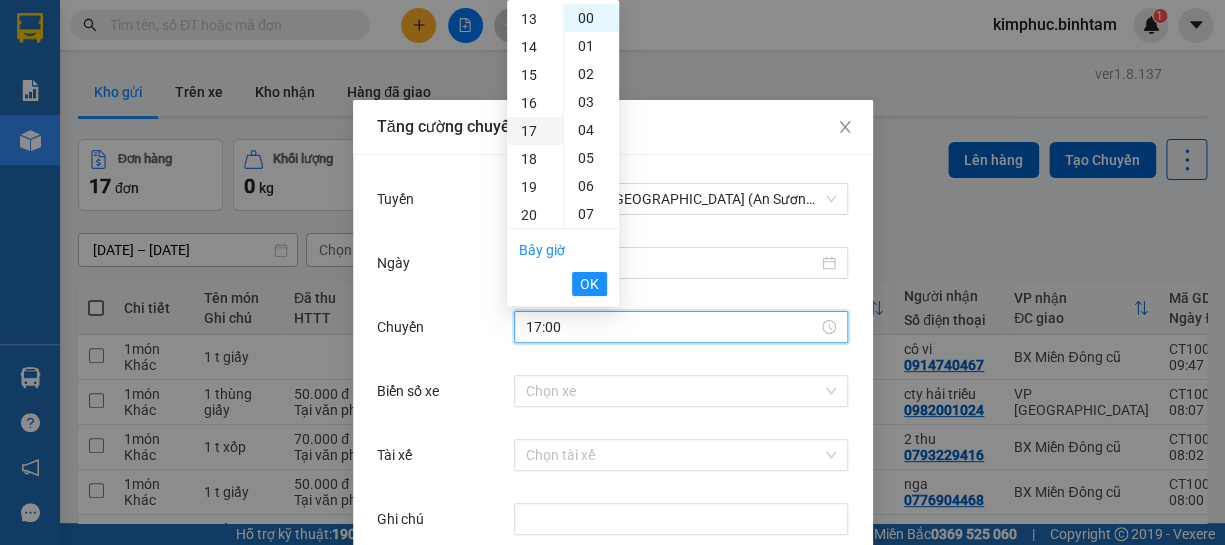scroll, scrollTop: 476, scrollLeft: 0, axis: vertical 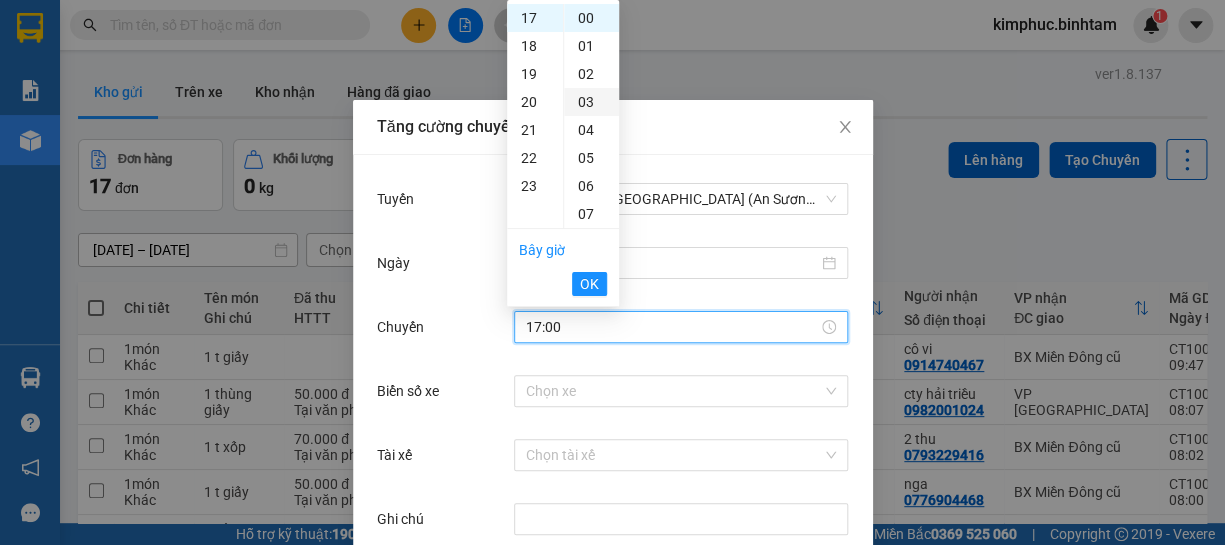 click on "03" at bounding box center [591, 102] 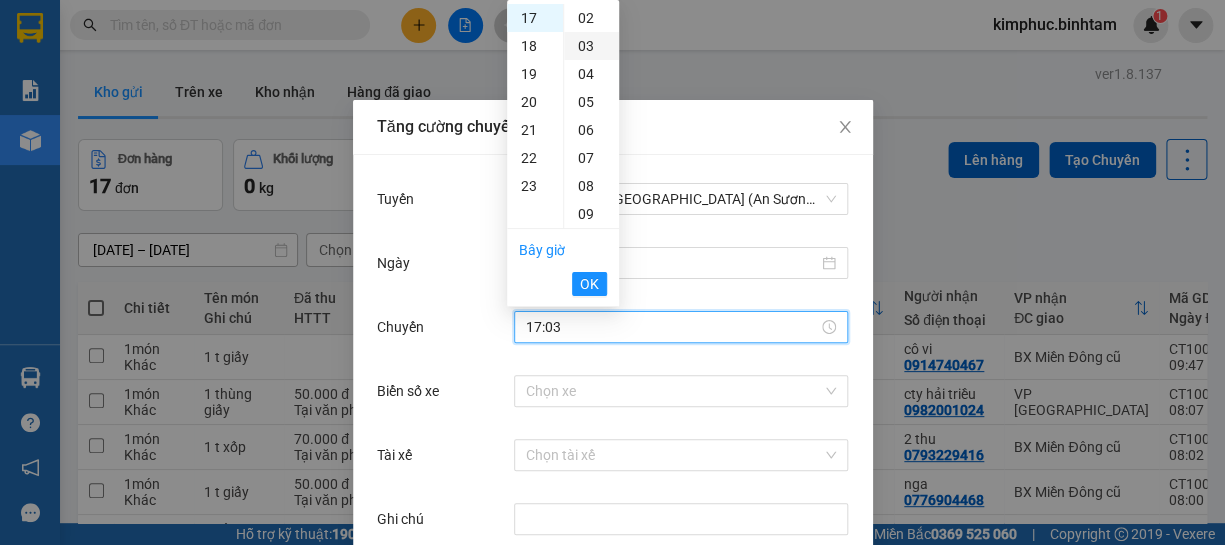 scroll, scrollTop: 83, scrollLeft: 0, axis: vertical 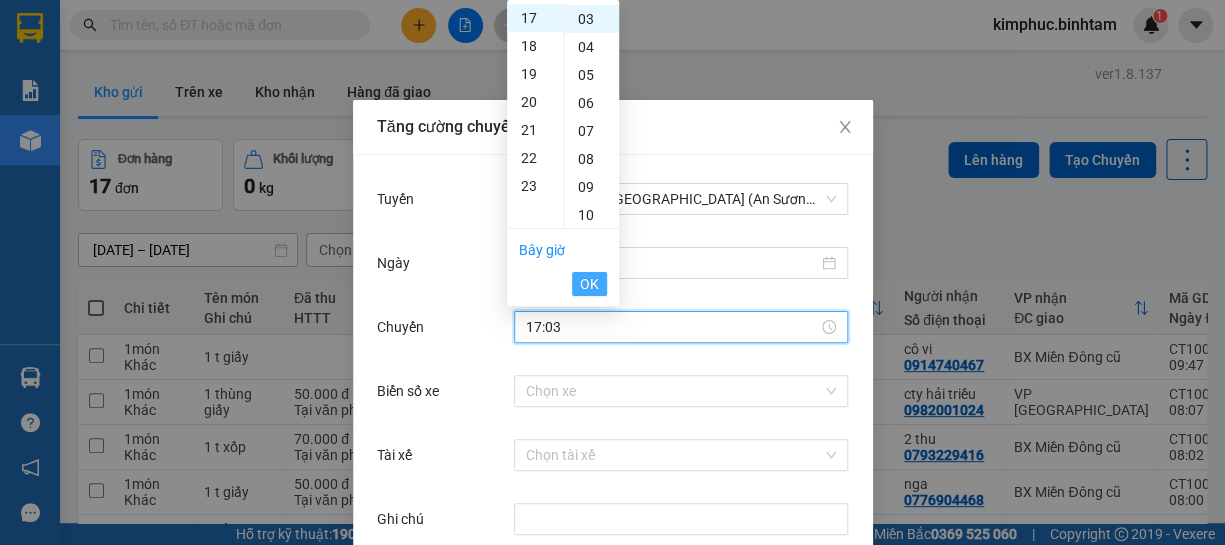 click on "OK" at bounding box center [589, 284] 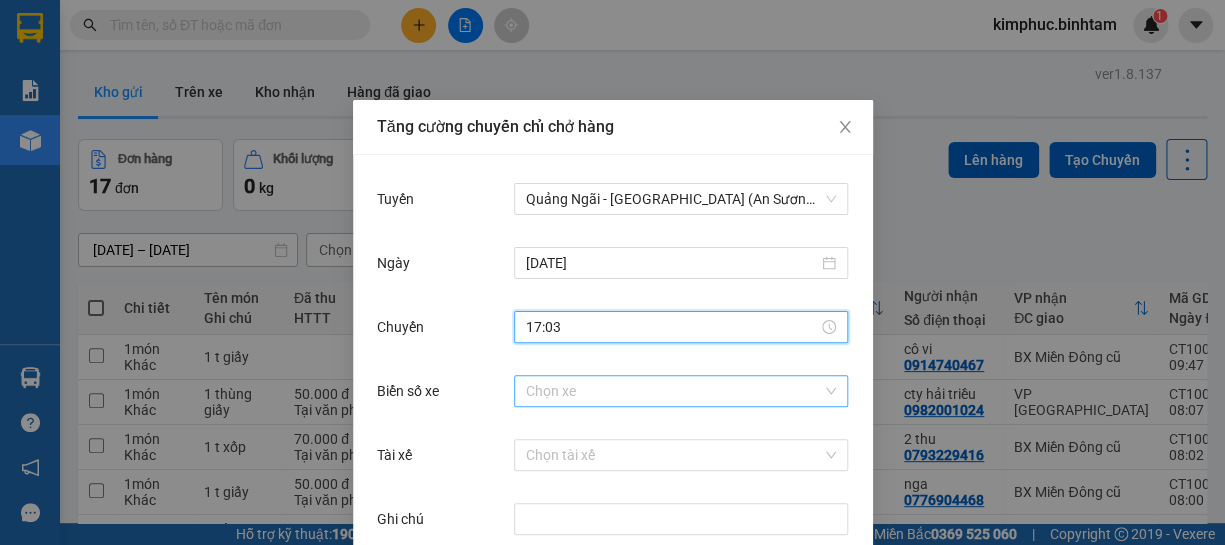 click on "Biển số xe" at bounding box center (674, 391) 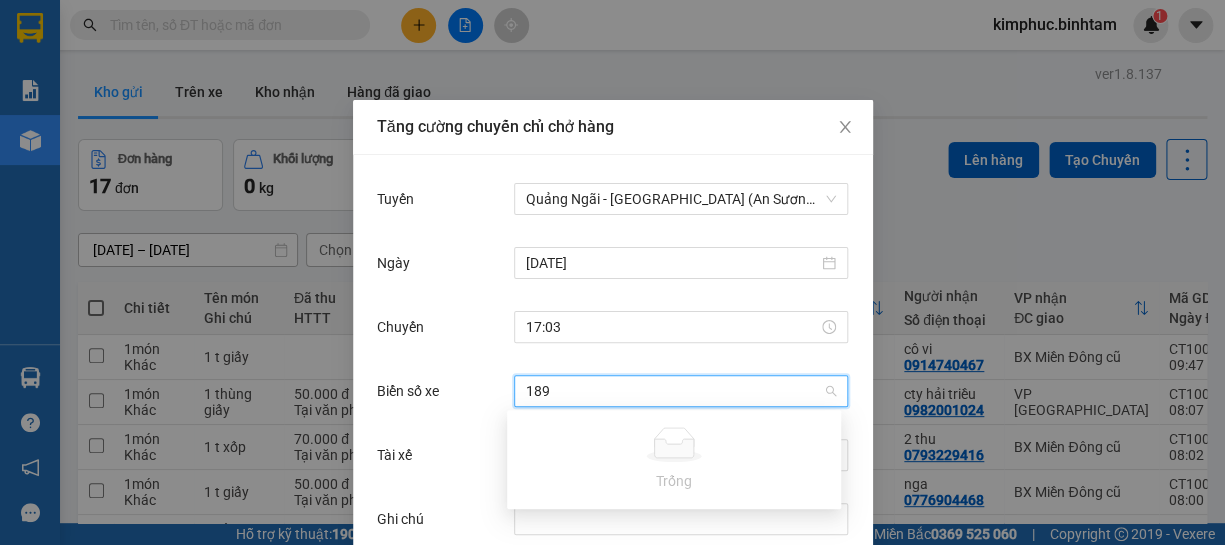 scroll, scrollTop: 98, scrollLeft: 0, axis: vertical 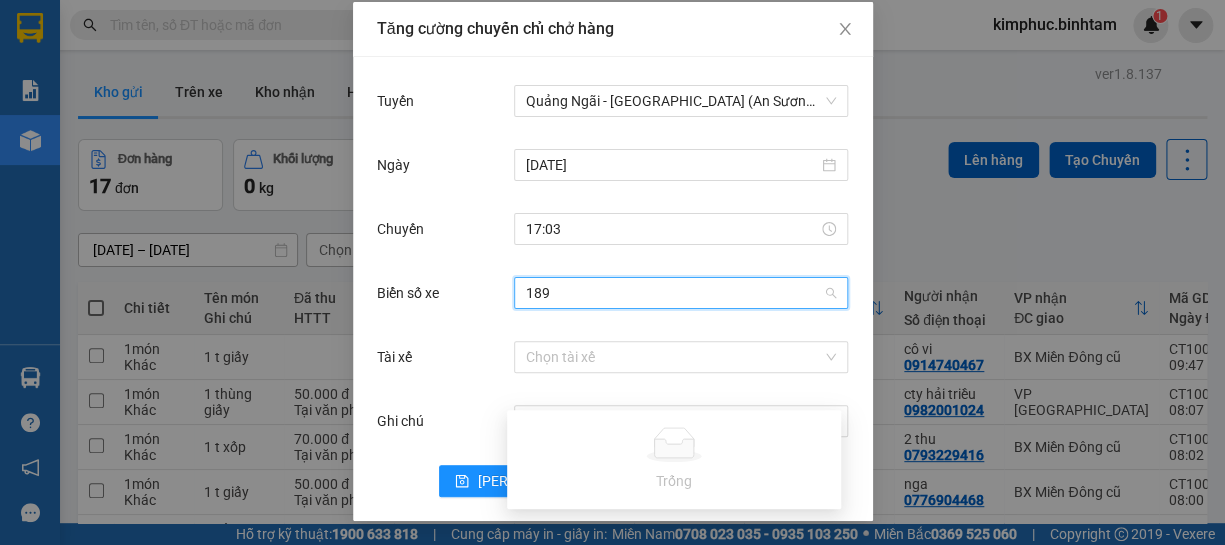 type on "189" 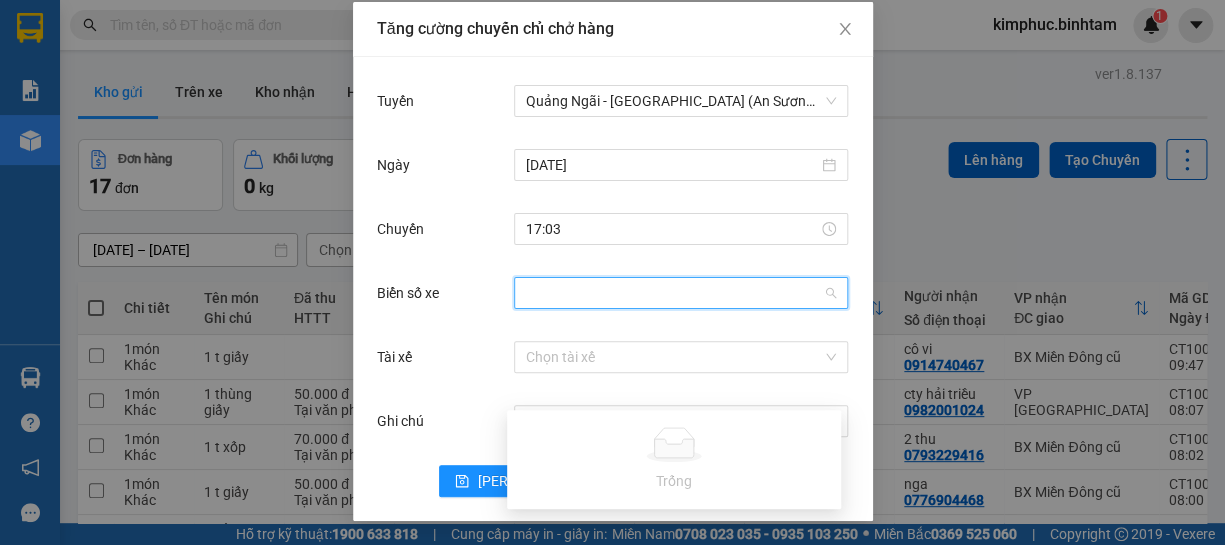 click on "Ghi chú" at bounding box center (613, 433) 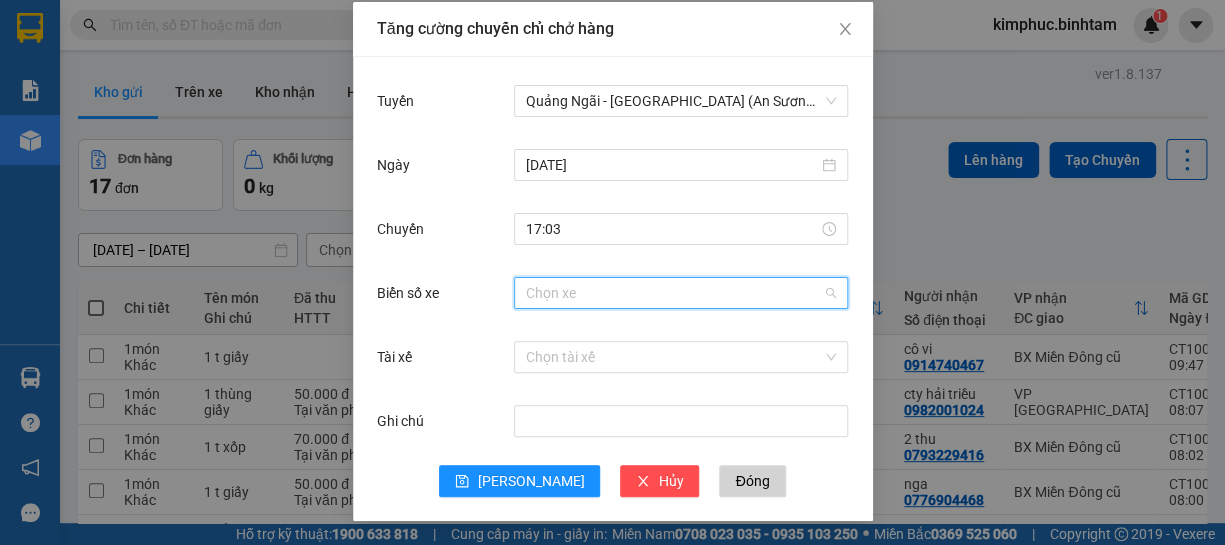 click on "Biển số xe" at bounding box center [674, 293] 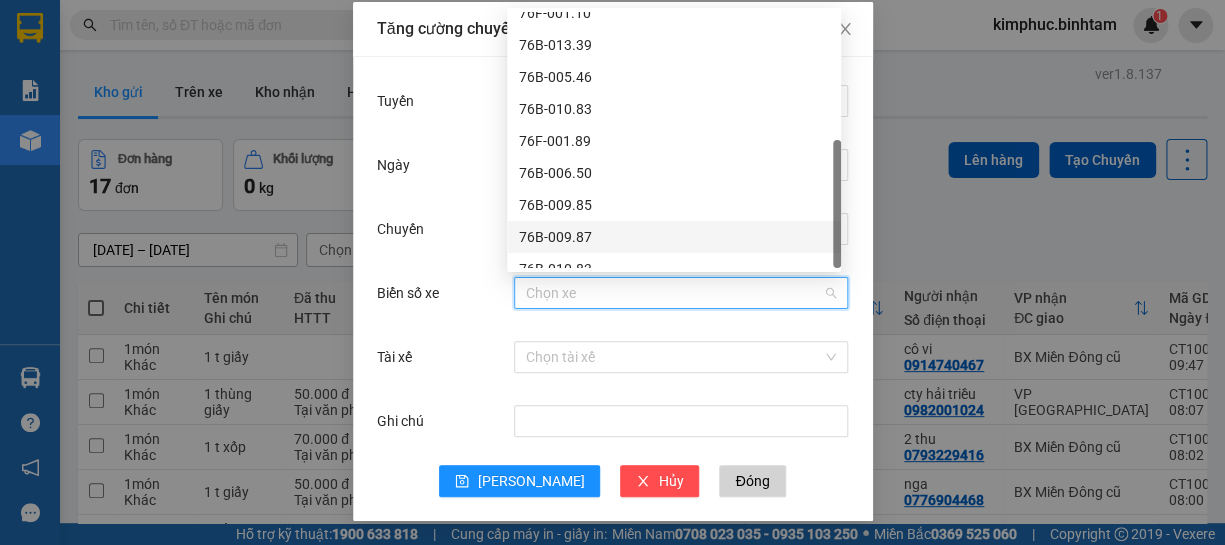 scroll, scrollTop: 191, scrollLeft: 0, axis: vertical 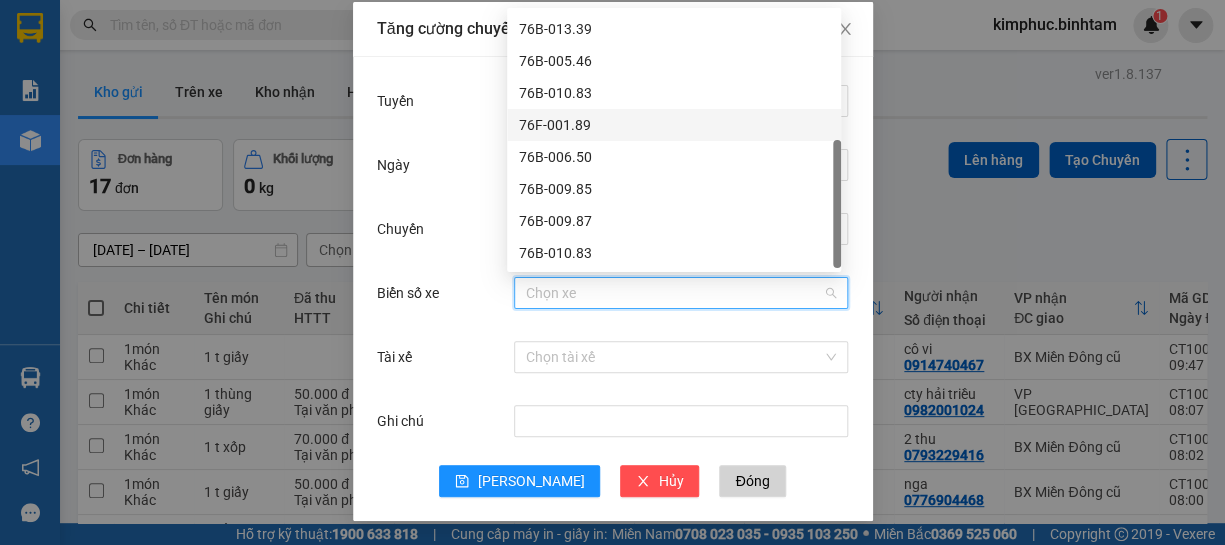 click on "76F-001.89" at bounding box center (674, 125) 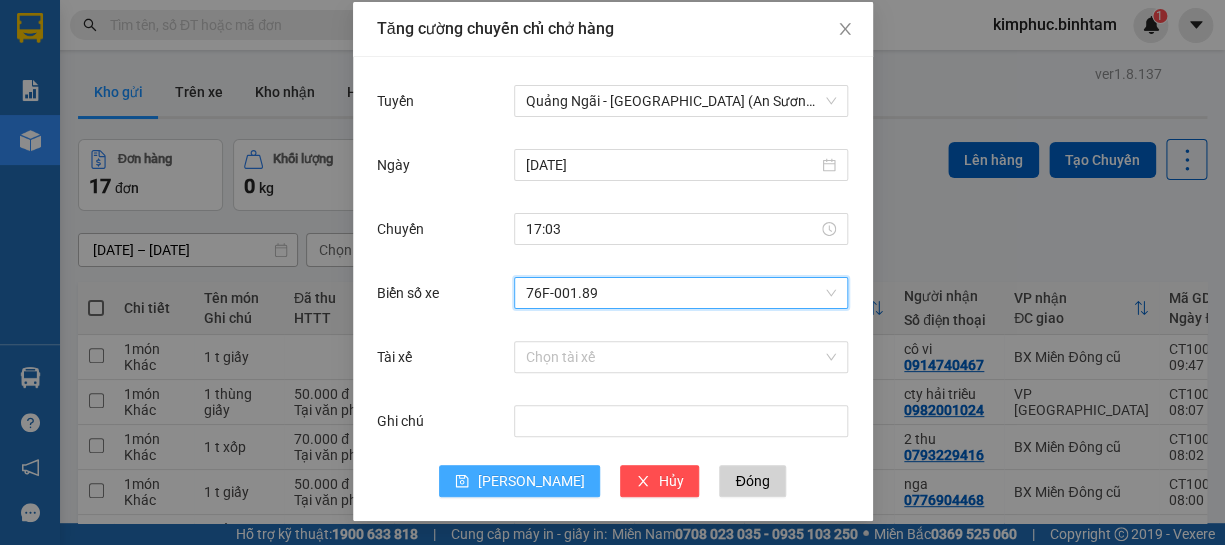 click on "[PERSON_NAME]" at bounding box center [530, 481] 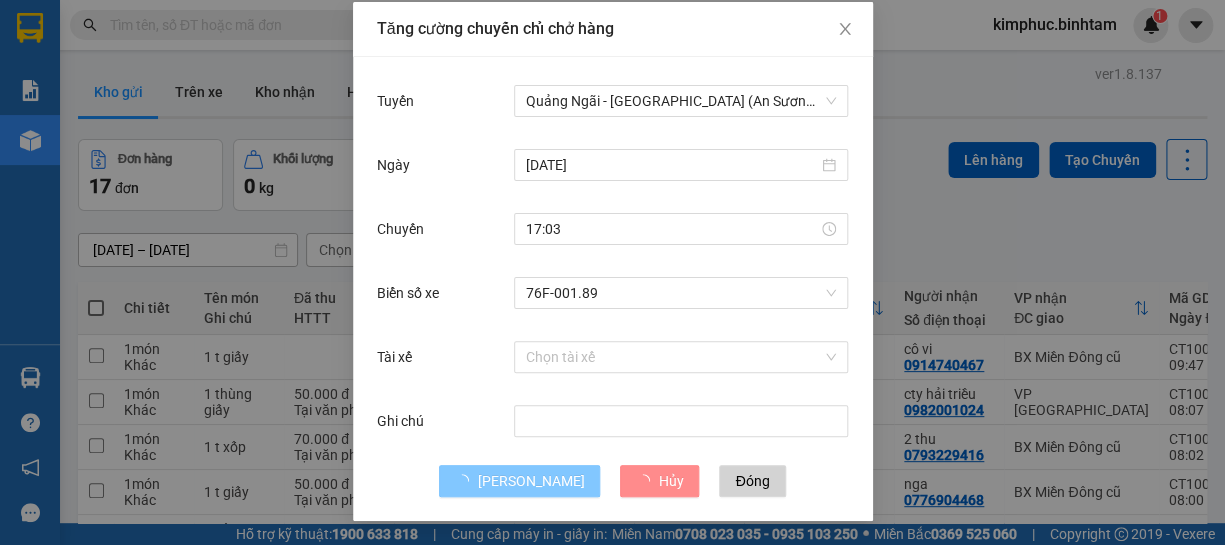 type 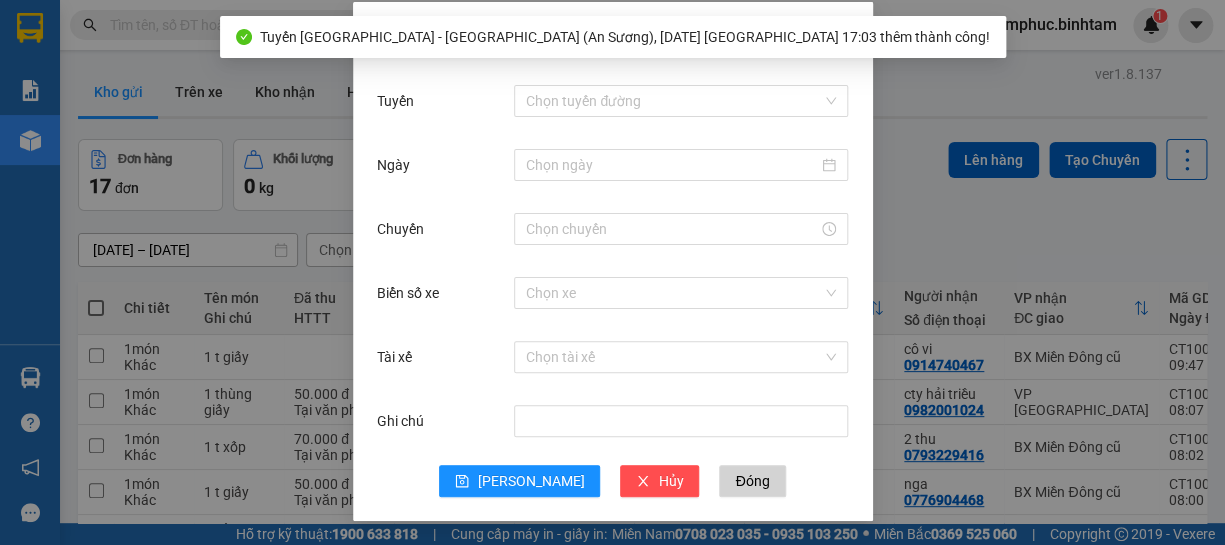 click on "Tăng cường chuyến chỉ chở hàng Tuyến Chọn tuyến đường Ngày Chuyến Biển số xe Chọn xe Tài xế Chọn tài xế Ghi chú [PERSON_NAME] Đóng" at bounding box center (612, 272) 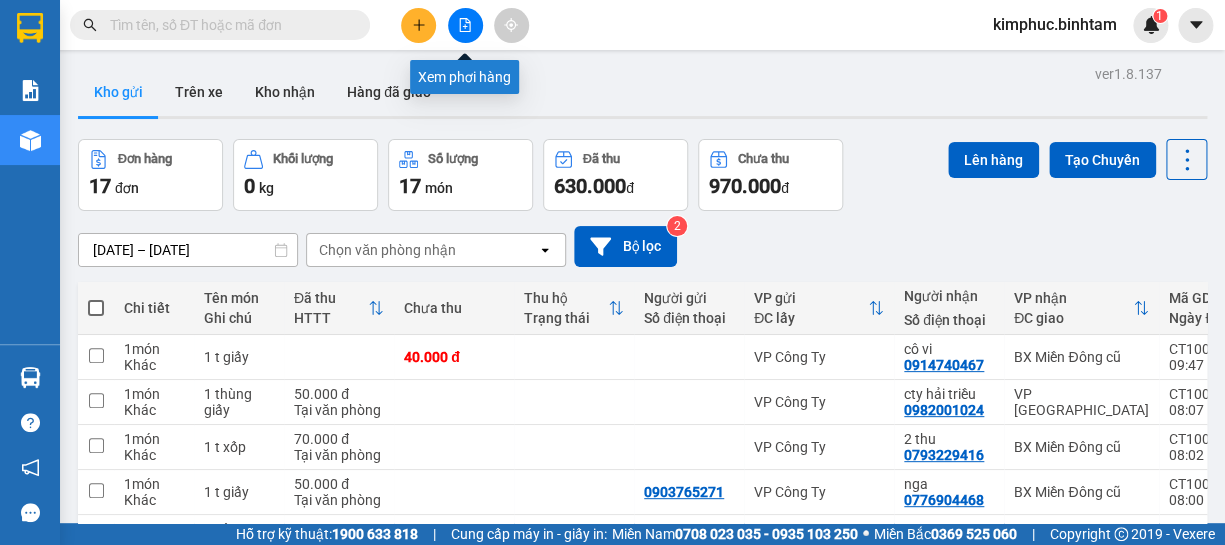 click 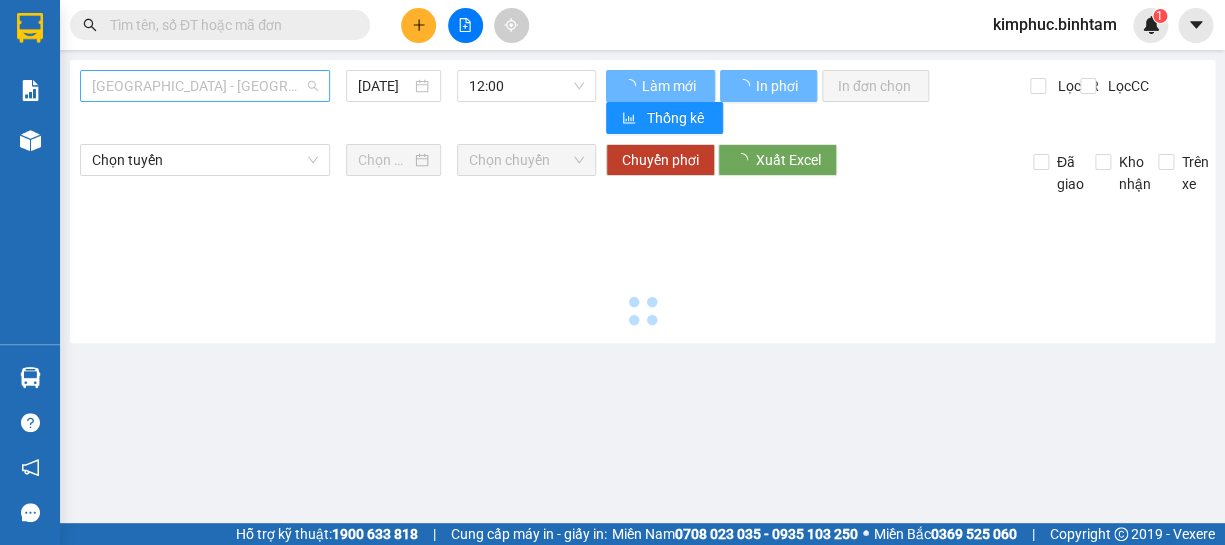 click on "[GEOGRAPHIC_DATA] - [GEOGRAPHIC_DATA]" at bounding box center (205, 86) 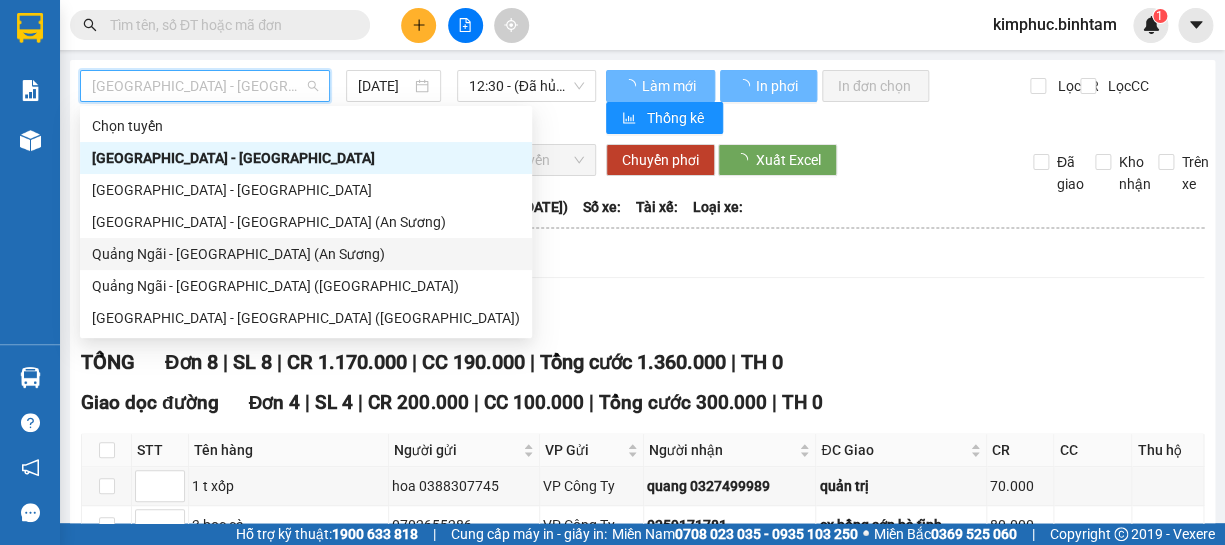 click on "Quảng Ngãi - [GEOGRAPHIC_DATA] (An Sương)" at bounding box center [306, 254] 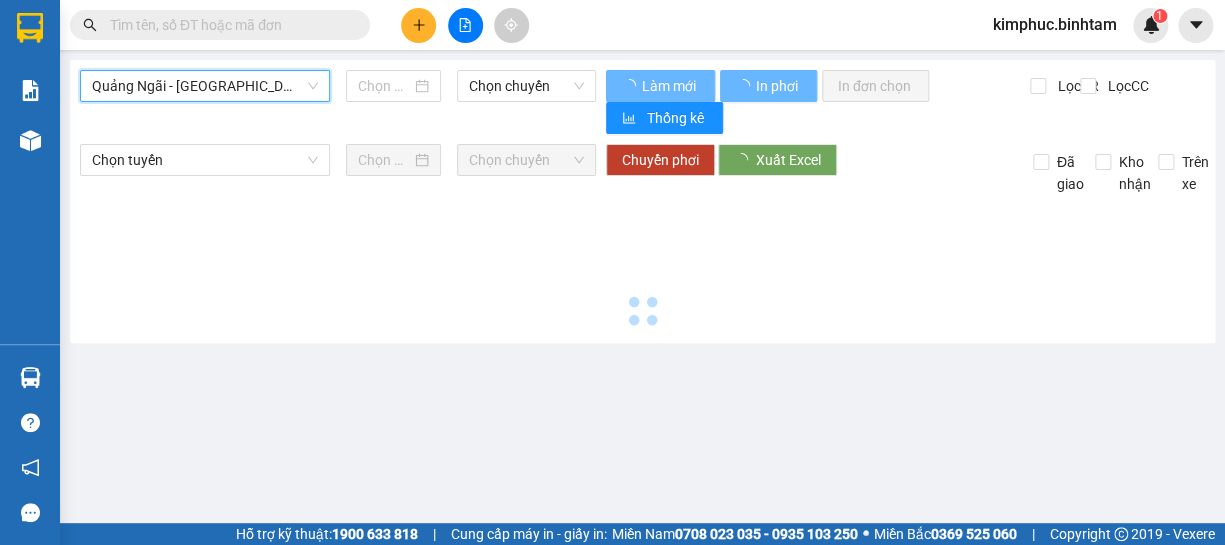type on "[DATE]" 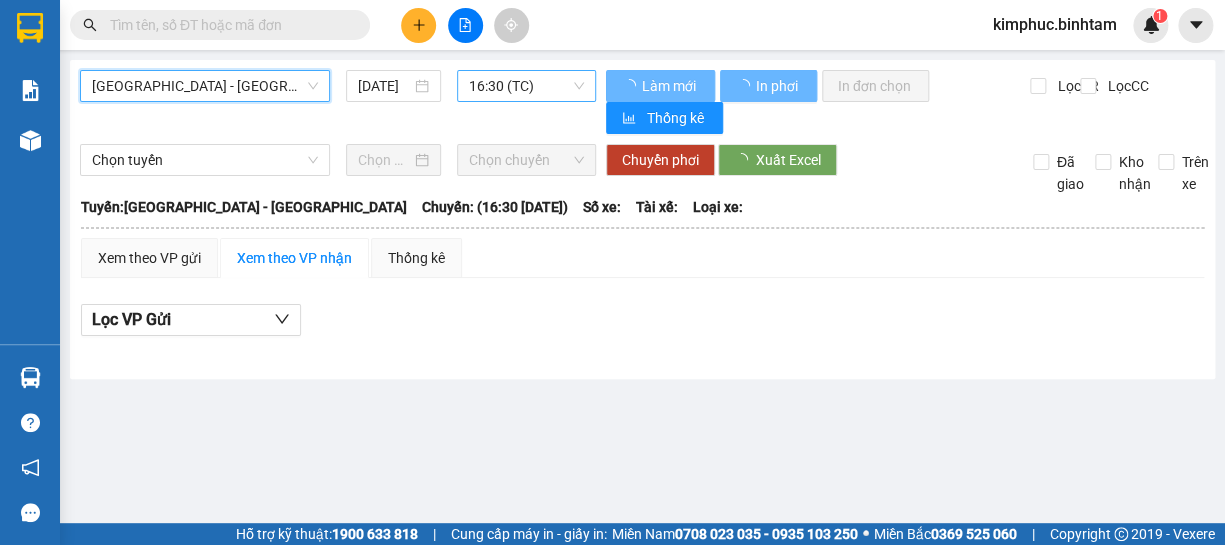 click on "16:30   (TC)" at bounding box center (526, 86) 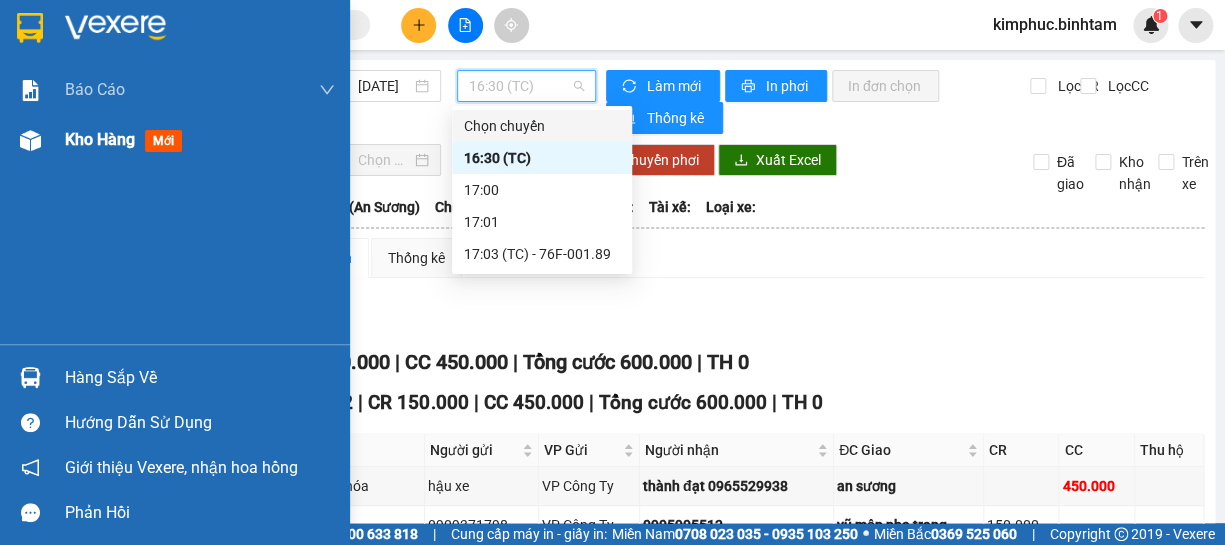click on "Kho hàng" at bounding box center (100, 139) 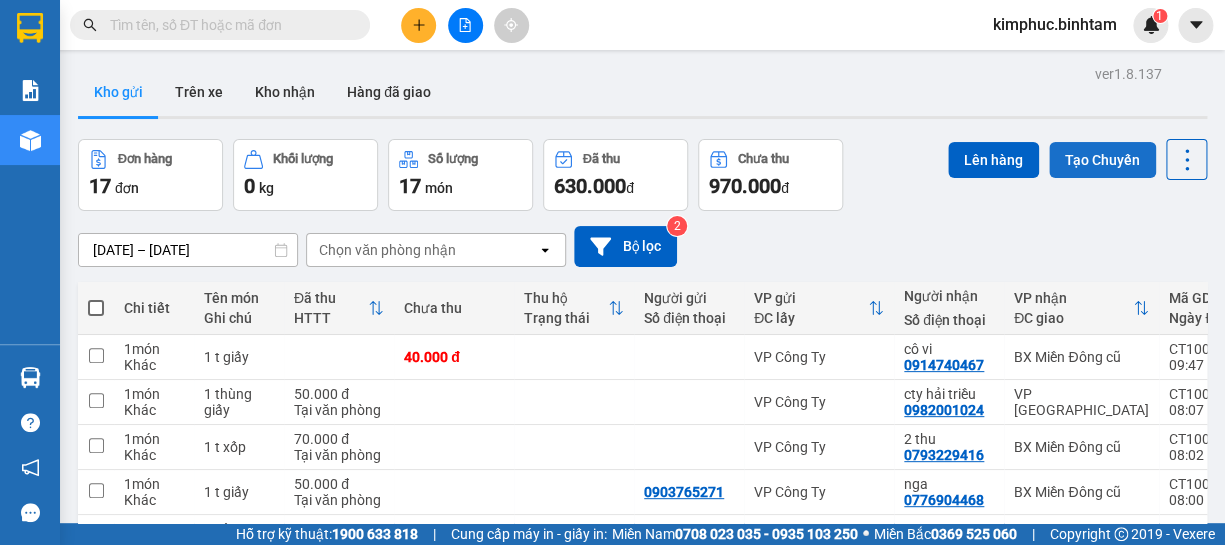 click on "Tạo Chuyến" at bounding box center [1102, 160] 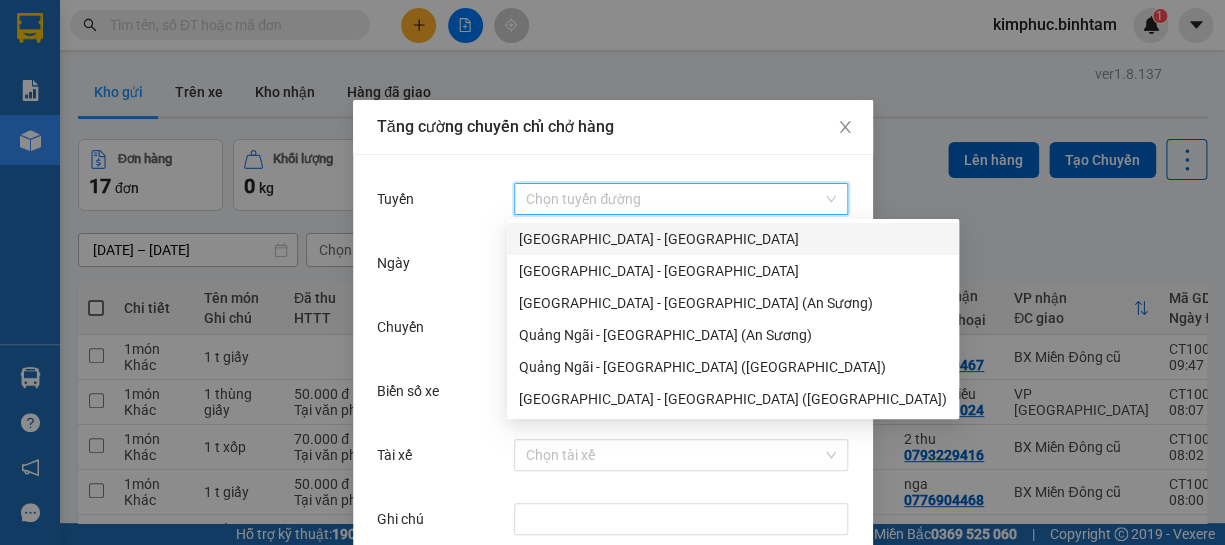 click on "Tuyến" at bounding box center [674, 199] 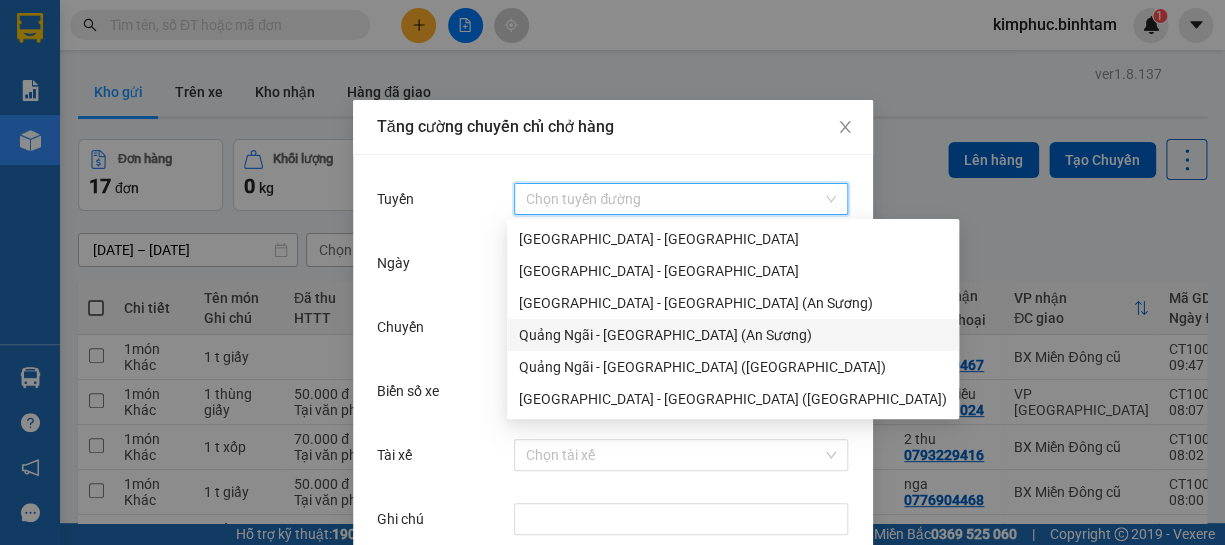 click on "Quảng Ngãi - [GEOGRAPHIC_DATA] (An Sương)" at bounding box center [733, 335] 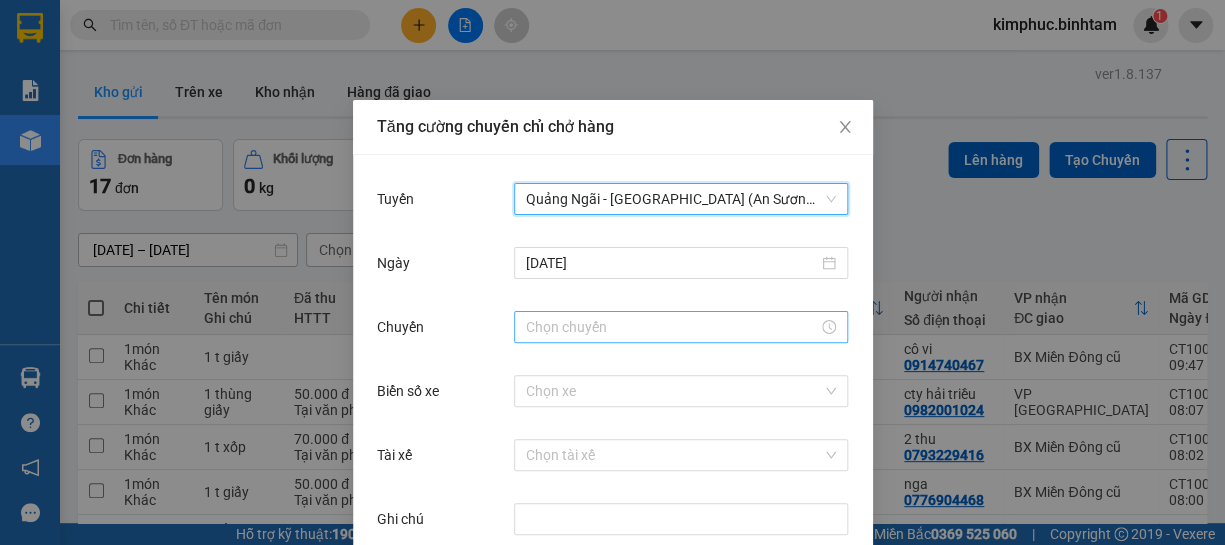 click on "Chuyến" at bounding box center (672, 327) 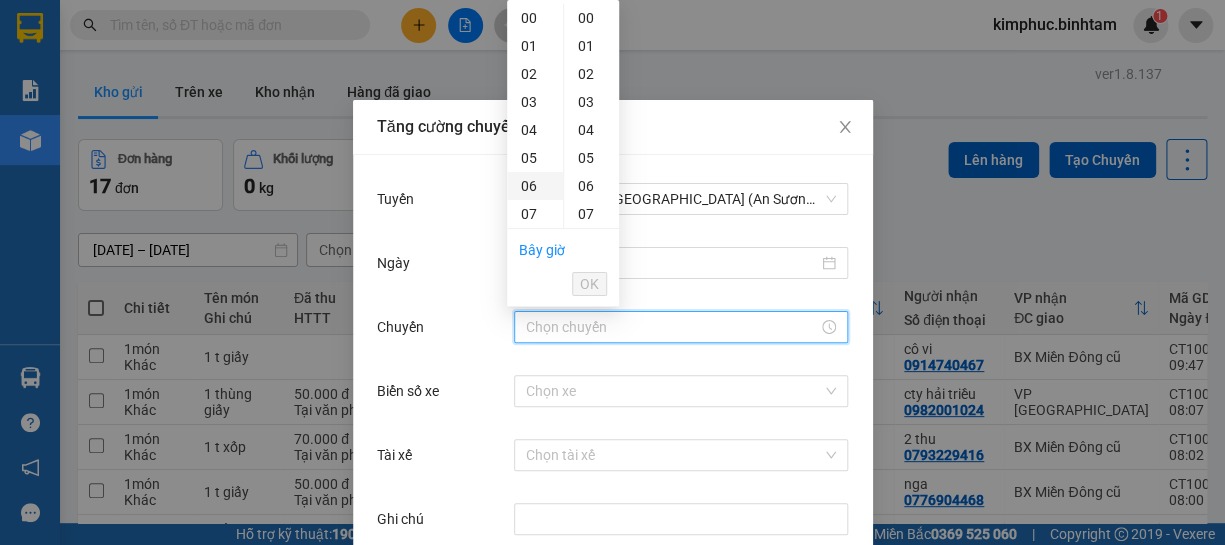 scroll, scrollTop: 272, scrollLeft: 0, axis: vertical 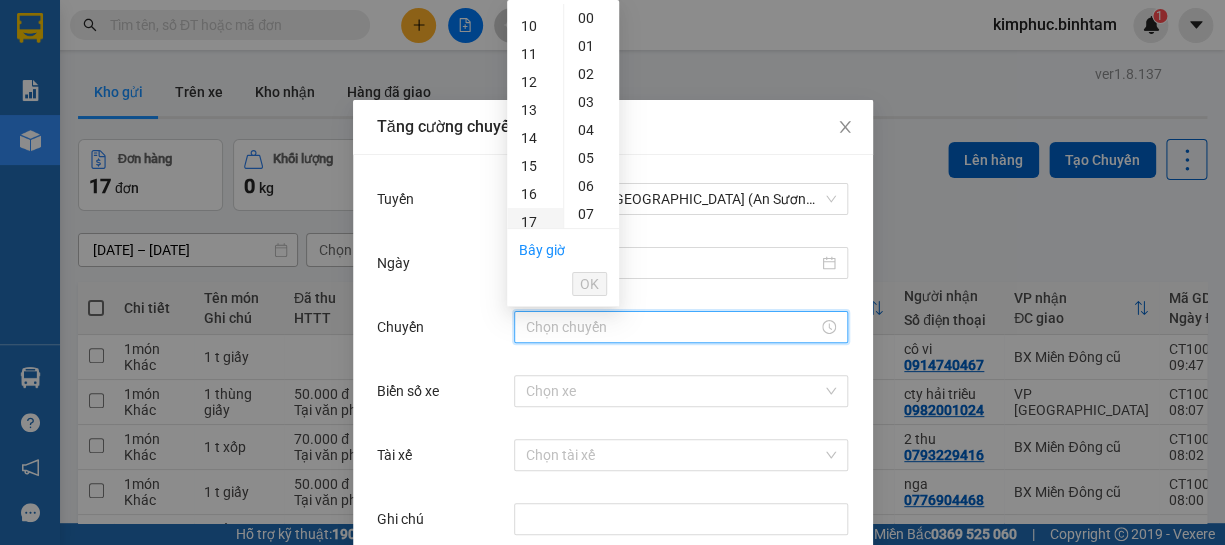 click on "17" at bounding box center [535, 222] 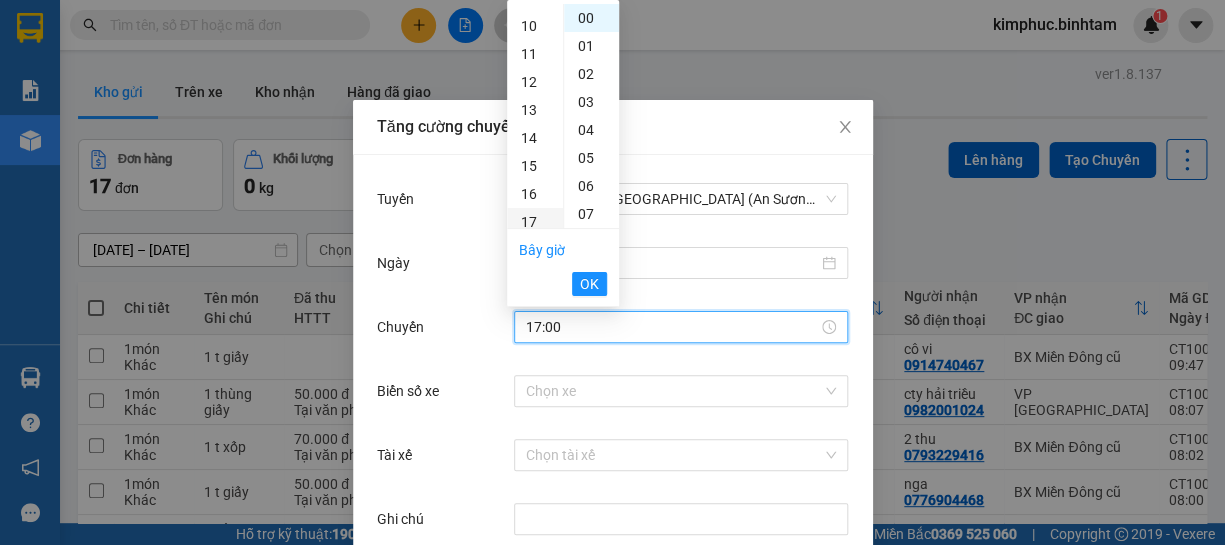 scroll, scrollTop: 476, scrollLeft: 0, axis: vertical 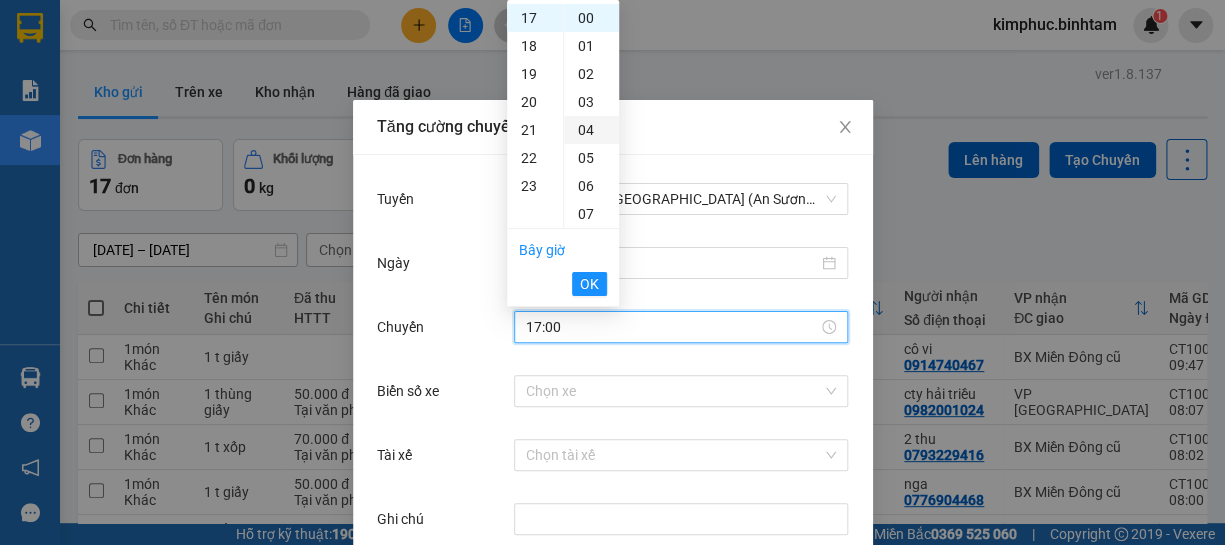 click on "04" at bounding box center (591, 130) 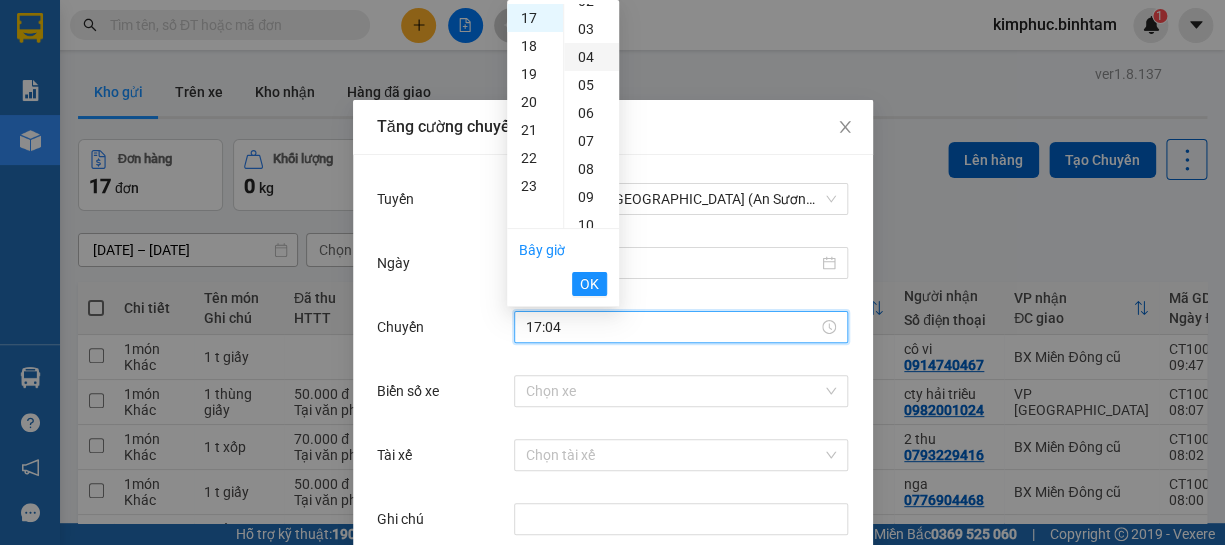 scroll, scrollTop: 111, scrollLeft: 0, axis: vertical 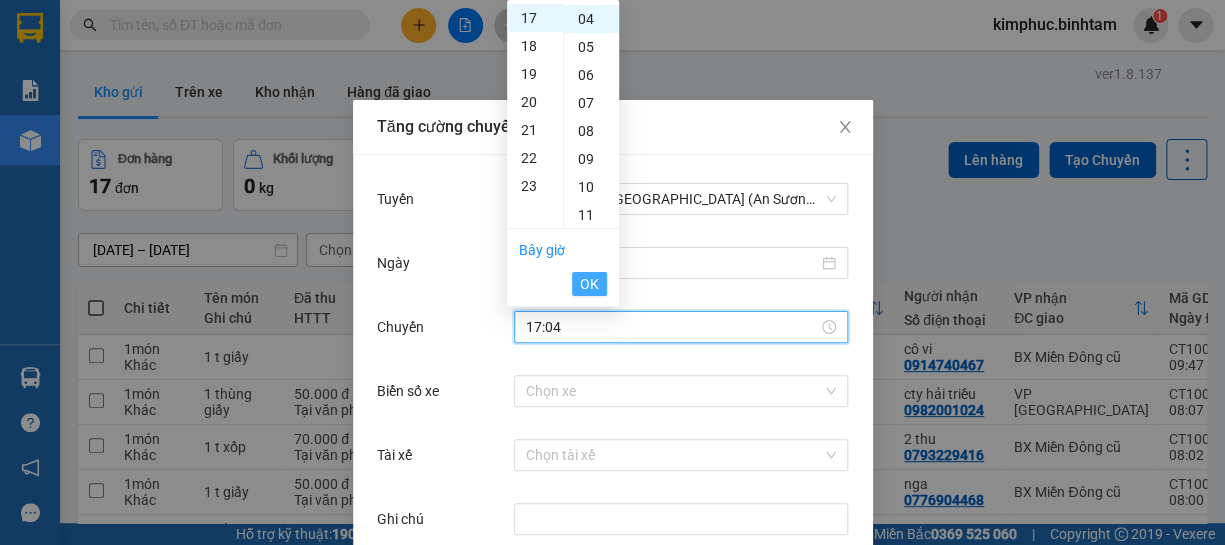 click on "OK" at bounding box center (589, 284) 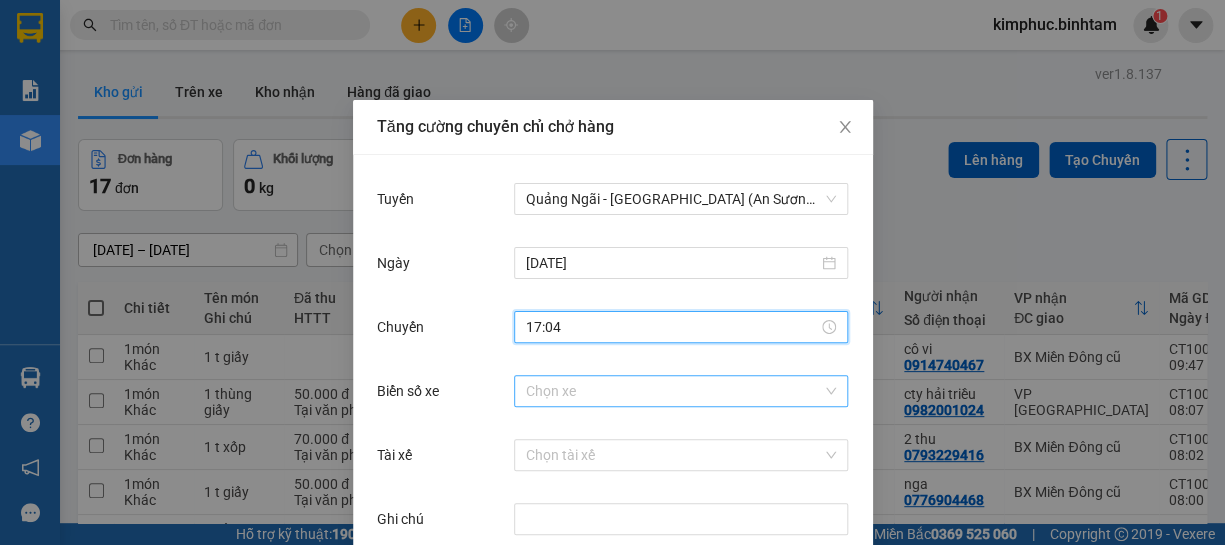 click on "Biển số xe" at bounding box center [674, 391] 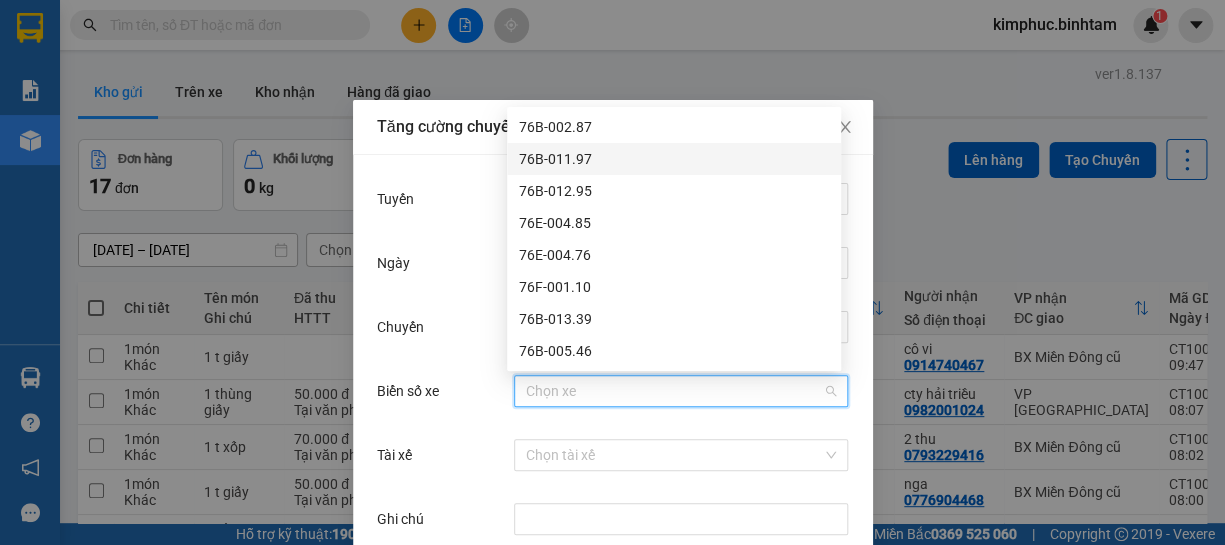 click on "76B-011.97" at bounding box center [674, 159] 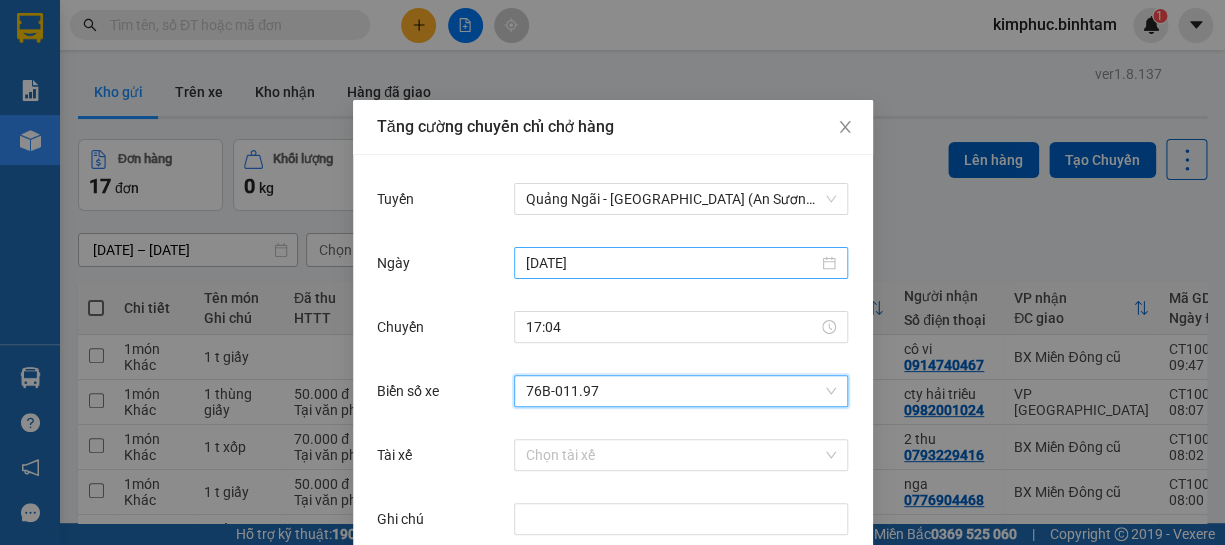 scroll, scrollTop: 98, scrollLeft: 0, axis: vertical 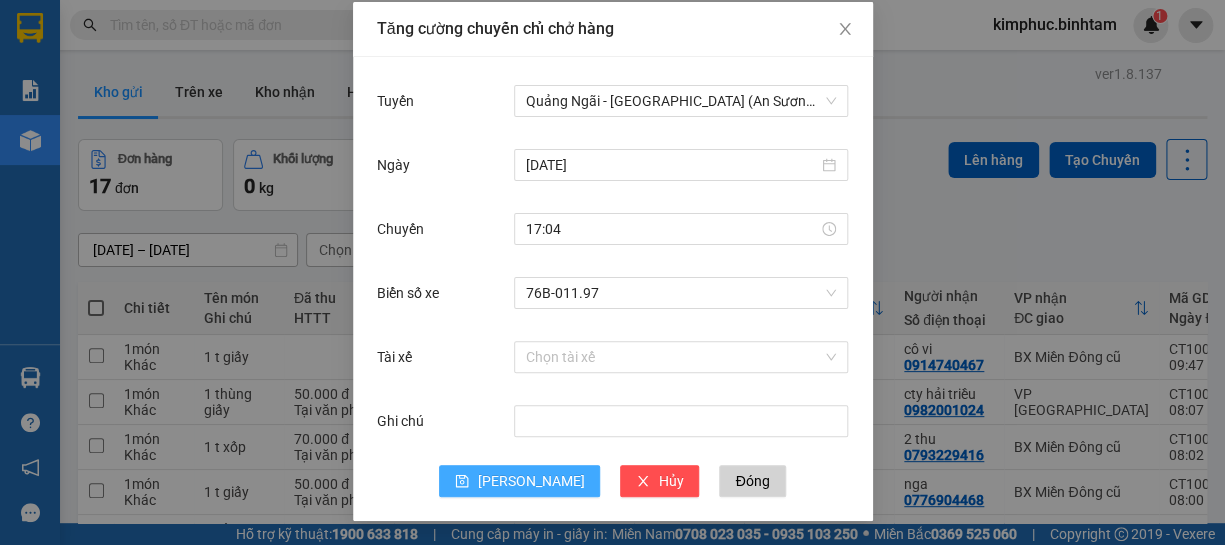 click on "[PERSON_NAME]" at bounding box center [530, 481] 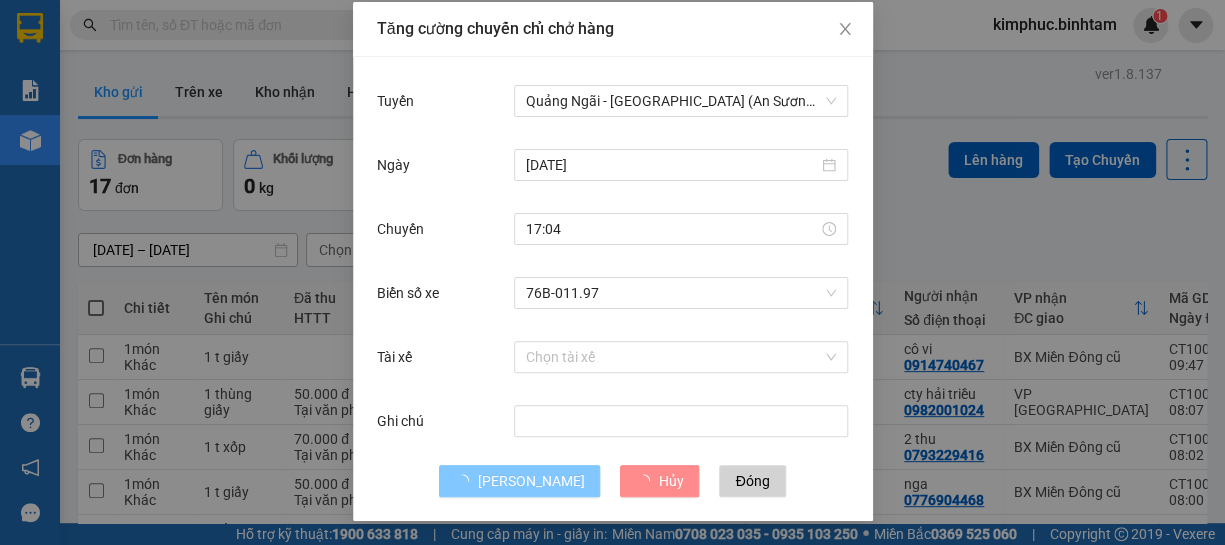 type 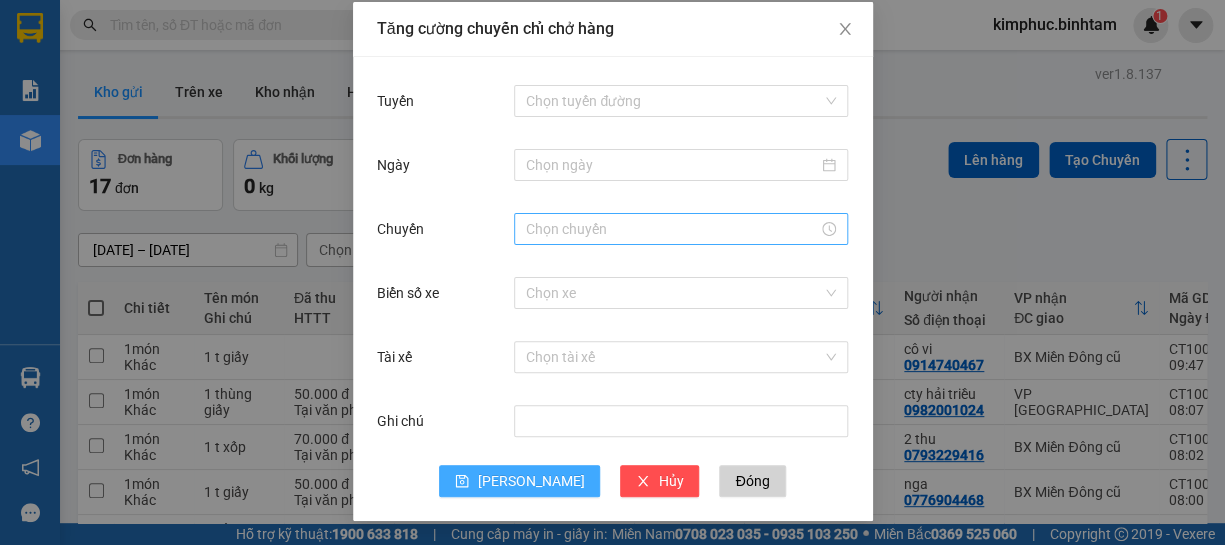 scroll, scrollTop: 0, scrollLeft: 0, axis: both 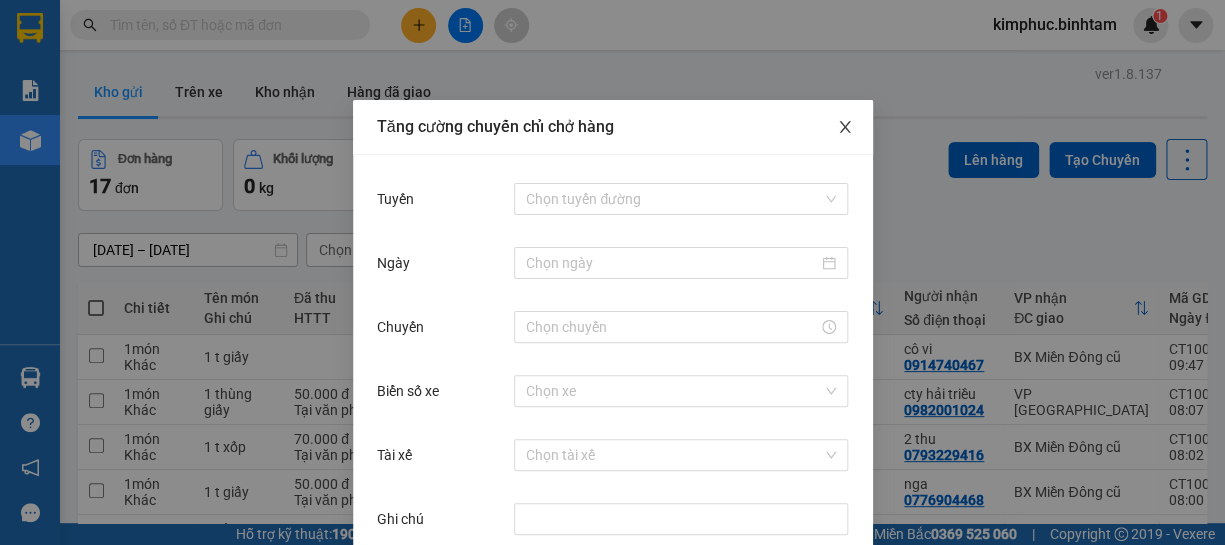 click 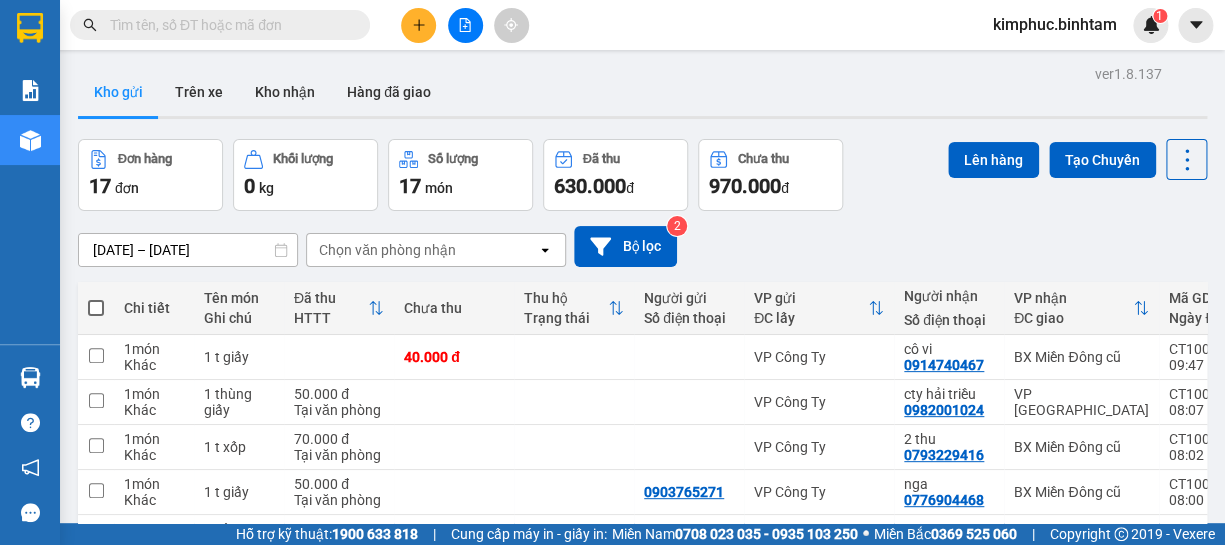 scroll, scrollTop: 247, scrollLeft: 0, axis: vertical 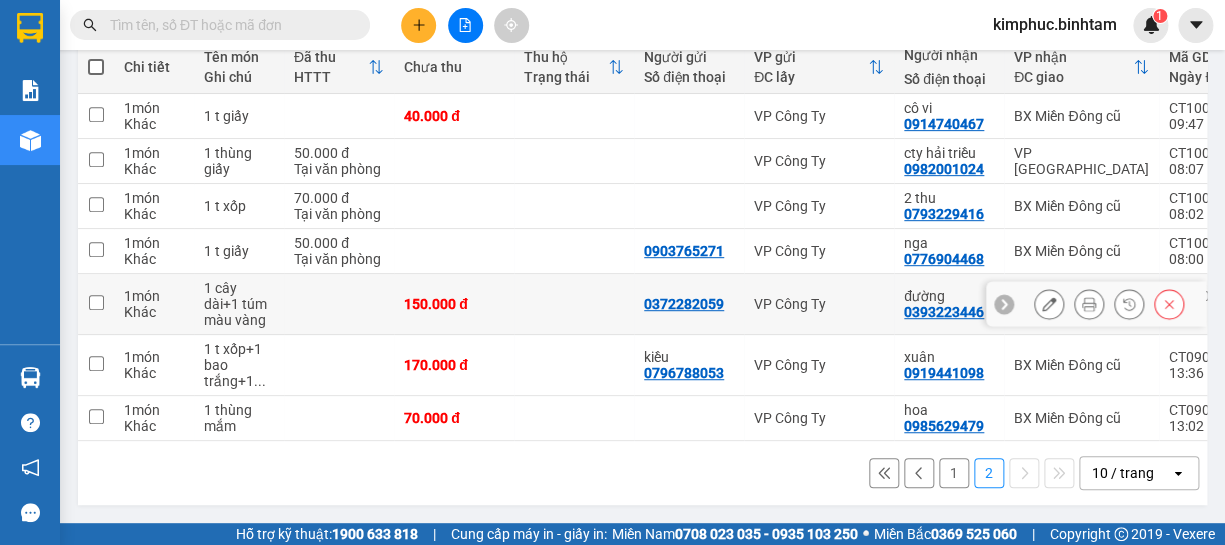 click at bounding box center (96, 302) 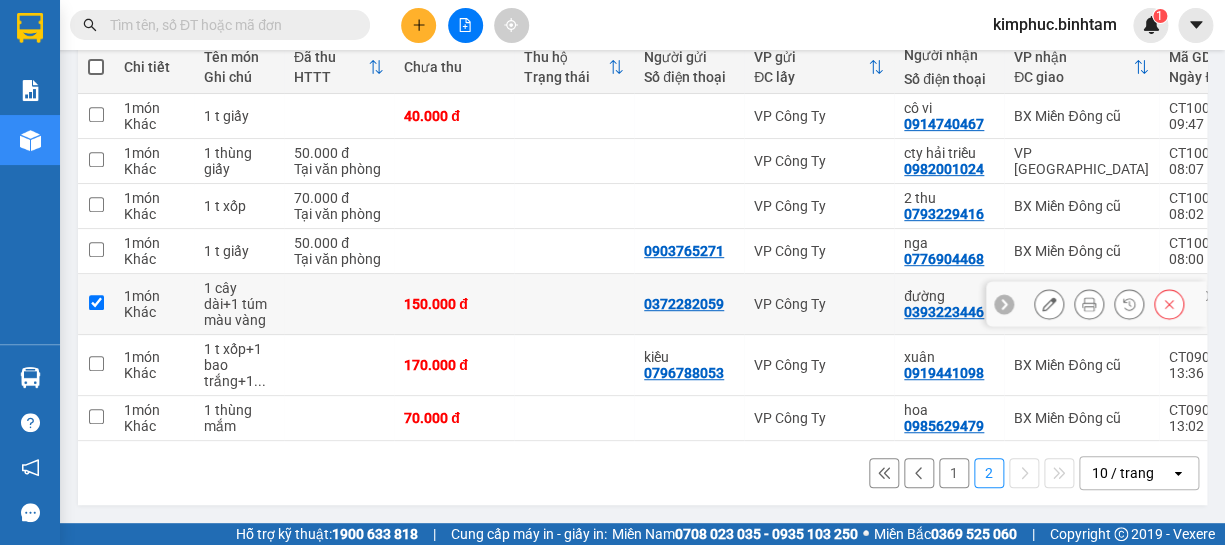 checkbox on "true" 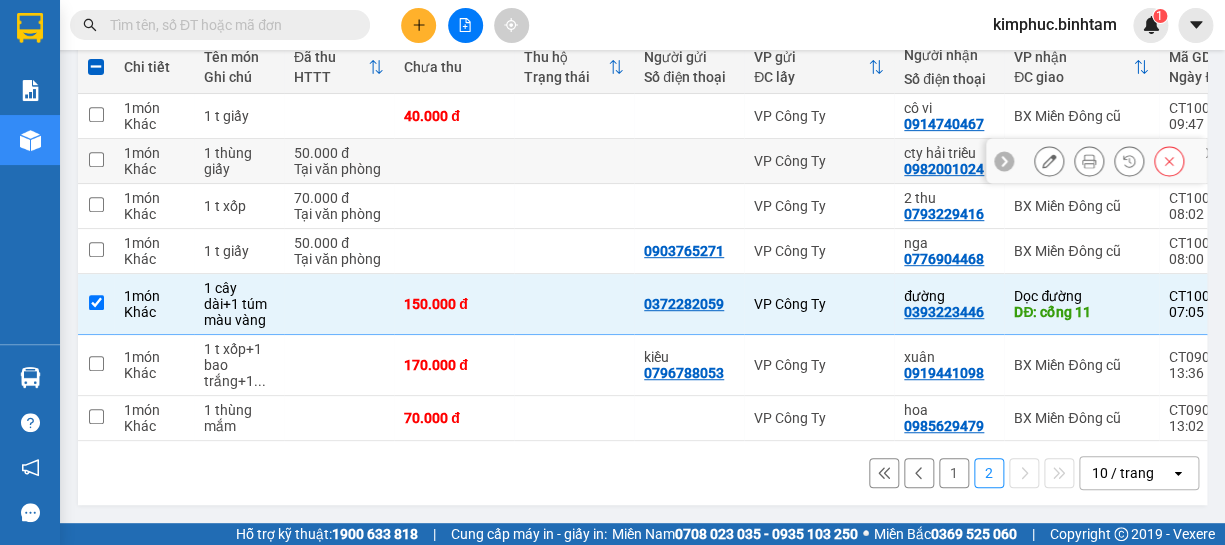 click on "1  món Khác" at bounding box center (154, 161) 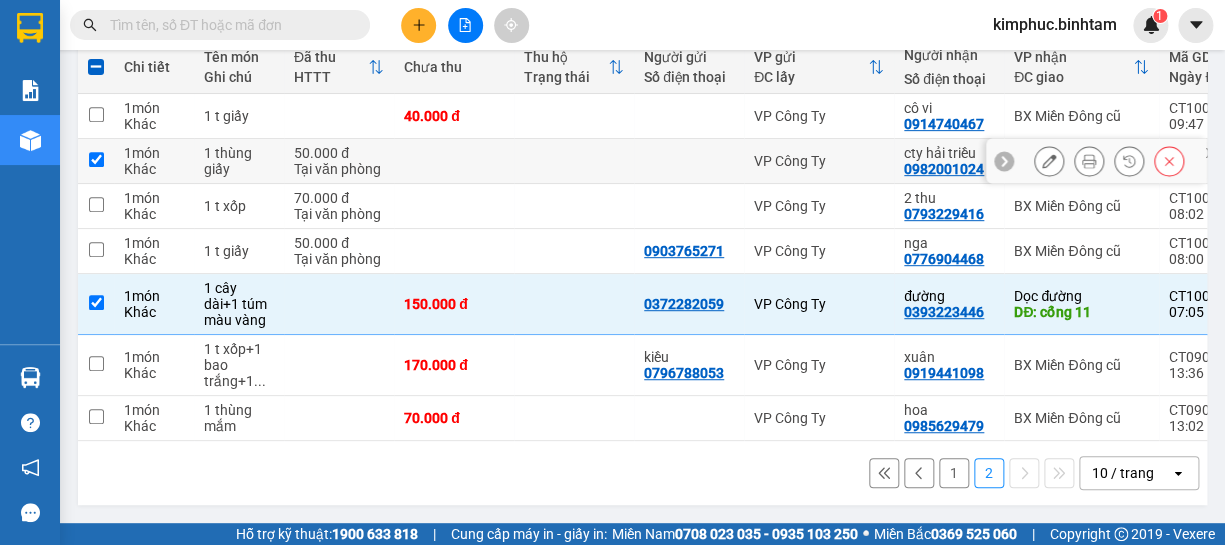 checkbox on "true" 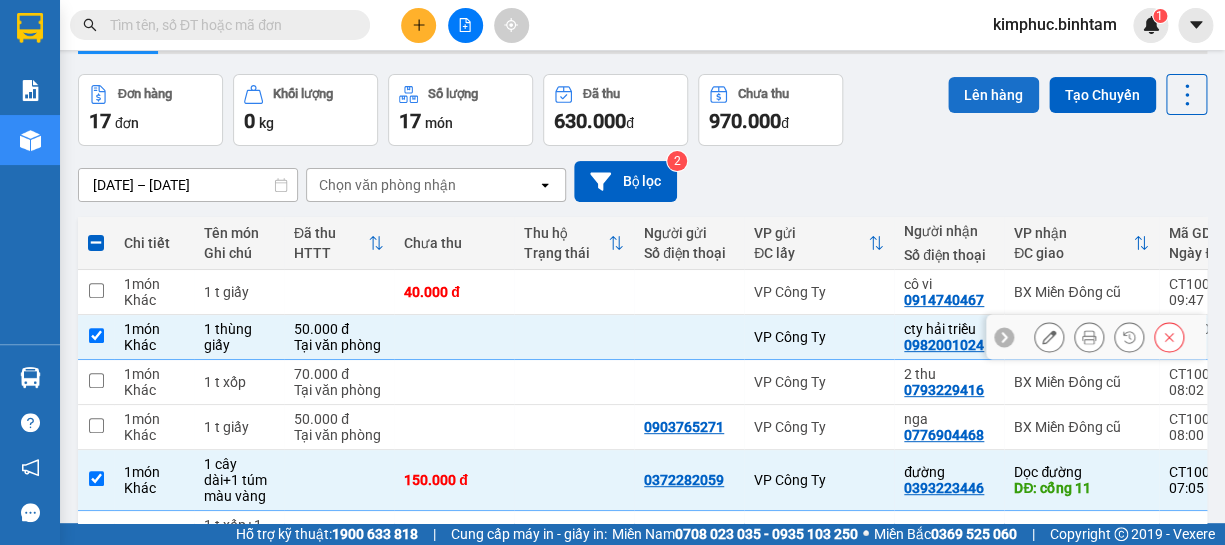 scroll, scrollTop: 0, scrollLeft: 0, axis: both 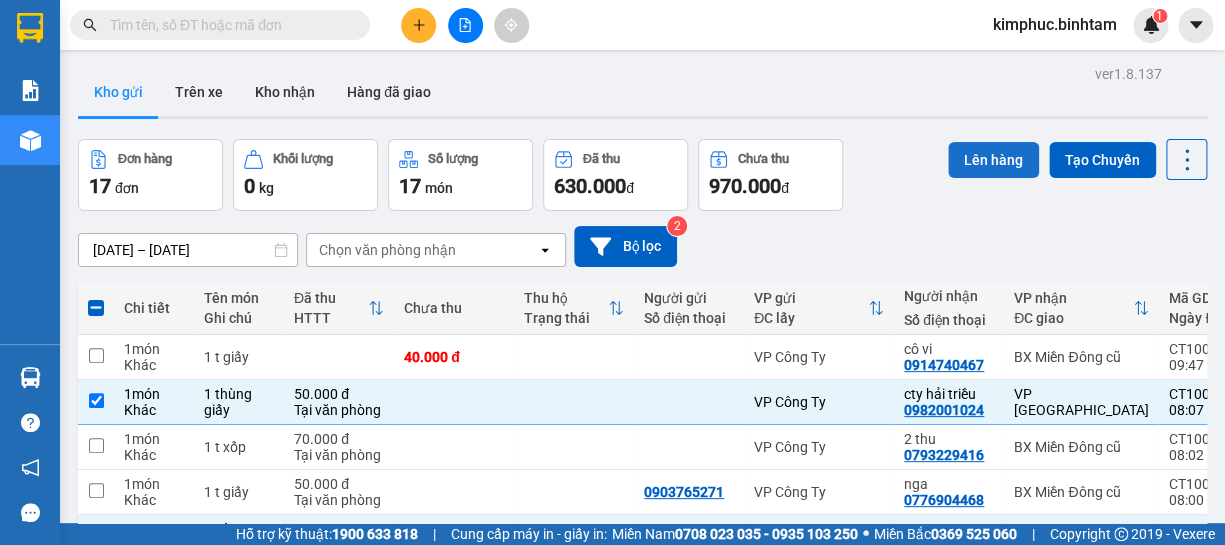 click on "Lên hàng" at bounding box center [993, 160] 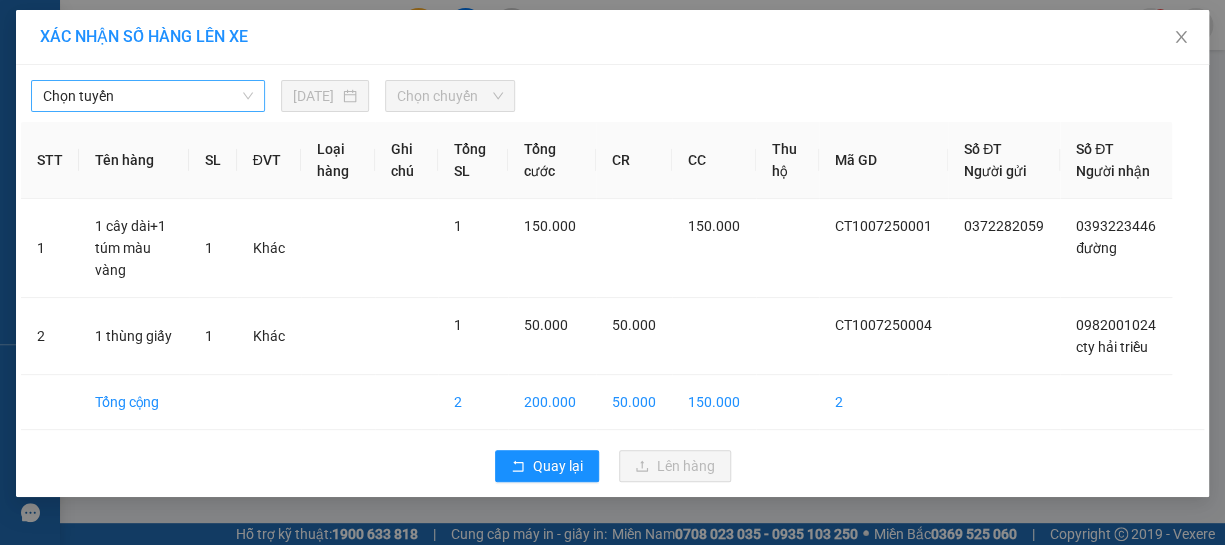 click on "Chọn tuyến" at bounding box center (148, 96) 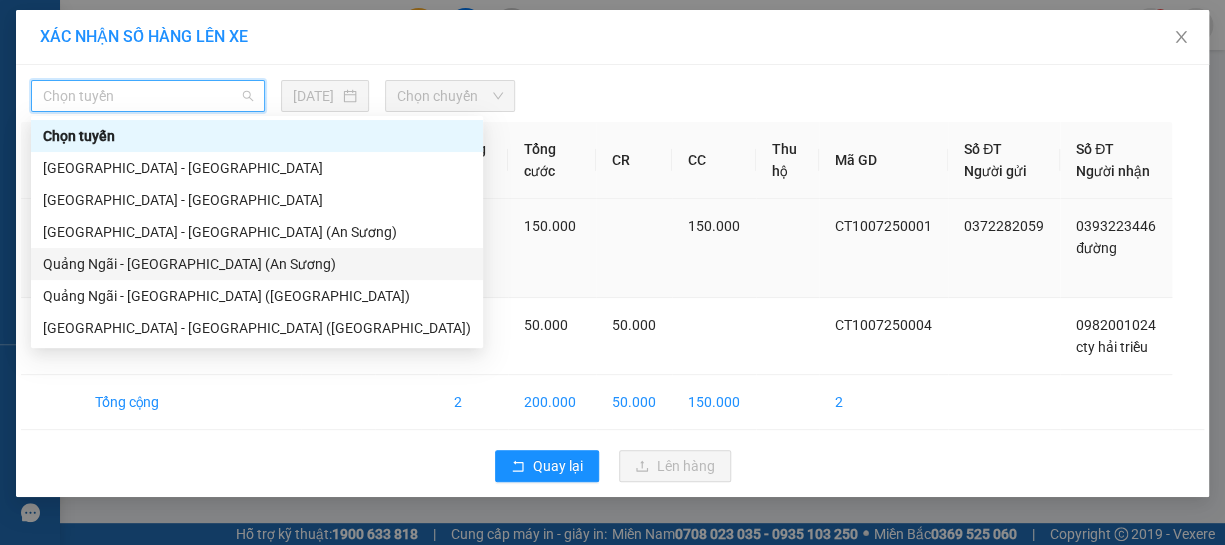 click on "Quảng Ngãi - [GEOGRAPHIC_DATA] (An Sương)" at bounding box center [257, 264] 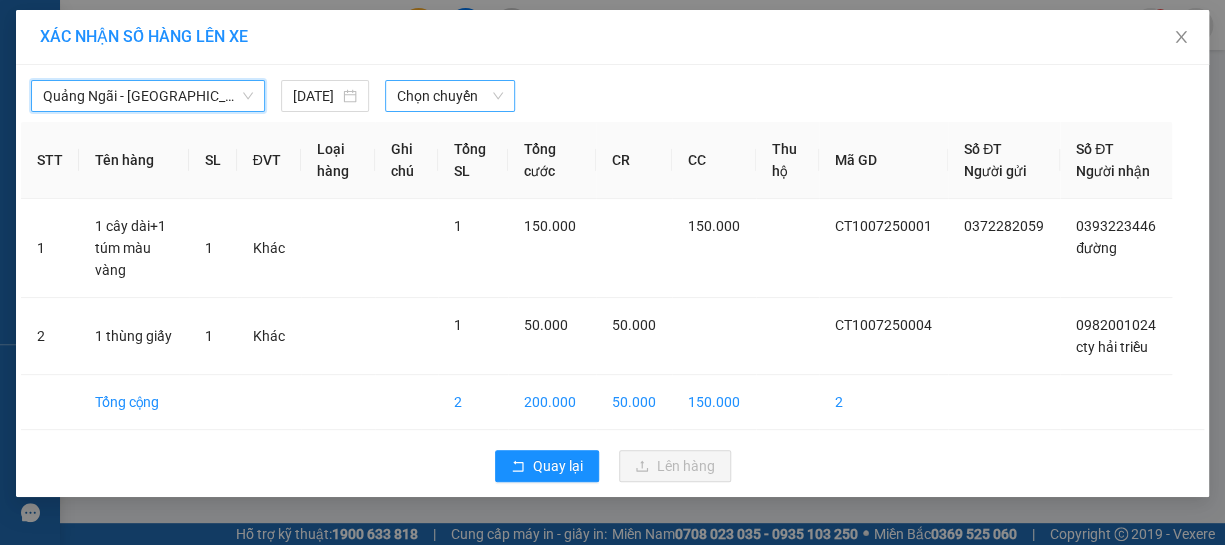 click on "Chọn chuyến" at bounding box center (450, 96) 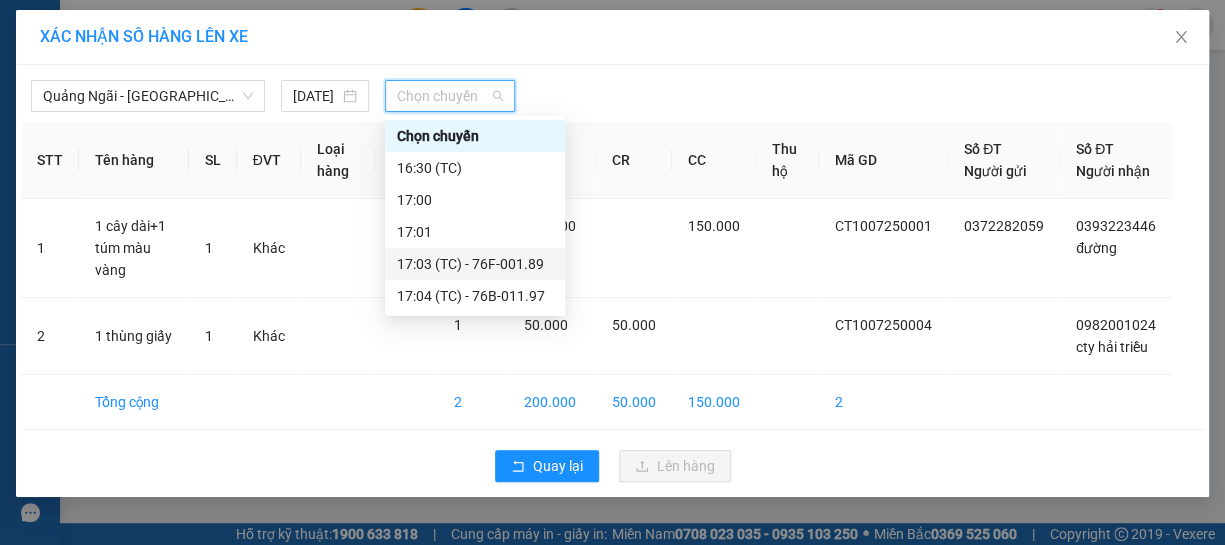 click on "17:03   (TC)   - 76F-001.89" at bounding box center (475, 264) 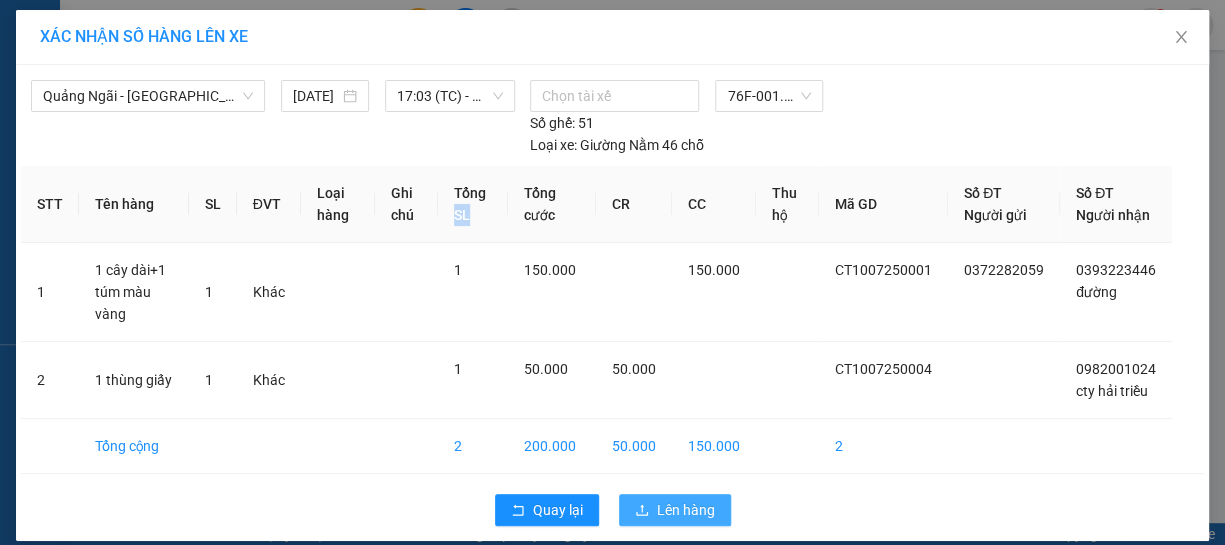 drag, startPoint x: 674, startPoint y: 511, endPoint x: 673, endPoint y: 497, distance: 14.035668 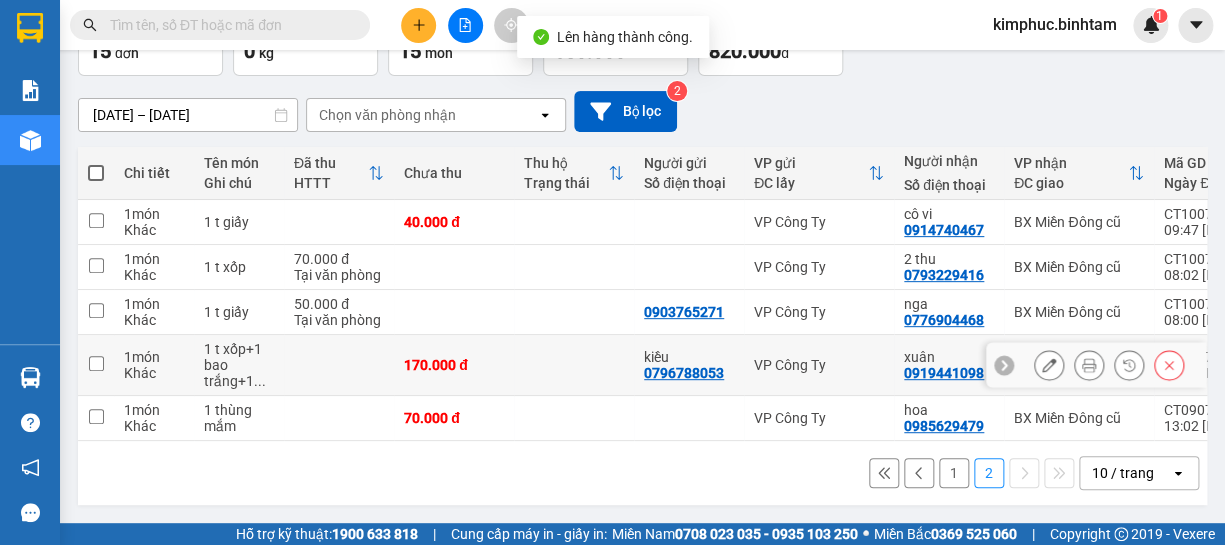 scroll, scrollTop: 141, scrollLeft: 0, axis: vertical 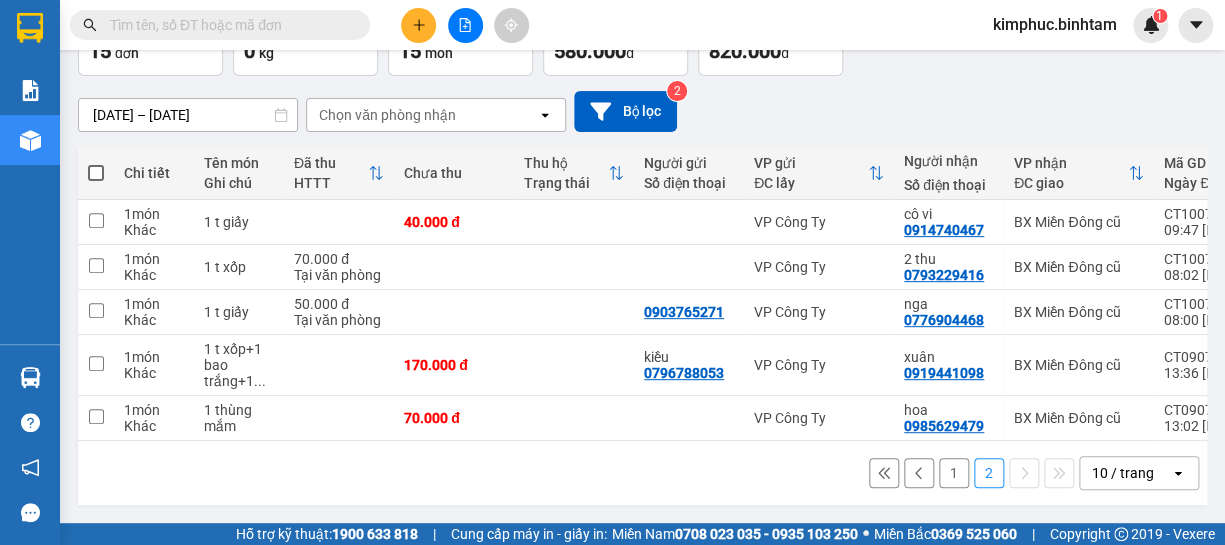 click on "1" at bounding box center (954, 473) 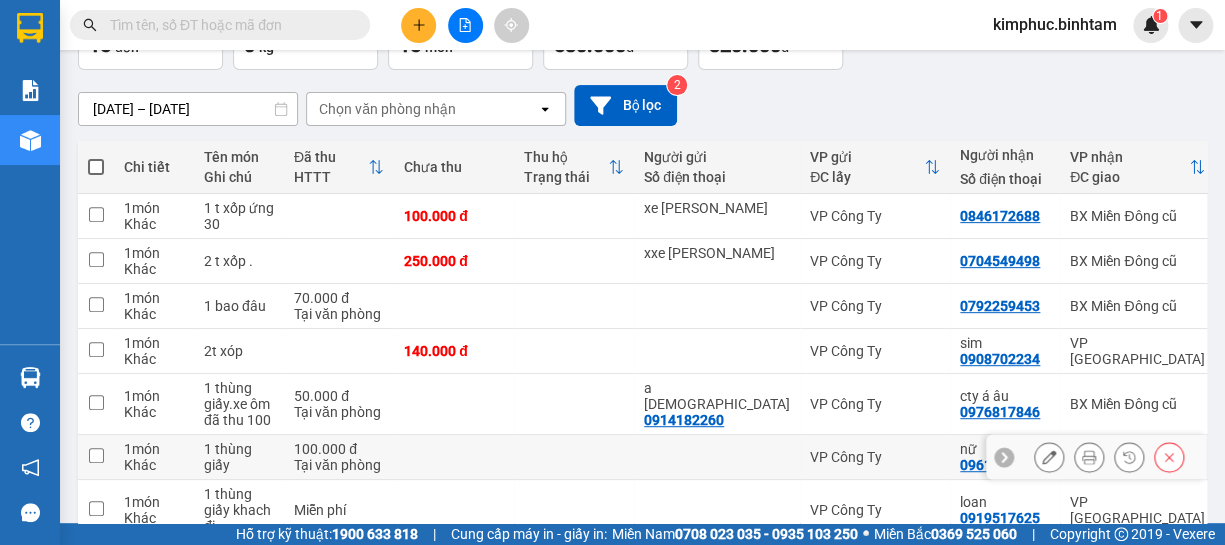 scroll, scrollTop: 414, scrollLeft: 0, axis: vertical 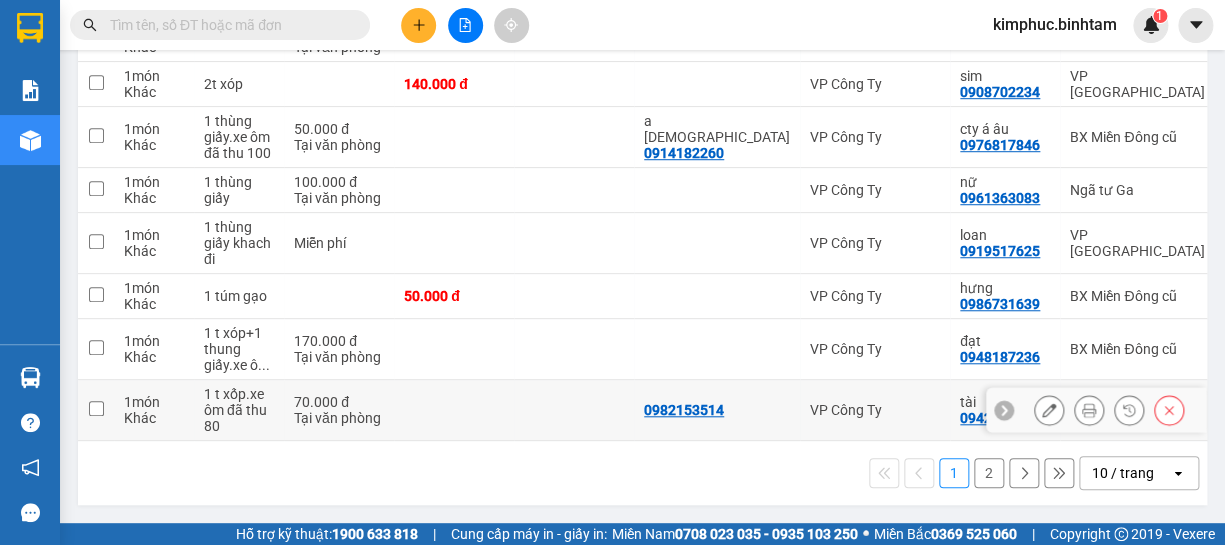 click at bounding box center (96, 408) 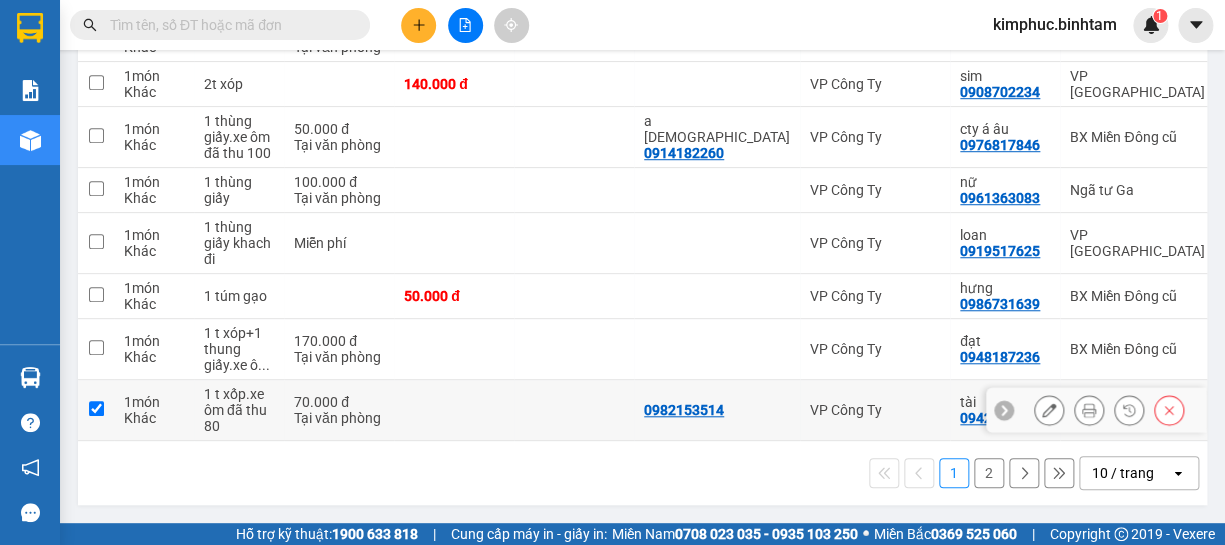 checkbox on "true" 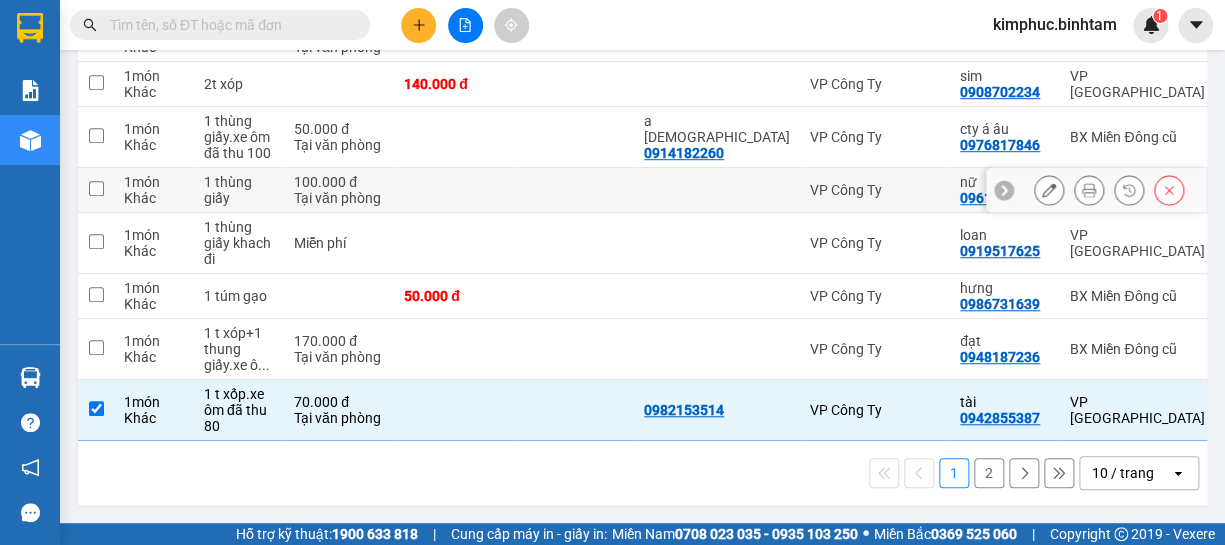 click at bounding box center (96, 188) 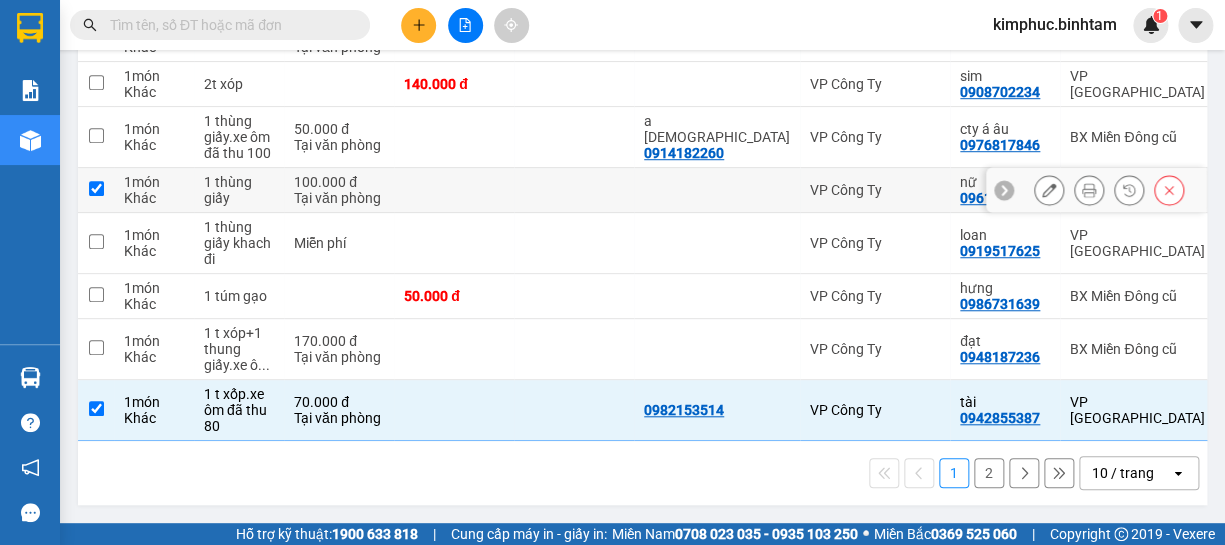 checkbox on "true" 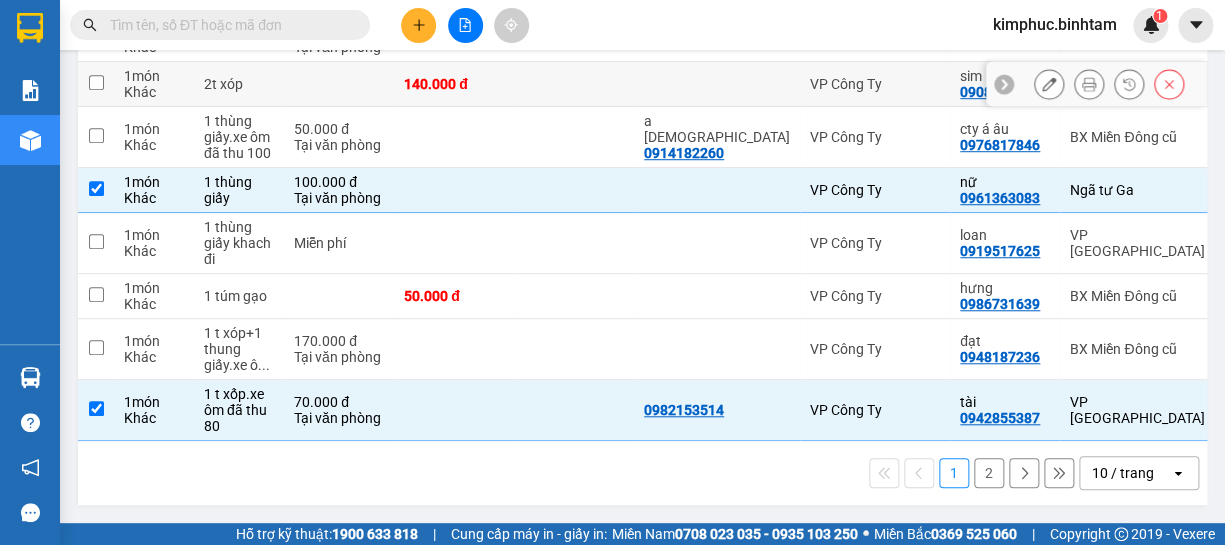 click at bounding box center [96, 84] 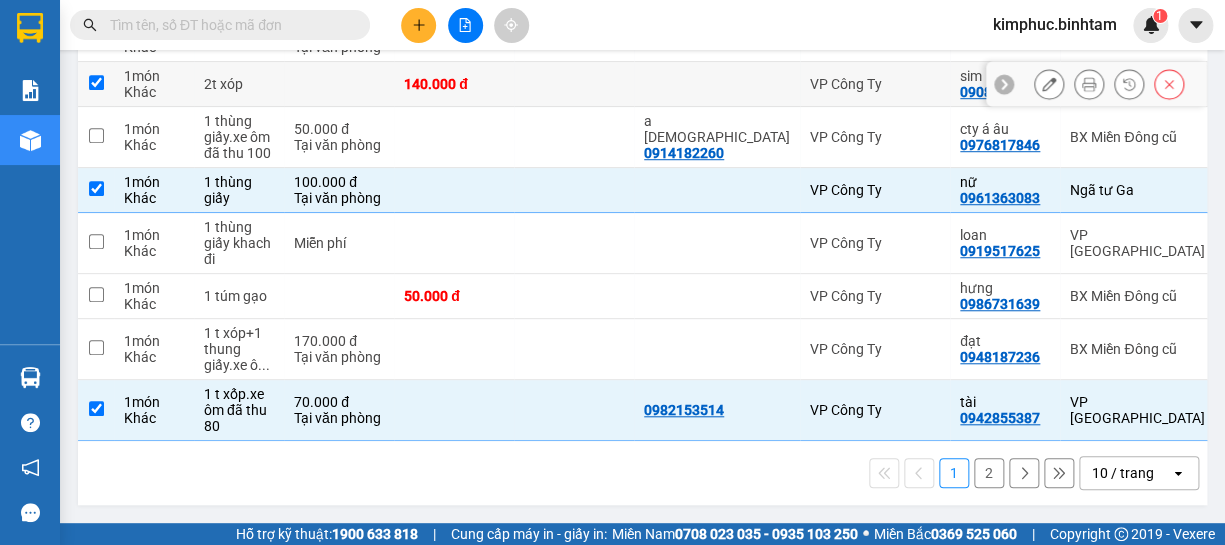 checkbox on "true" 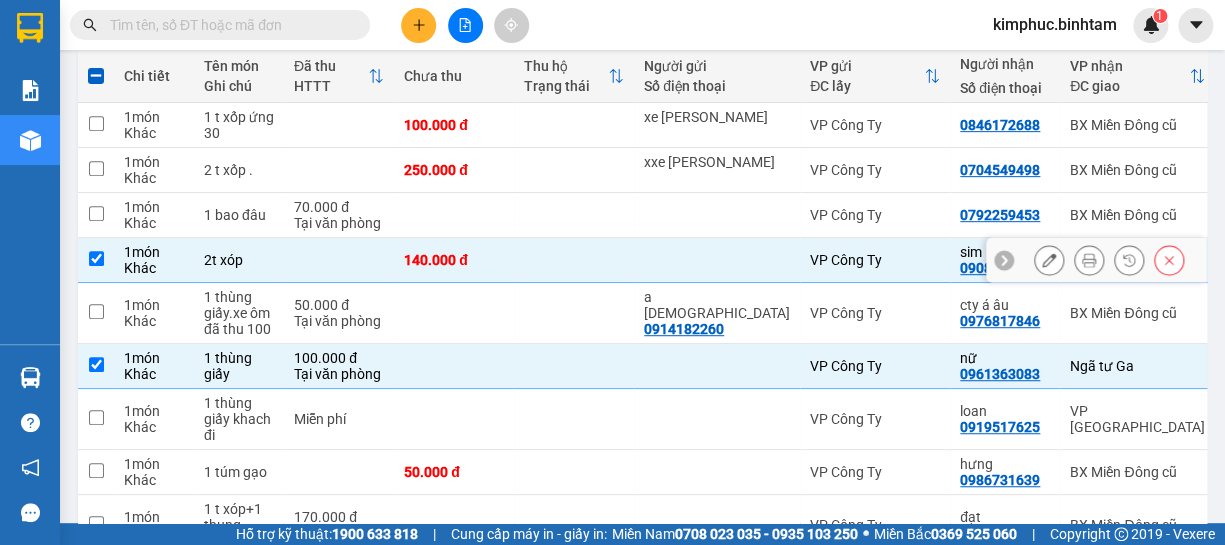 scroll, scrollTop: 50, scrollLeft: 0, axis: vertical 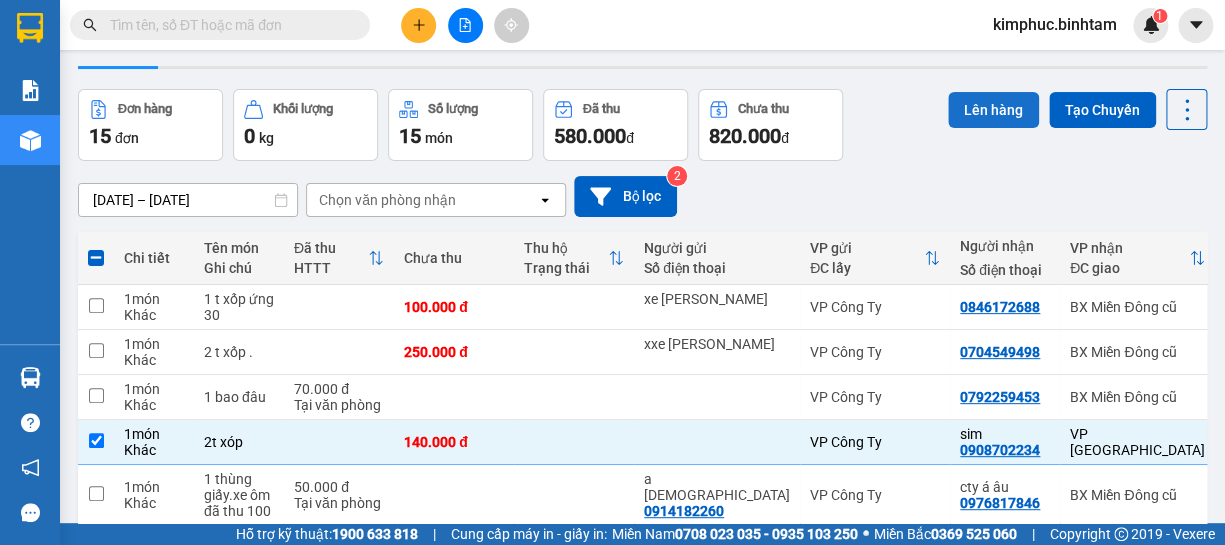 click on "Lên hàng" at bounding box center [993, 110] 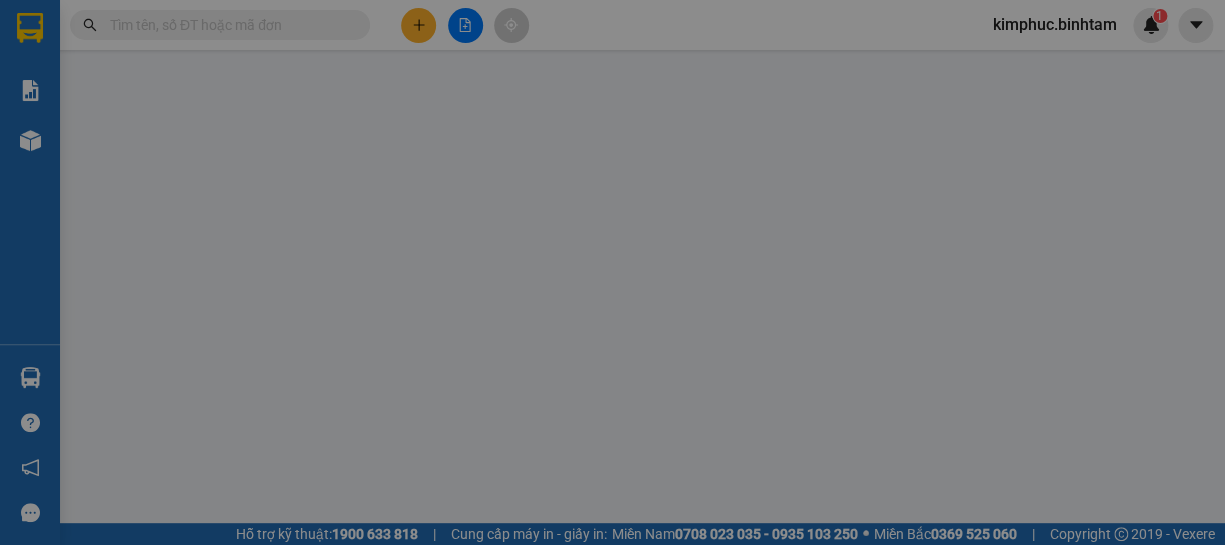 scroll, scrollTop: 0, scrollLeft: 0, axis: both 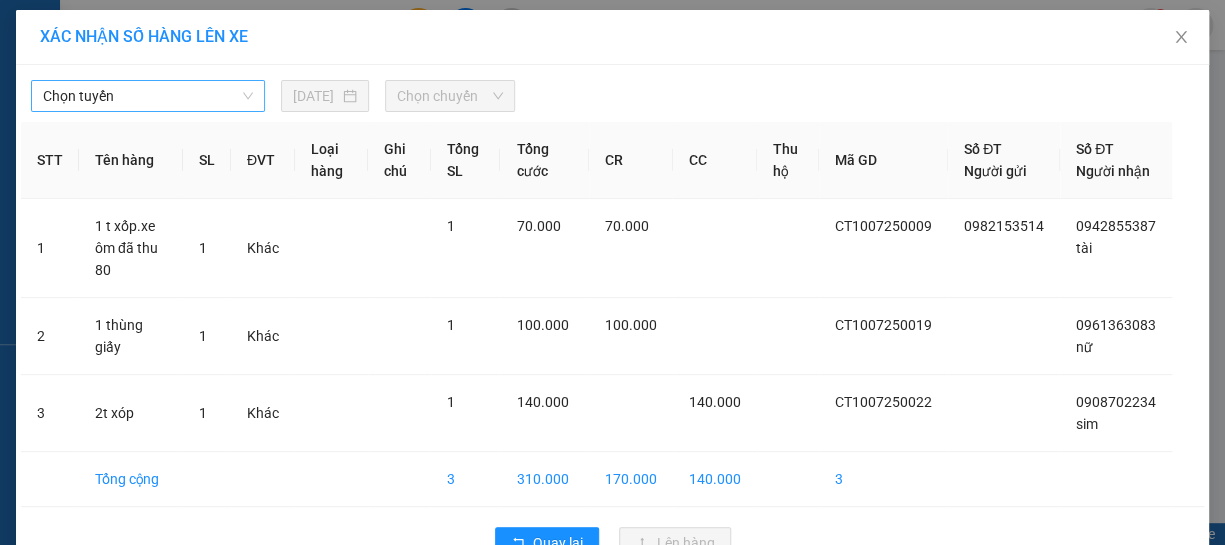 click on "Chọn tuyến" at bounding box center [148, 96] 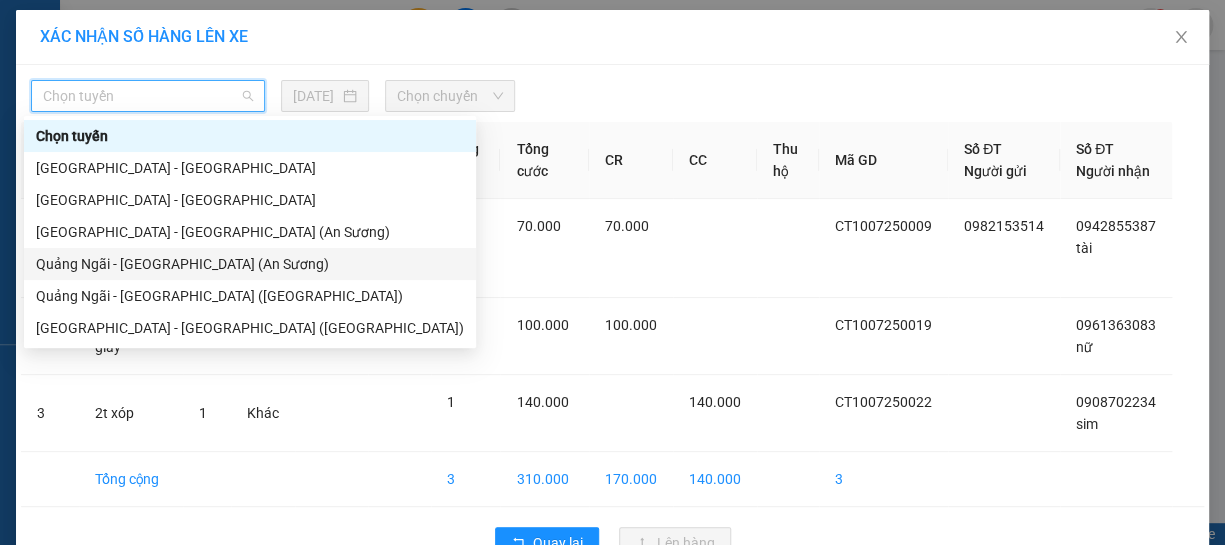 click on "Quảng Ngãi - [GEOGRAPHIC_DATA] (An Sương)" at bounding box center [250, 264] 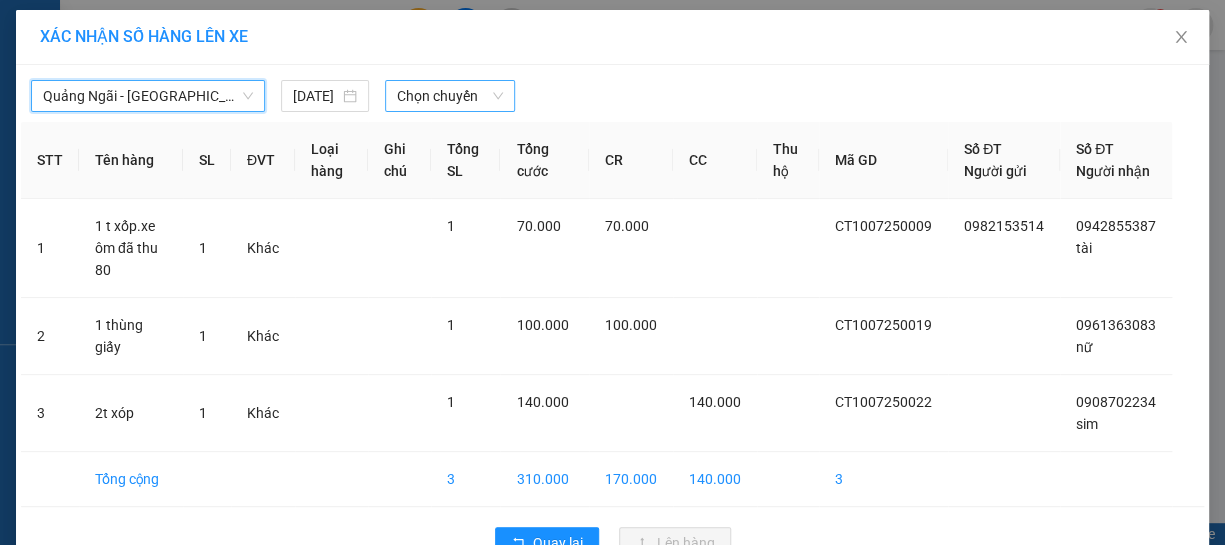 click on "Chọn chuyến" at bounding box center [450, 96] 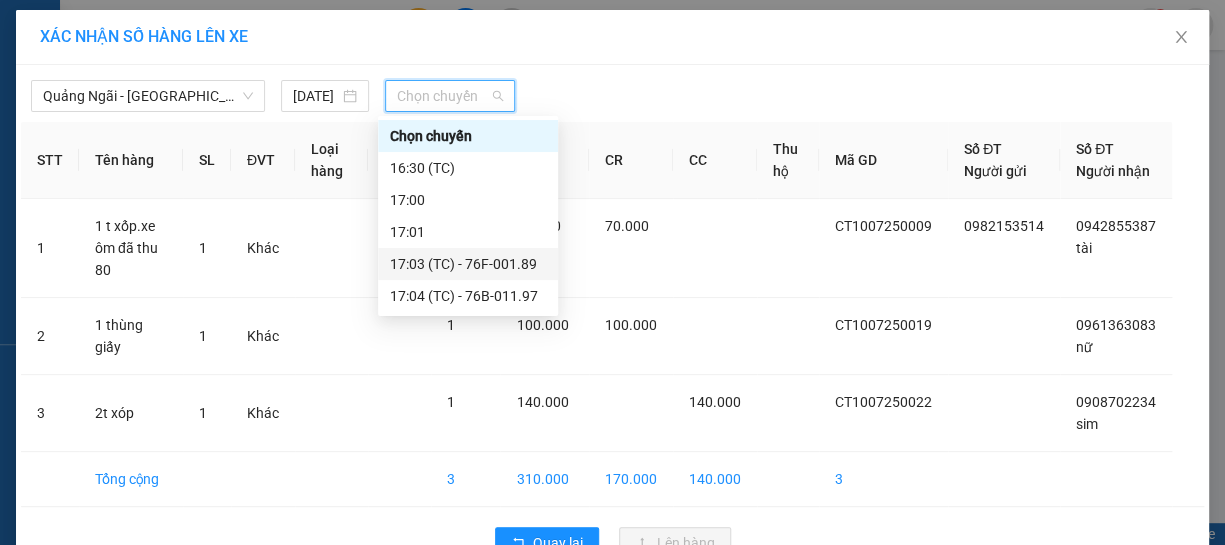 click on "17:03   (TC)   - 76F-001.89" at bounding box center [468, 264] 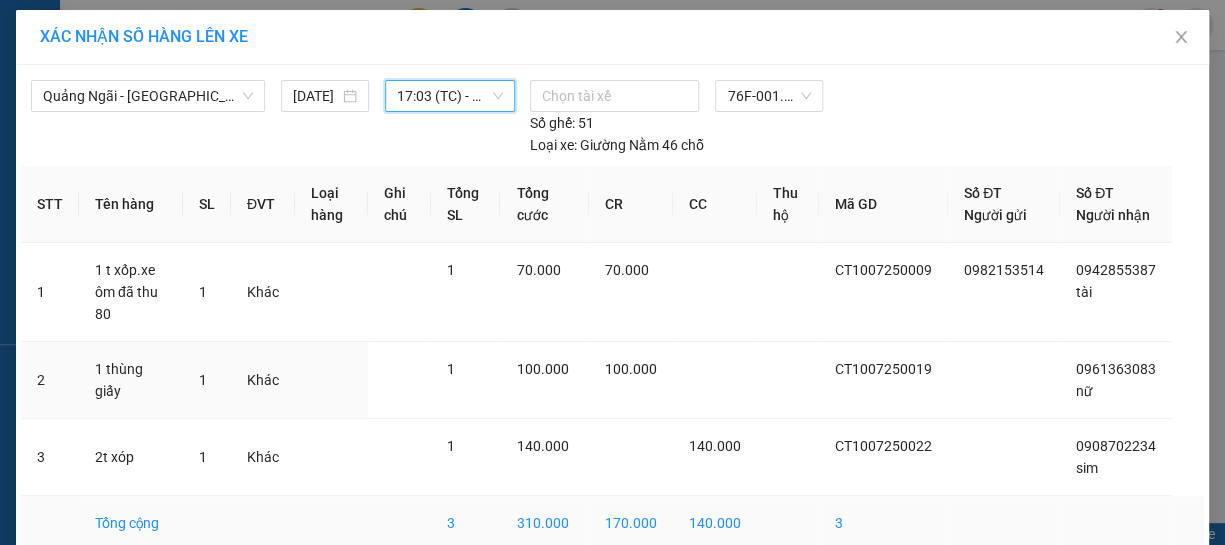 scroll, scrollTop: 97, scrollLeft: 0, axis: vertical 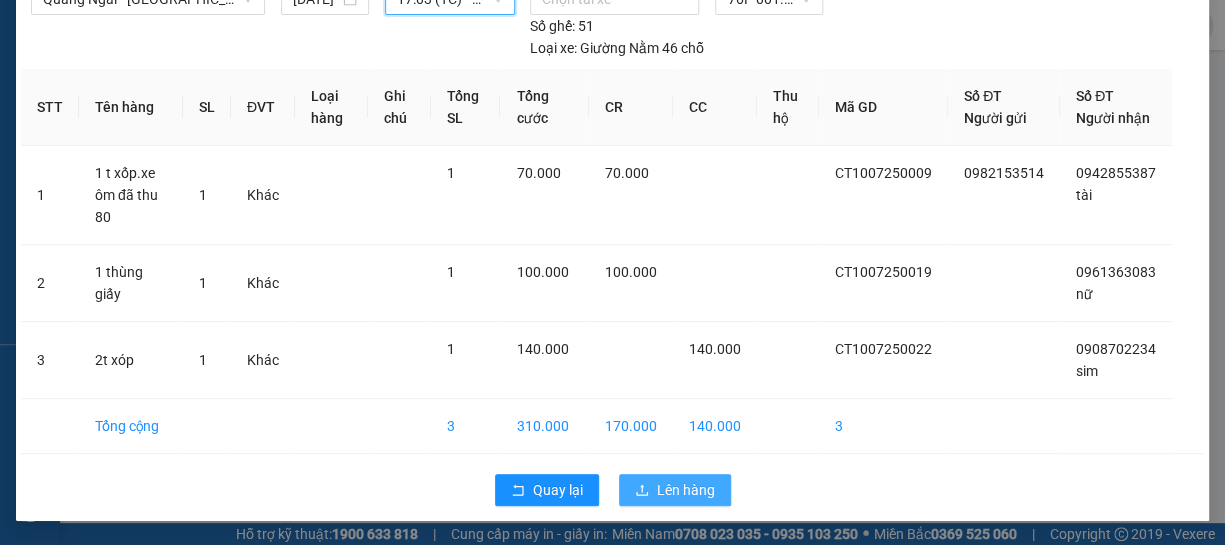 click on "Lên hàng" at bounding box center (686, 490) 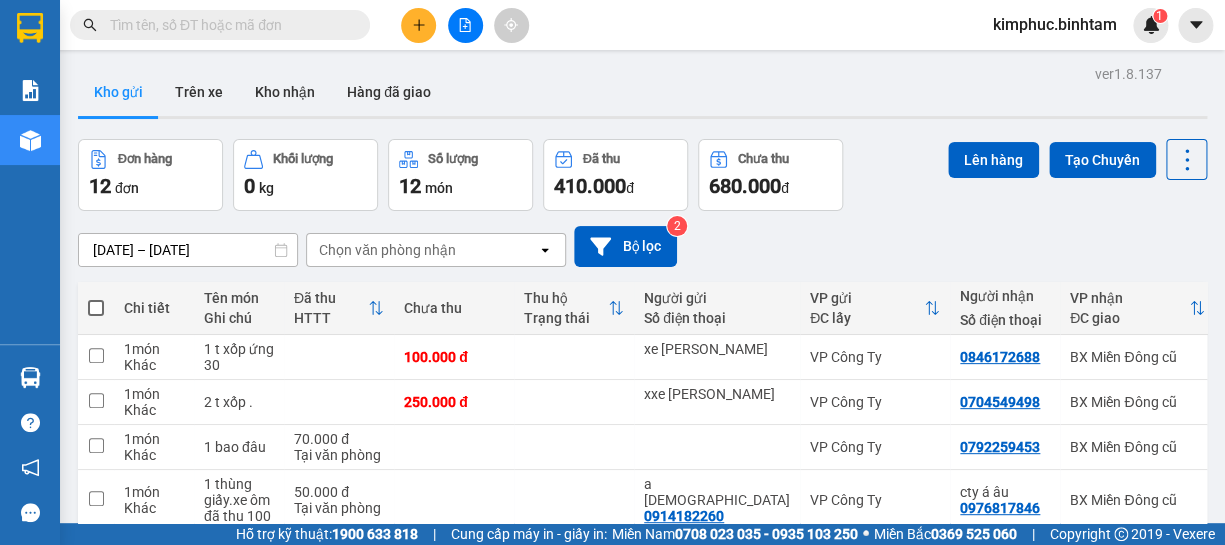 scroll, scrollTop: 363, scrollLeft: 0, axis: vertical 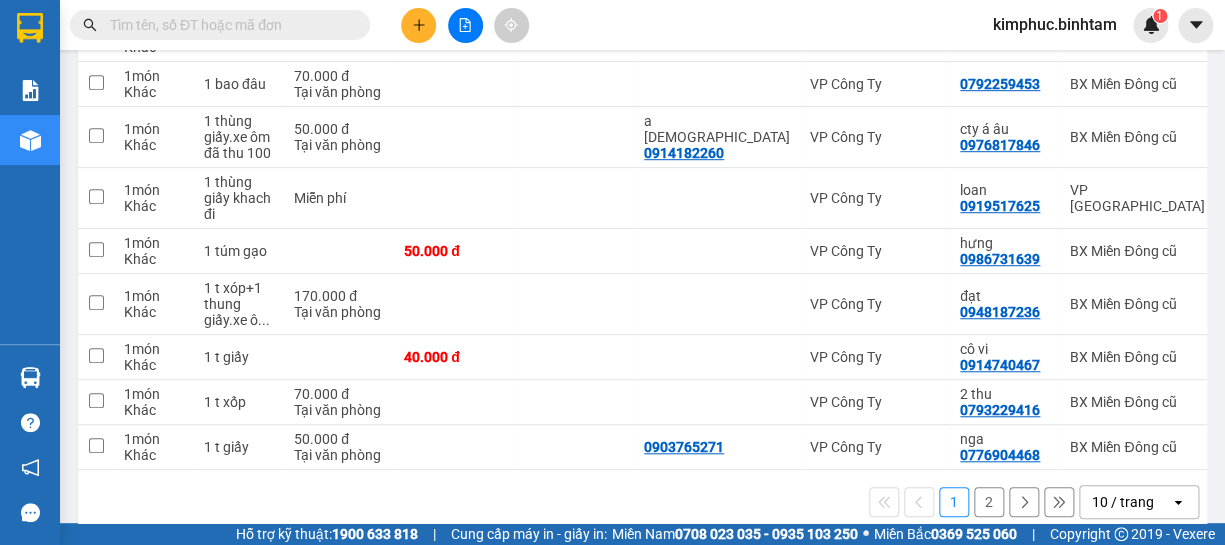 click on "2" at bounding box center (989, 502) 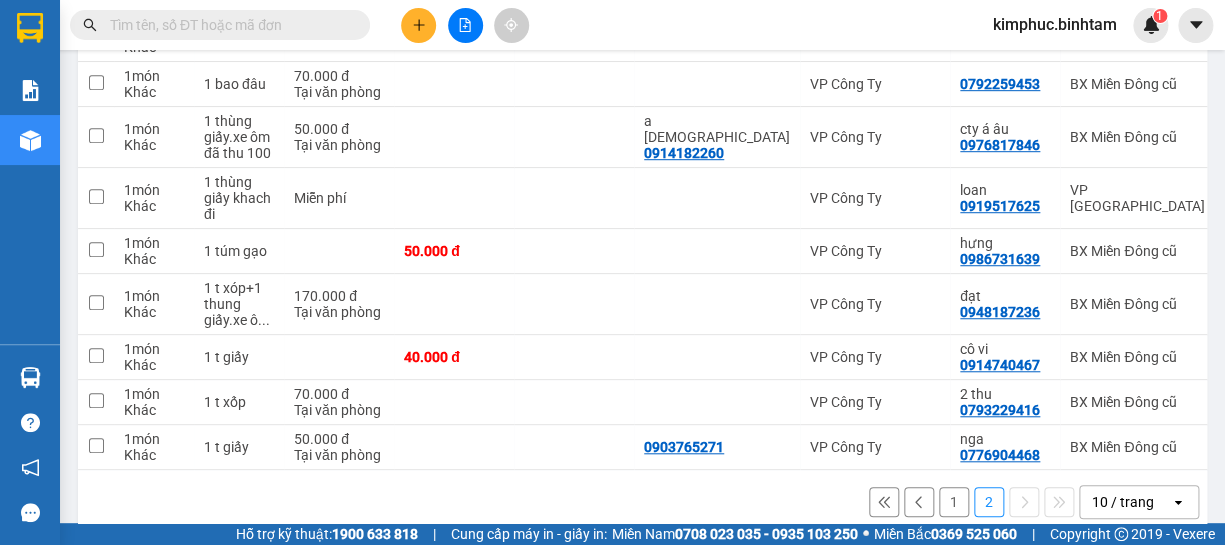 scroll, scrollTop: 91, scrollLeft: 0, axis: vertical 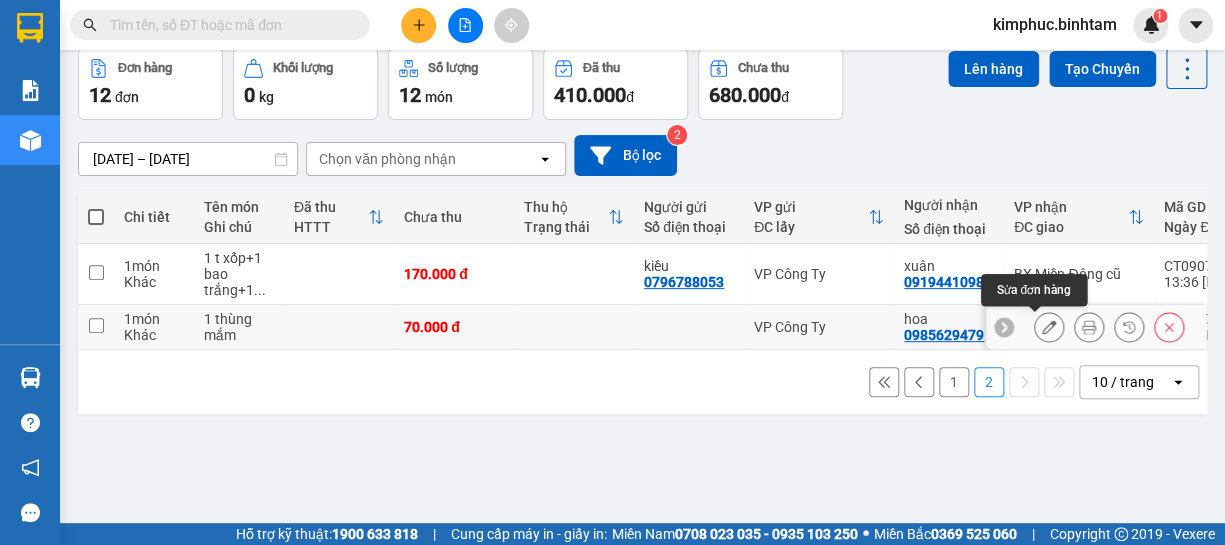 click 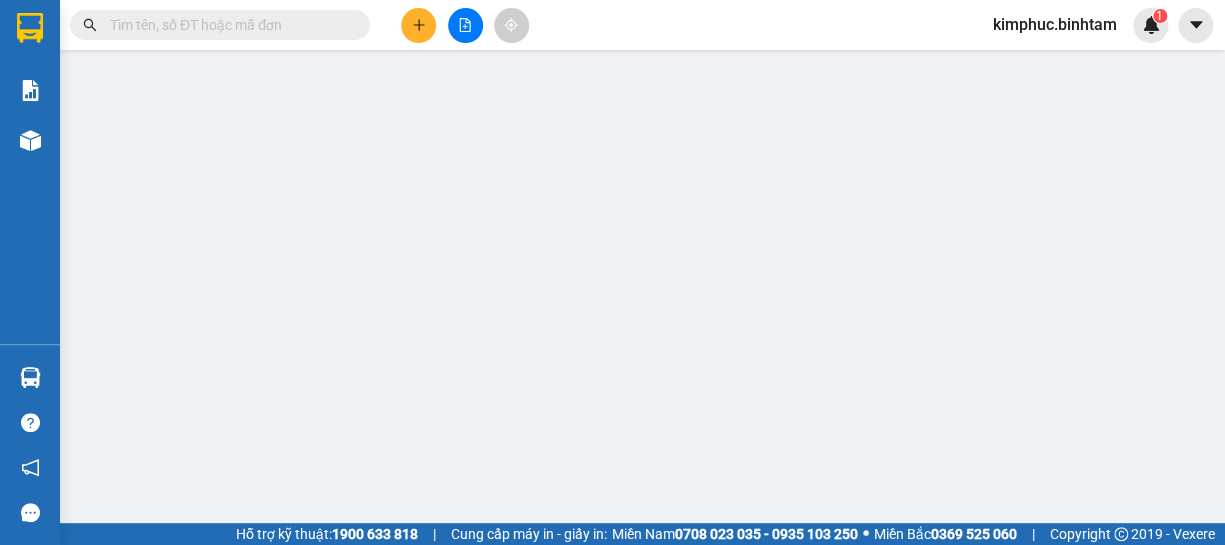 scroll, scrollTop: 0, scrollLeft: 0, axis: both 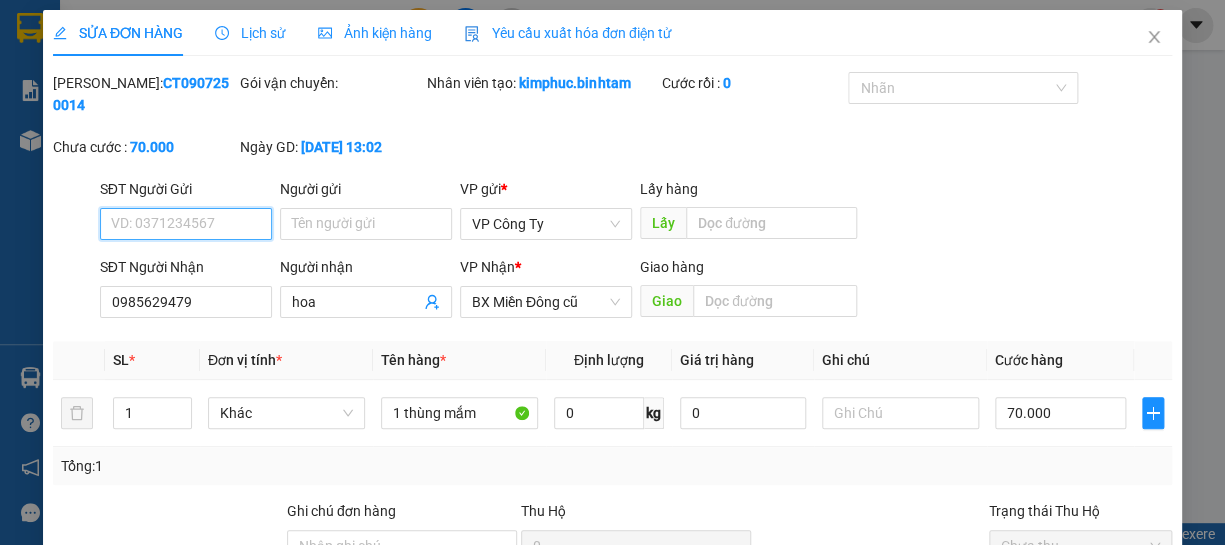 type on "0985629479" 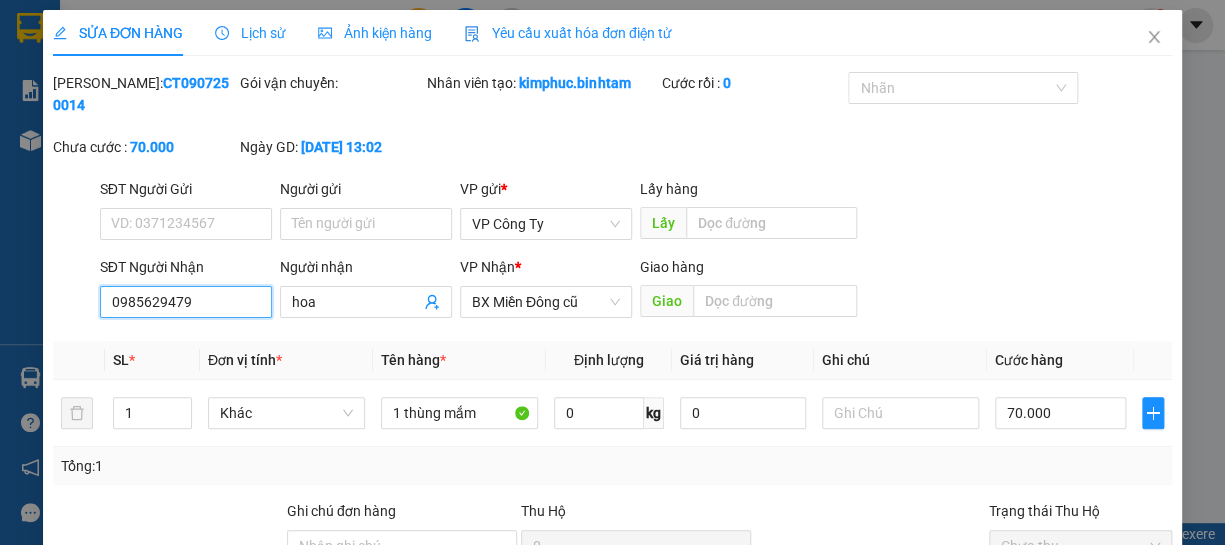 click on "0985629479" at bounding box center [186, 302] 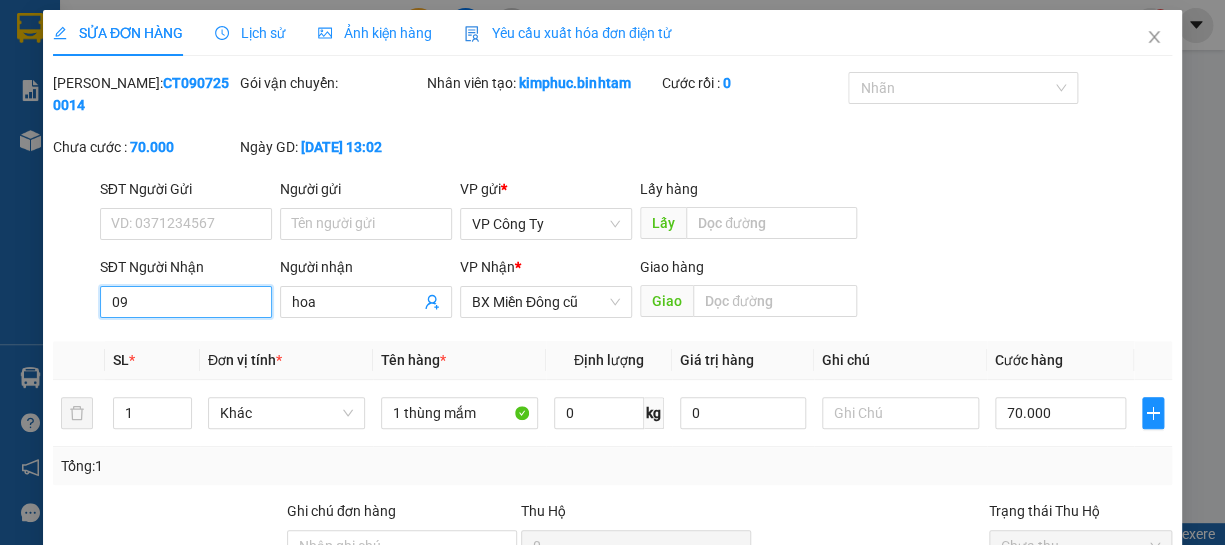 type on "0" 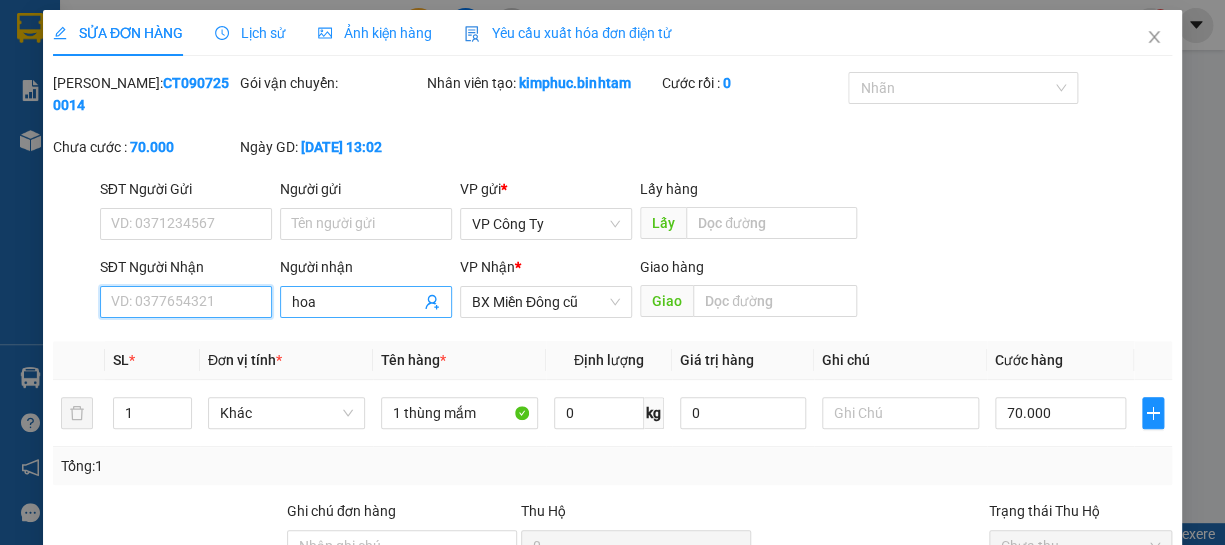 type 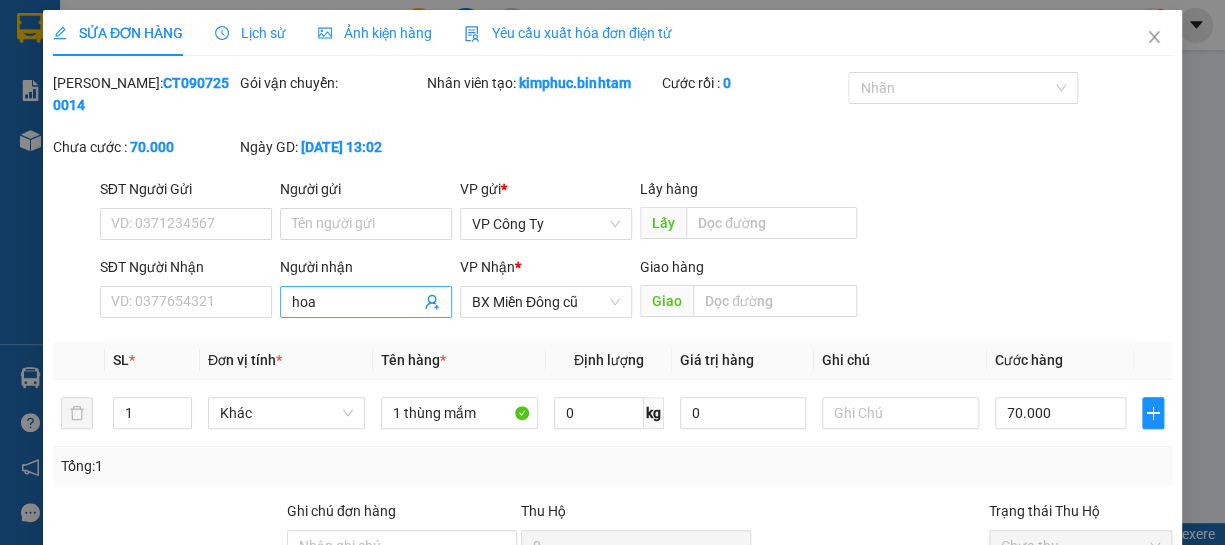 click on "hoa" at bounding box center (356, 302) 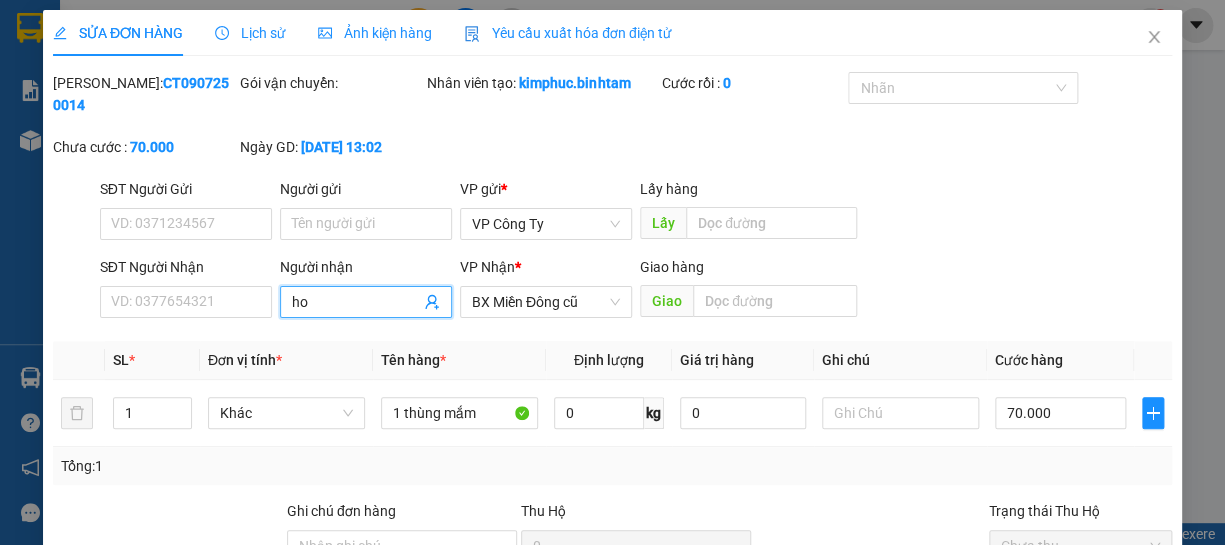 type on "h" 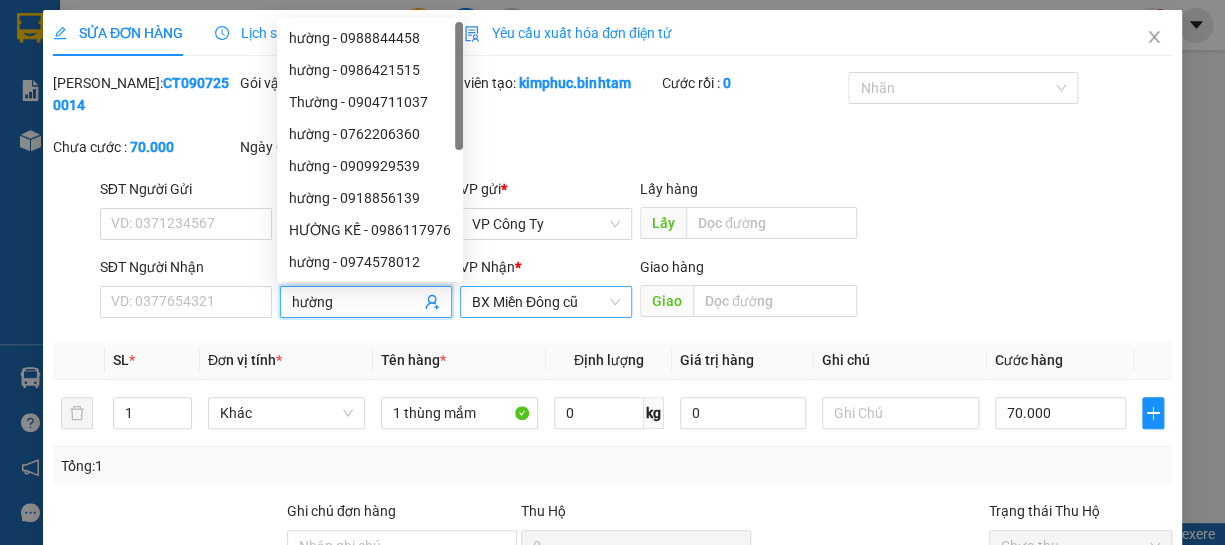 click on "BX Miền Đông cũ" at bounding box center [546, 302] 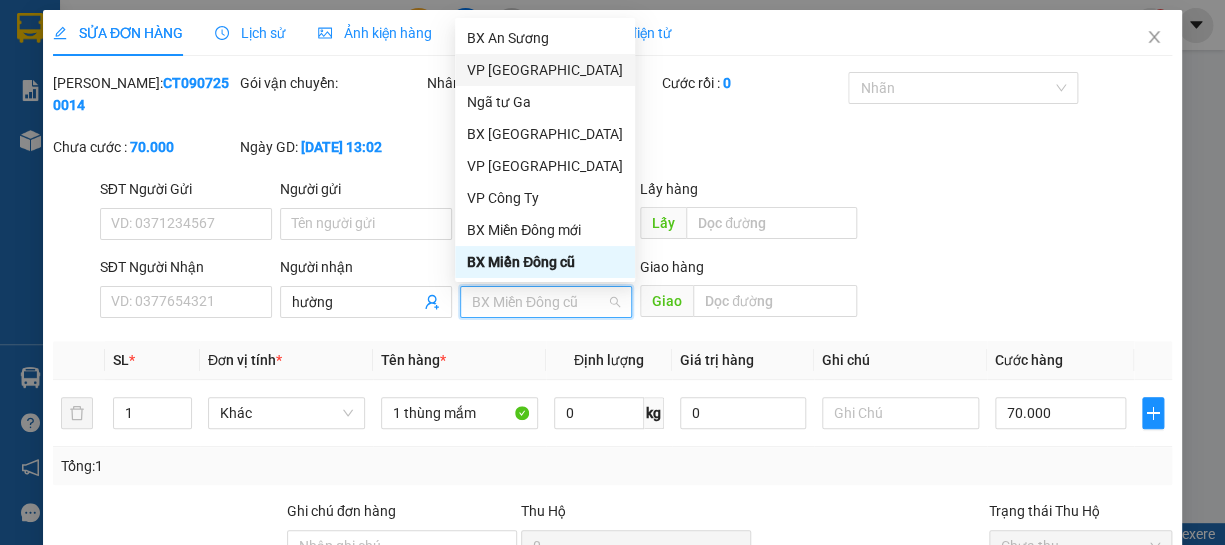 click on "VP [GEOGRAPHIC_DATA]" at bounding box center (545, 70) 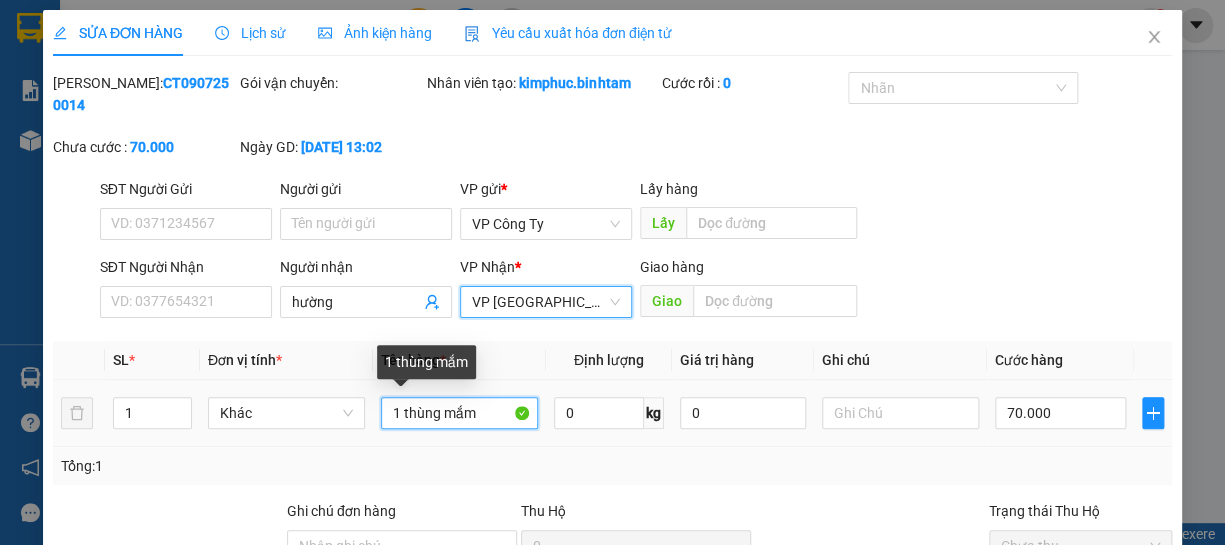 click on "1 thùng mắm" at bounding box center [459, 413] 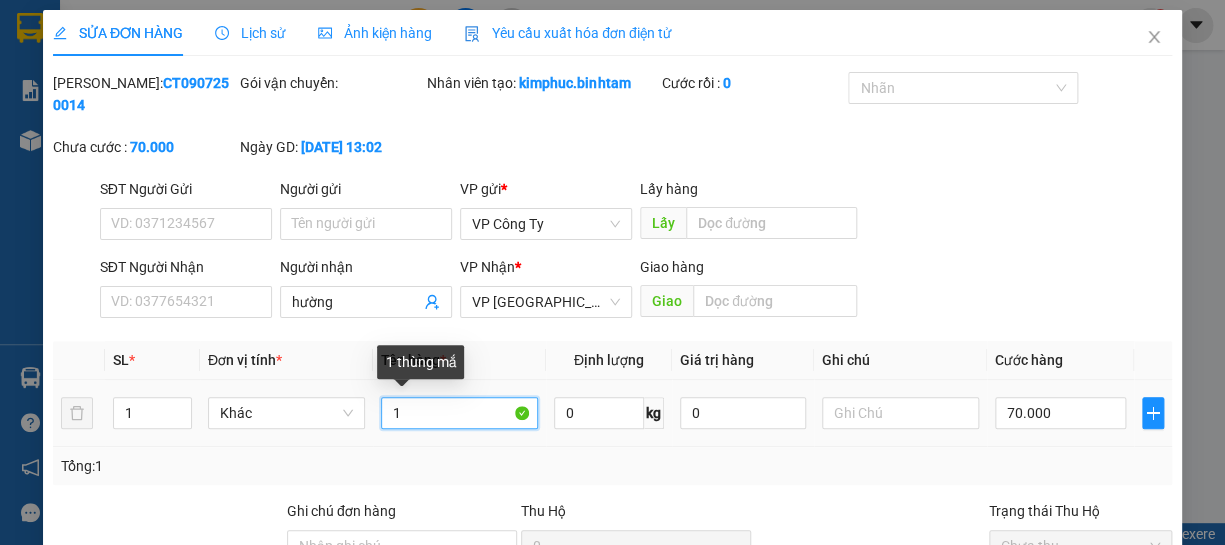 type on "1" 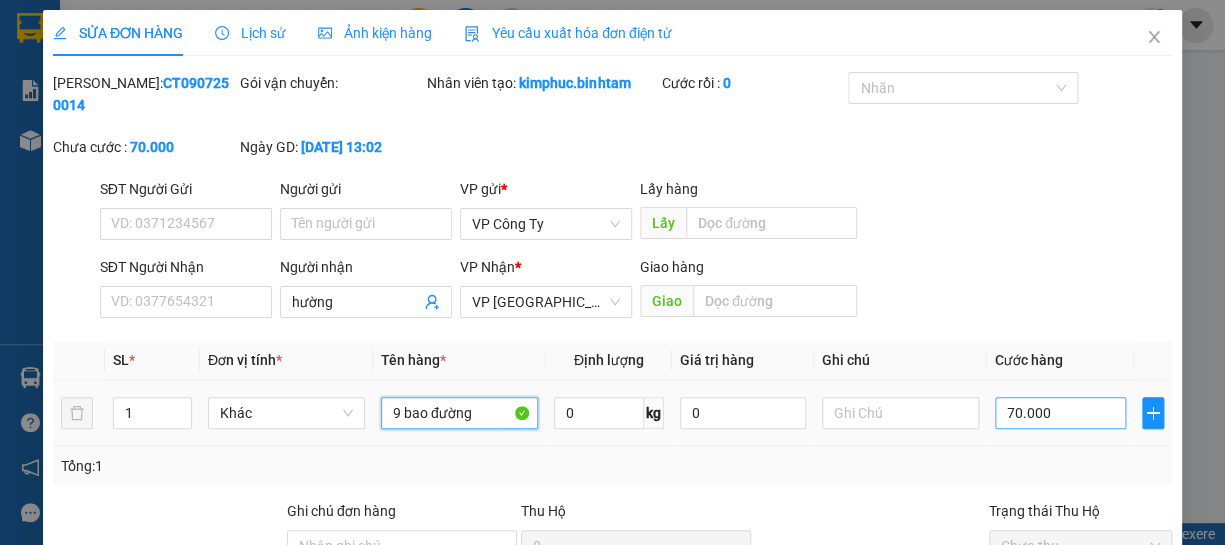 type on "9 bao đường" 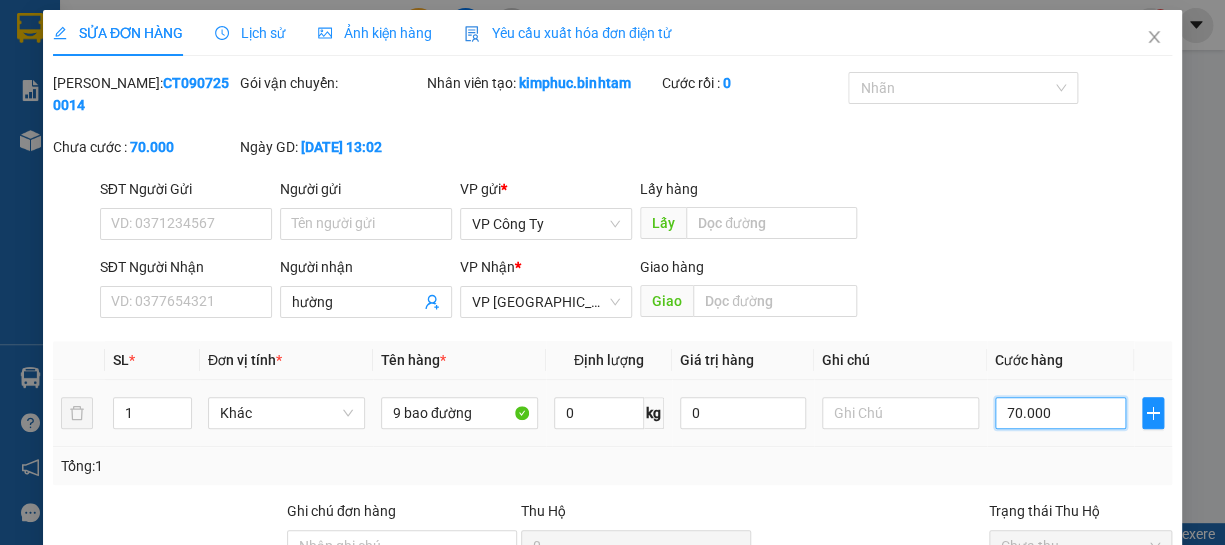 click on "70.000" at bounding box center [1060, 413] 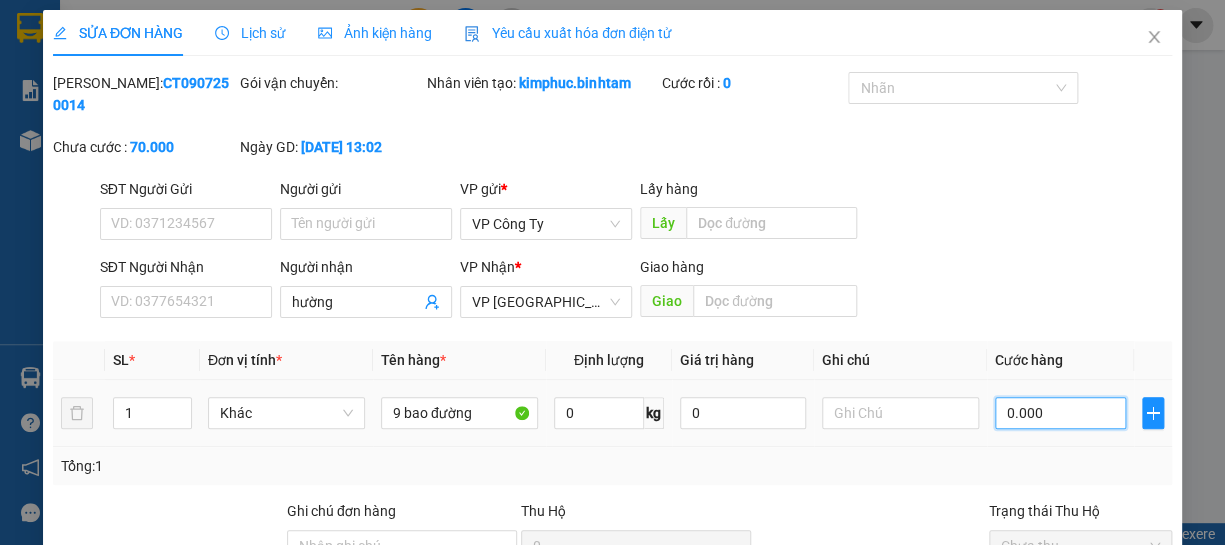 type on "0" 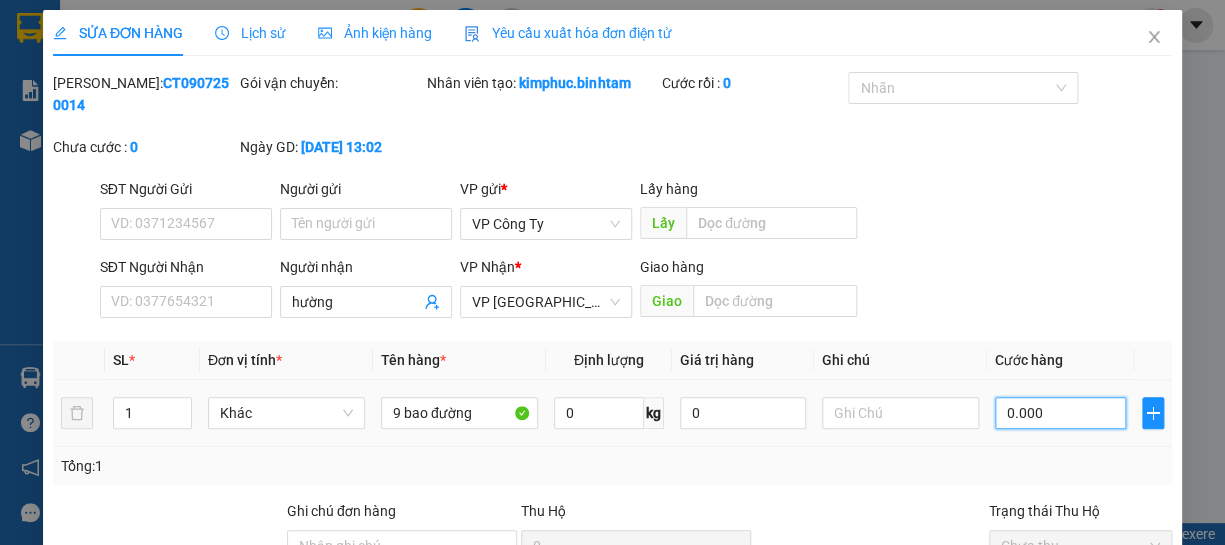 type on "40.000" 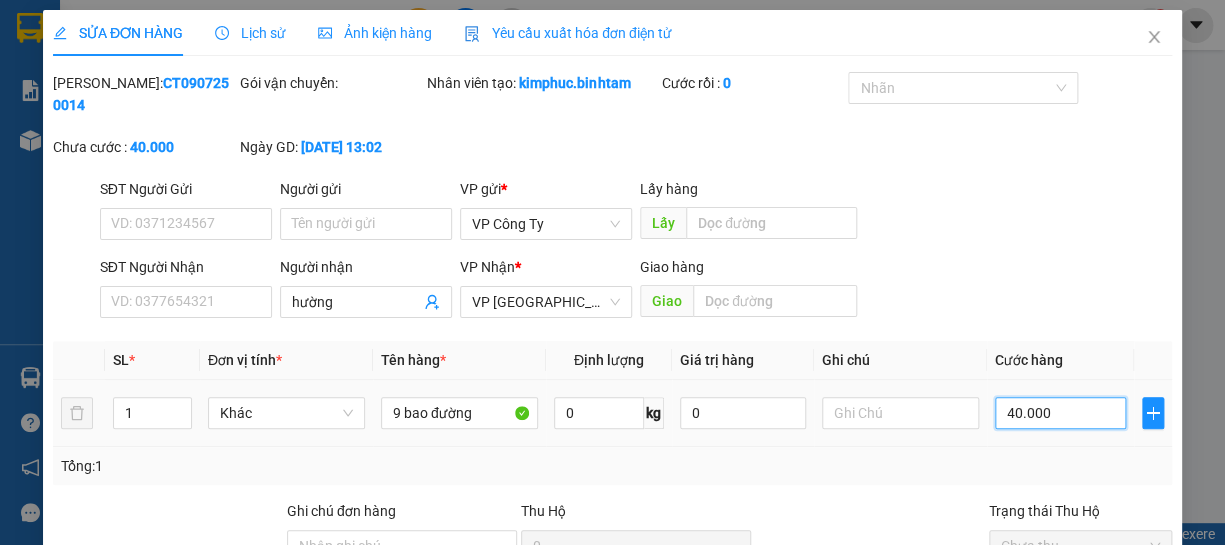 type on "490.000" 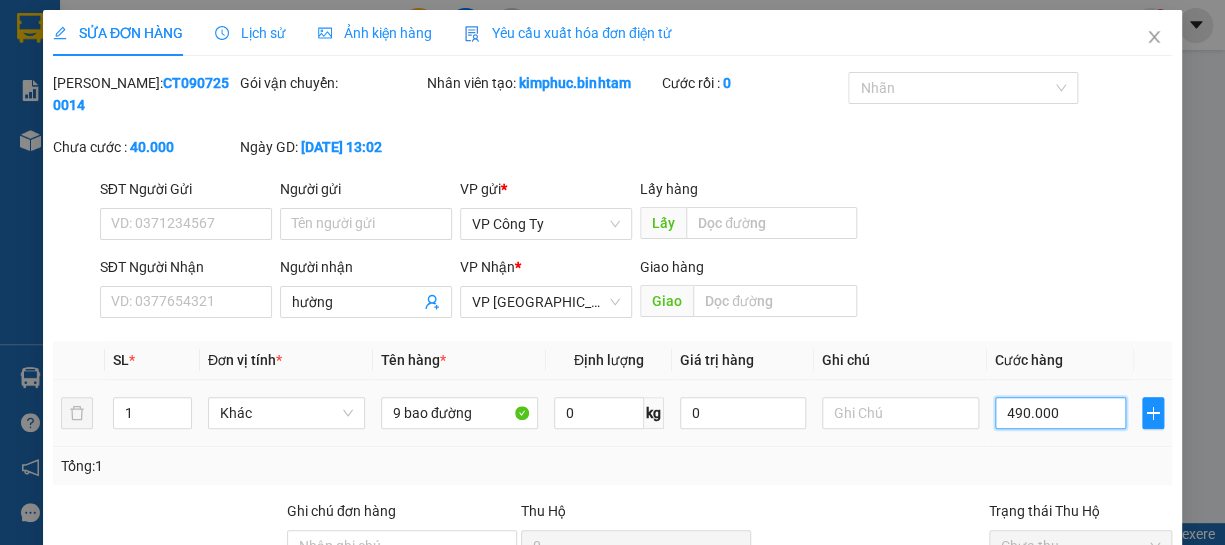 type on "490.000" 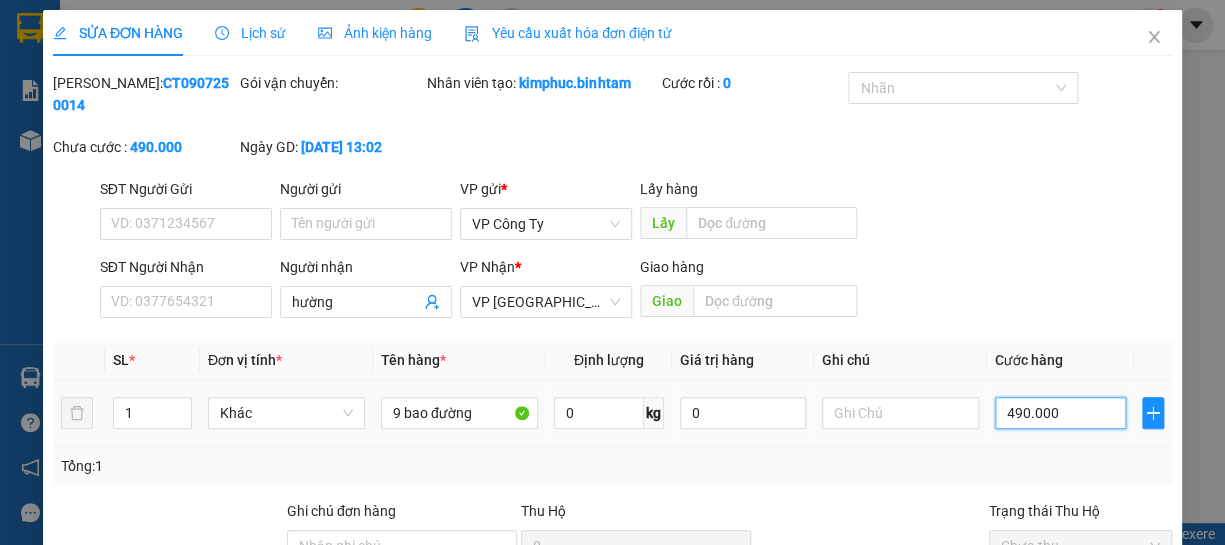 scroll, scrollTop: 220, scrollLeft: 0, axis: vertical 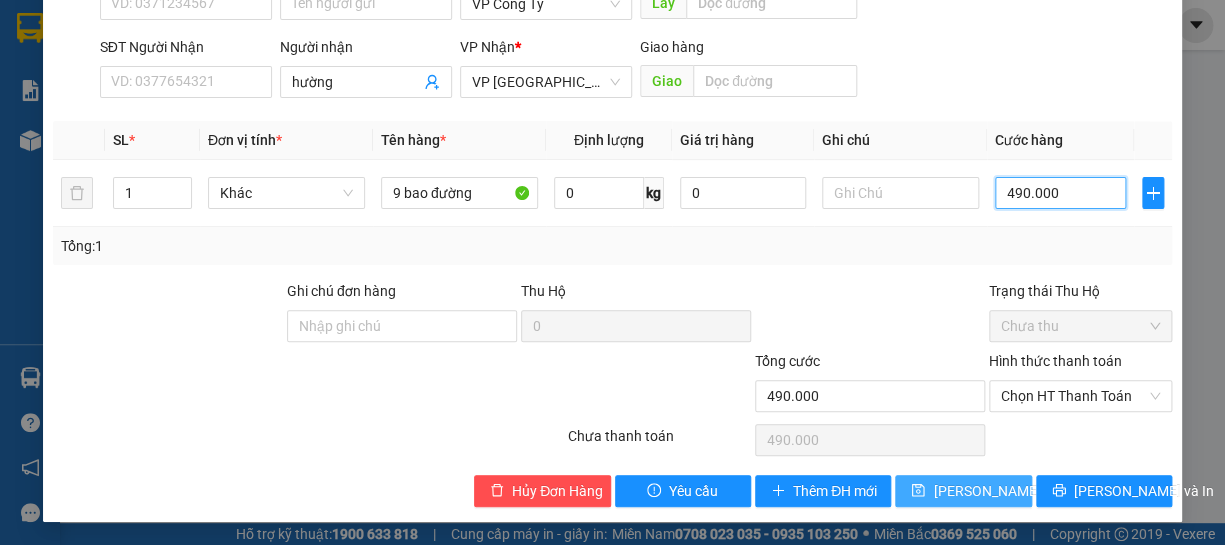 type on "490.000" 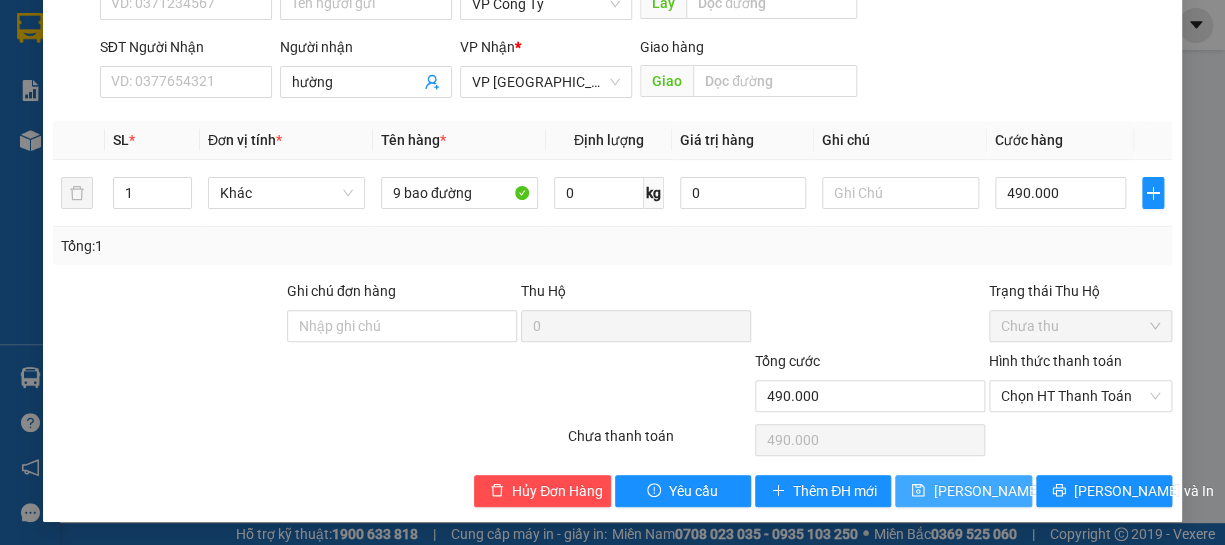 click on "[PERSON_NAME] thay đổi" at bounding box center [963, 491] 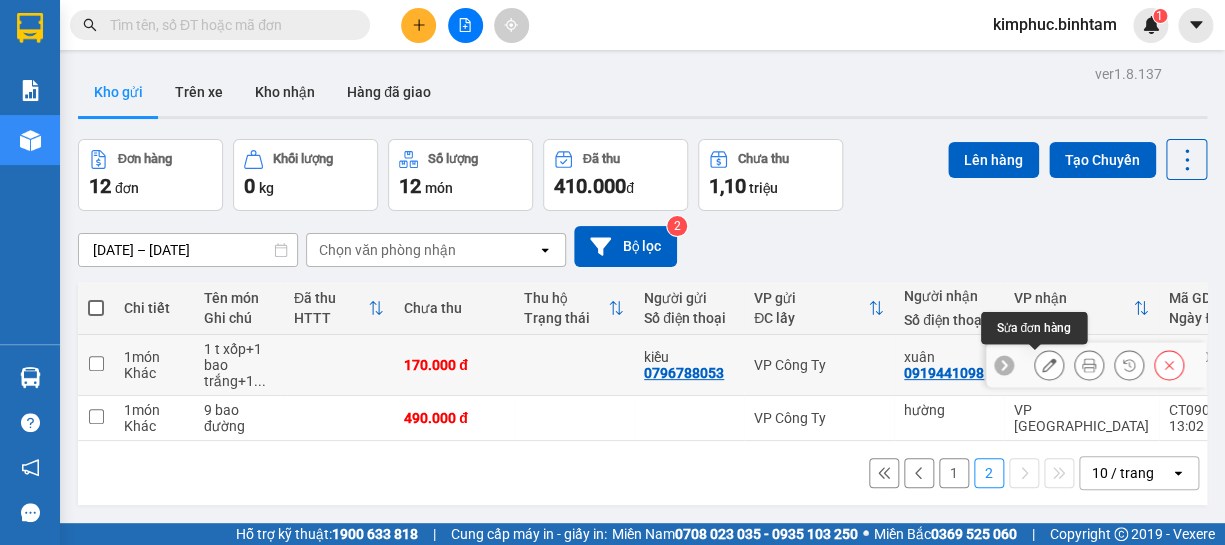 click 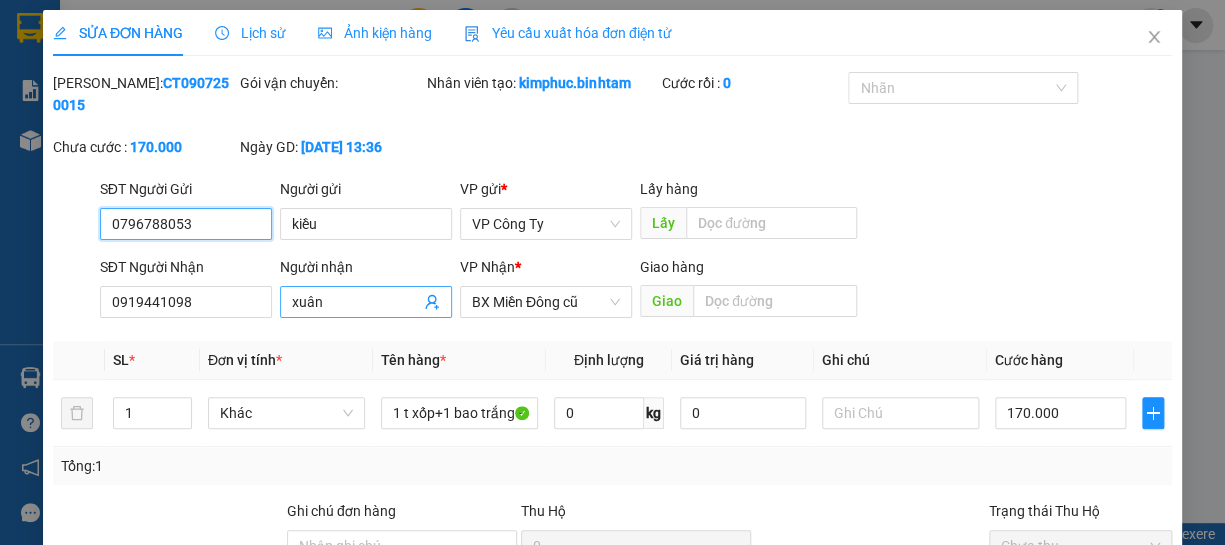 type on "0796788053" 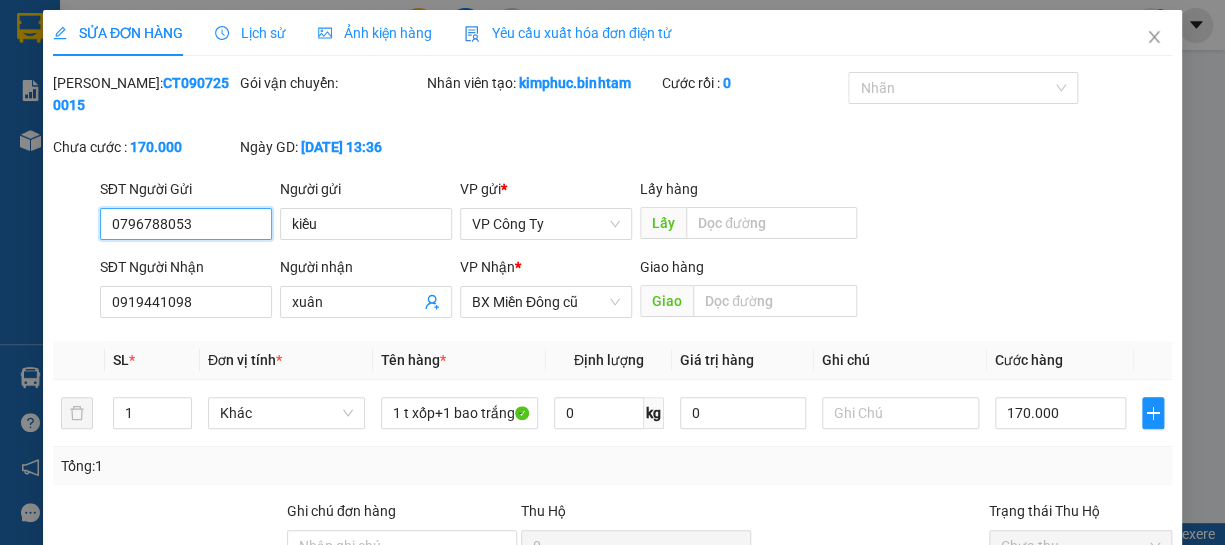 click on "0796788053" at bounding box center (186, 224) 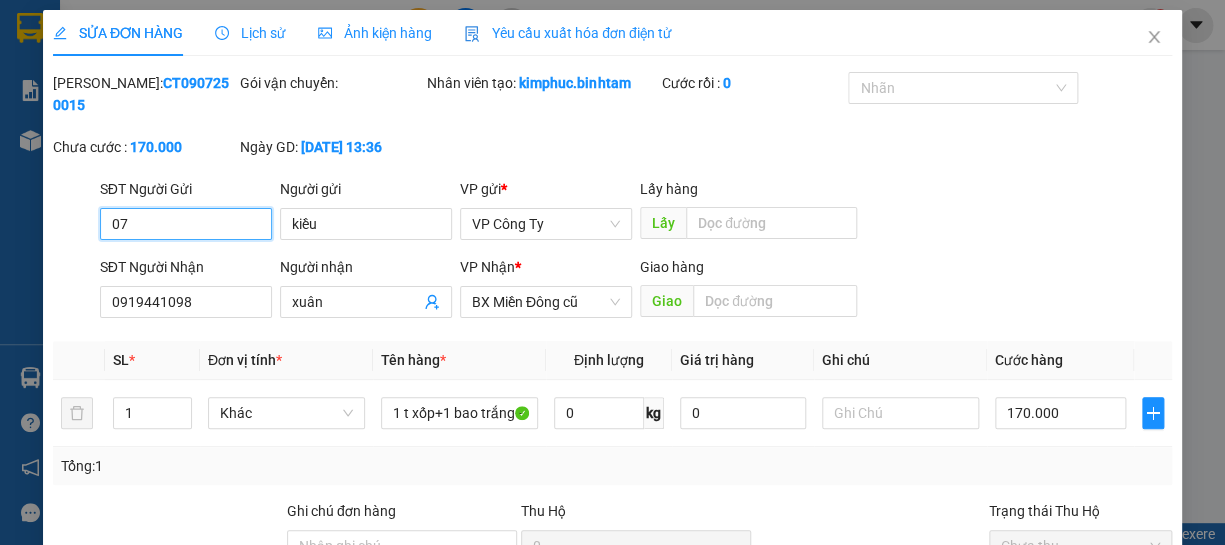 type on "0" 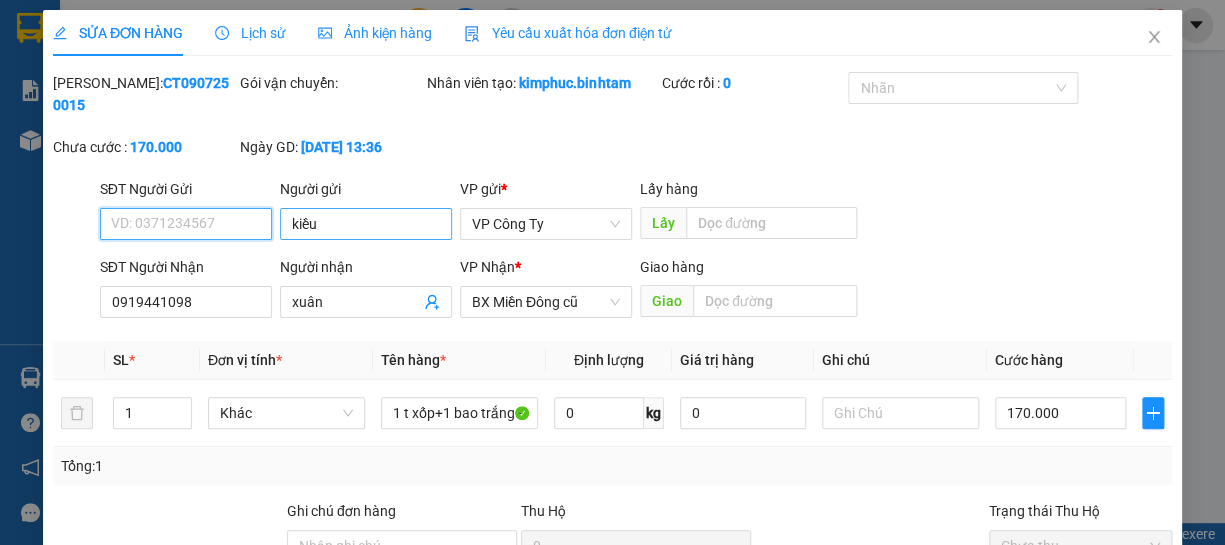type 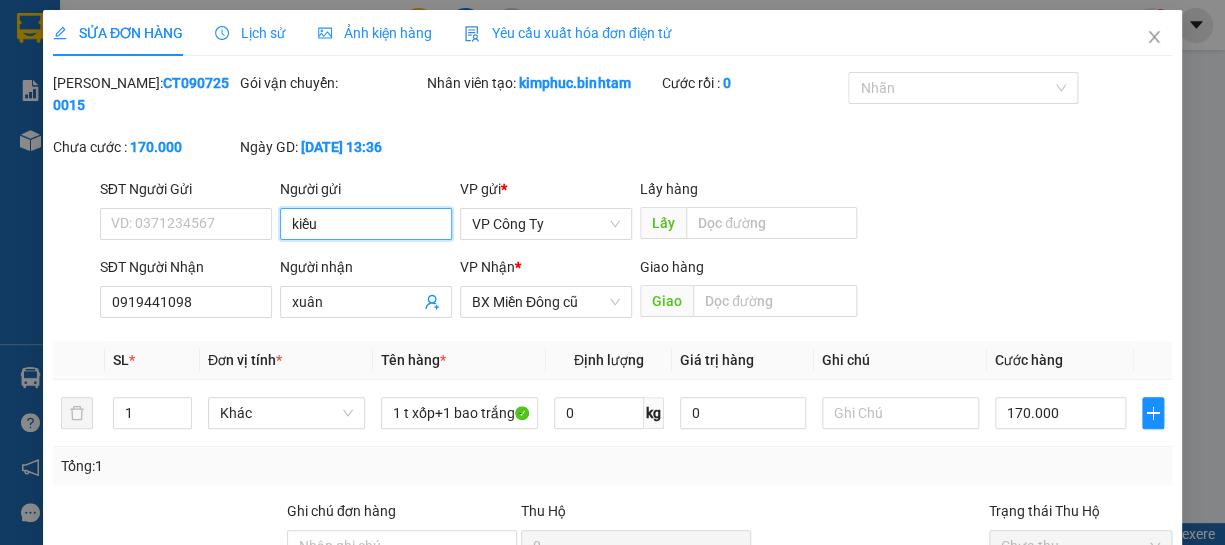 click on "kiều" at bounding box center (366, 224) 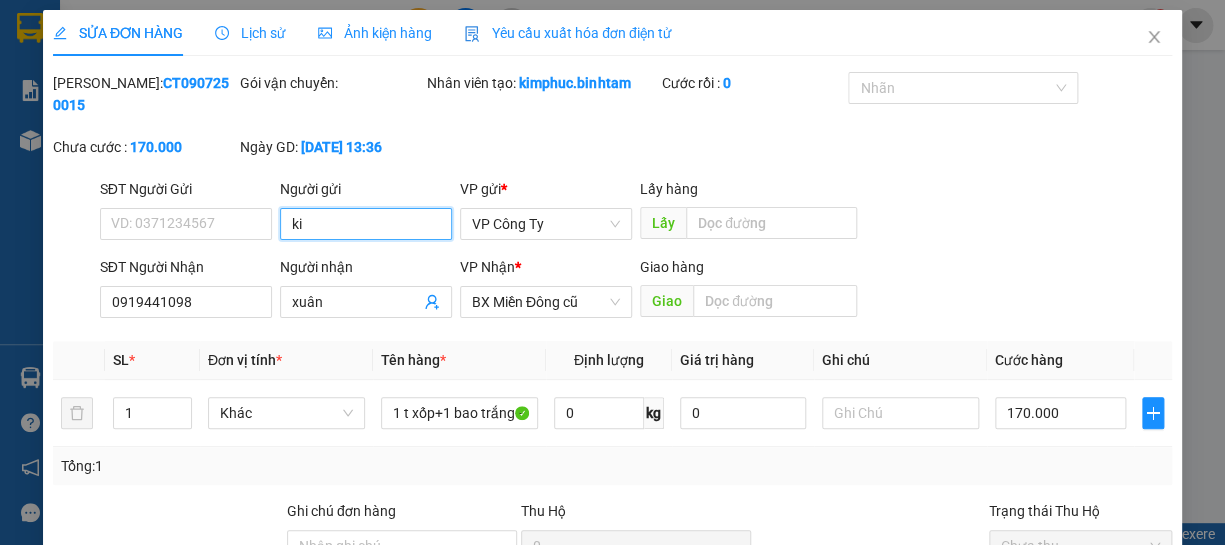 type on "k" 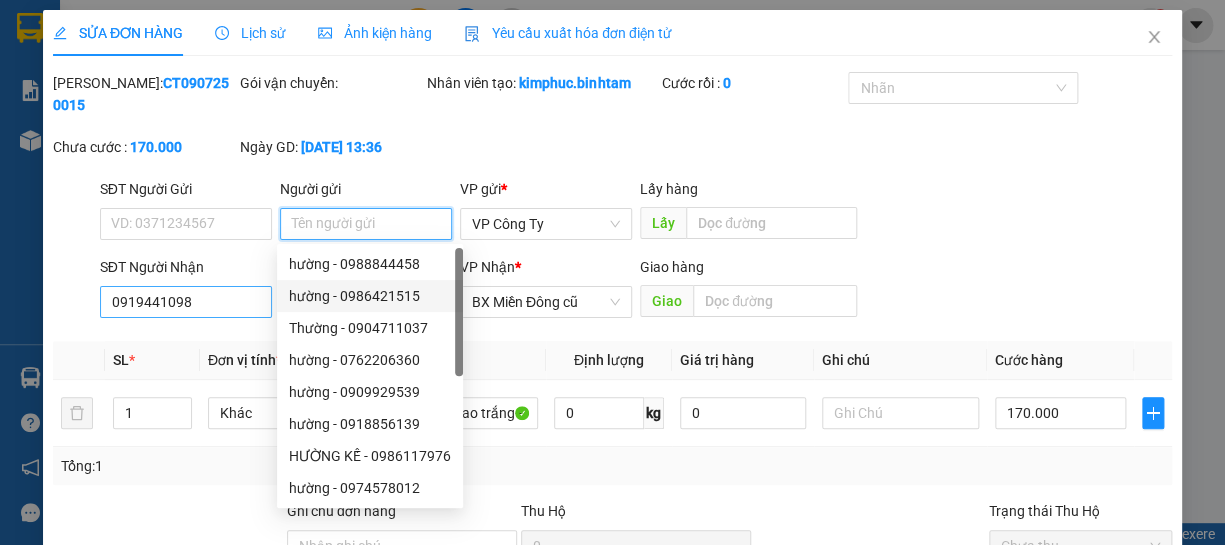 type 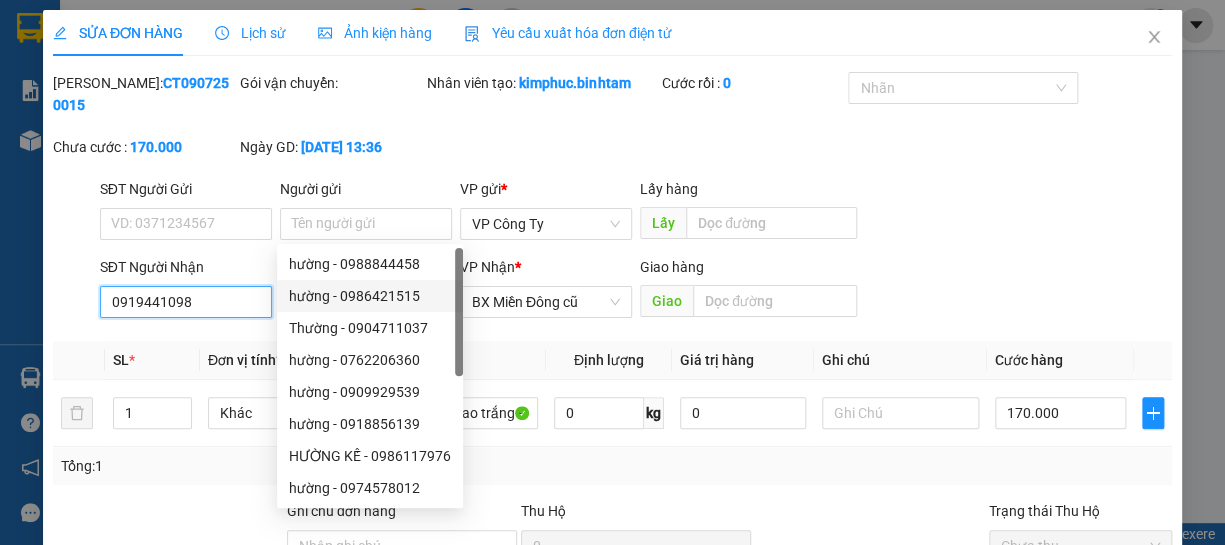 click on "0919441098" at bounding box center [186, 302] 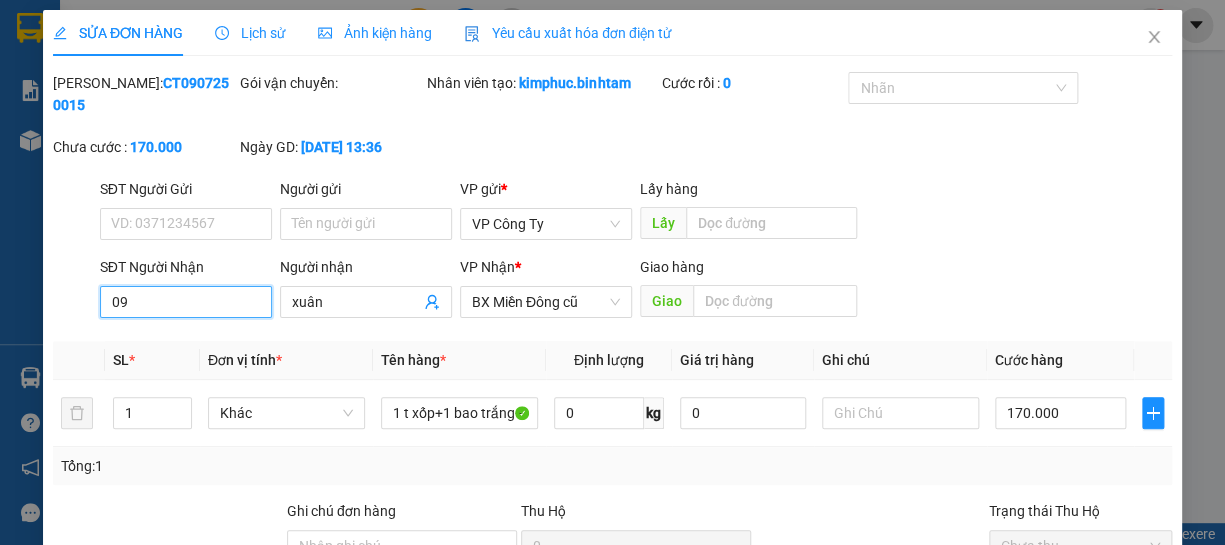 type on "0" 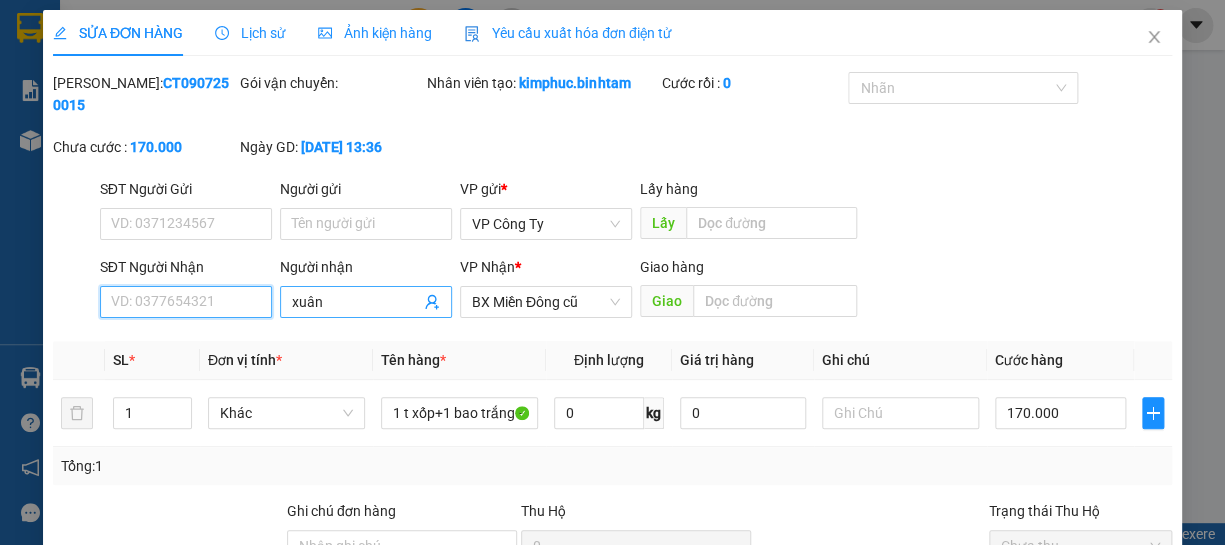 type 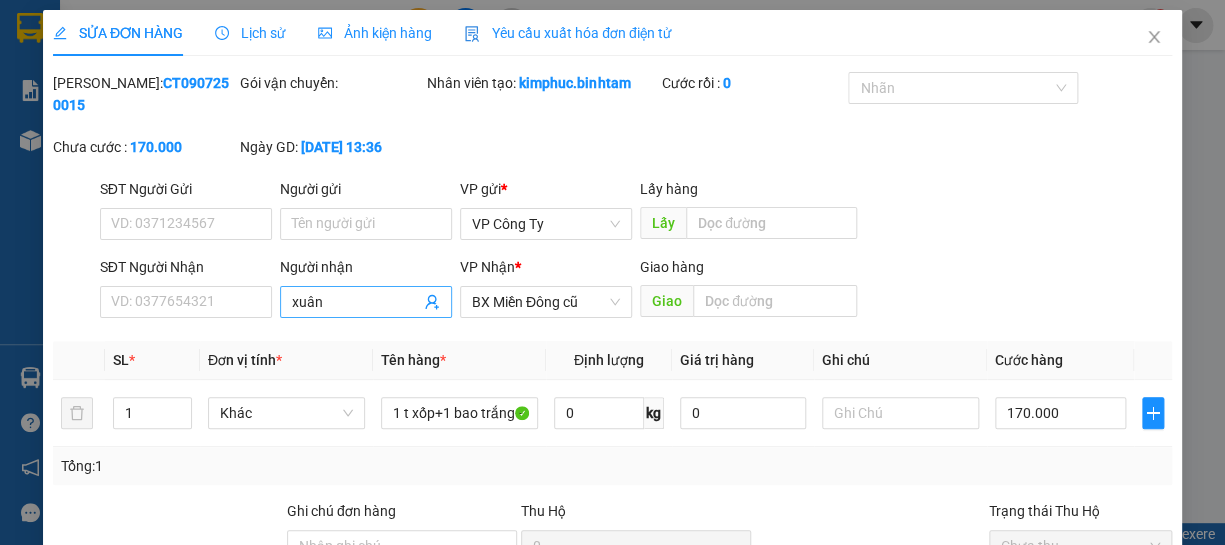 click on "xuân" at bounding box center (356, 302) 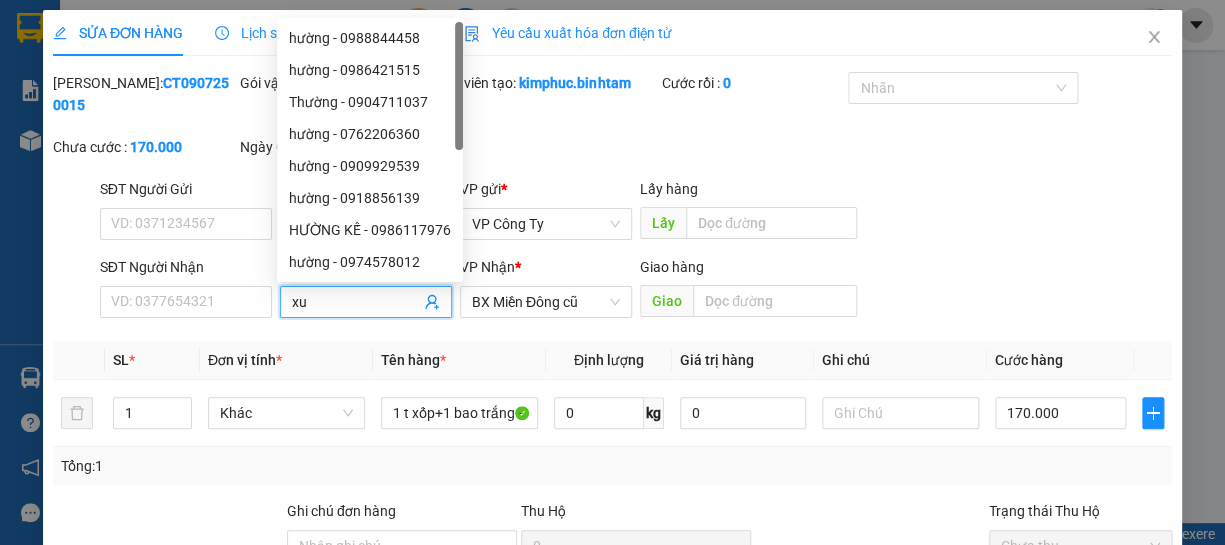 type on "x" 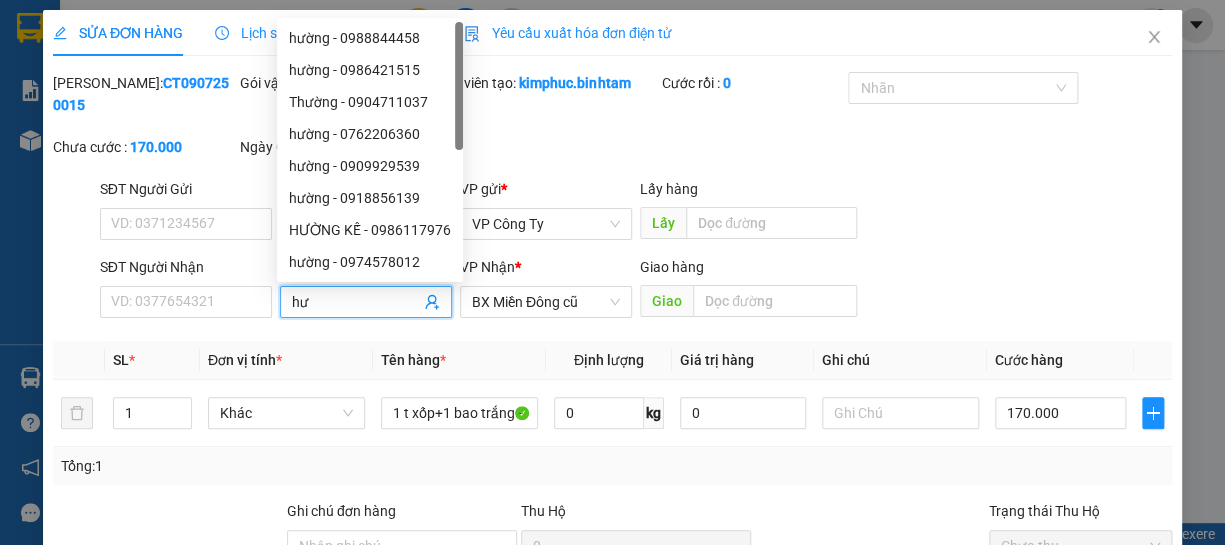 type on "h" 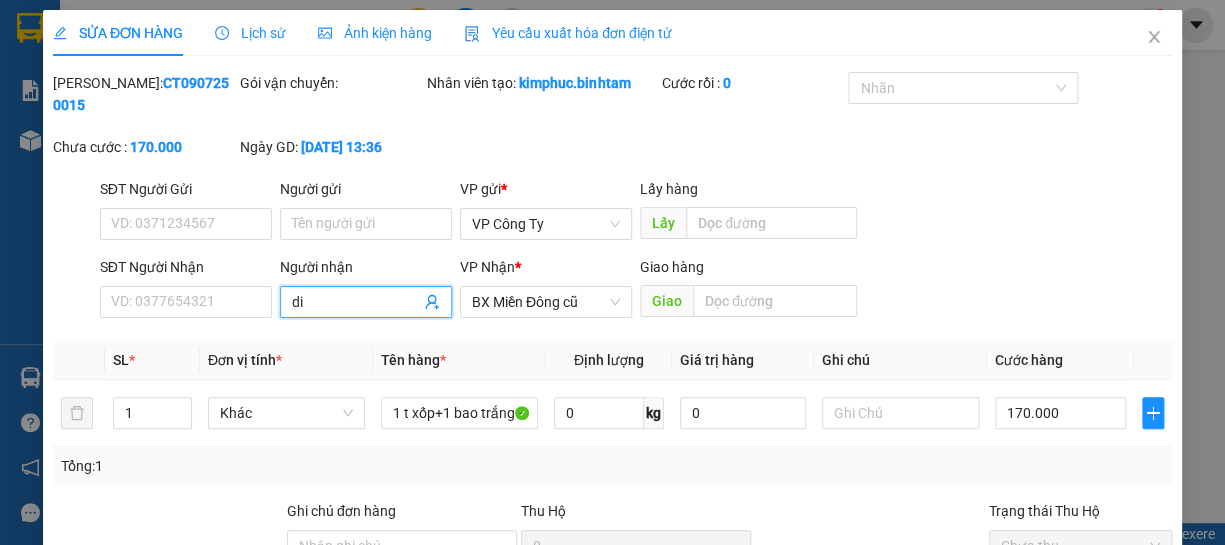 type on "d" 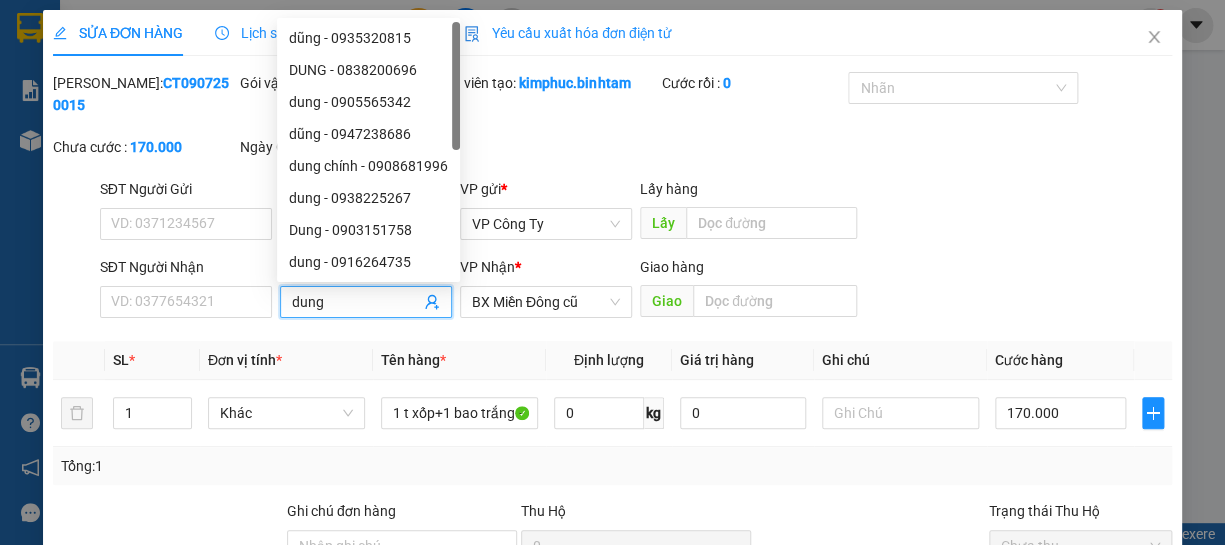 type on "dung" 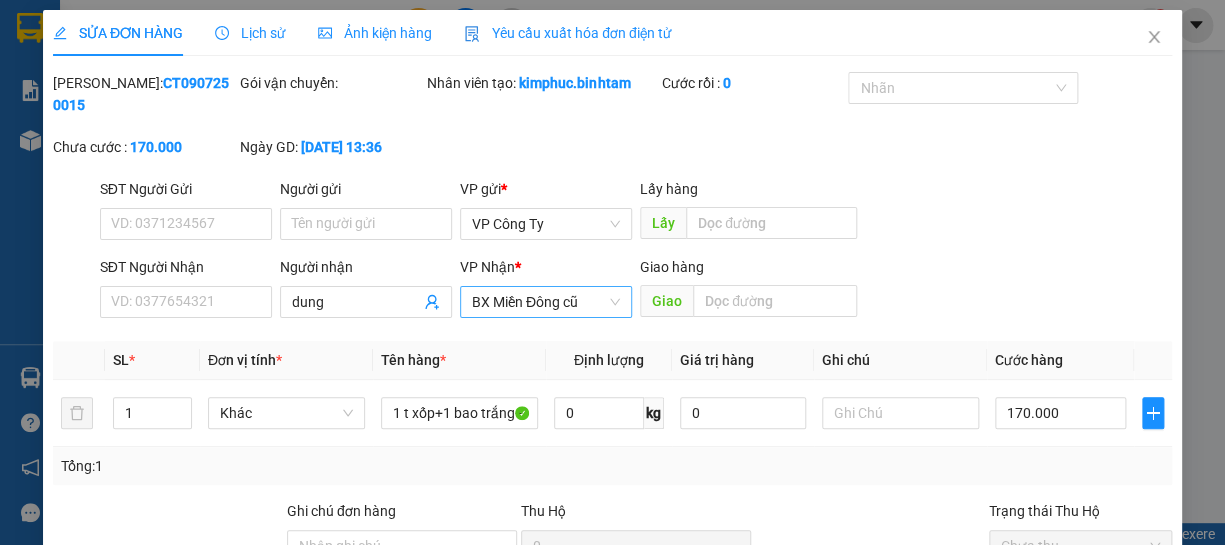 click on "BX Miền Đông cũ" at bounding box center (546, 302) 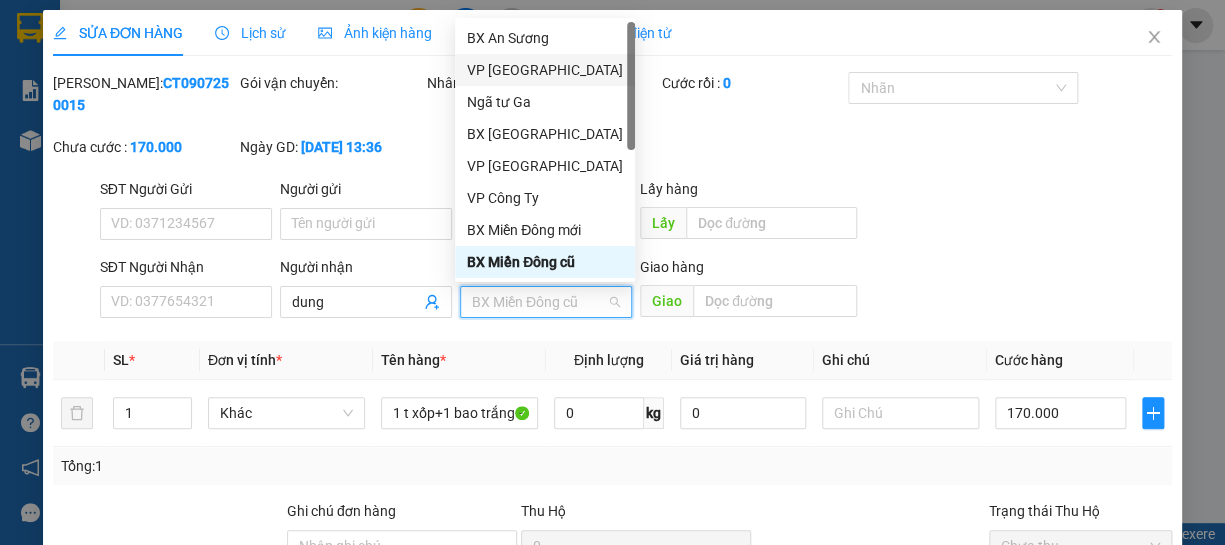 click on "VP [GEOGRAPHIC_DATA]" at bounding box center (545, 70) 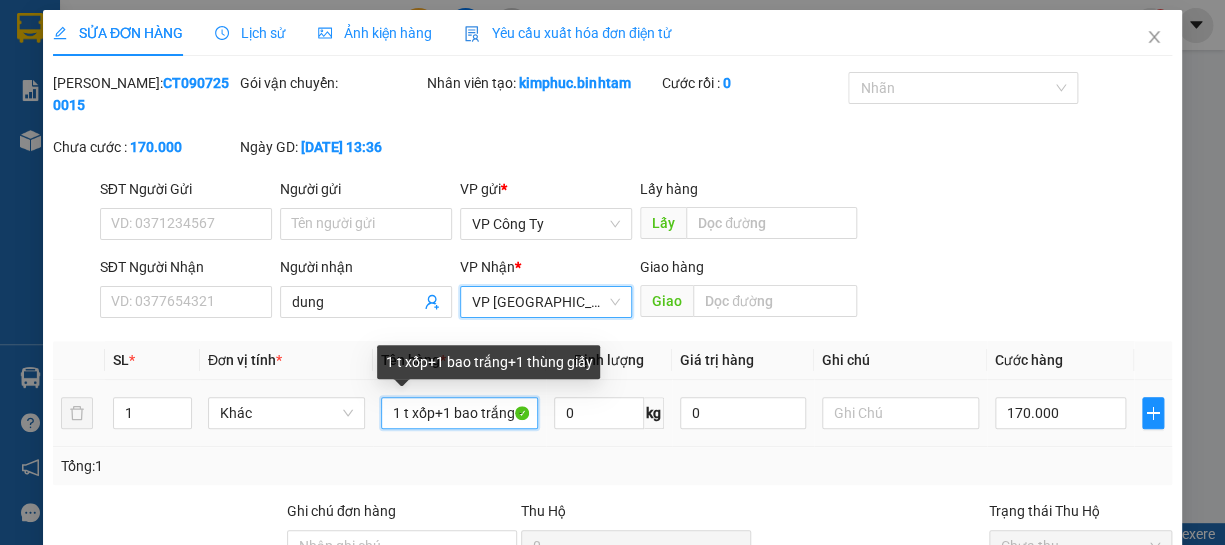 click on "1 t xốp+1 bao trắng+1 thùng giấy" at bounding box center (459, 413) 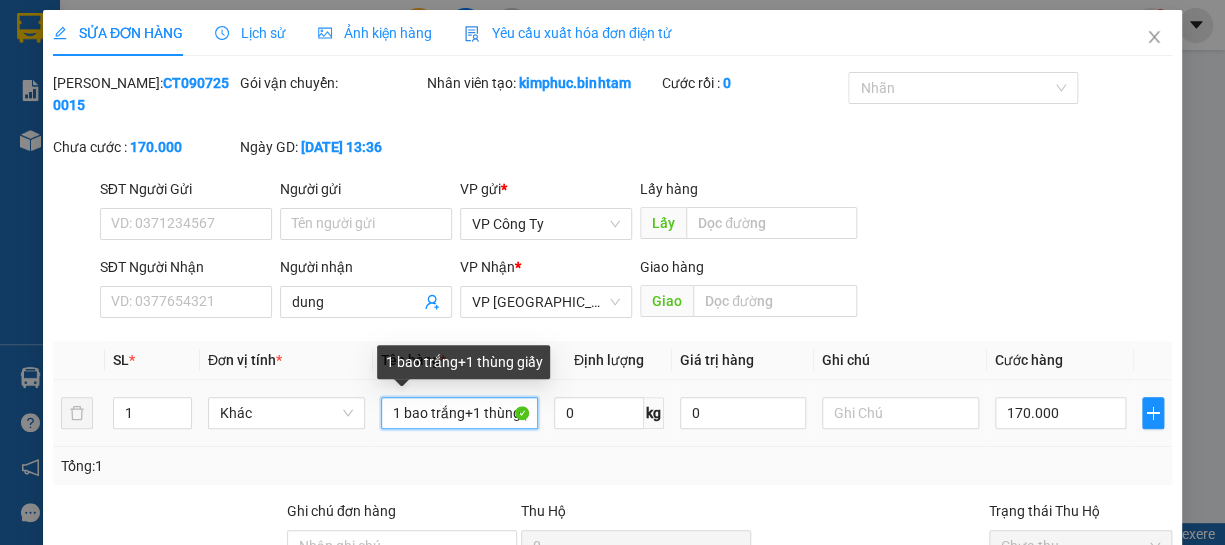click on "1 bao trắng+1 thùng giấy" at bounding box center [459, 413] 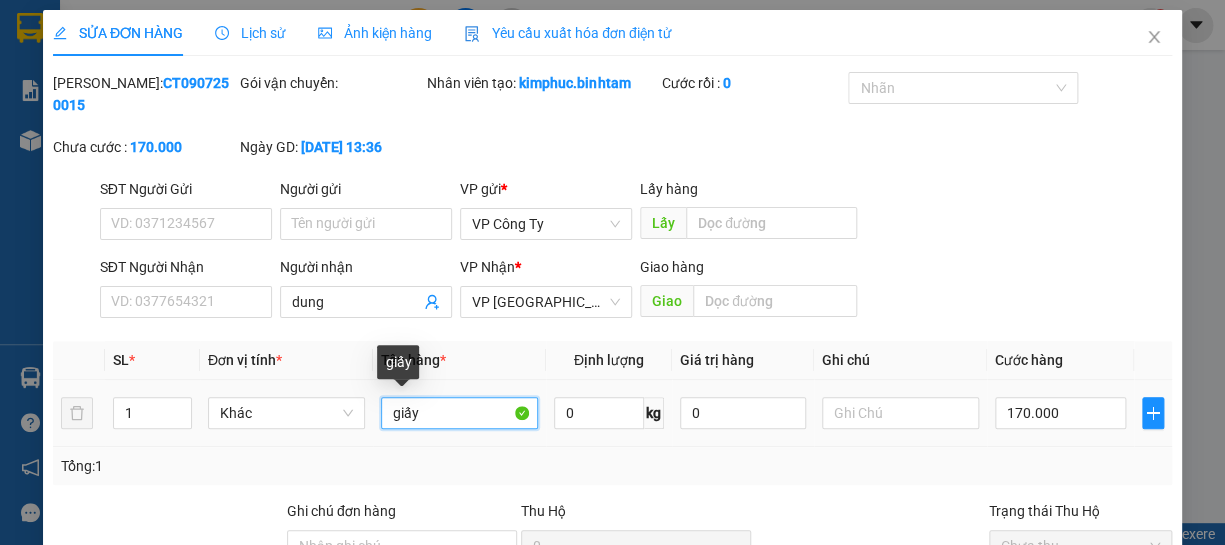 click on "giấy" at bounding box center [459, 413] 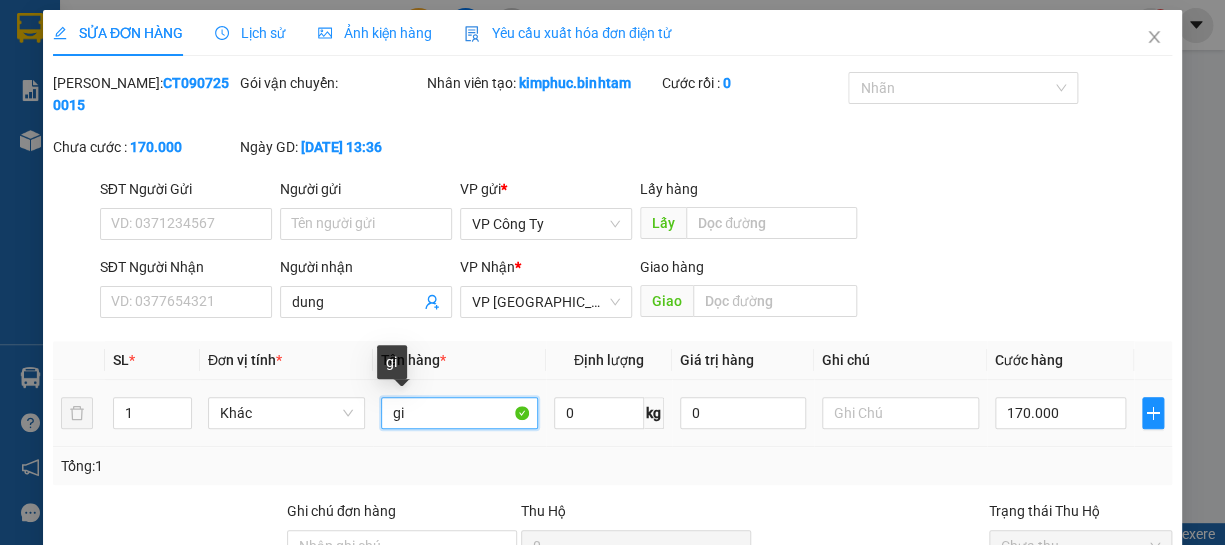 type on "g" 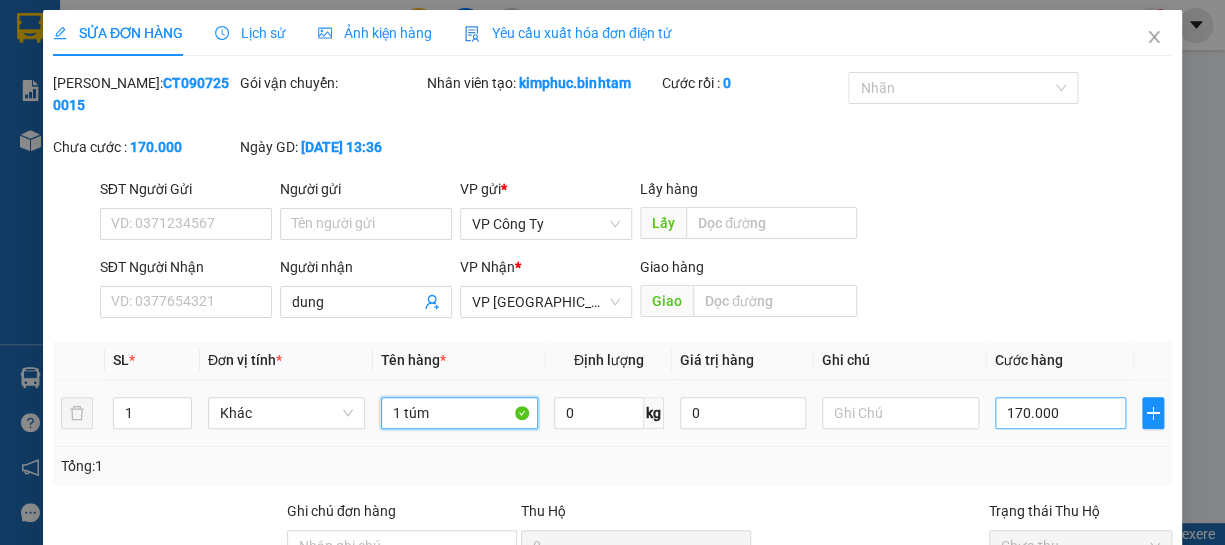 type on "1 túm" 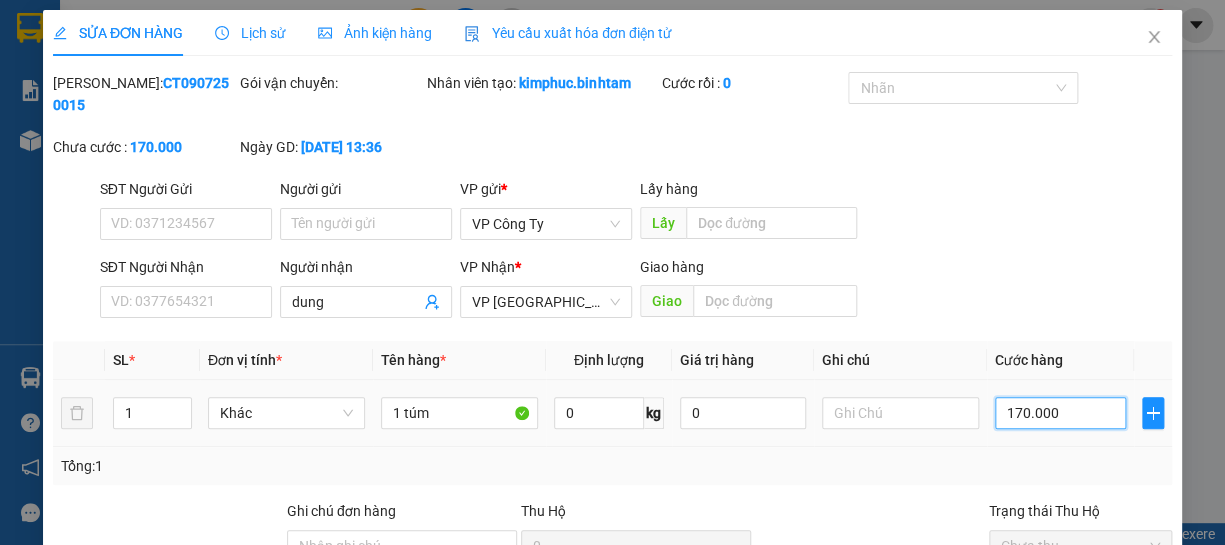 click on "170.000" at bounding box center [1060, 413] 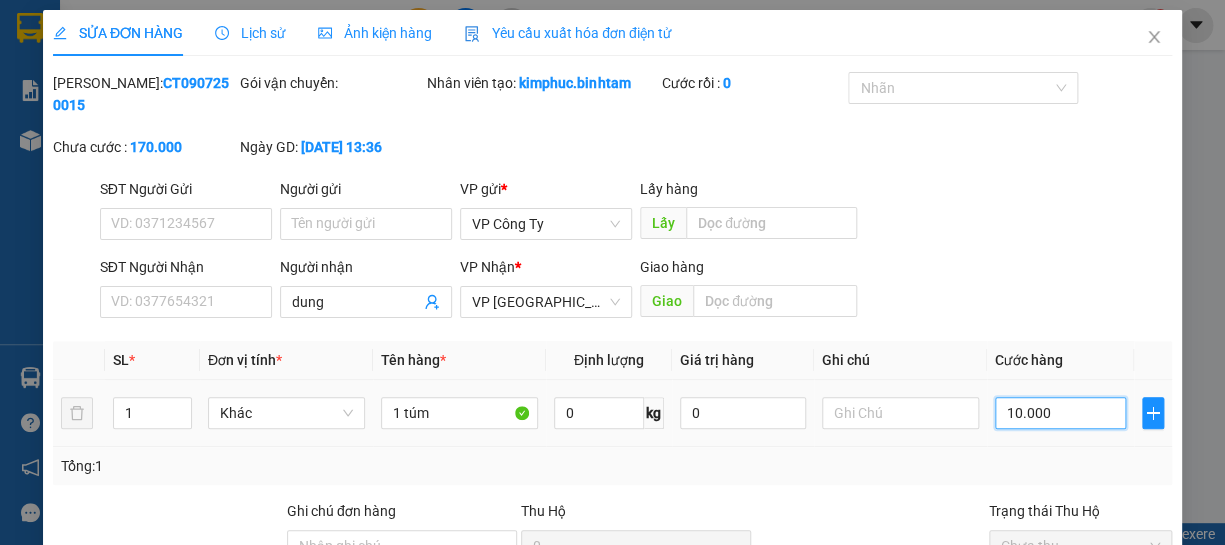 type on "10.000" 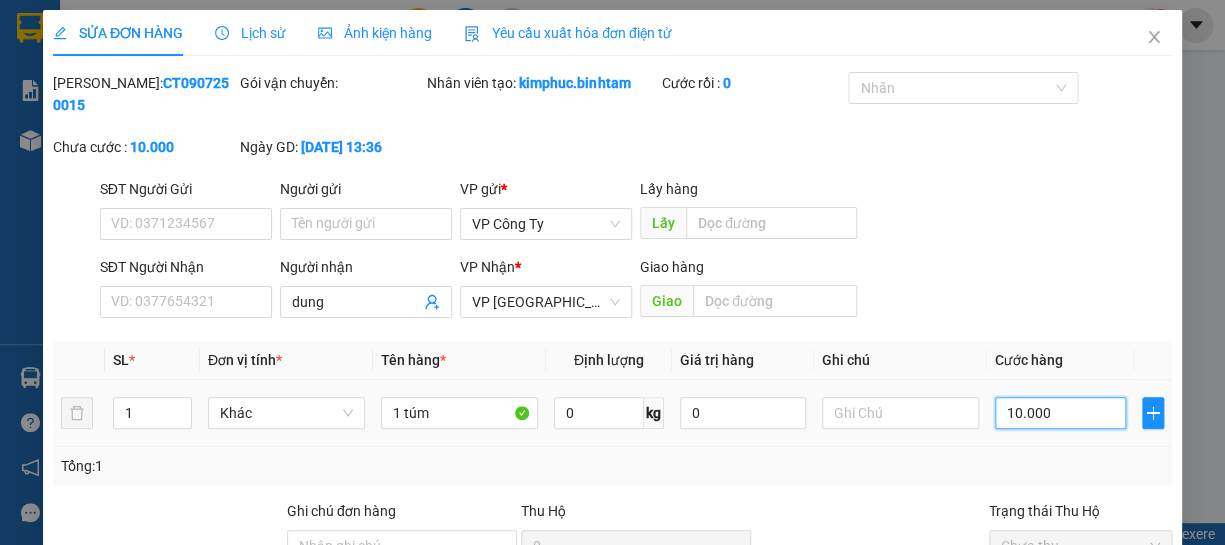 type on "0.000" 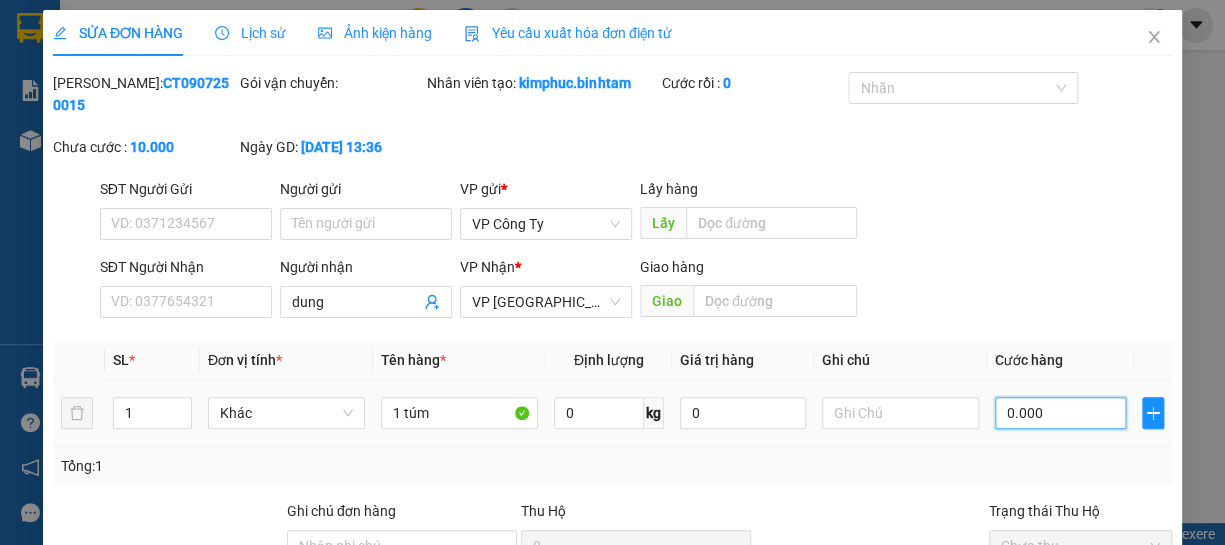type on "0" 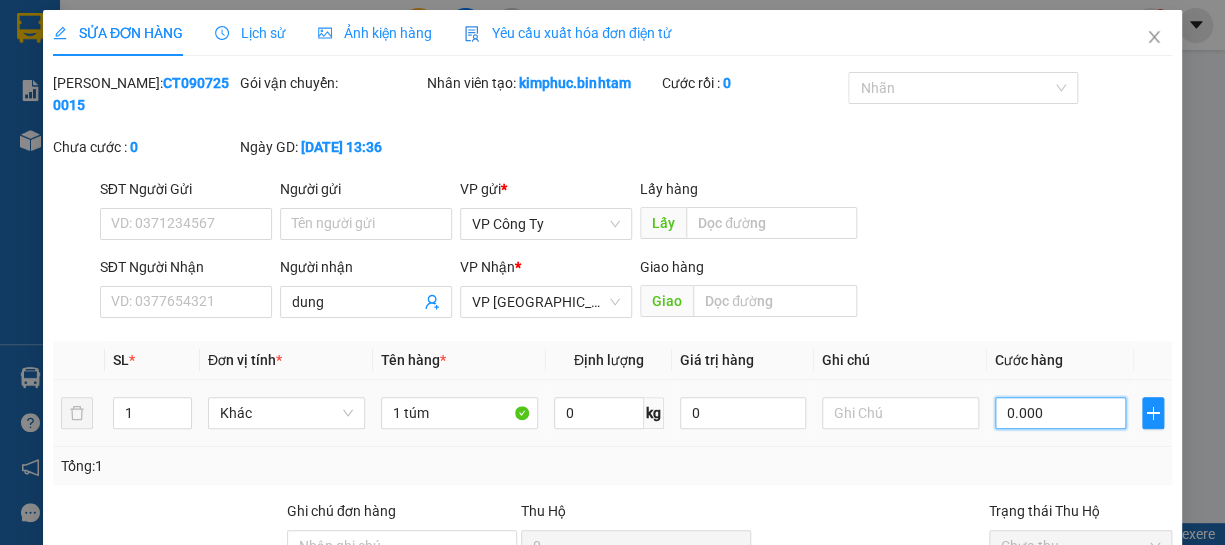 type on "40.000" 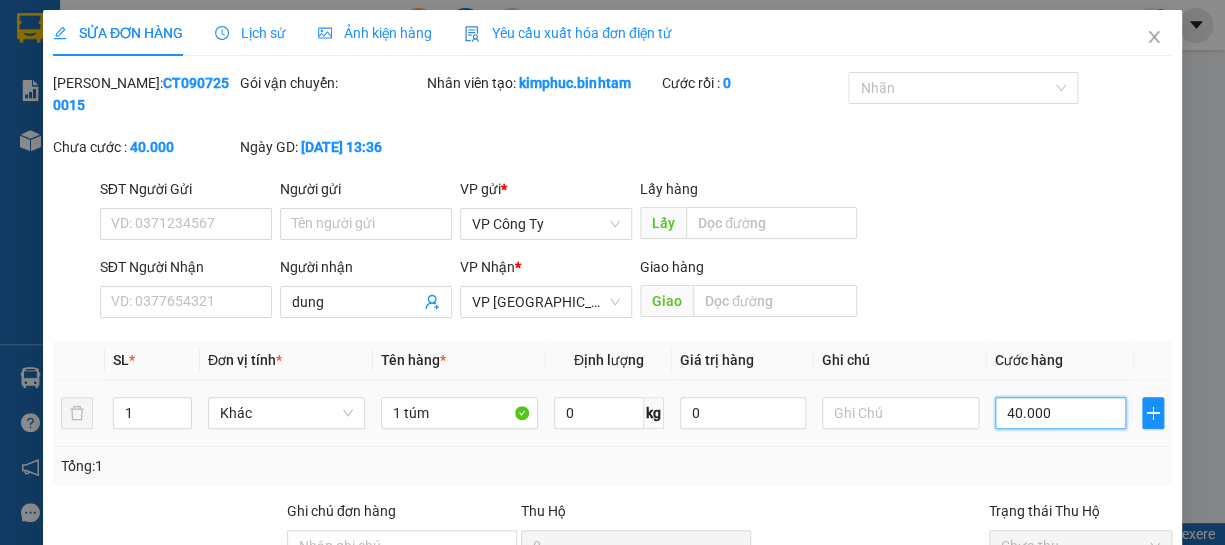 scroll, scrollTop: 220, scrollLeft: 0, axis: vertical 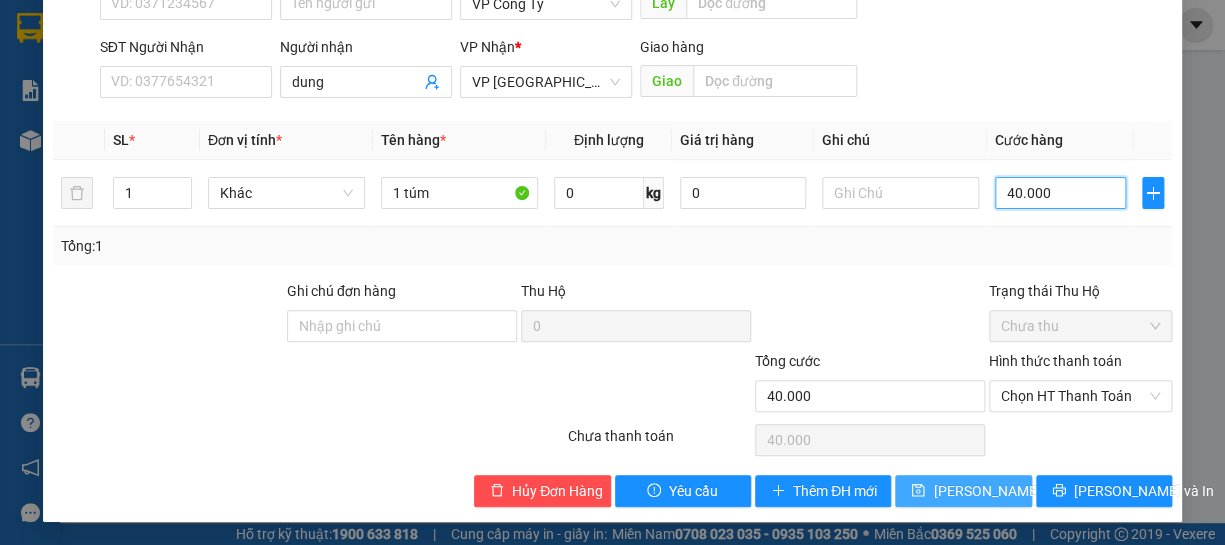 type on "40.000" 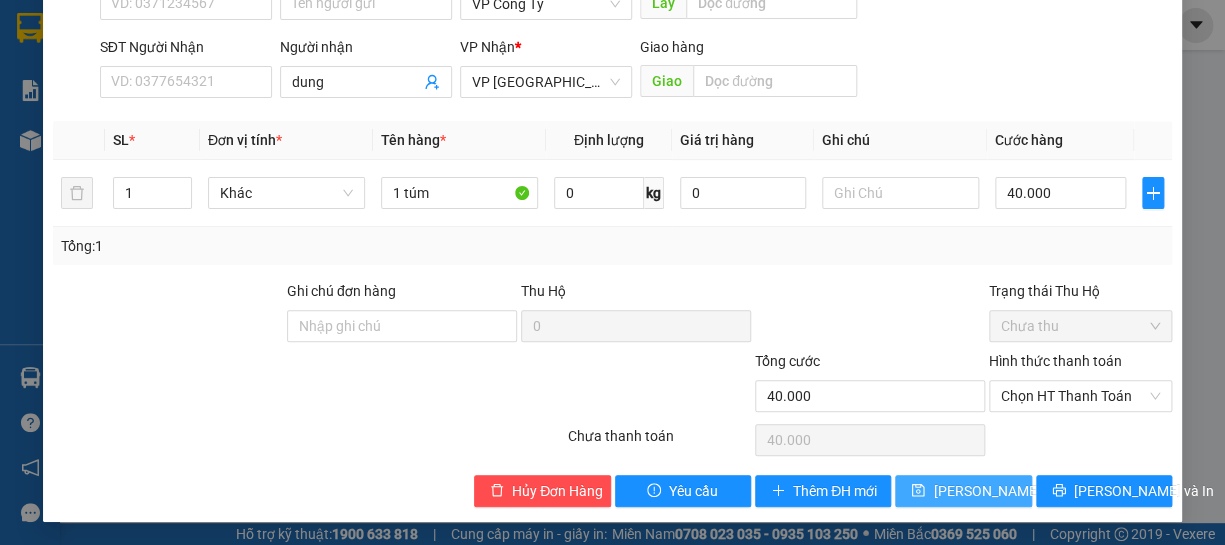 click on "[PERSON_NAME] thay đổi" at bounding box center (1013, 491) 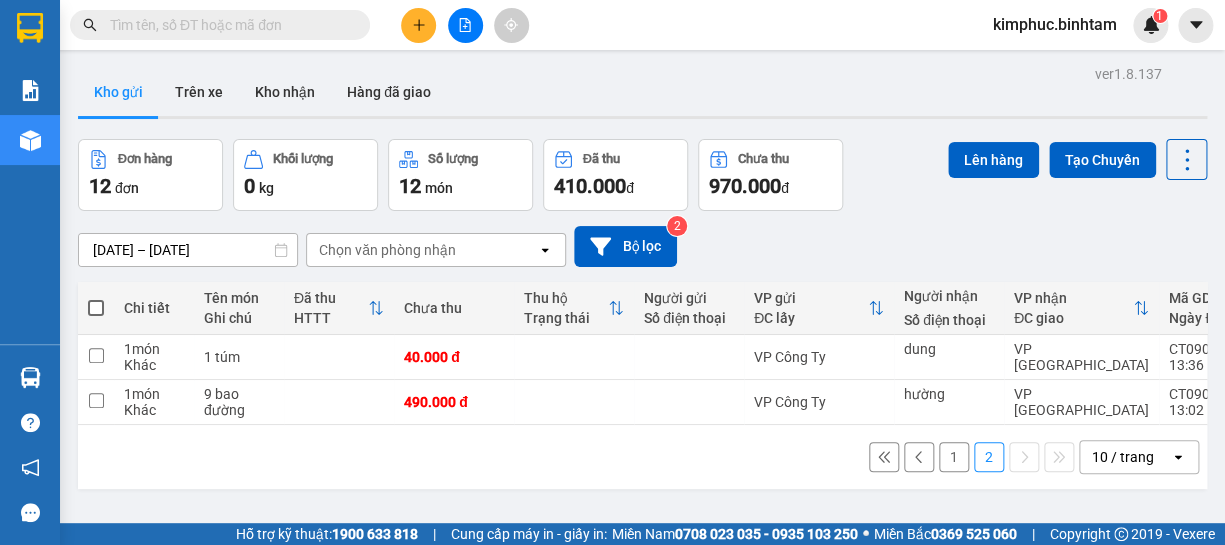click at bounding box center (96, 308) 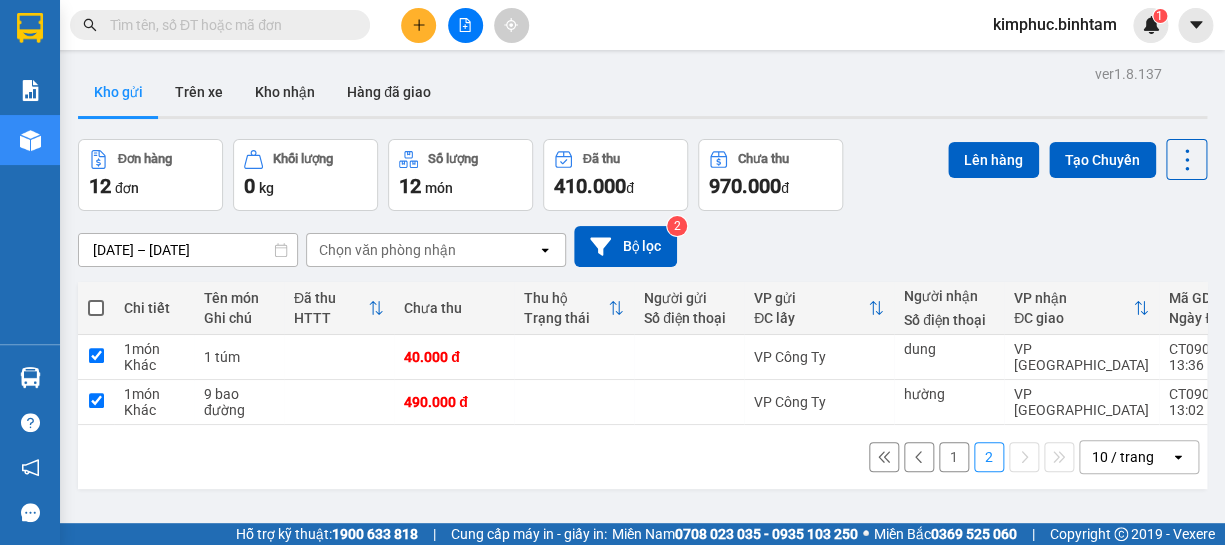 checkbox on "true" 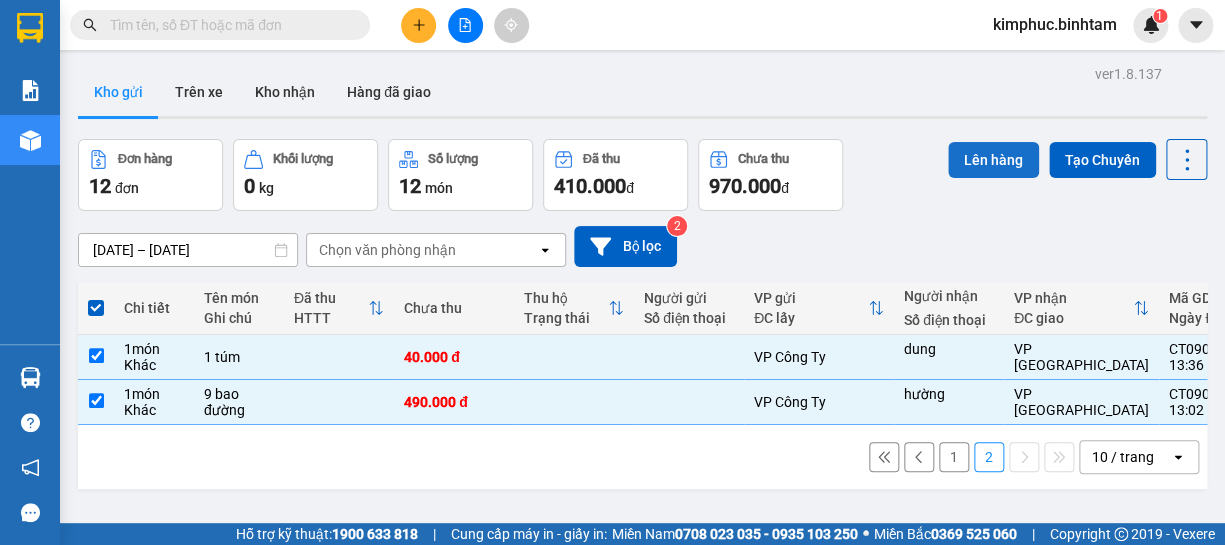 click on "Lên hàng" at bounding box center [993, 160] 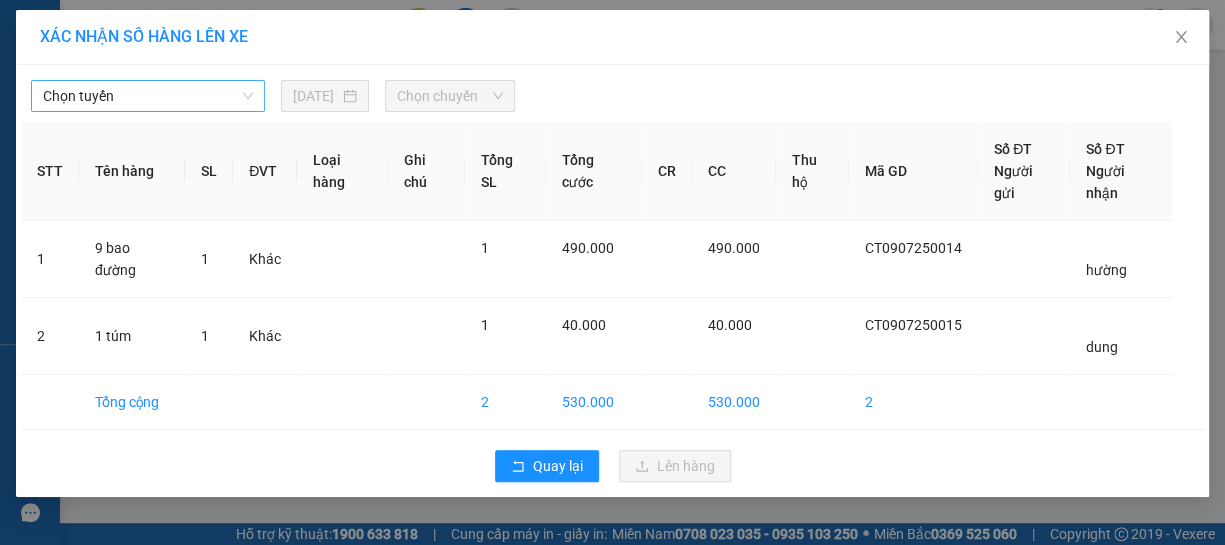 click on "Chọn tuyến" at bounding box center [148, 96] 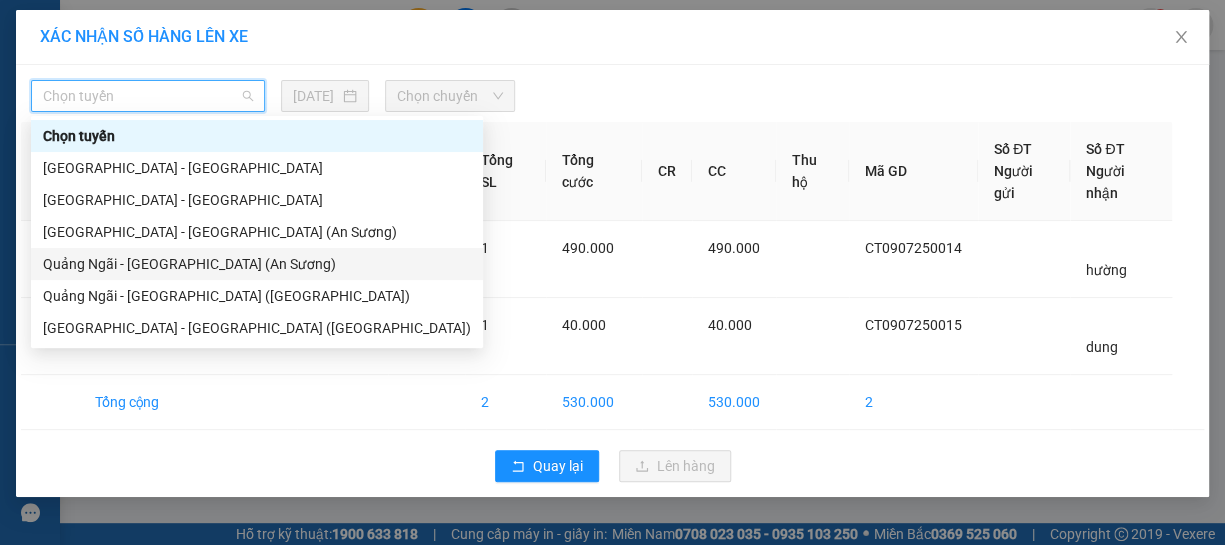 click on "Quảng Ngãi - [GEOGRAPHIC_DATA] (An Sương)" at bounding box center [257, 264] 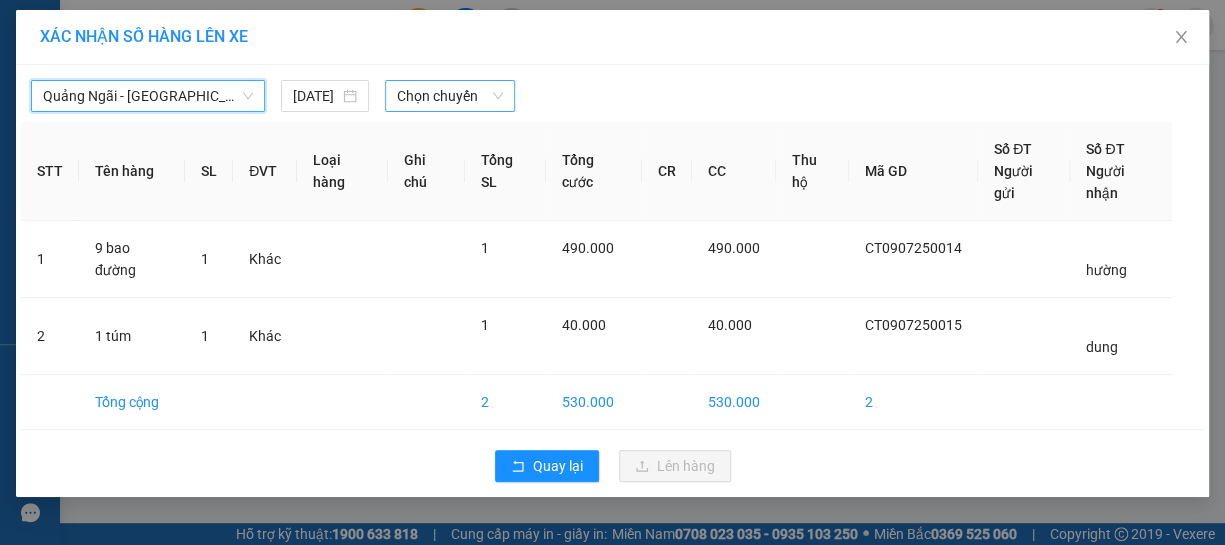 click on "Chọn chuyến" at bounding box center [450, 96] 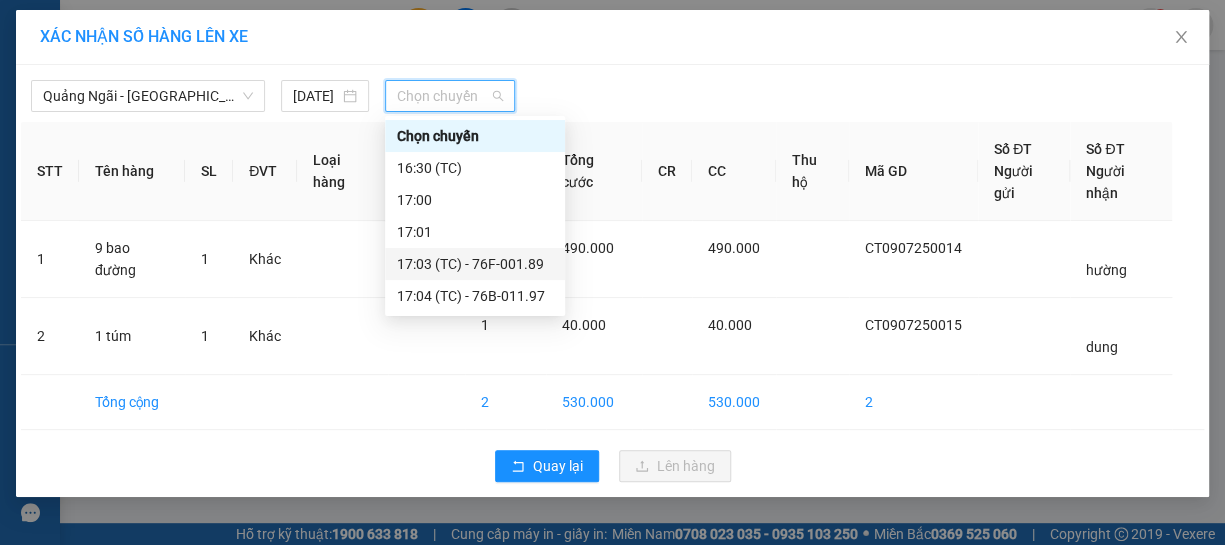 click on "17:03   (TC)   - 76F-001.89" at bounding box center (475, 264) 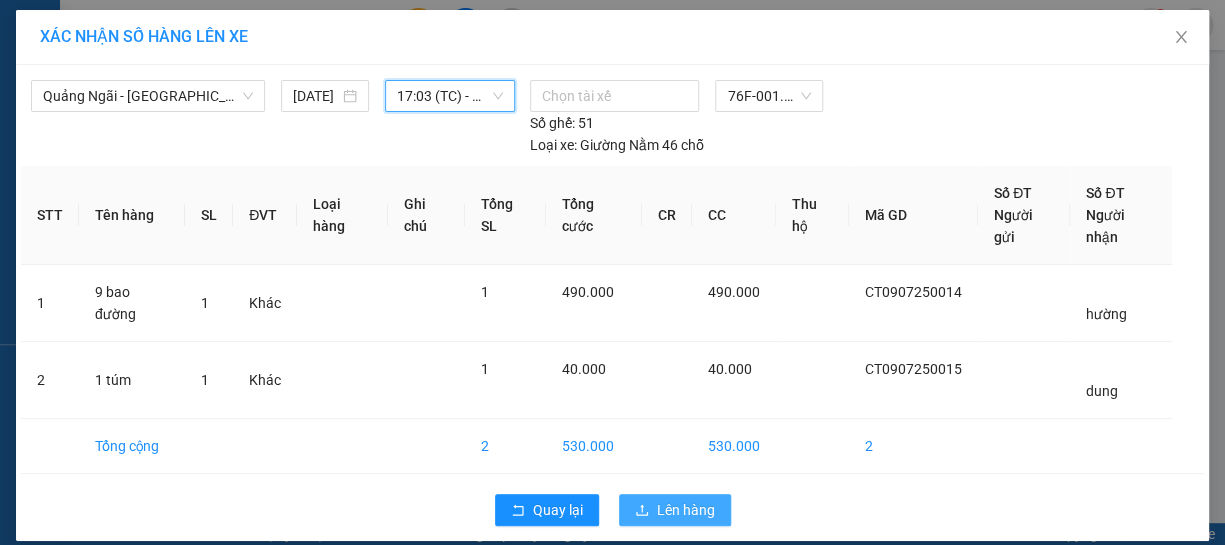 click on "Lên hàng" at bounding box center [686, 510] 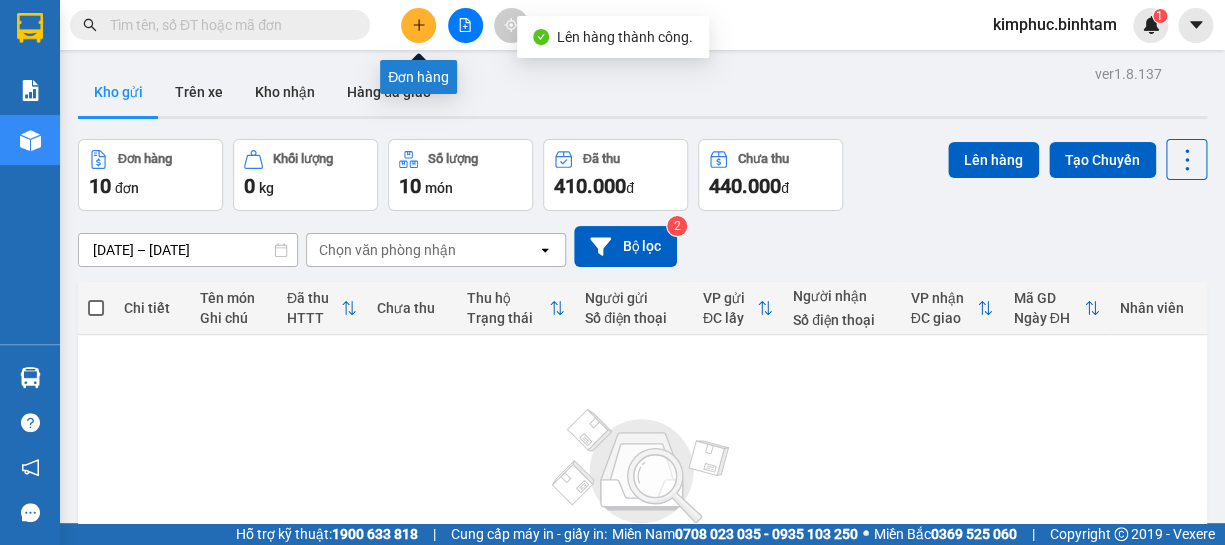 click at bounding box center [418, 25] 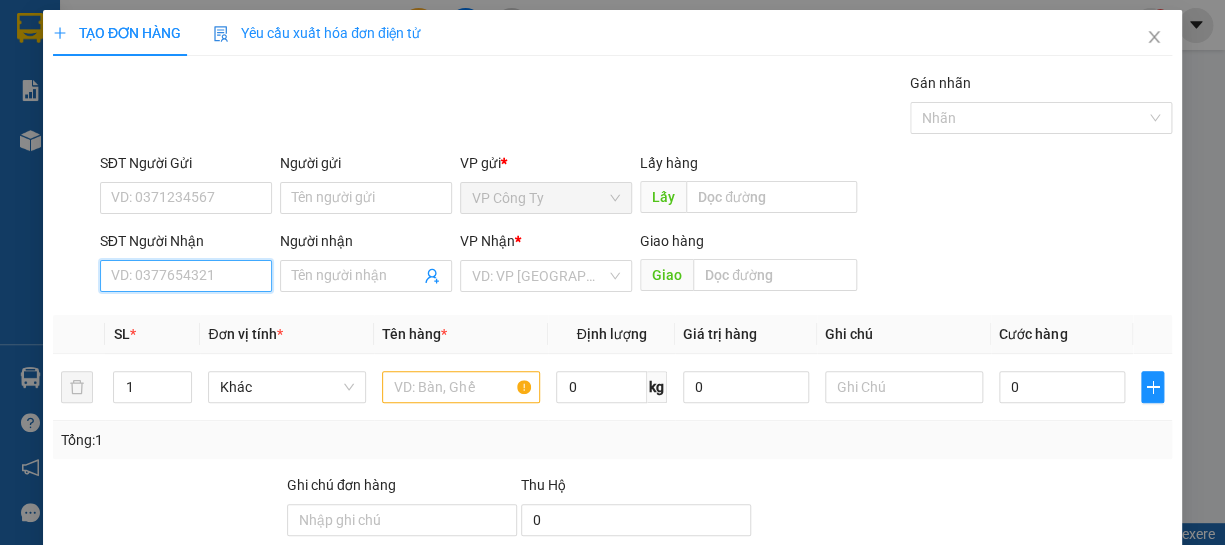 click on "SĐT Người Nhận" at bounding box center [186, 276] 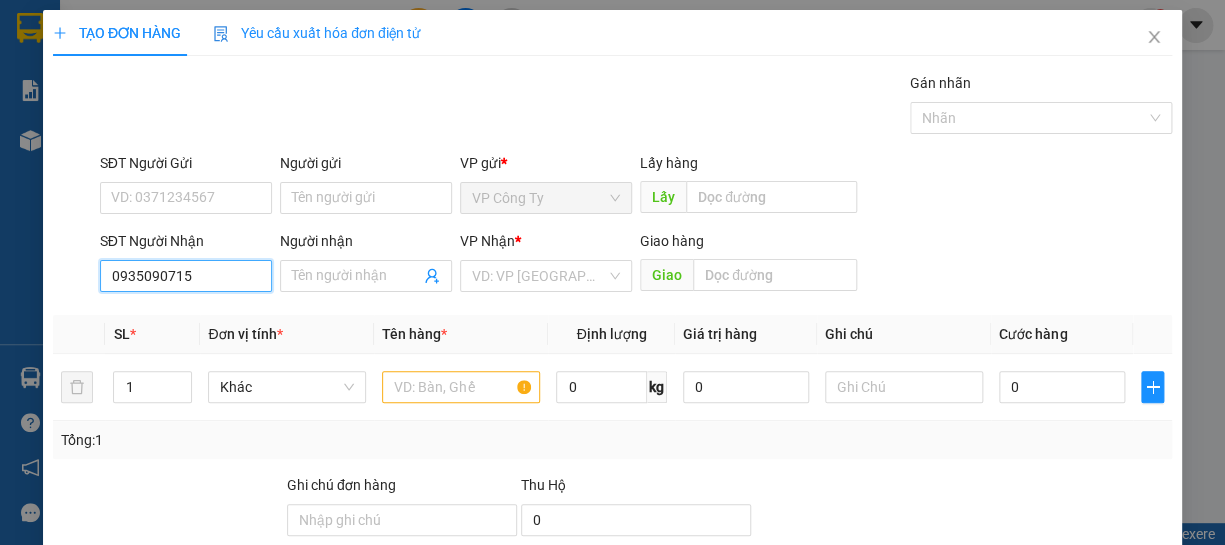 click on "0935090715" at bounding box center (186, 276) 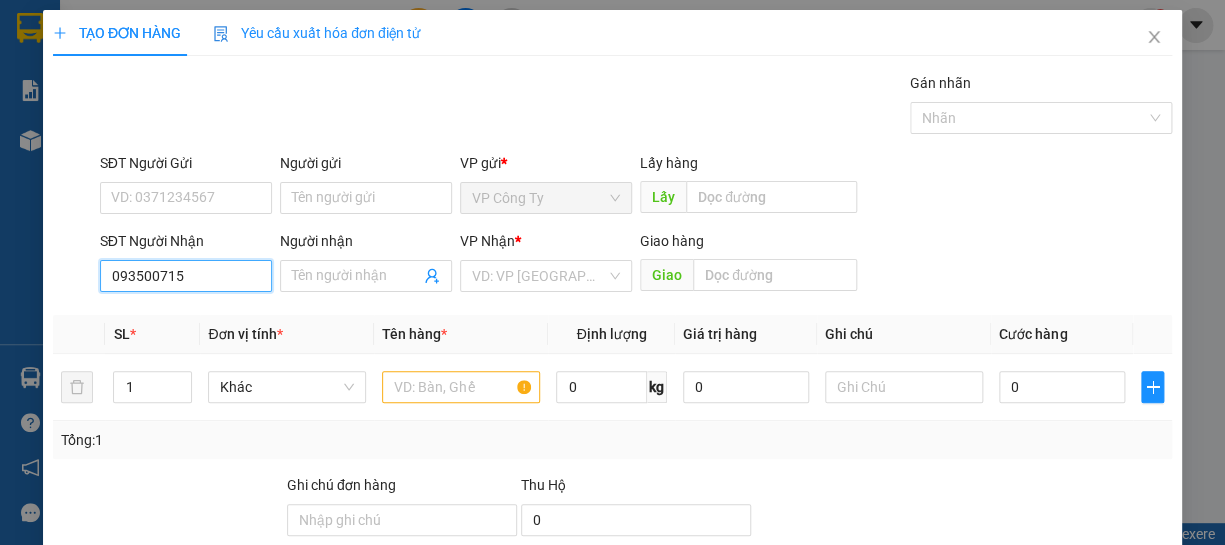type on "0935080715" 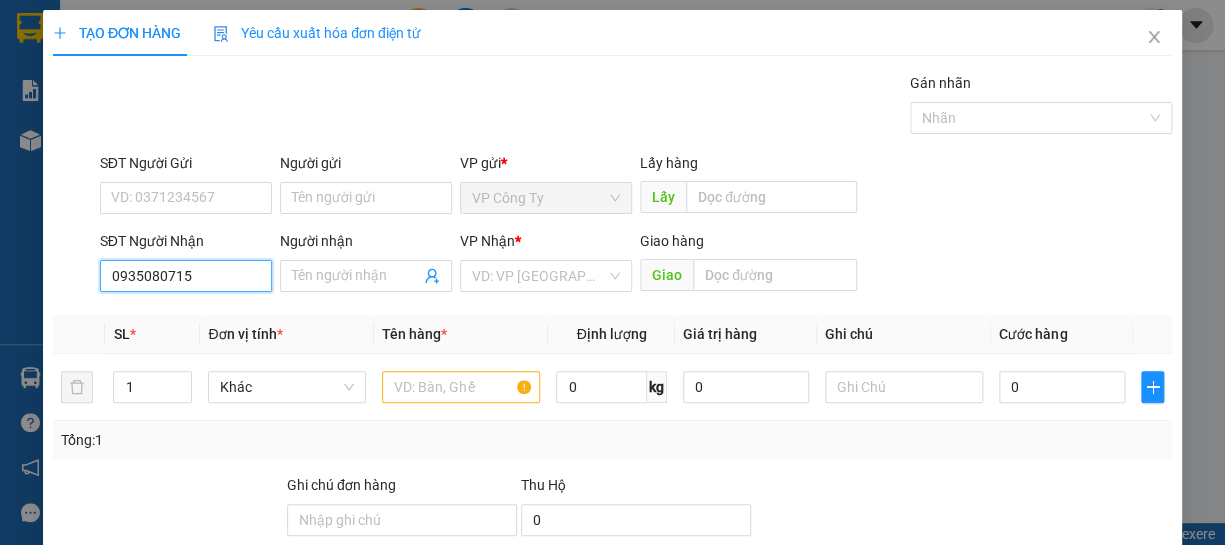 click on "0935080715" at bounding box center [186, 276] 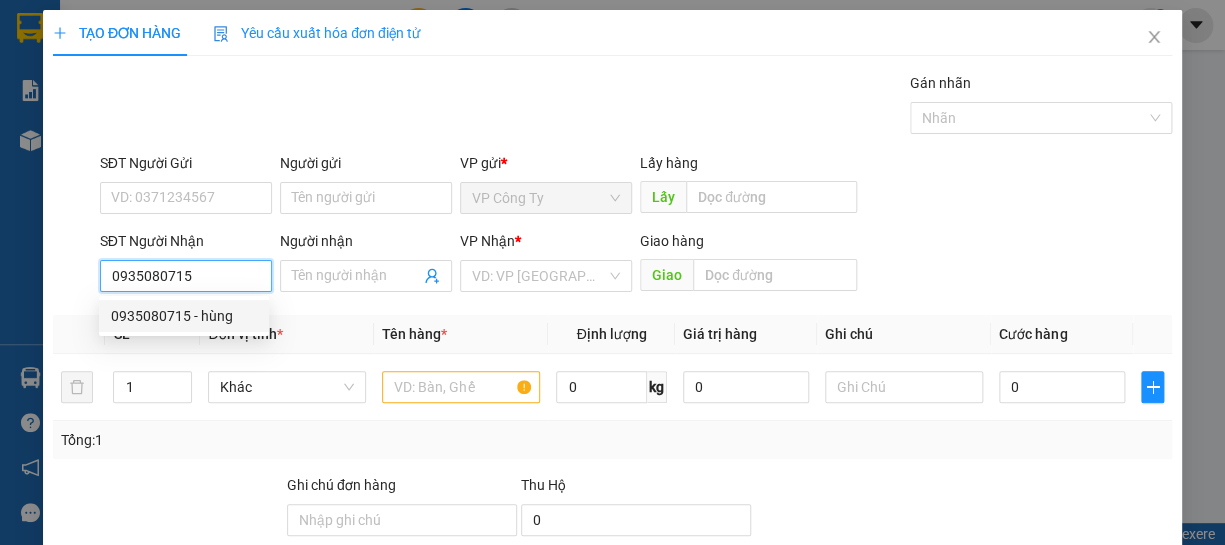 click on "0935080715 - hùng" at bounding box center (184, 316) 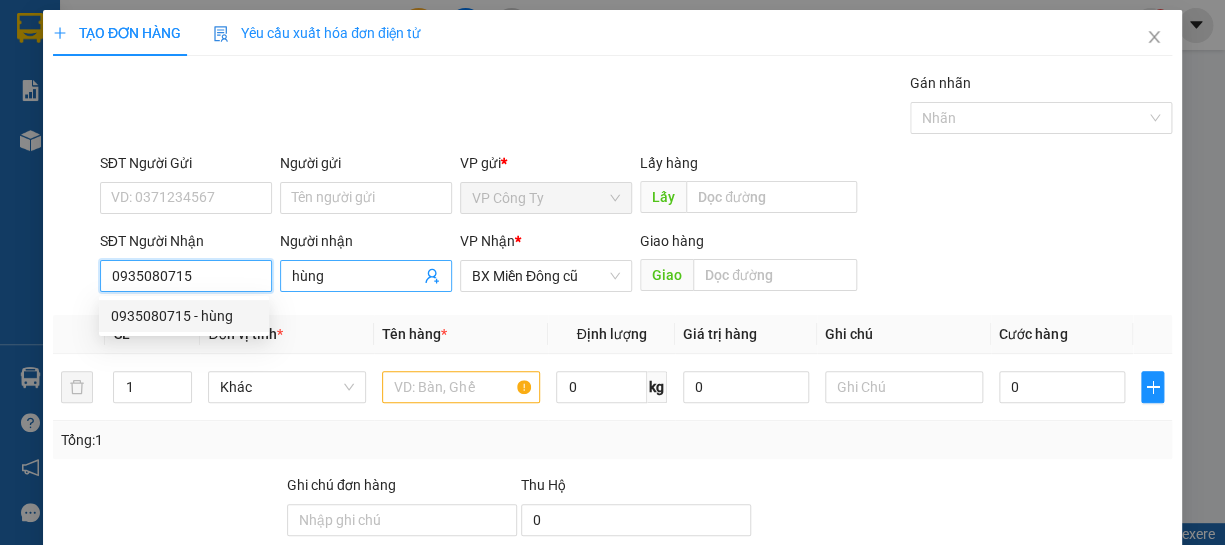 type on "150.000" 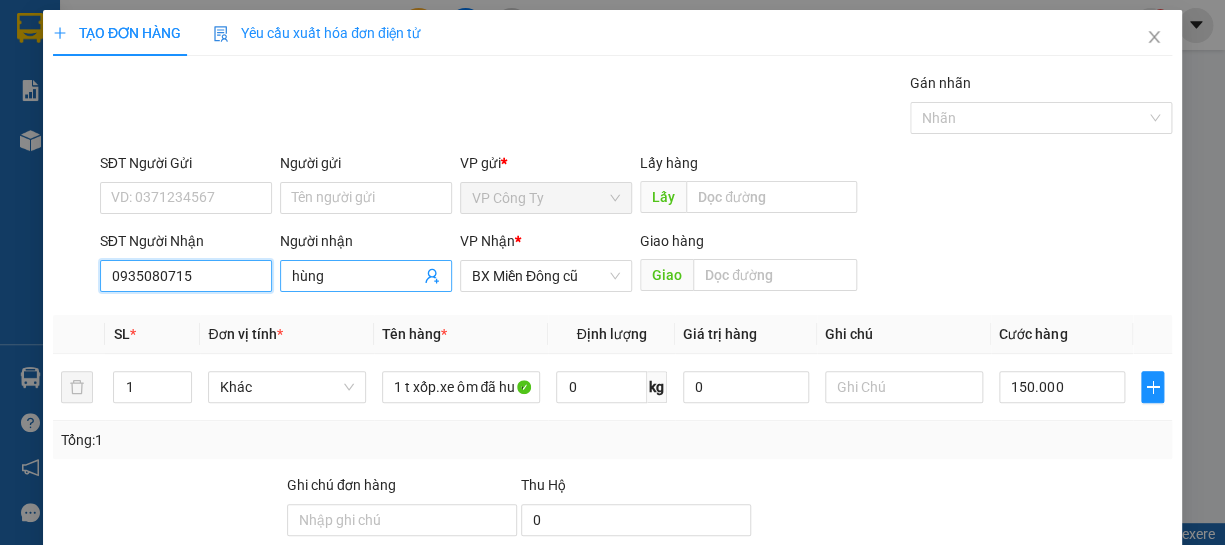 type on "0935080715" 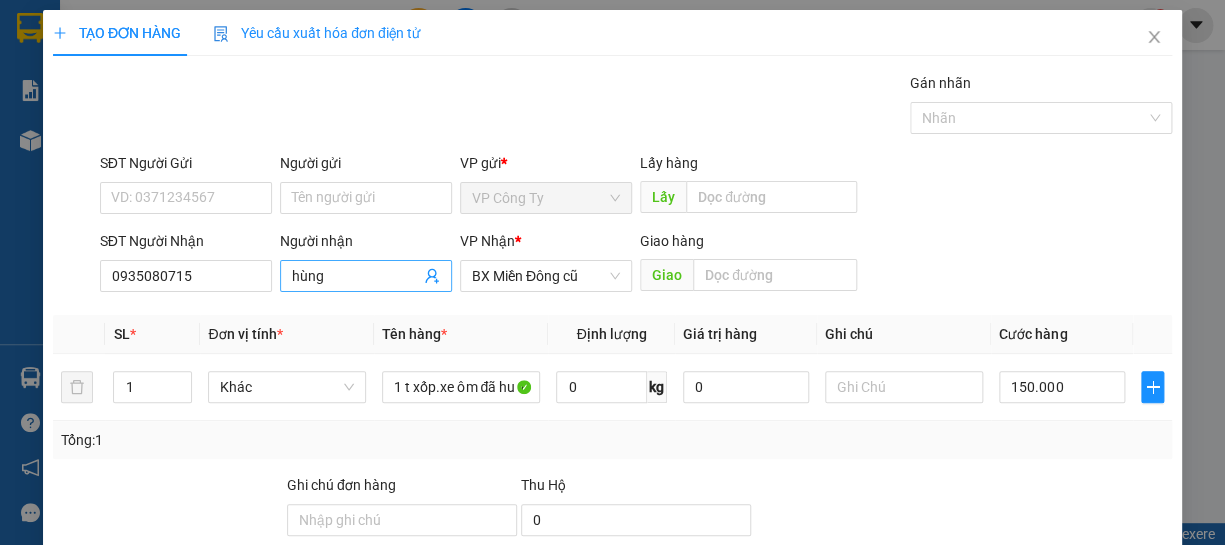 click on "hùng" at bounding box center [356, 276] 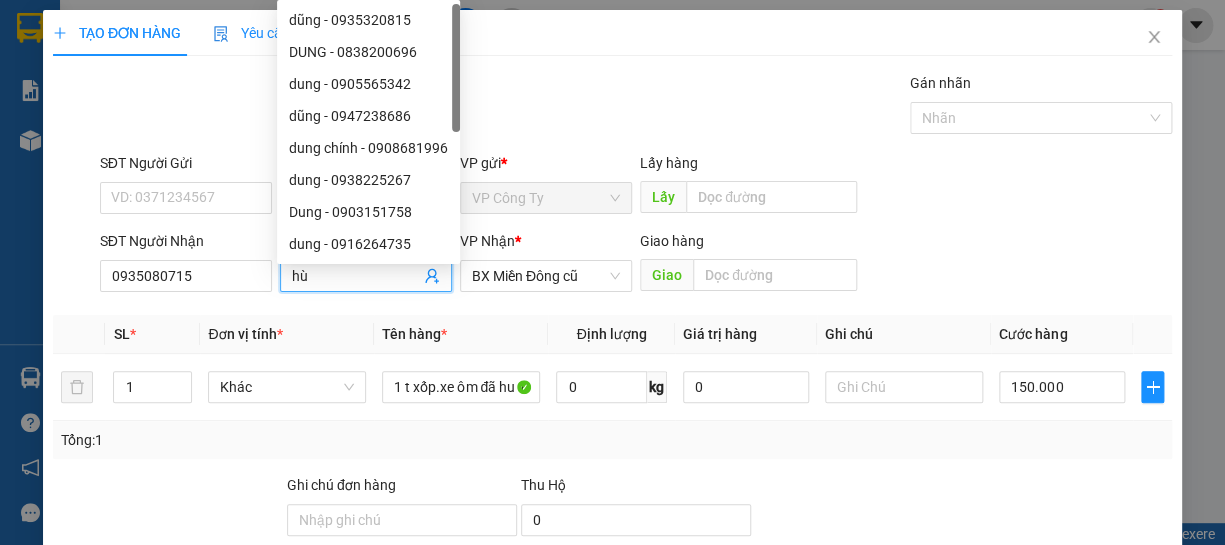 type on "h" 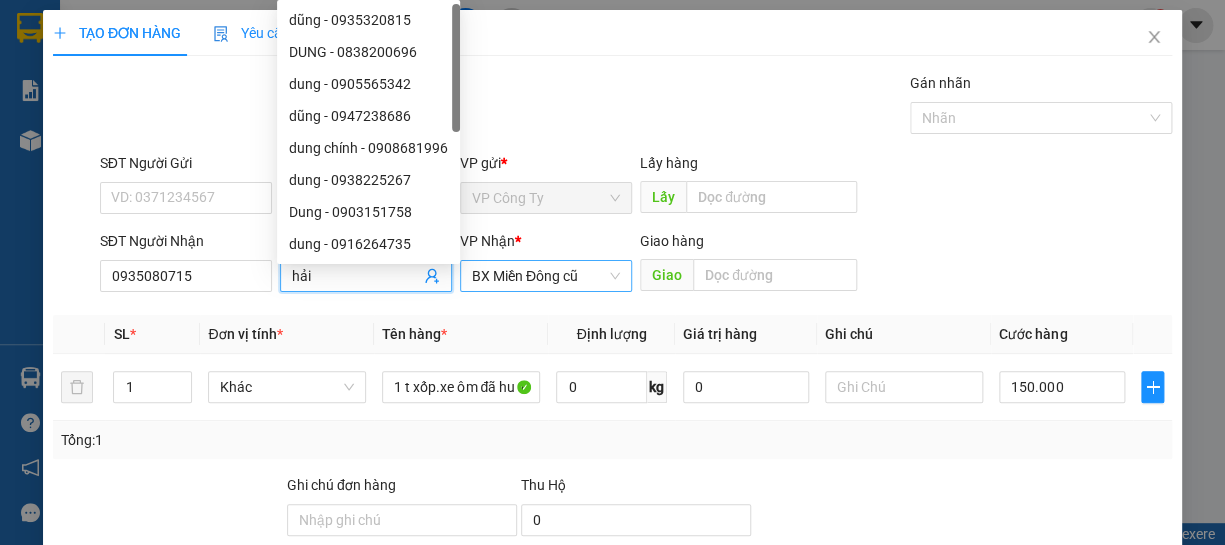 click on "BX Miền Đông cũ" at bounding box center (546, 276) 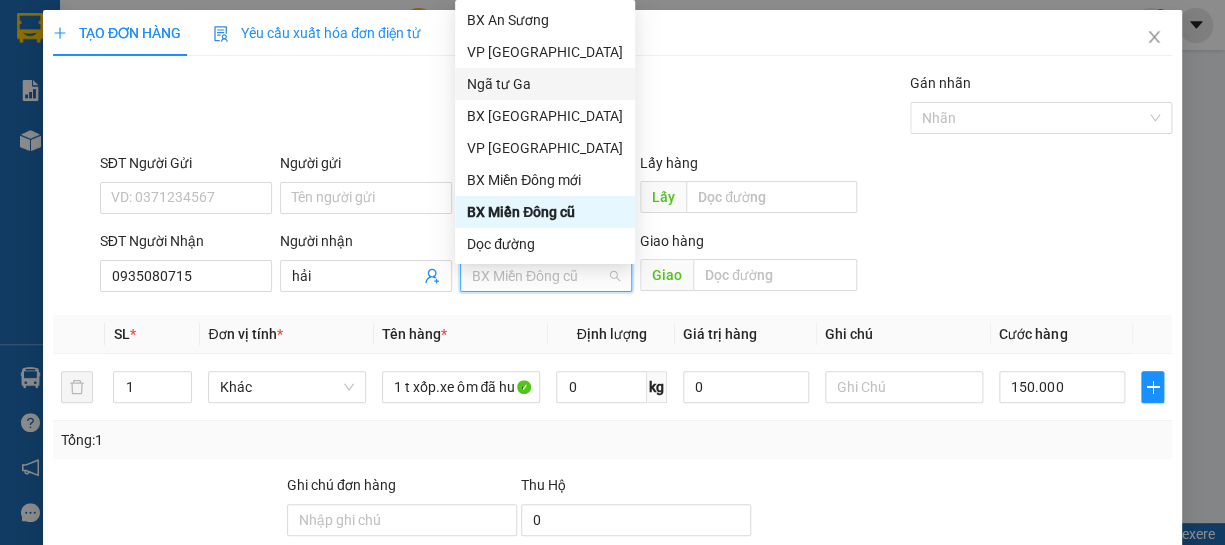 click on "Ngã tư Ga" at bounding box center (545, 84) 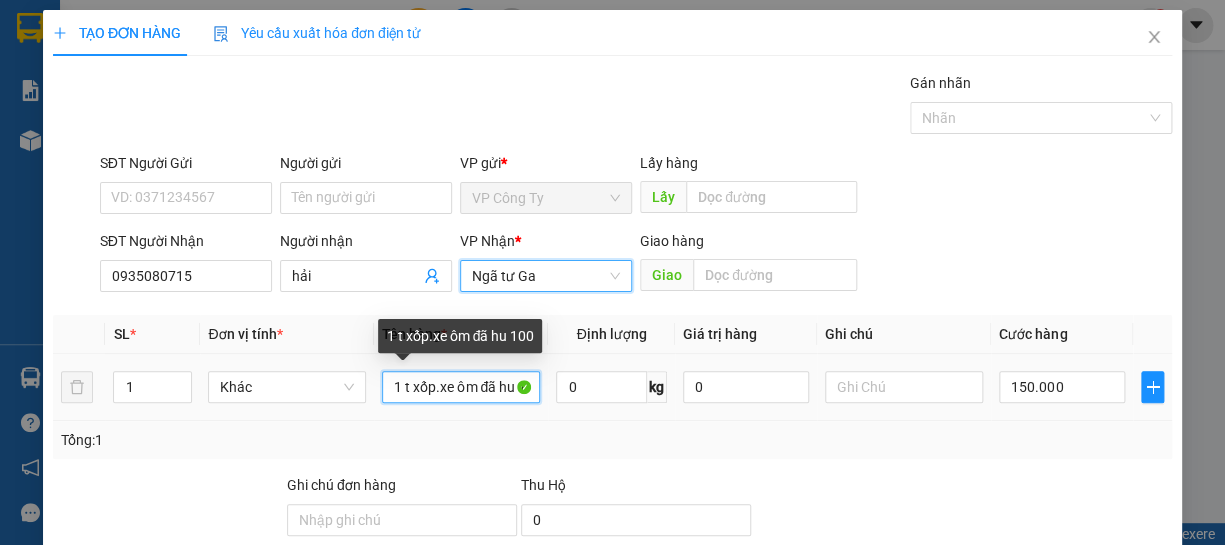 click on "1 t xốp.xe ôm đã hu 100" at bounding box center [461, 387] 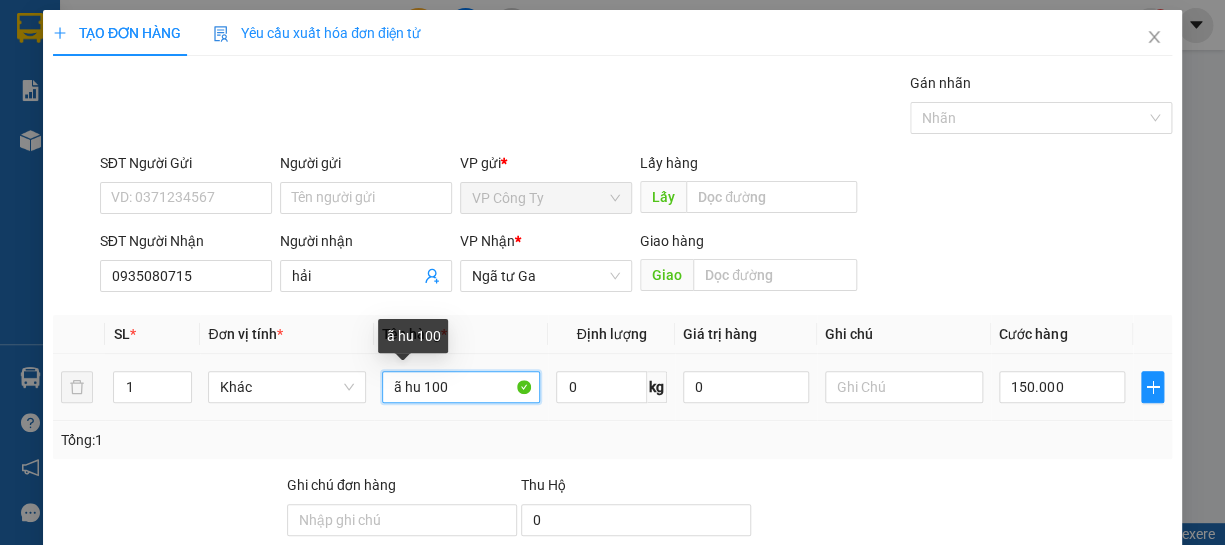 click on "ã hu 100" at bounding box center (461, 387) 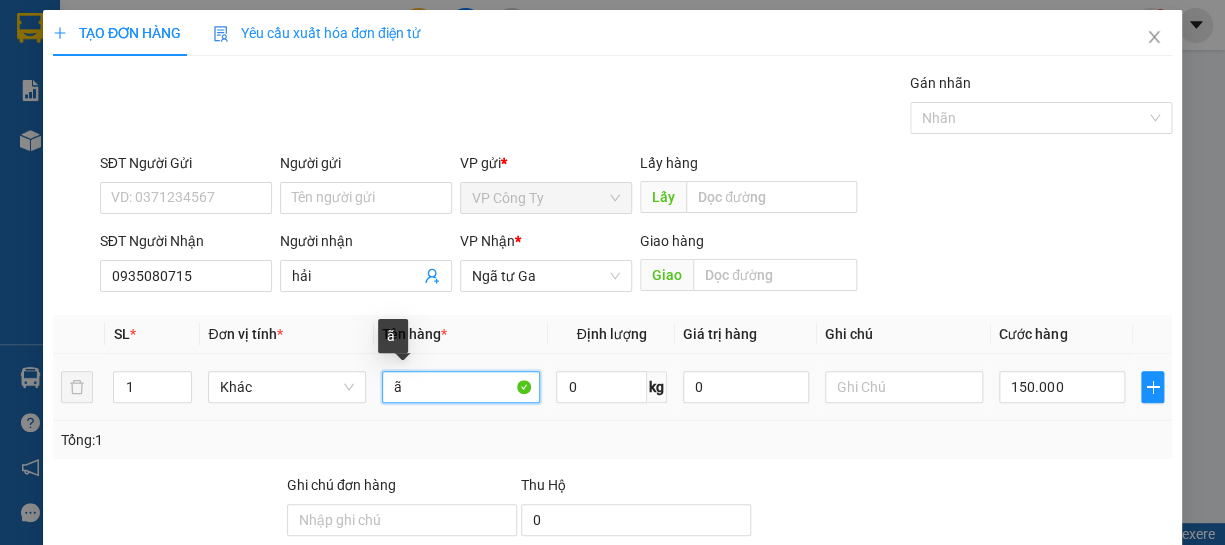 type on "ã" 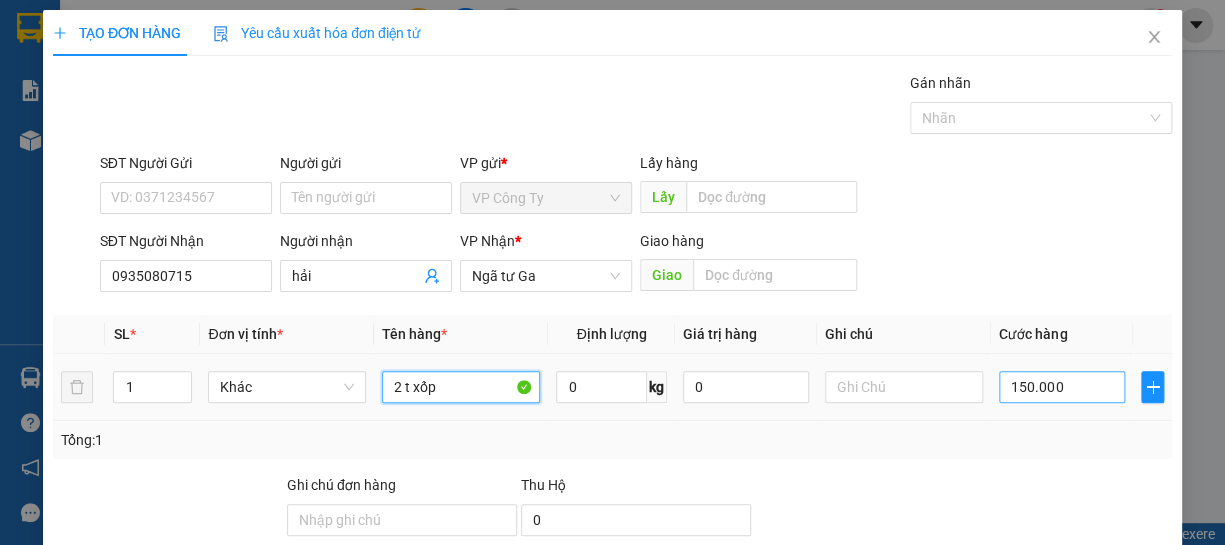 type on "2 t xốp" 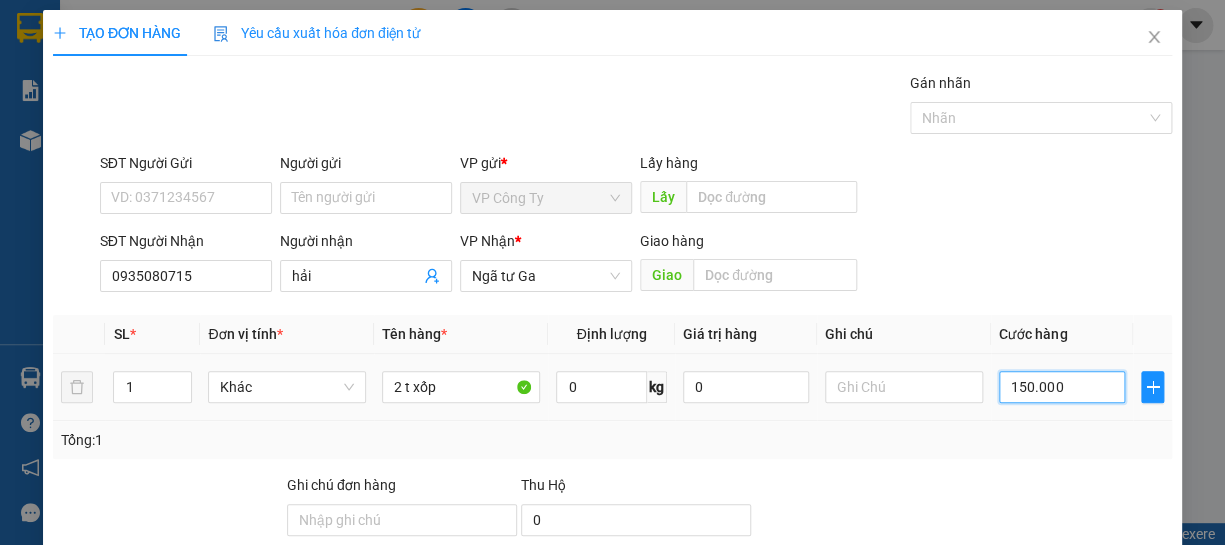 click on "150.000" at bounding box center [1062, 387] 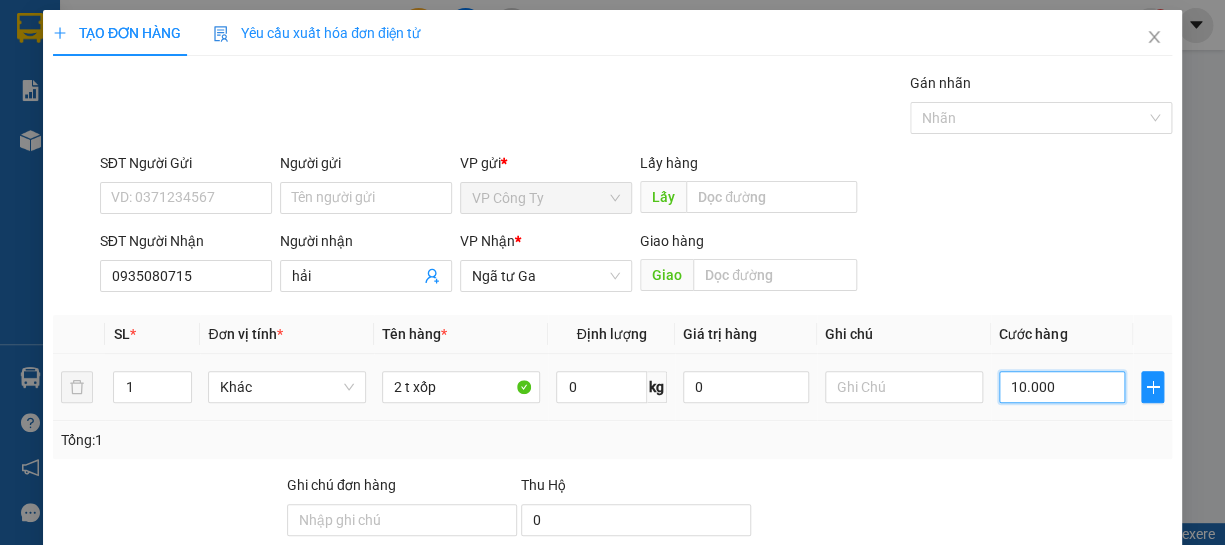 type on "0" 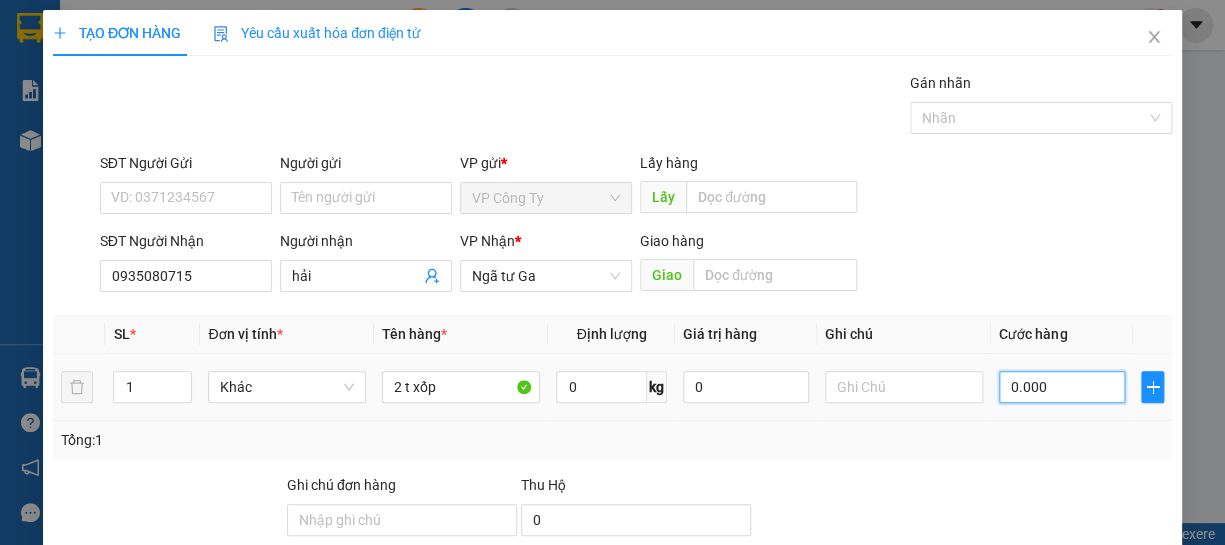 type on "20.000" 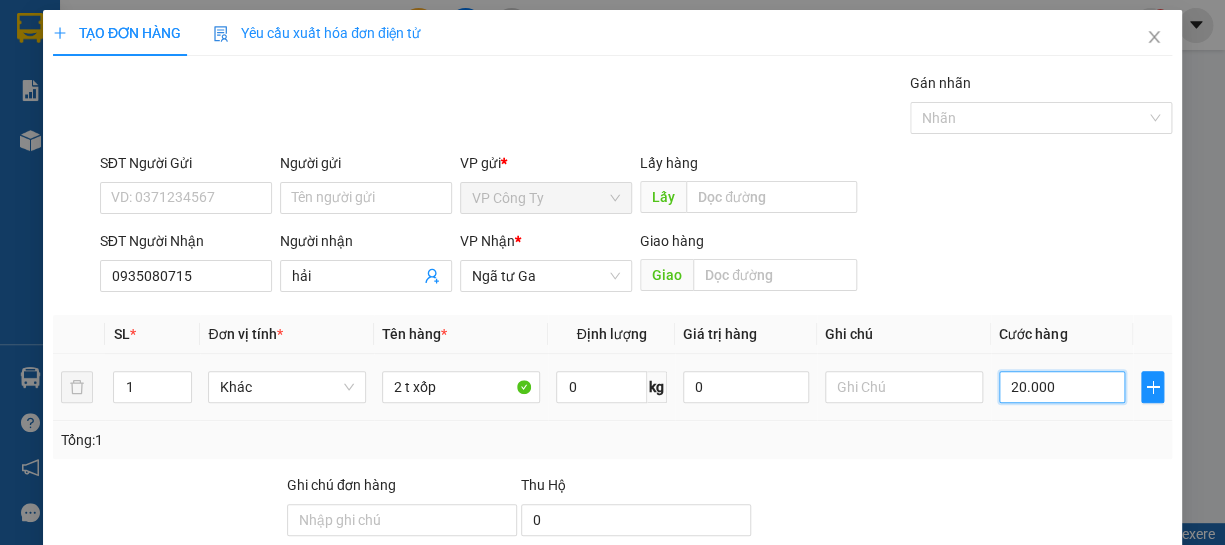 type on "240.000" 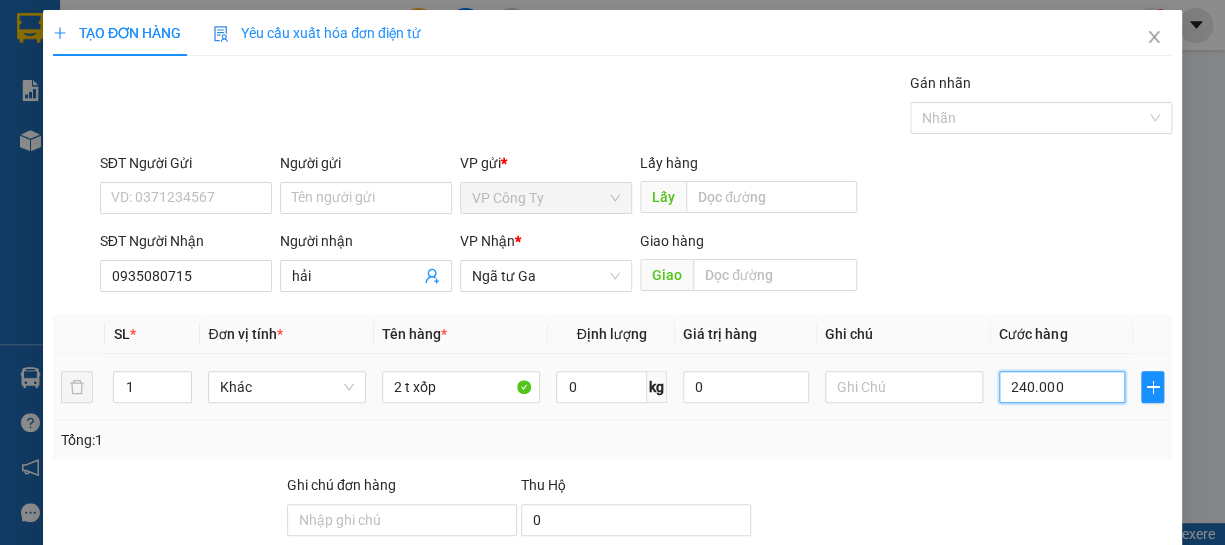 scroll, scrollTop: 181, scrollLeft: 0, axis: vertical 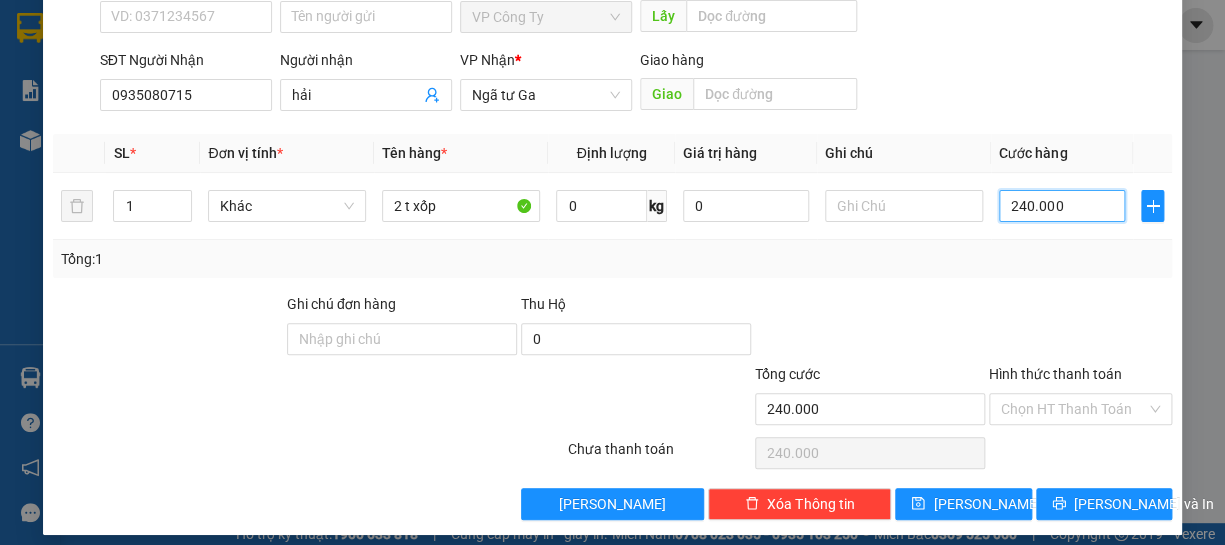 type on "240.000" 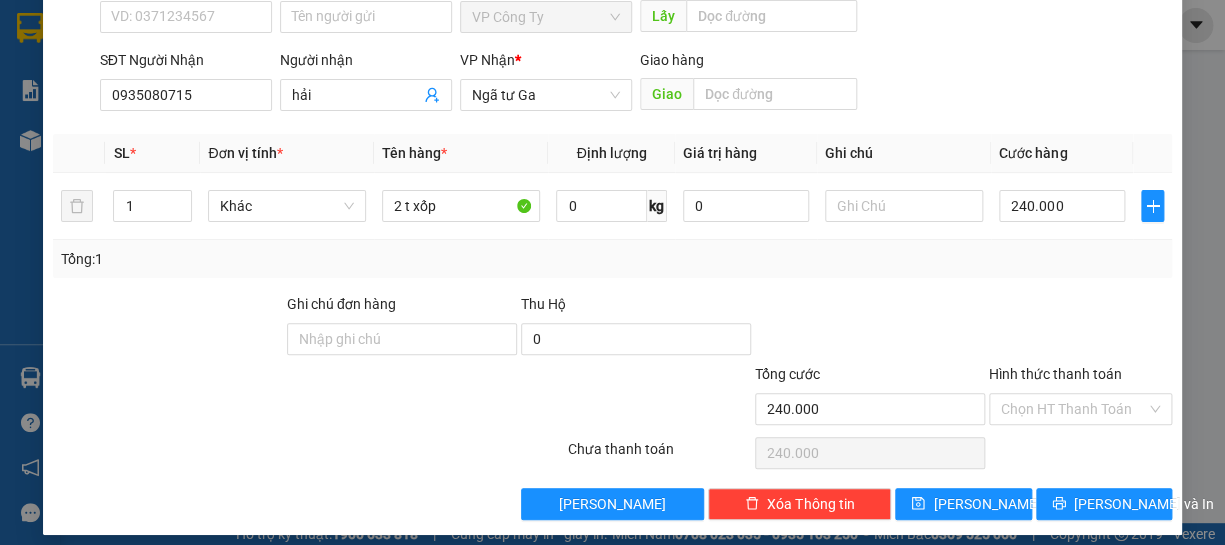 click on "Hình thức thanh toán" at bounding box center (1055, 374) 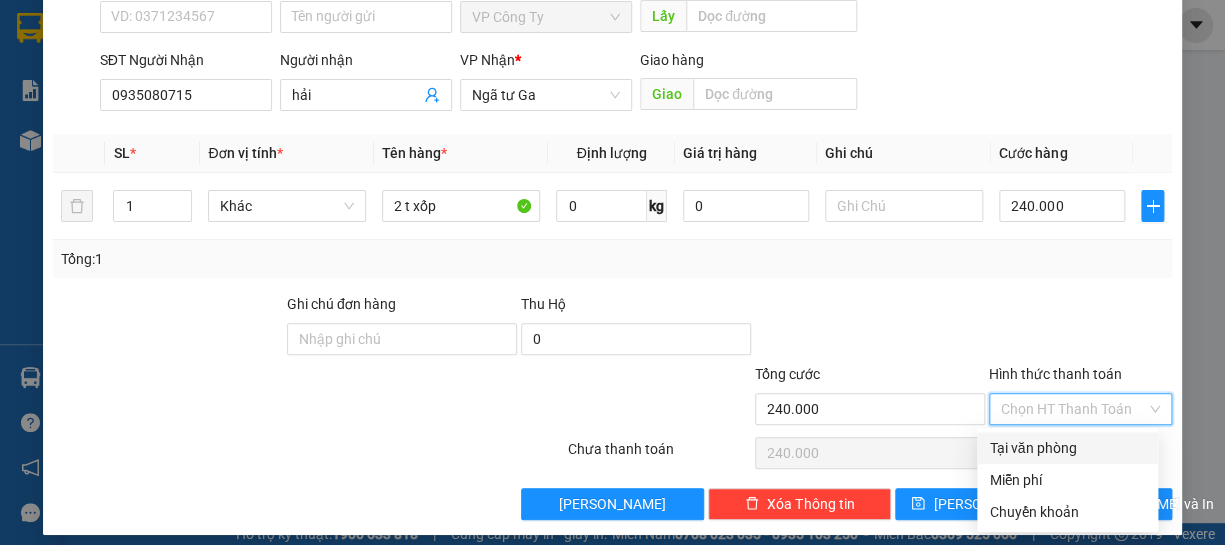 click on "Tại văn phòng" at bounding box center [1067, 448] 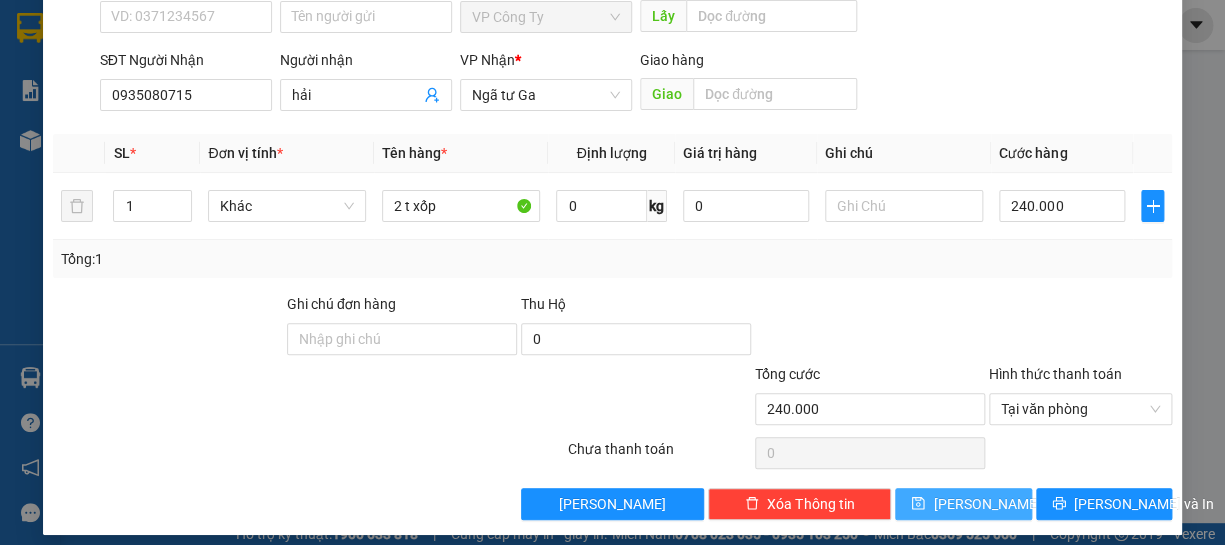 click on "[PERSON_NAME]" at bounding box center (963, 504) 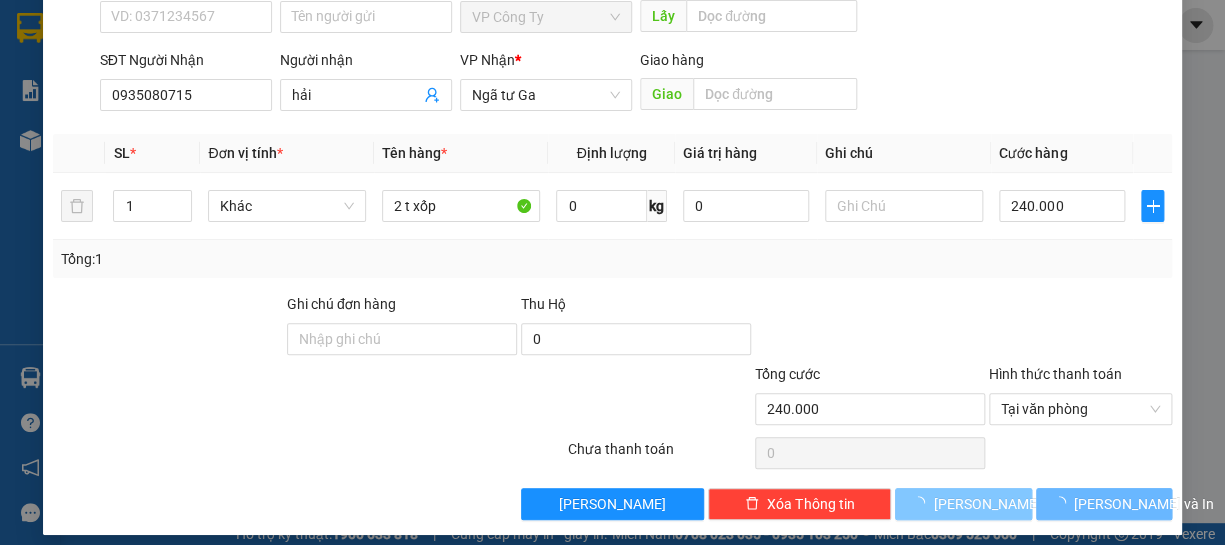 type 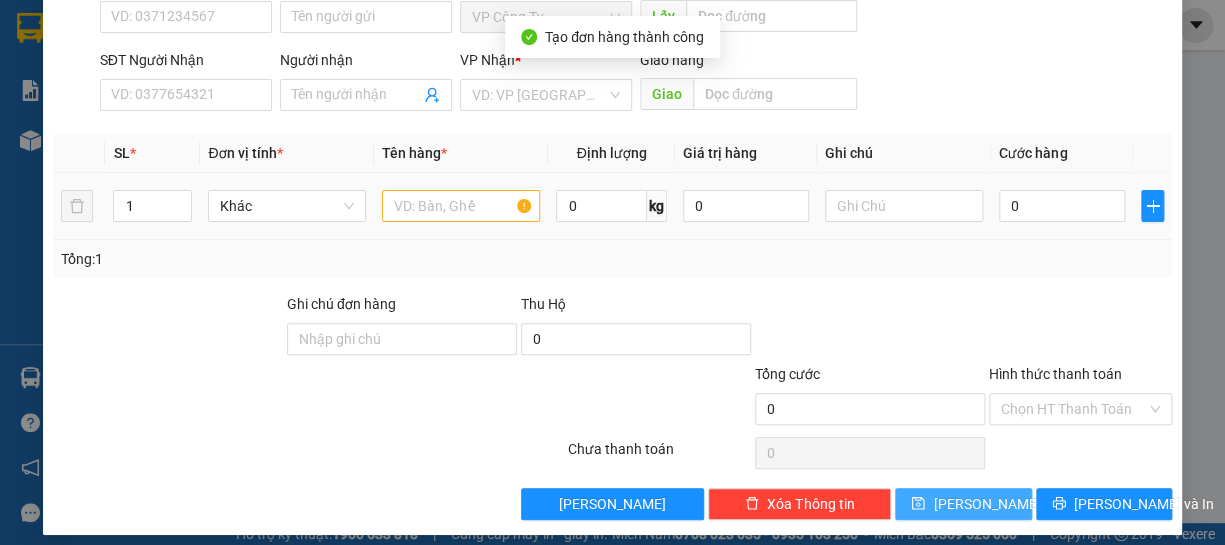 scroll, scrollTop: 0, scrollLeft: 0, axis: both 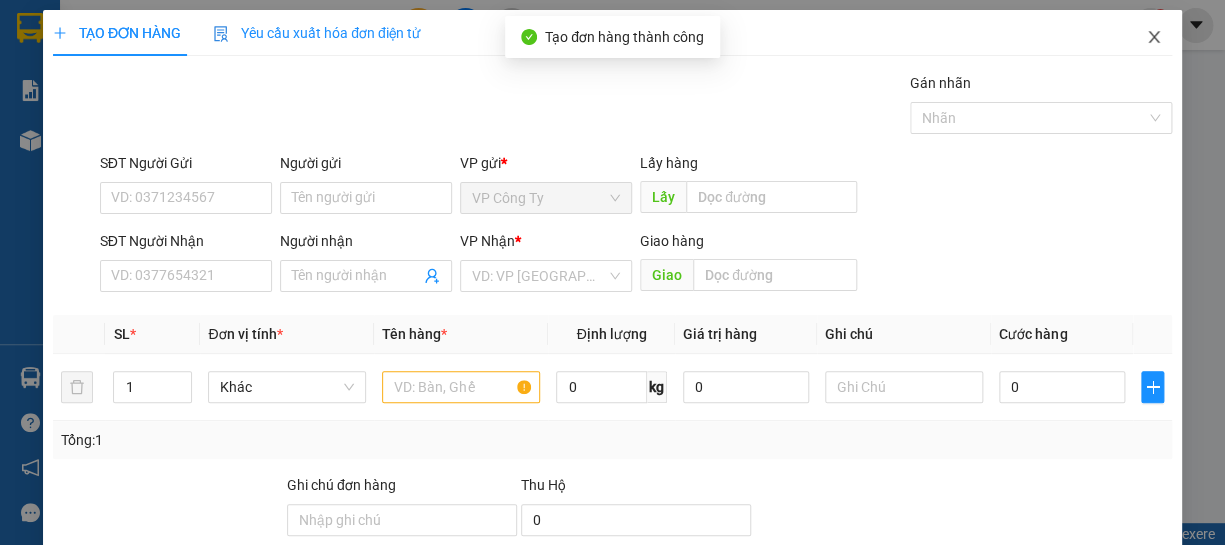 click at bounding box center (1154, 38) 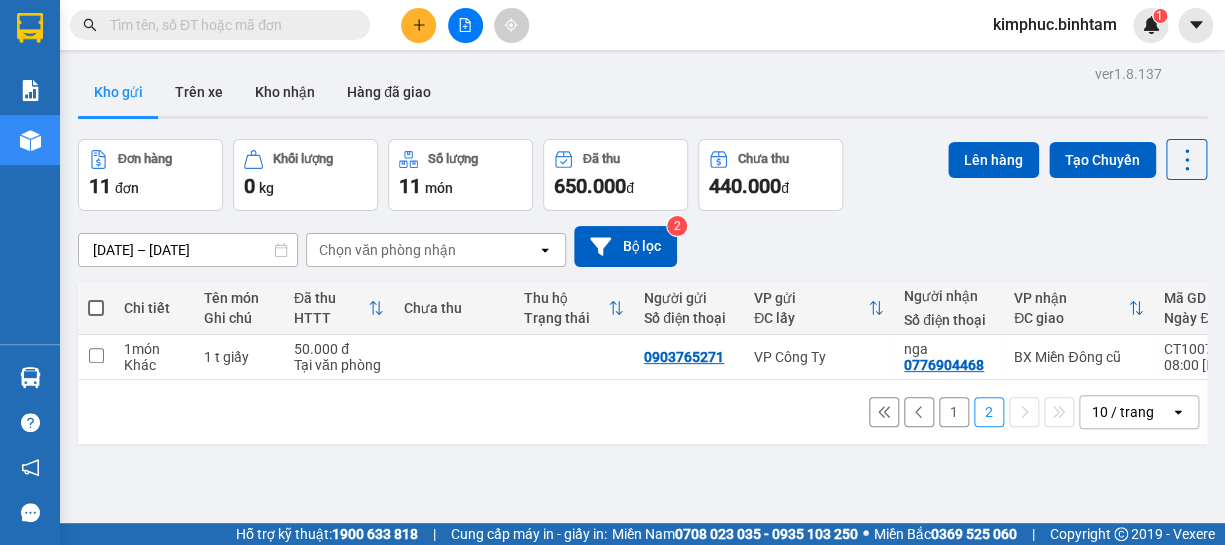 click on "1" at bounding box center [954, 412] 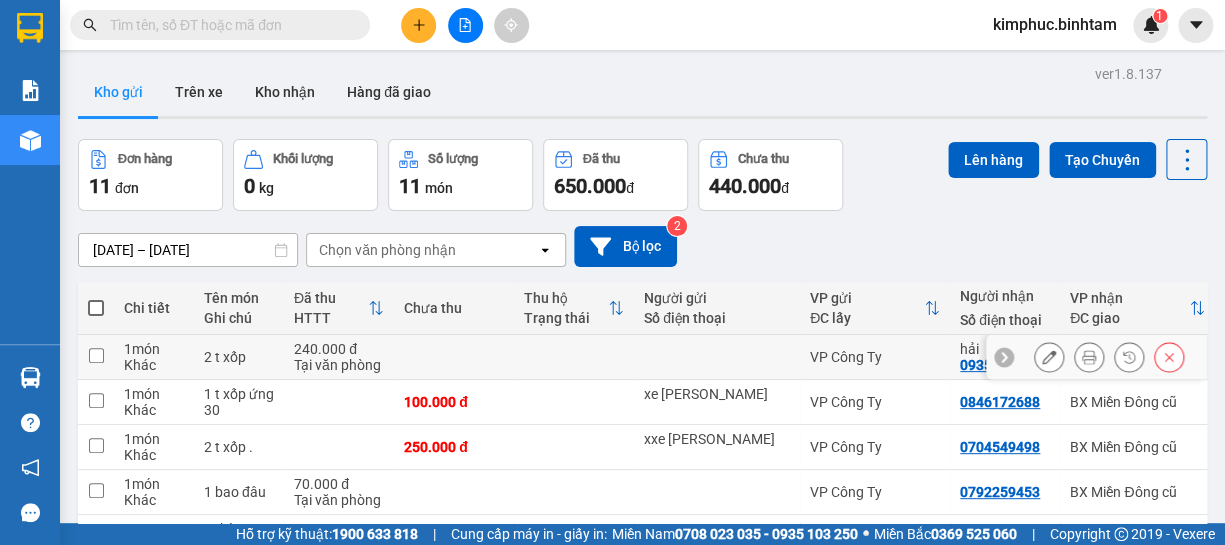 click at bounding box center (96, 357) 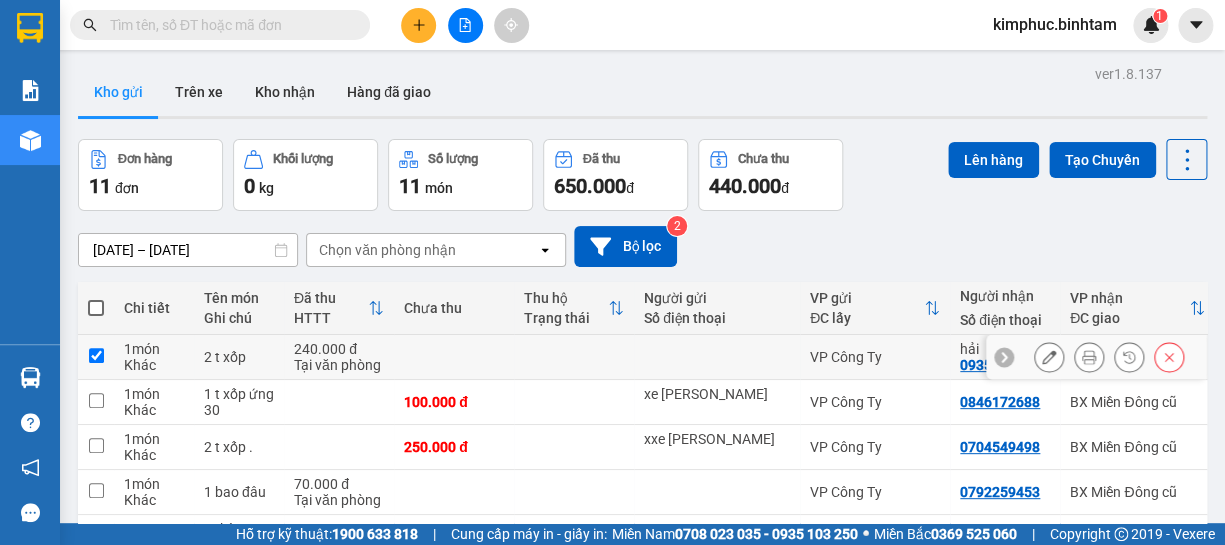 checkbox on "true" 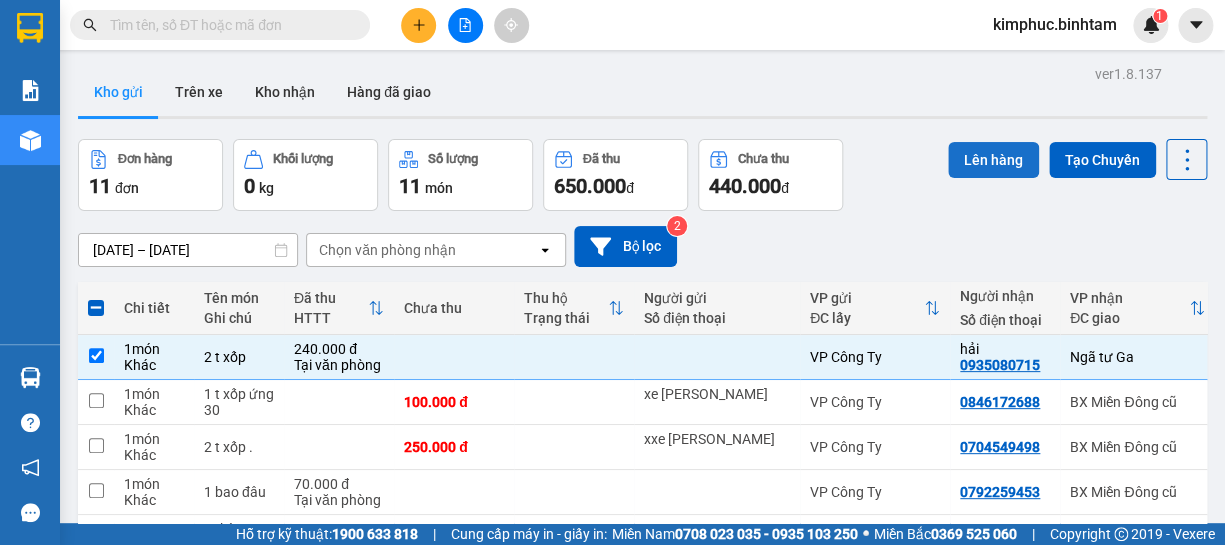 click on "Lên hàng" at bounding box center [993, 160] 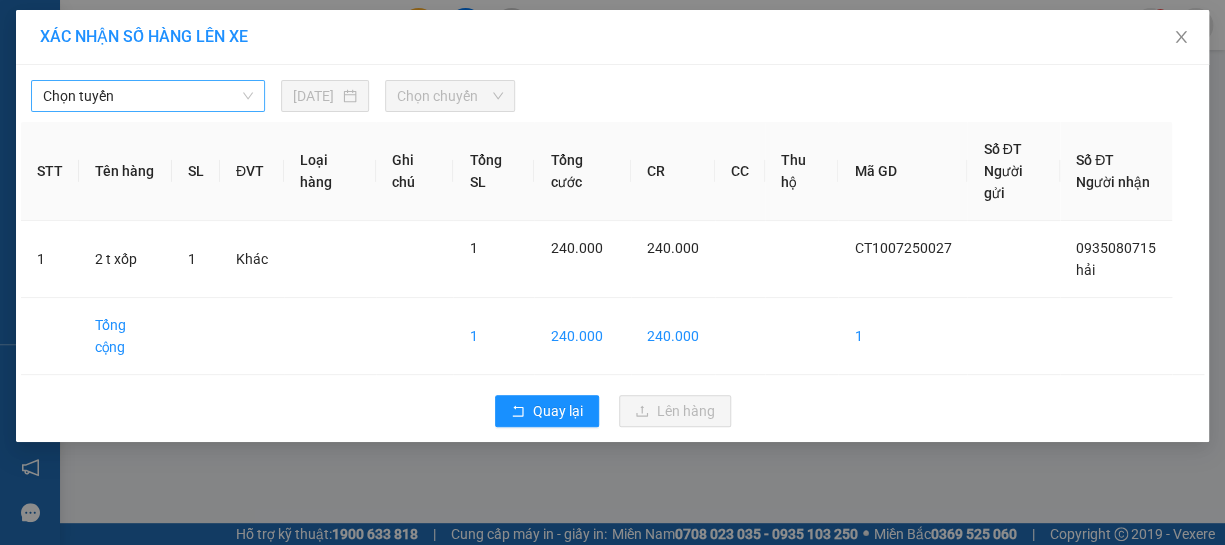 click on "Chọn tuyến" at bounding box center (148, 96) 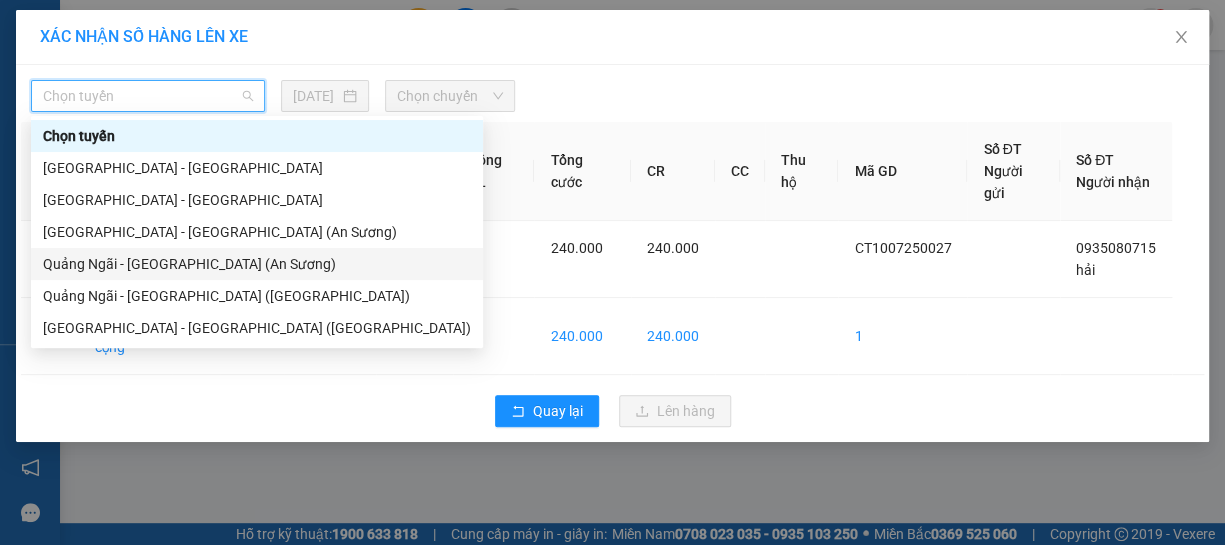 click on "Quảng Ngãi - [GEOGRAPHIC_DATA] (An Sương)" at bounding box center [257, 264] 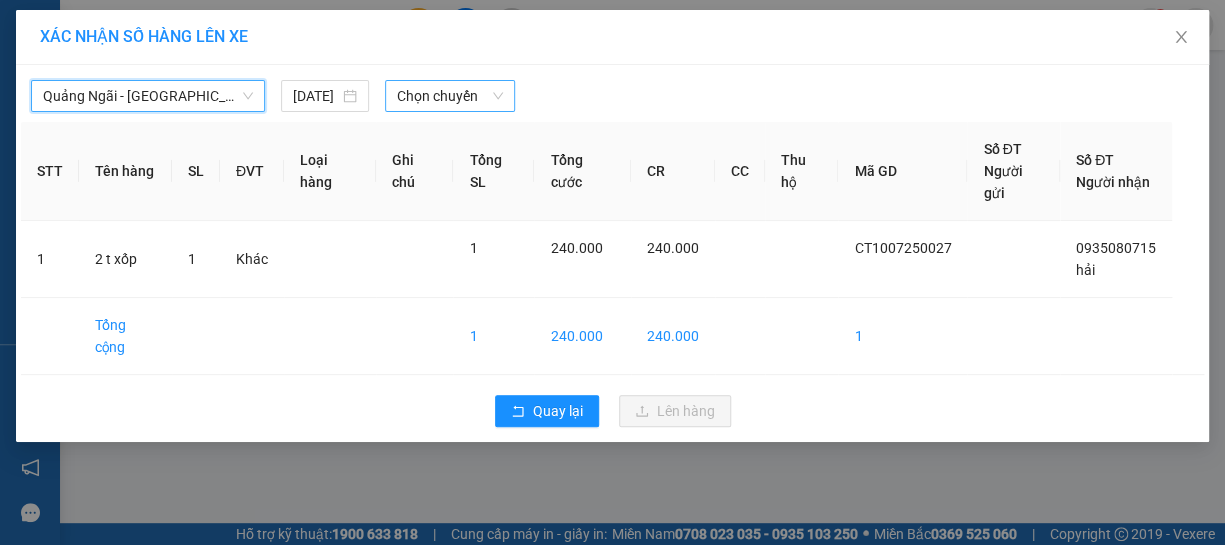 click on "Chọn chuyến" at bounding box center [450, 96] 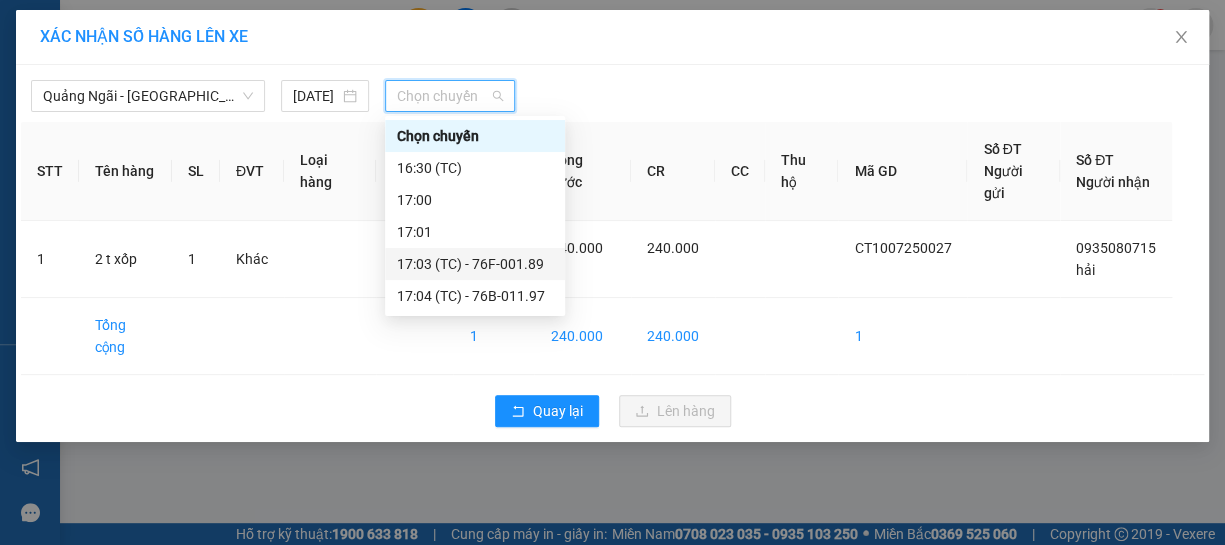 click on "17:03   (TC)   - 76F-001.89" at bounding box center [475, 264] 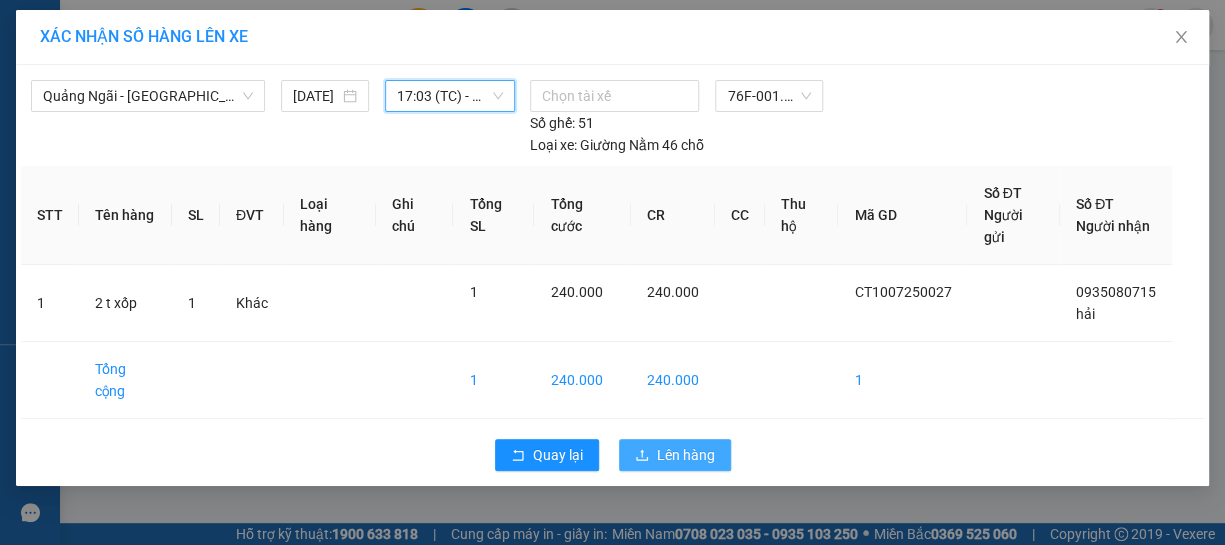 click on "Lên hàng" at bounding box center [686, 455] 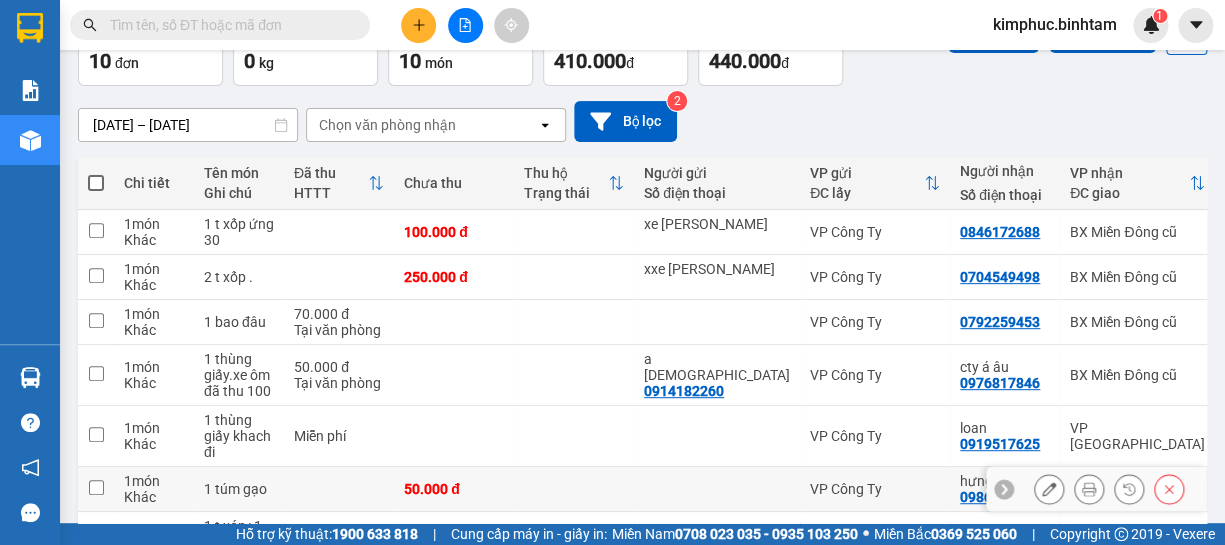 scroll, scrollTop: 0, scrollLeft: 0, axis: both 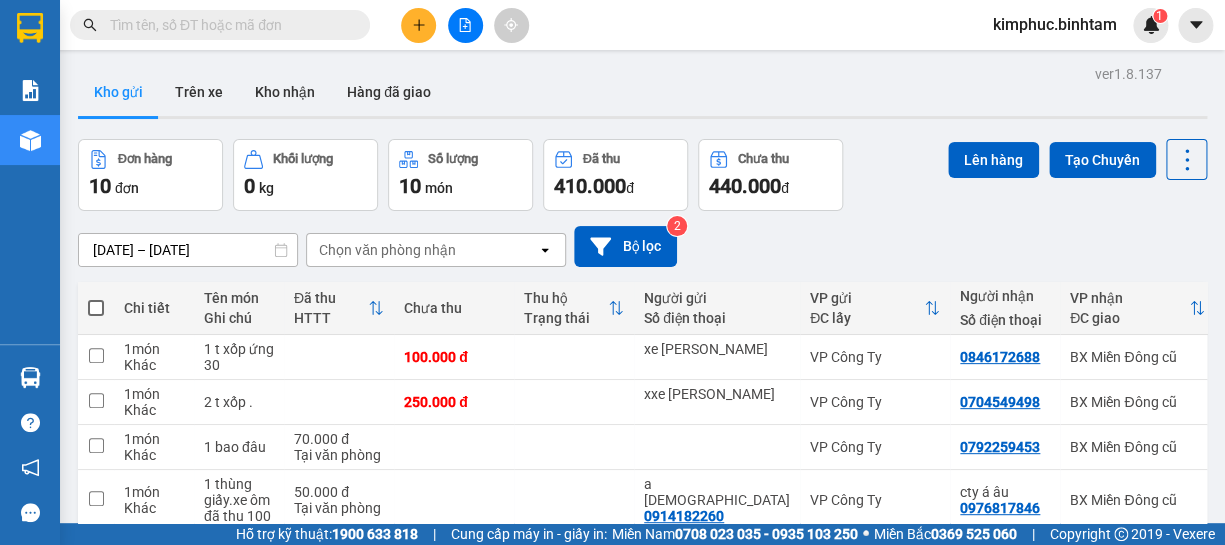 click at bounding box center [96, 308] 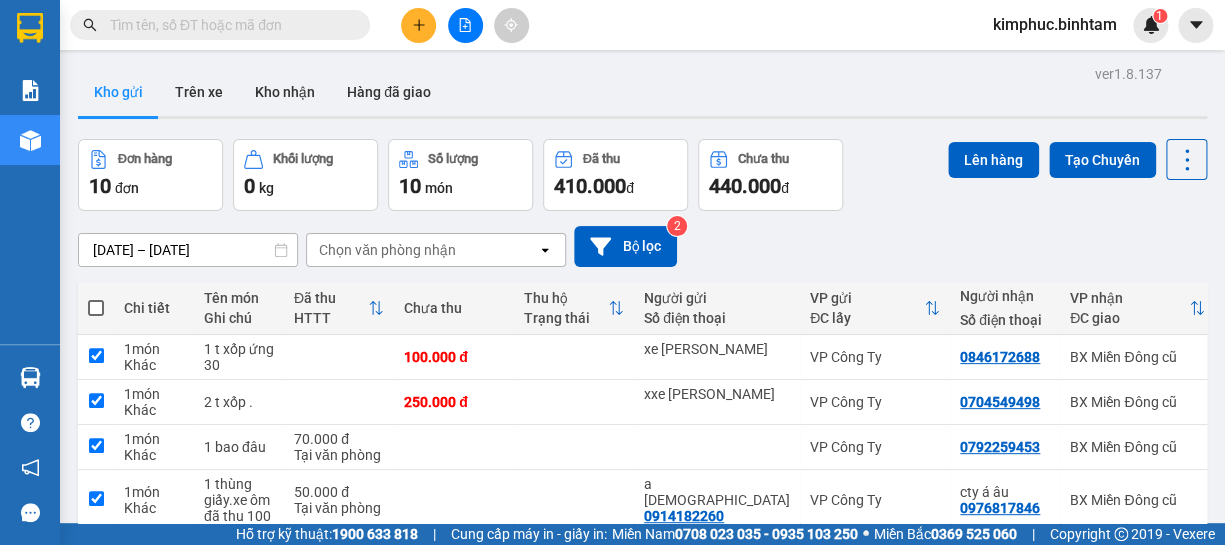 checkbox on "true" 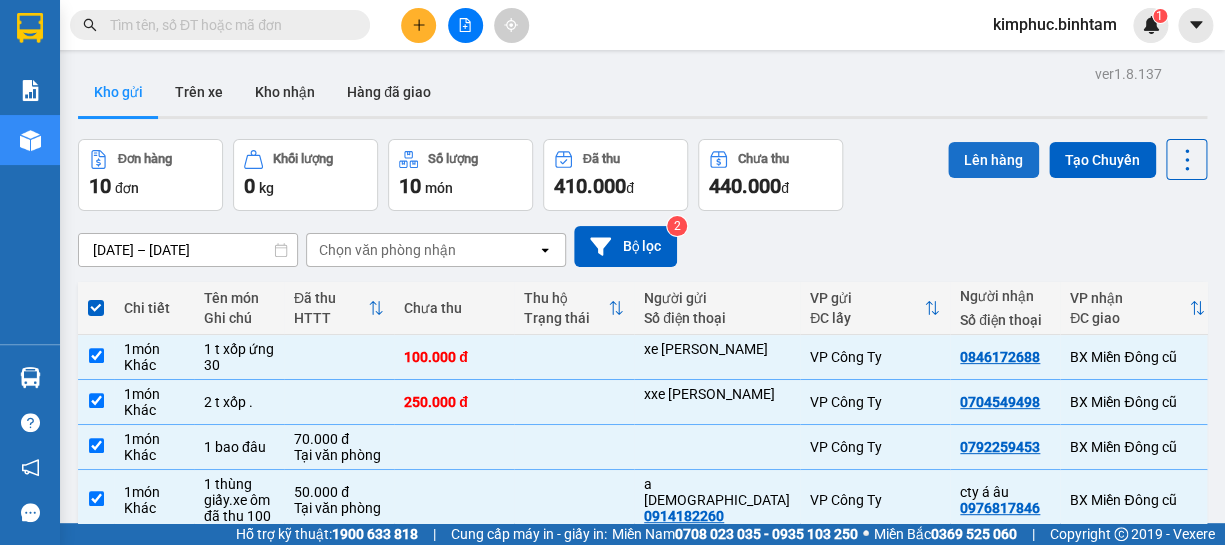 click on "Lên hàng" at bounding box center (993, 160) 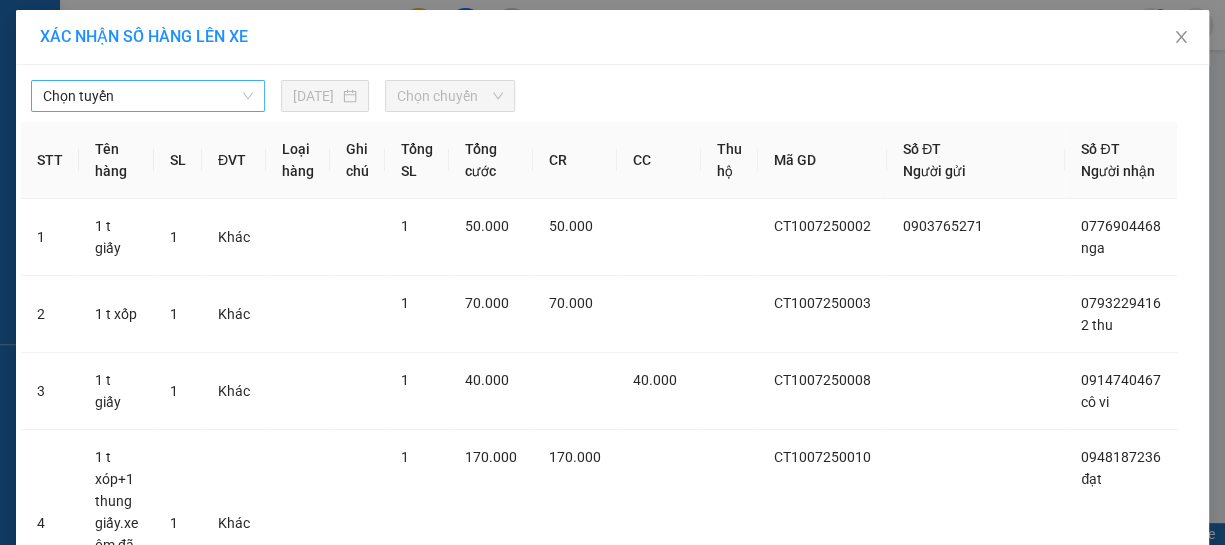 click on "Chọn tuyến" at bounding box center [148, 96] 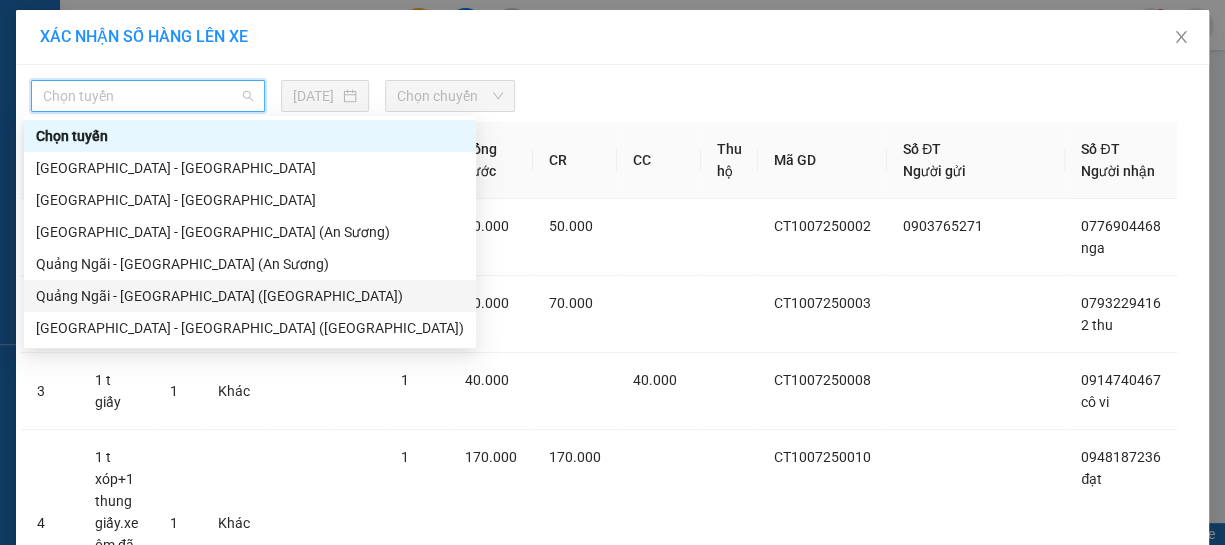 click on "Quảng Ngãi - [GEOGRAPHIC_DATA] ([GEOGRAPHIC_DATA])" at bounding box center (250, 296) 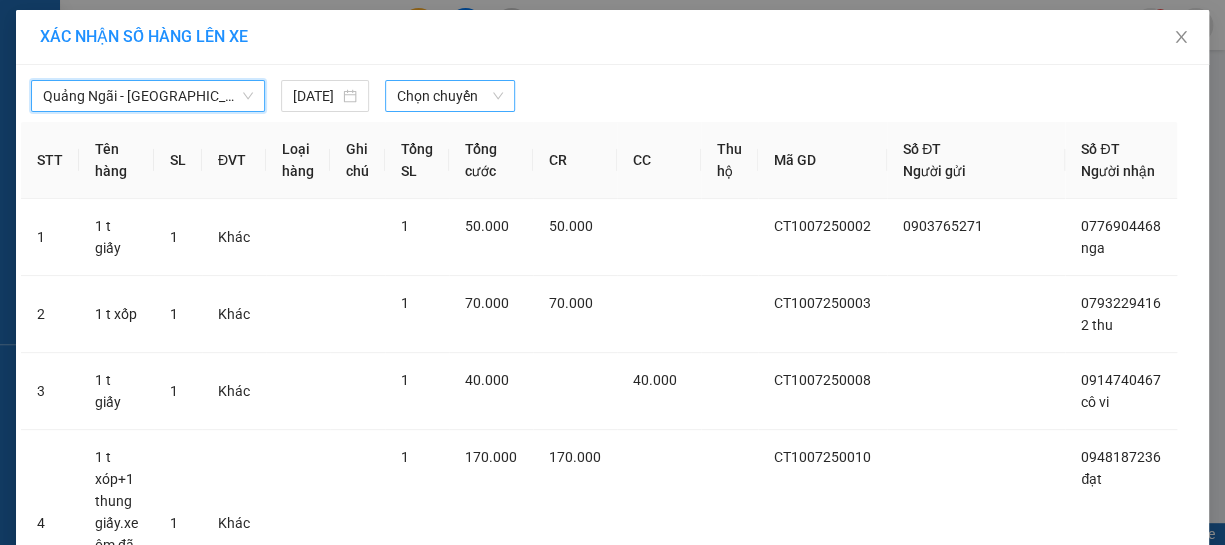 click on "Chọn chuyến" at bounding box center [450, 96] 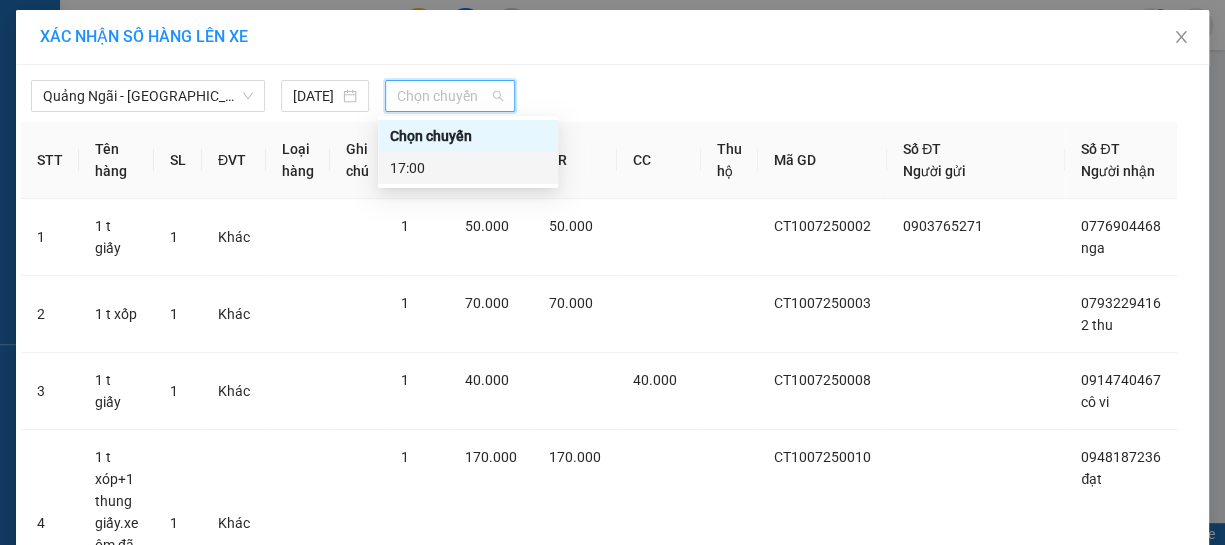 click on "17:00" at bounding box center [468, 168] 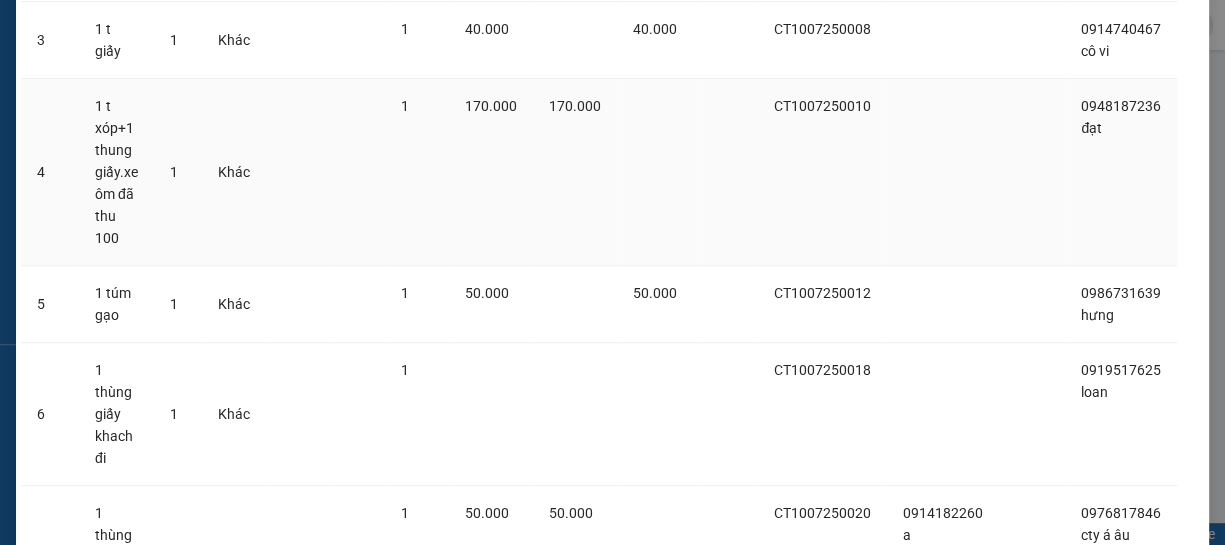 scroll, scrollTop: 625, scrollLeft: 0, axis: vertical 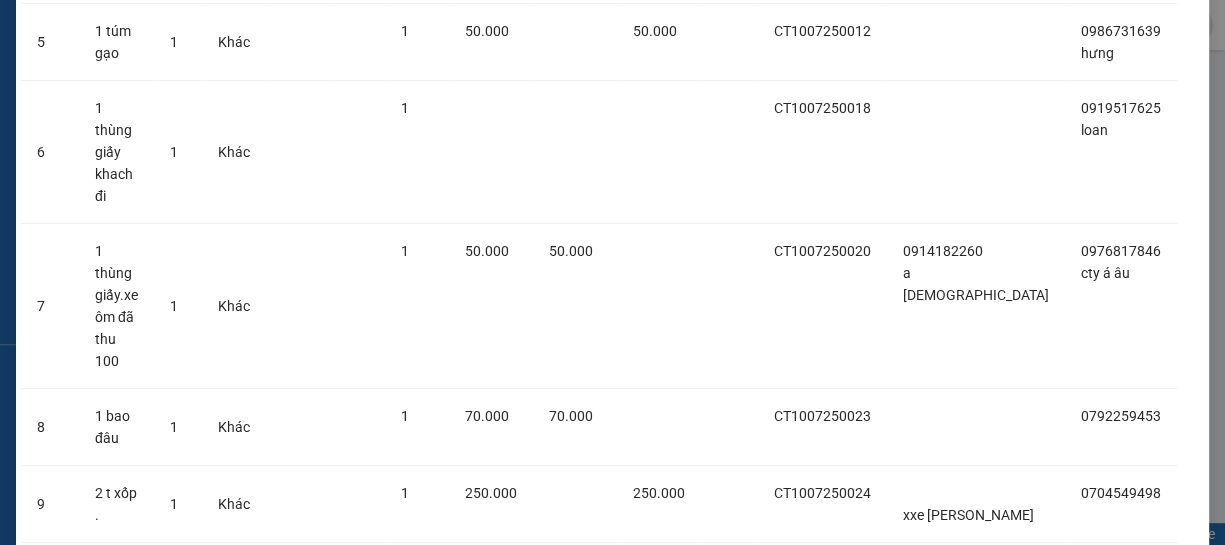 click on "Lên hàng" at bounding box center [675, 755] 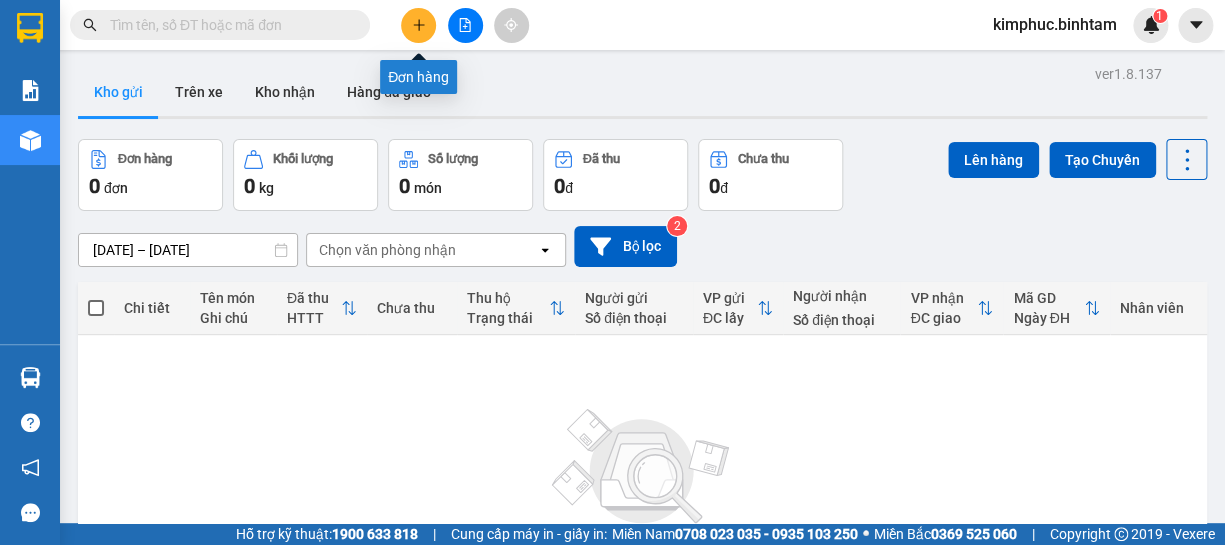 click at bounding box center [418, 25] 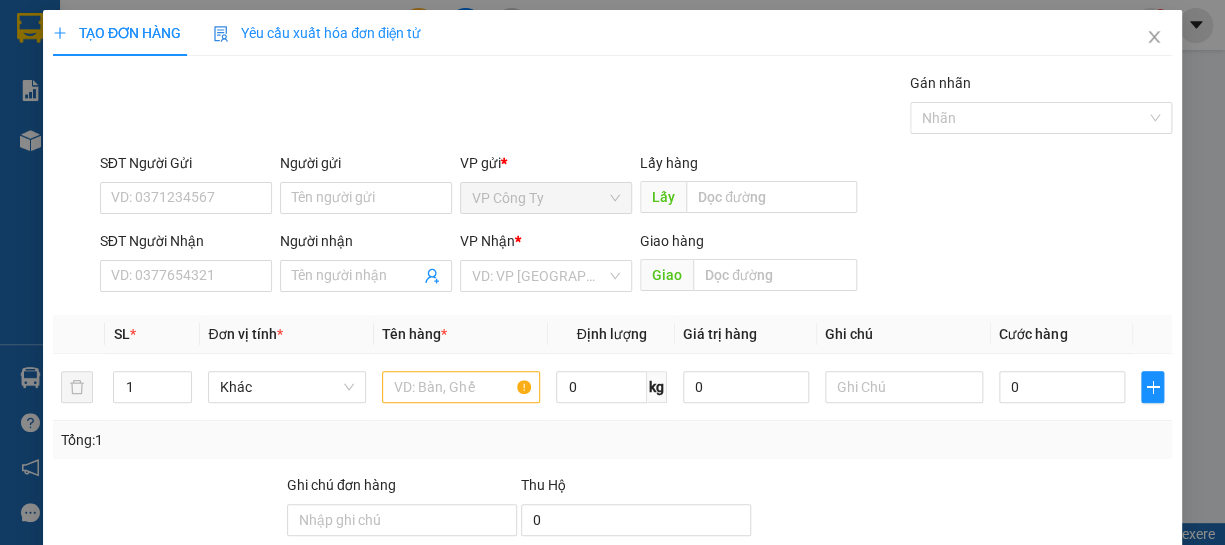 click on "SĐT Người Nhận" at bounding box center (186, 245) 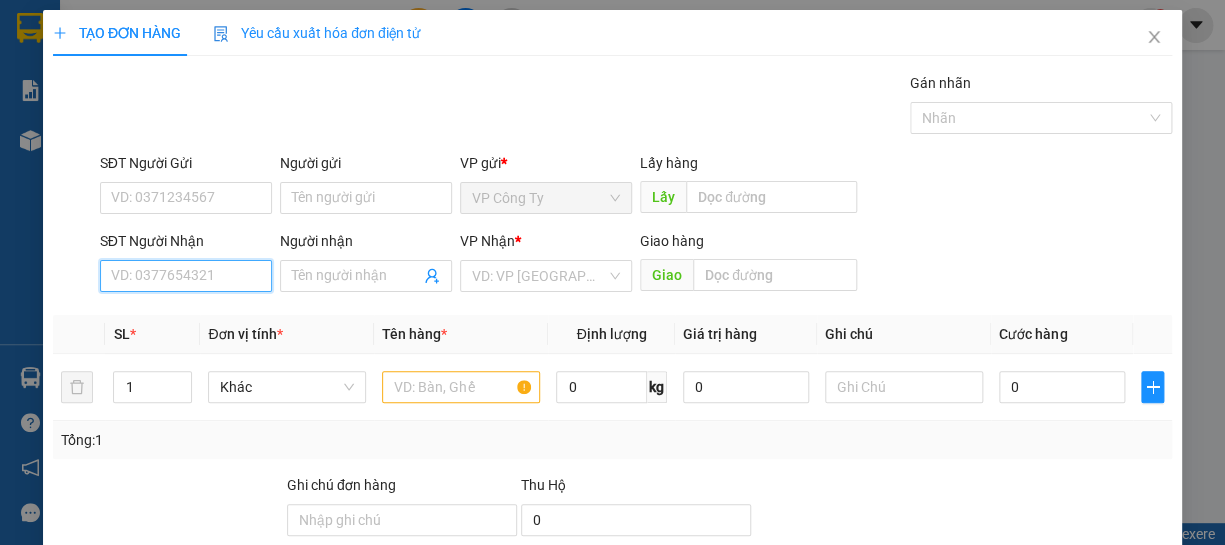 click on "SĐT Người Nhận" at bounding box center (186, 276) 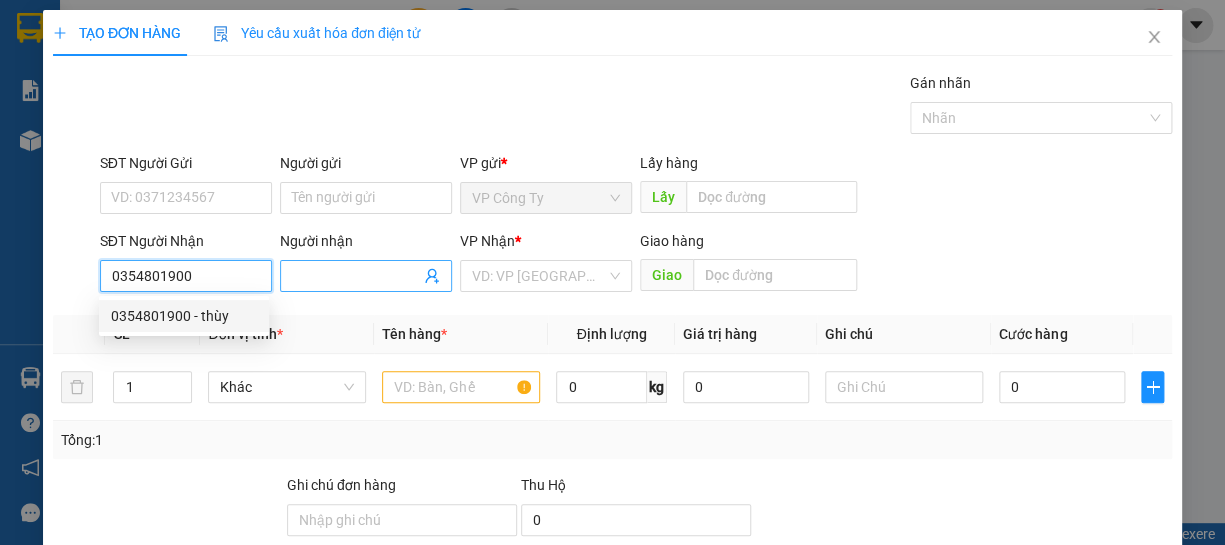 type on "0354801900" 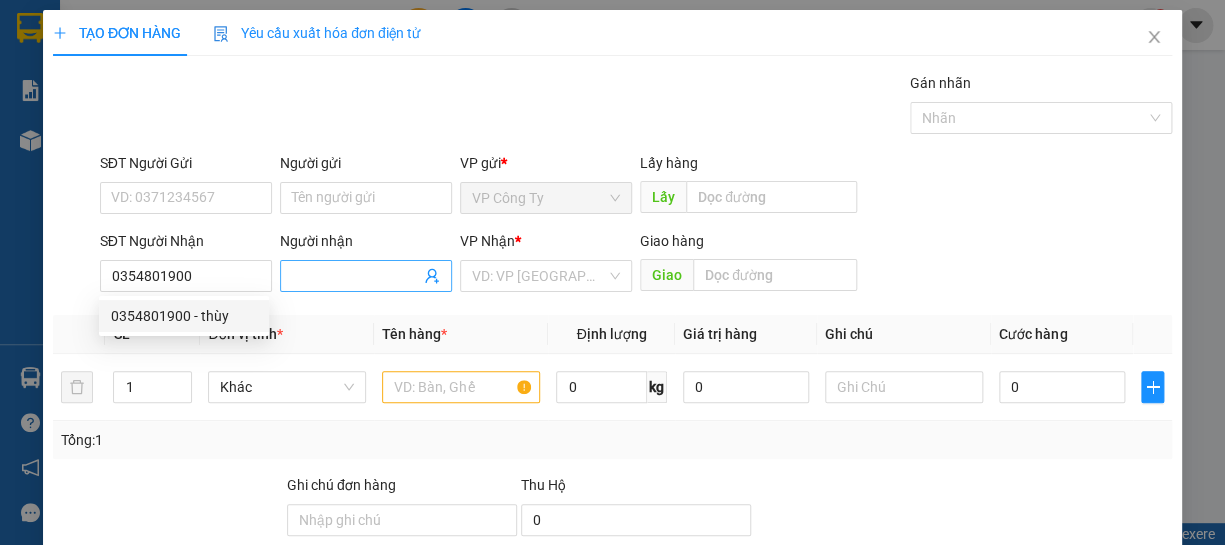 click on "Người nhận" at bounding box center (356, 276) 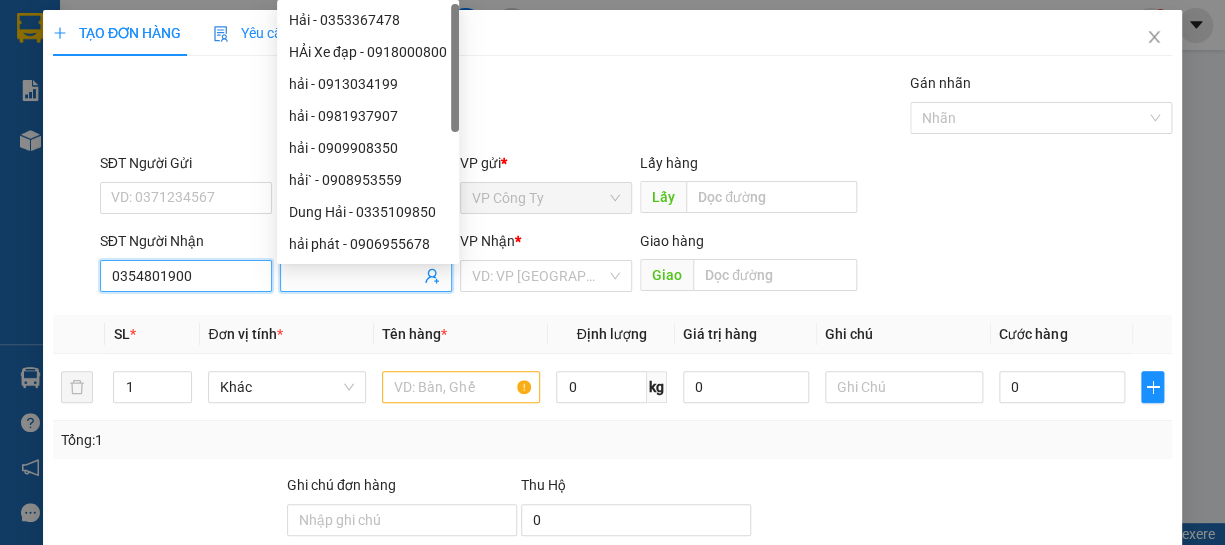 click on "0354801900" at bounding box center (186, 276) 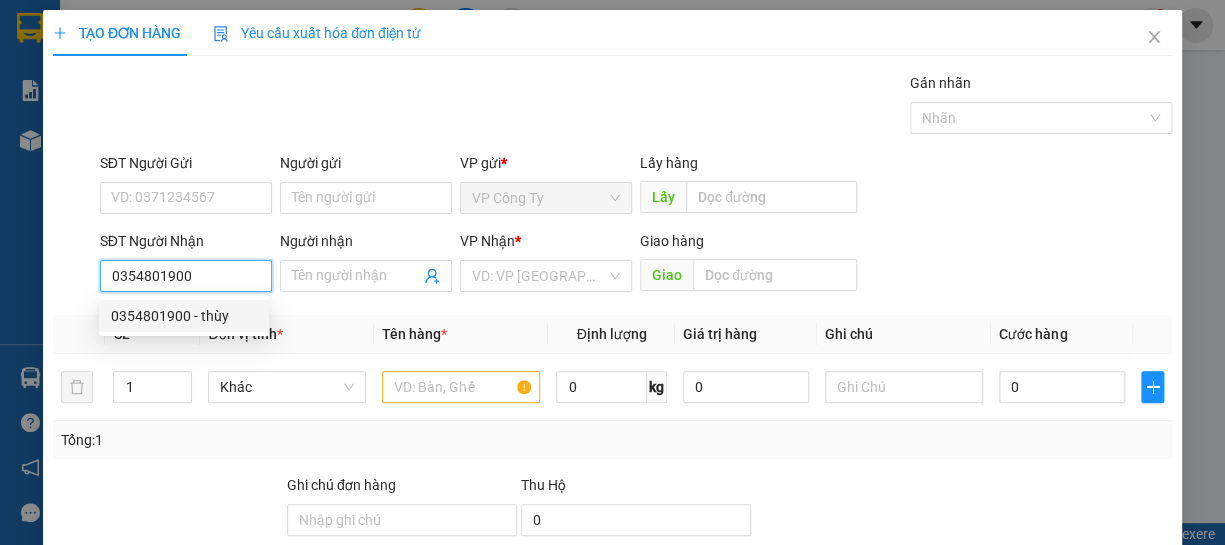 click on "0354801900 - thùy" at bounding box center (184, 316) 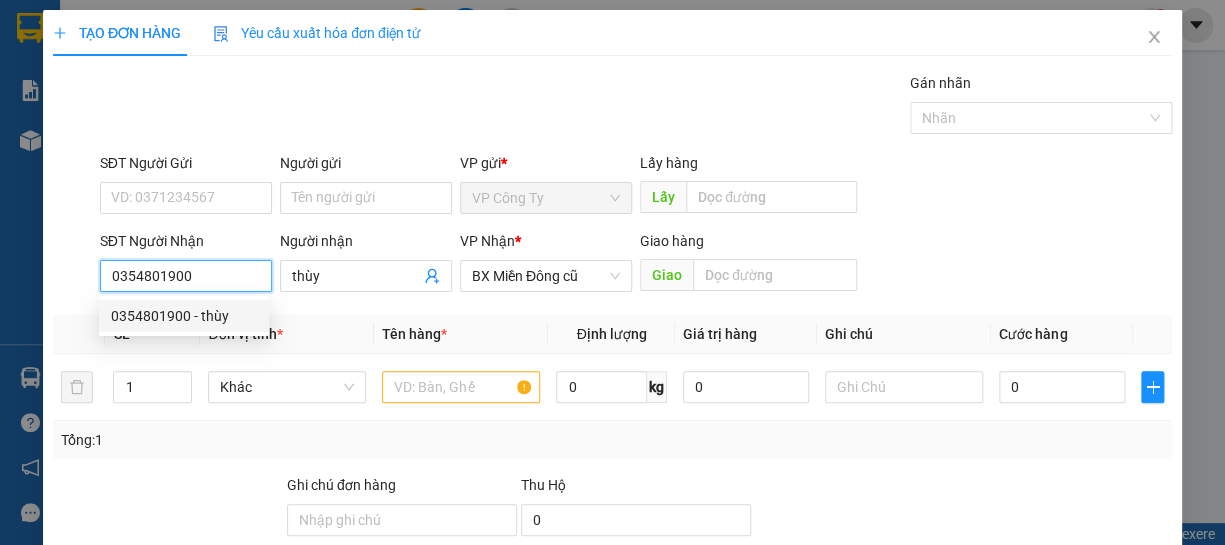 type on "50.000" 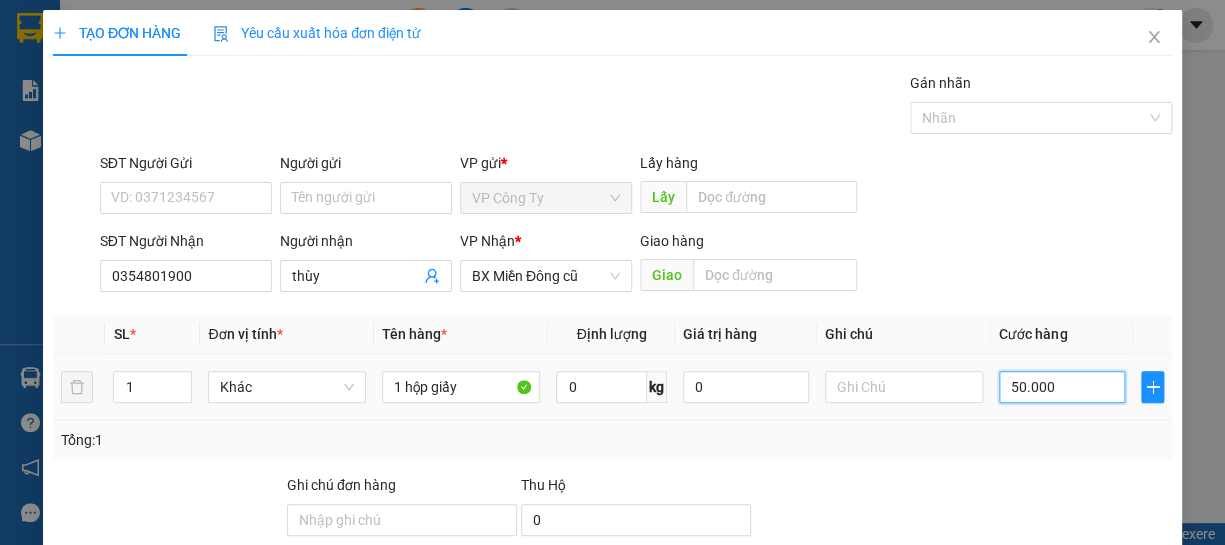 click on "50.000" at bounding box center (1062, 387) 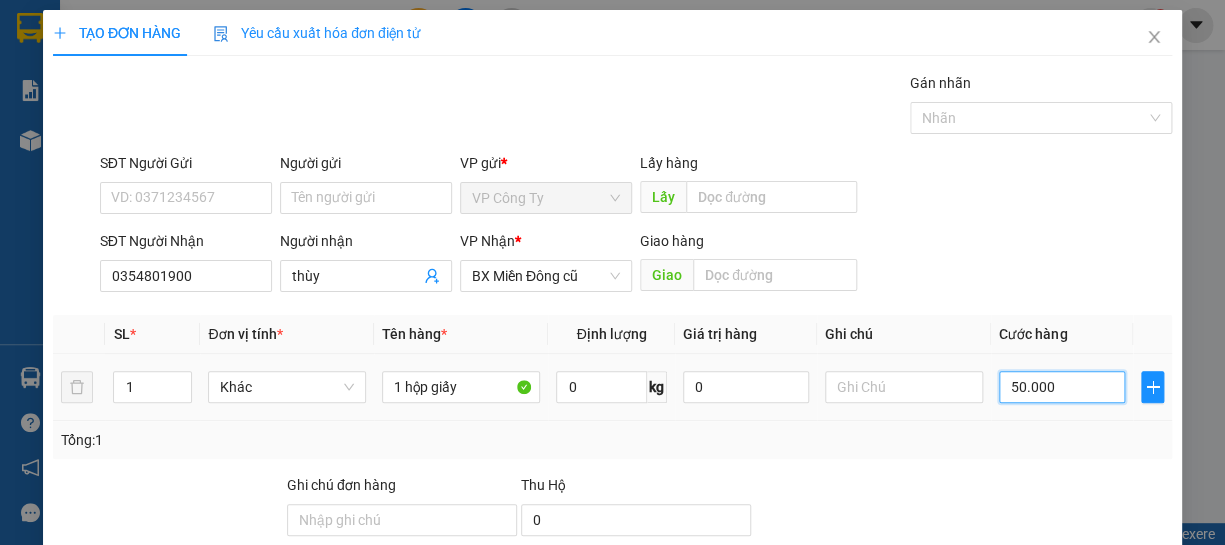 click on "50.000" at bounding box center (1062, 387) 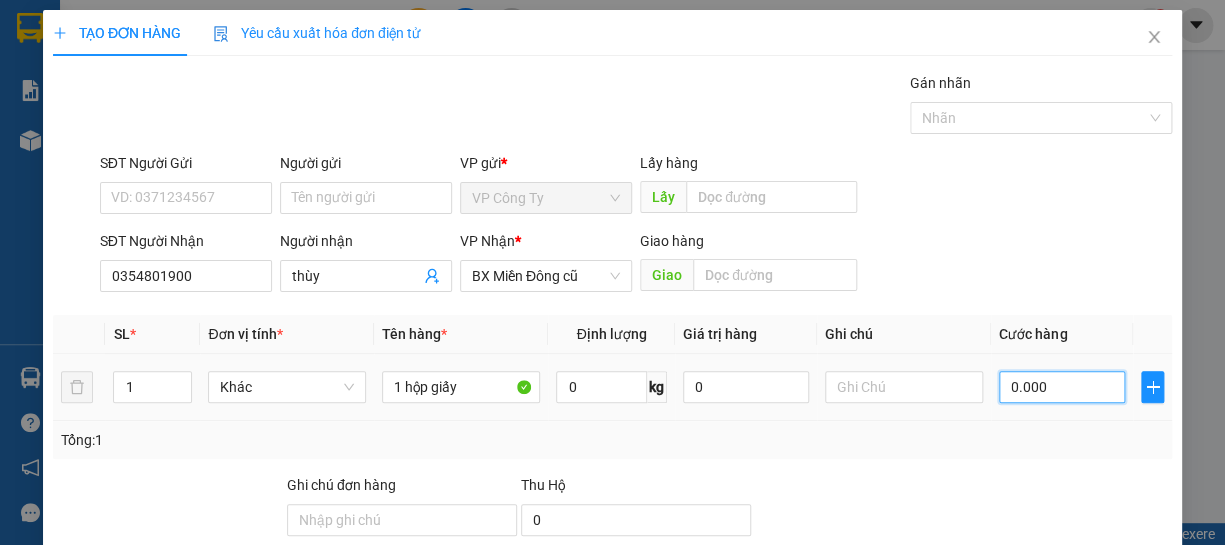 type on "40.000" 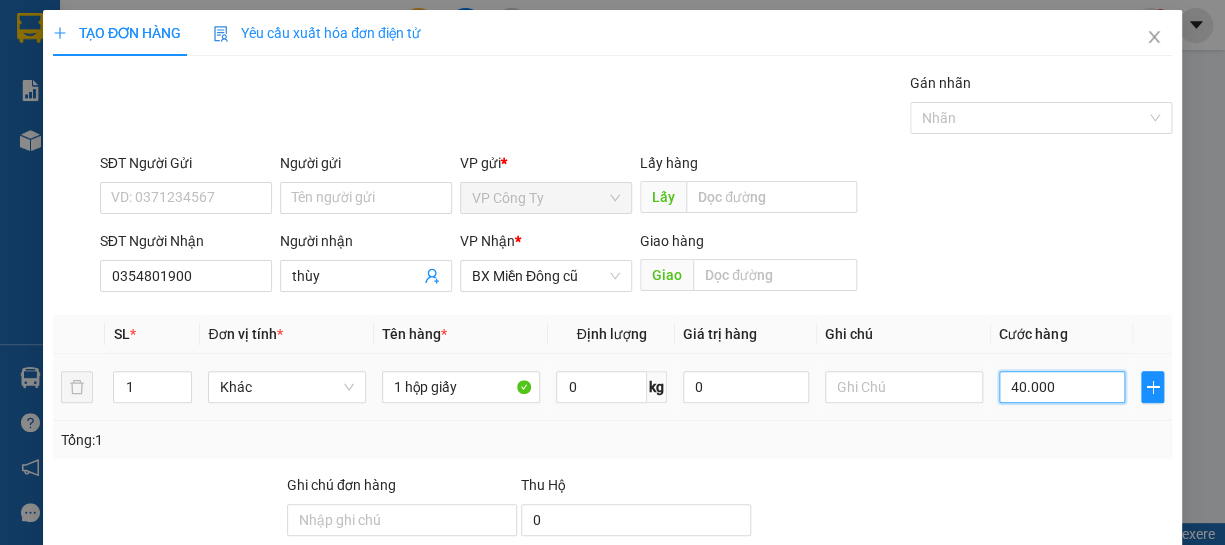 scroll, scrollTop: 181, scrollLeft: 0, axis: vertical 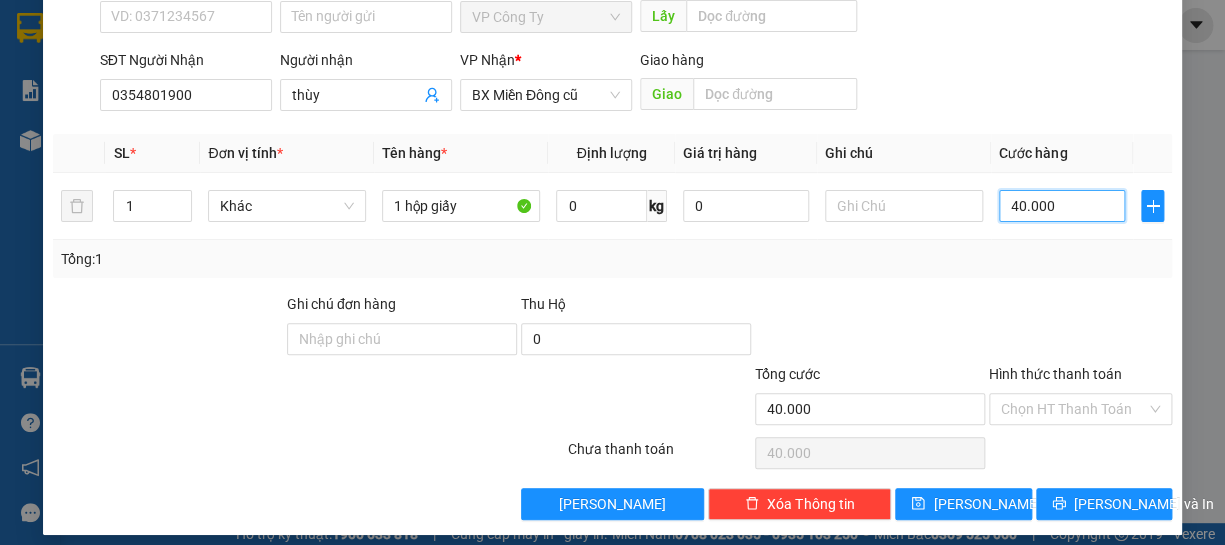 type on "40.000" 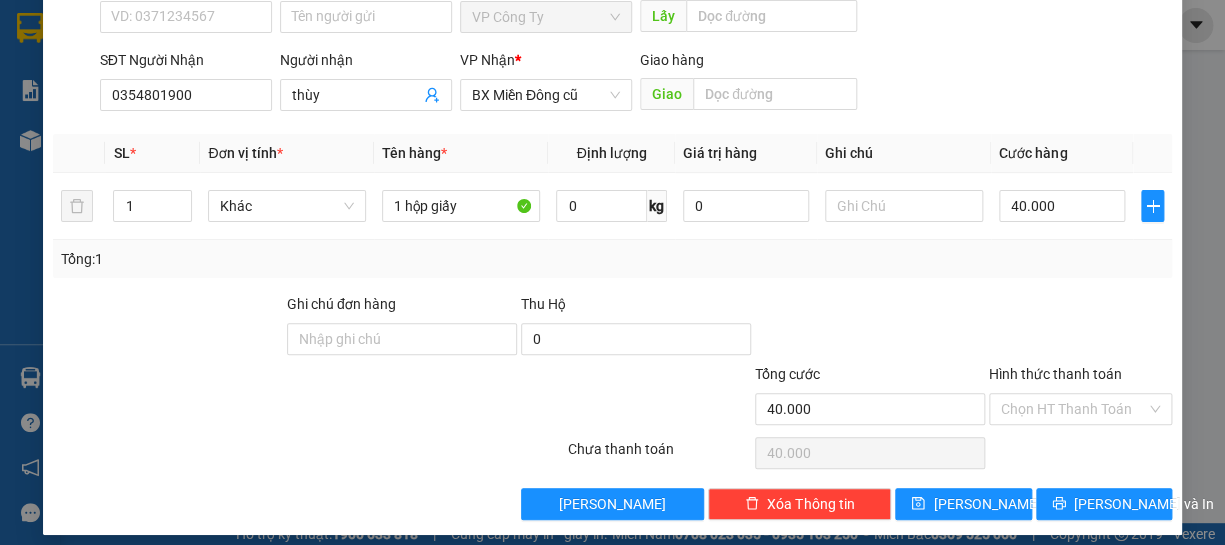 click on "Hình thức thanh toán" at bounding box center [1055, 374] 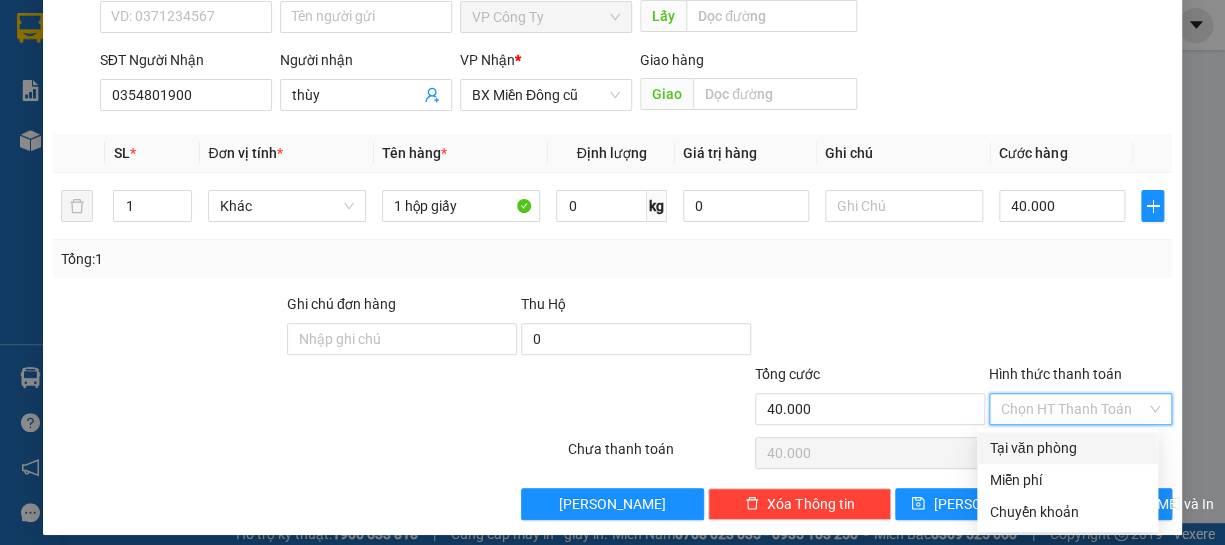 click on "Tại văn phòng" at bounding box center (1067, 448) 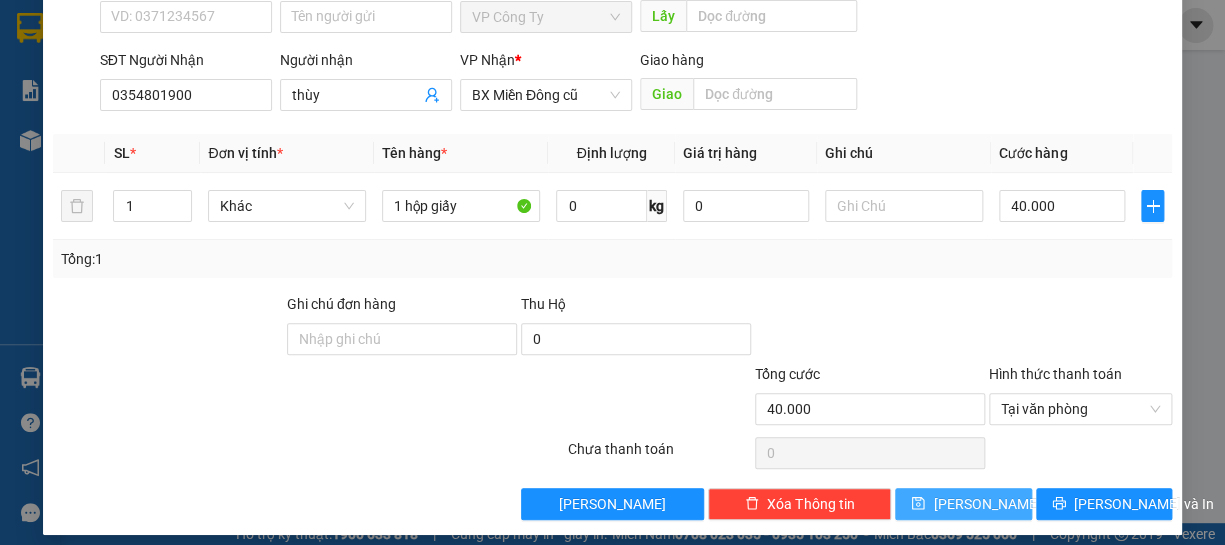 click on "[PERSON_NAME]" at bounding box center (963, 504) 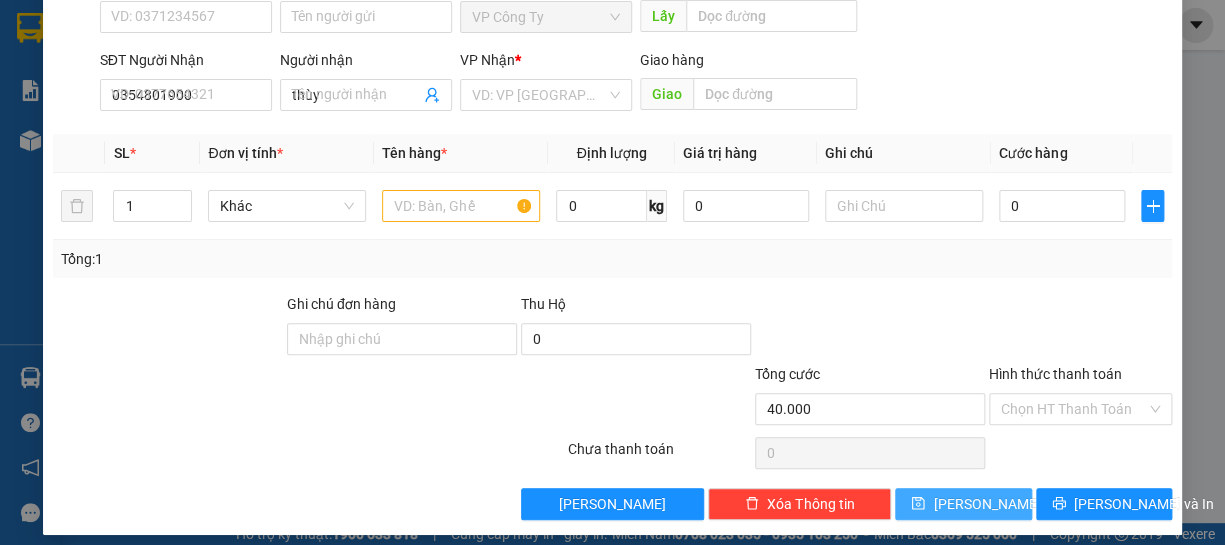 type 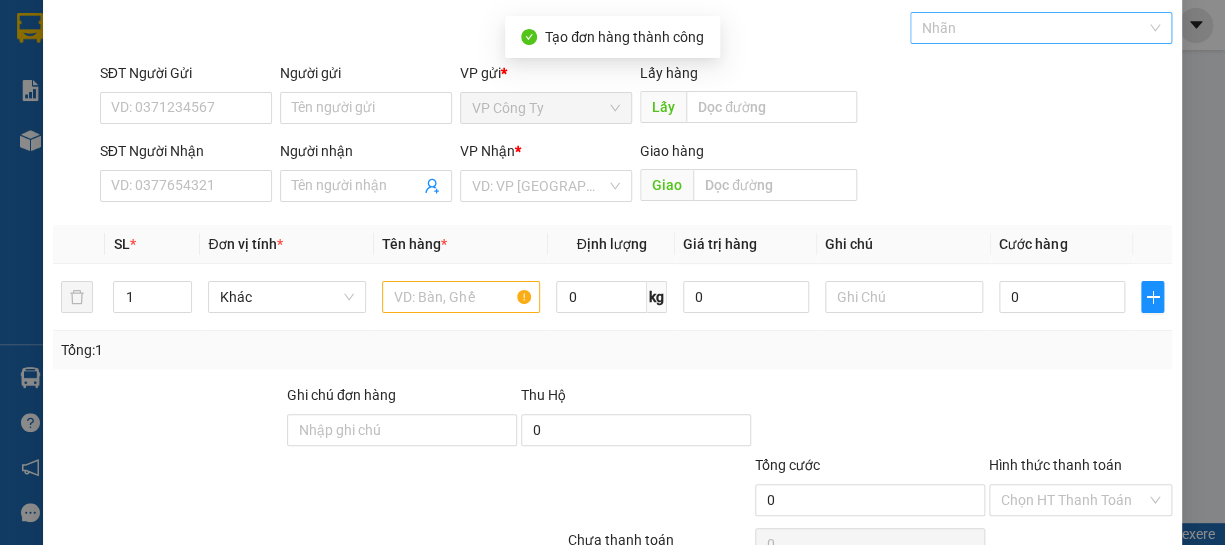 scroll, scrollTop: 0, scrollLeft: 0, axis: both 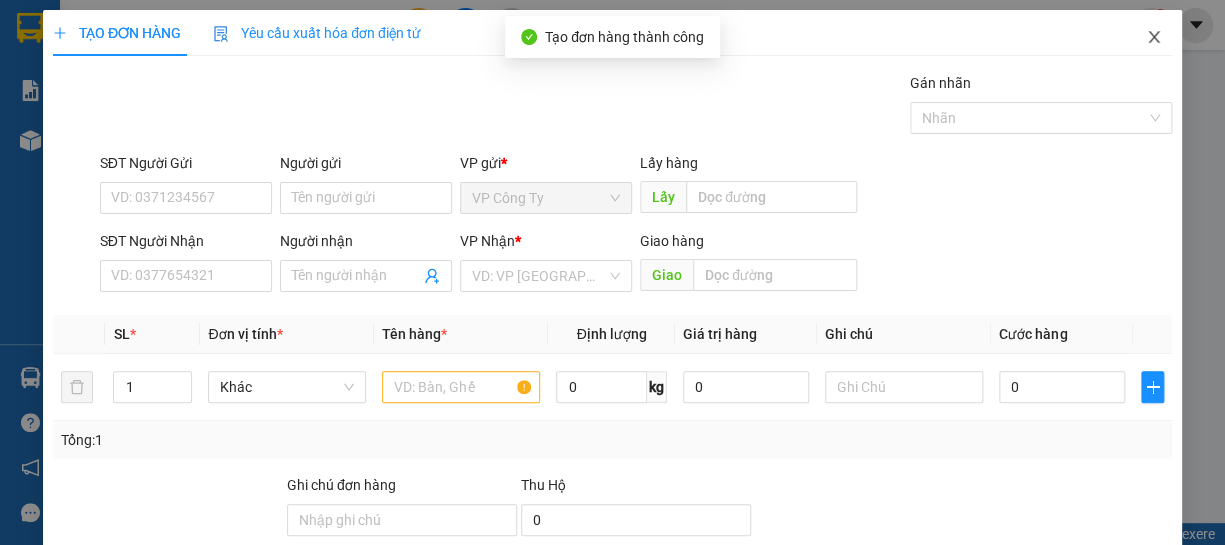 click 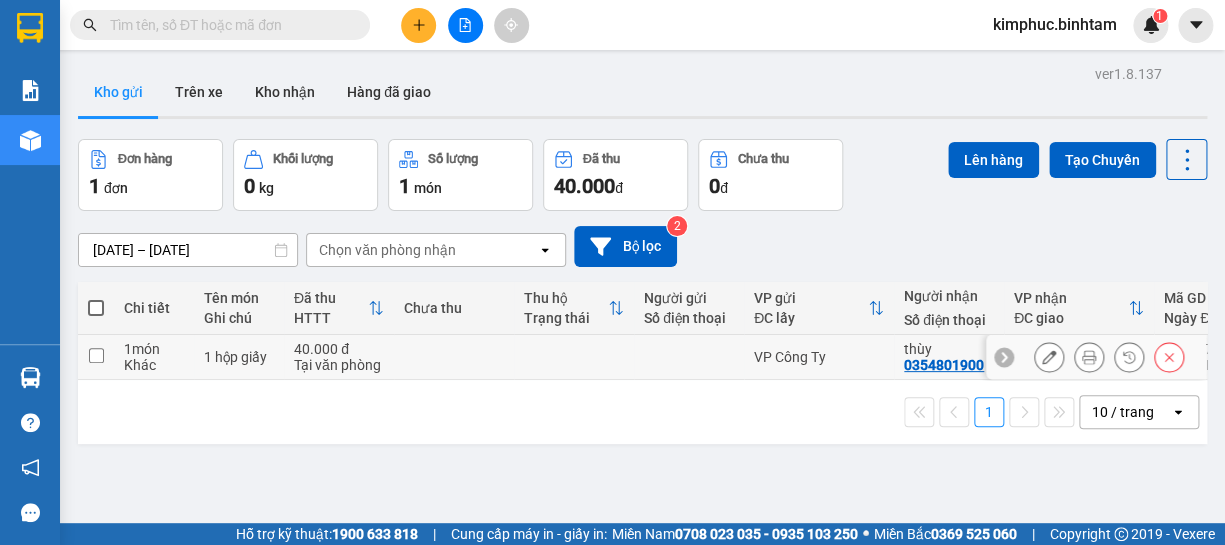 click at bounding box center [96, 355] 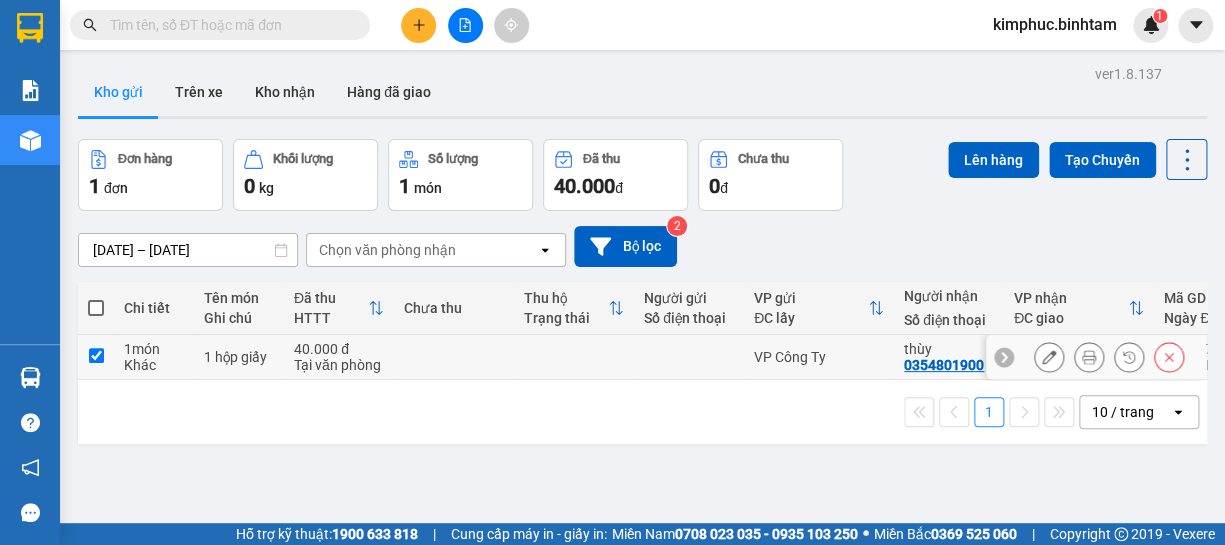 checkbox on "true" 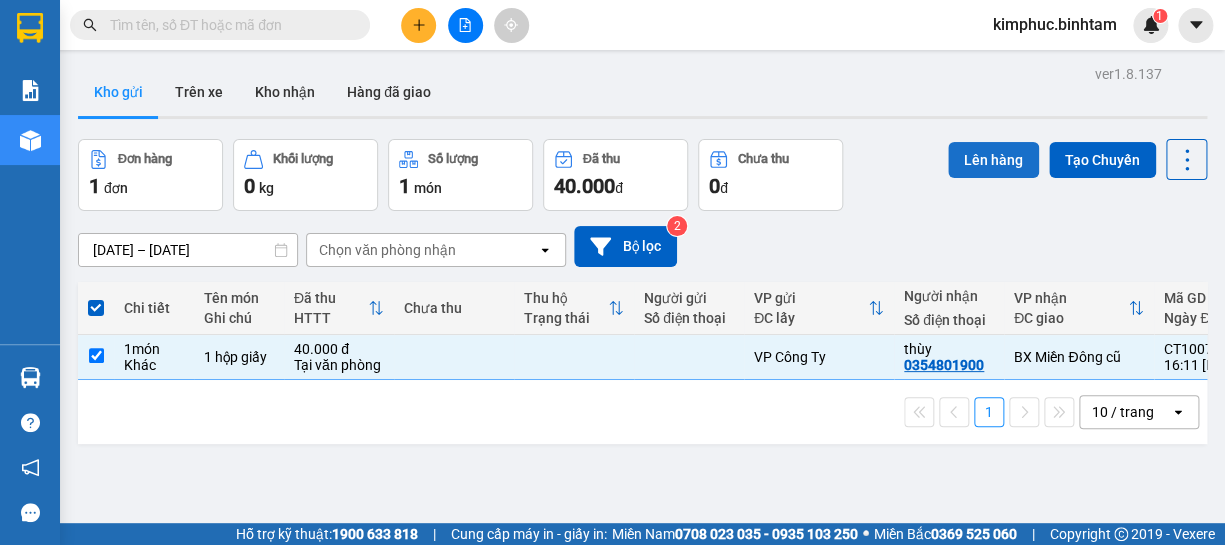 click on "Lên hàng" at bounding box center [993, 160] 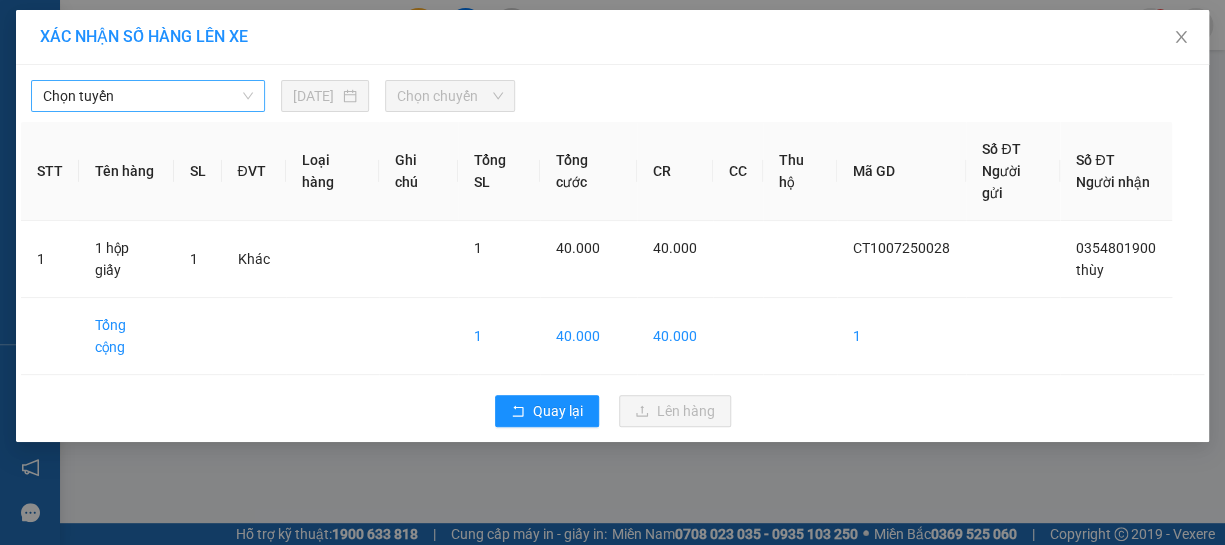 click on "Chọn tuyến" at bounding box center (148, 96) 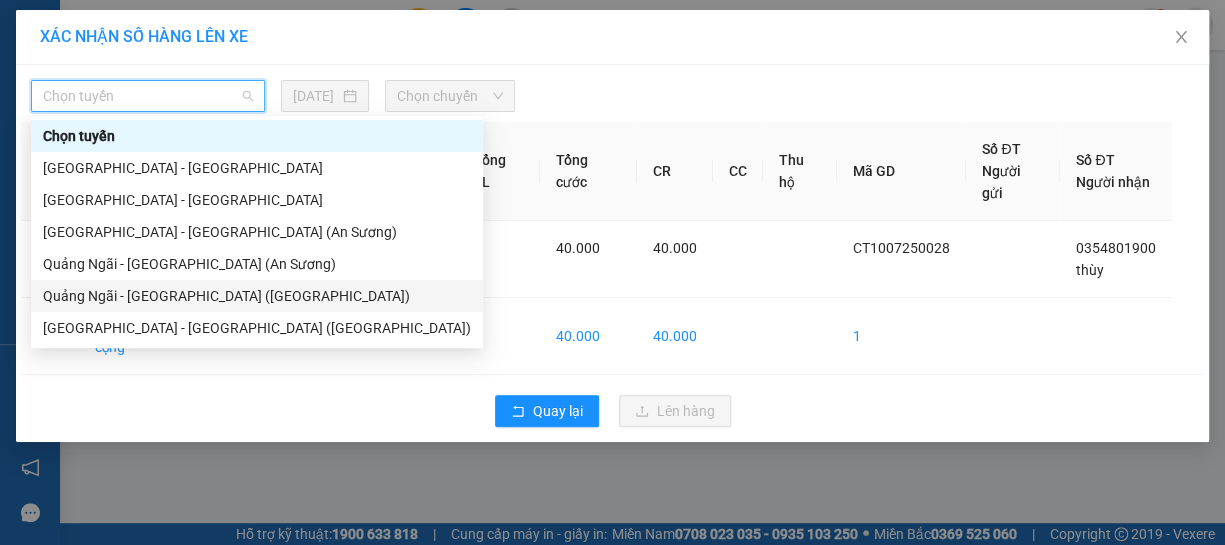 click on "Quảng Ngãi - [GEOGRAPHIC_DATA] ([GEOGRAPHIC_DATA])" at bounding box center [257, 296] 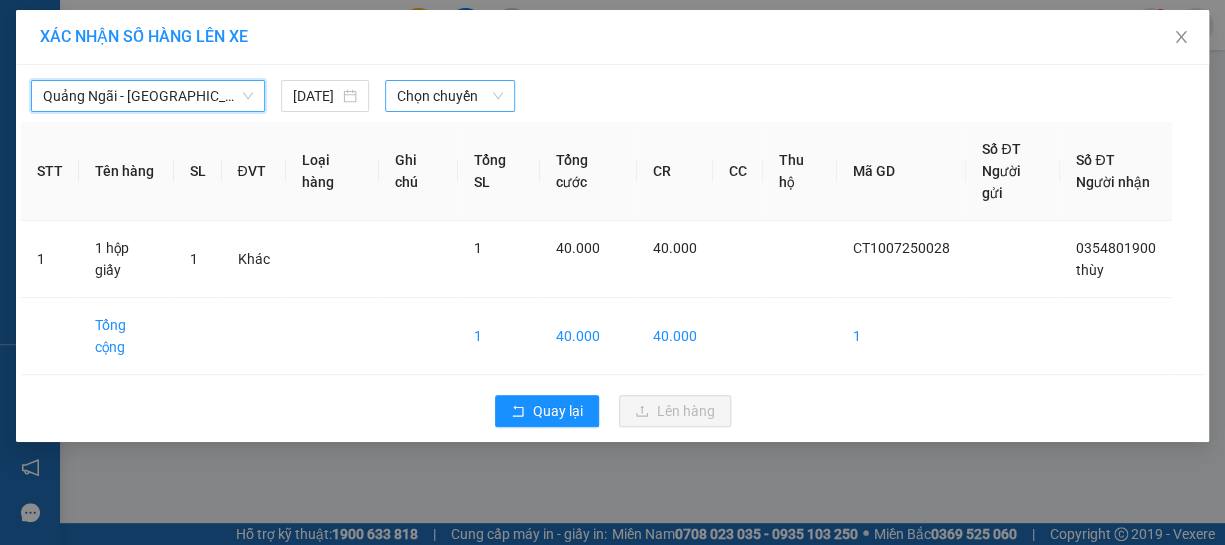 click on "Chọn chuyến" at bounding box center [450, 96] 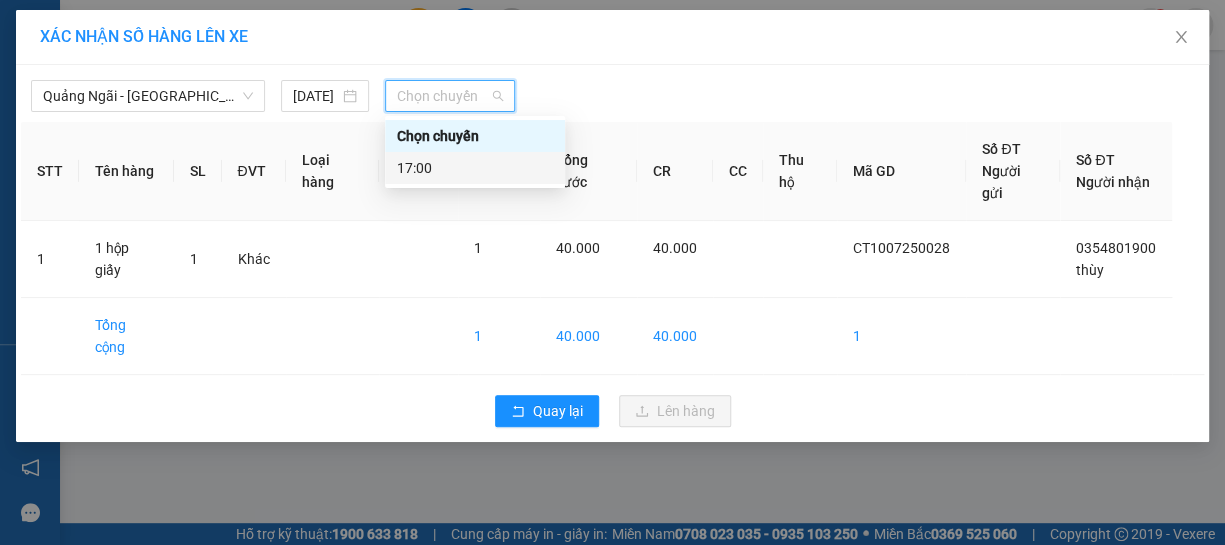 click on "17:00" at bounding box center [475, 168] 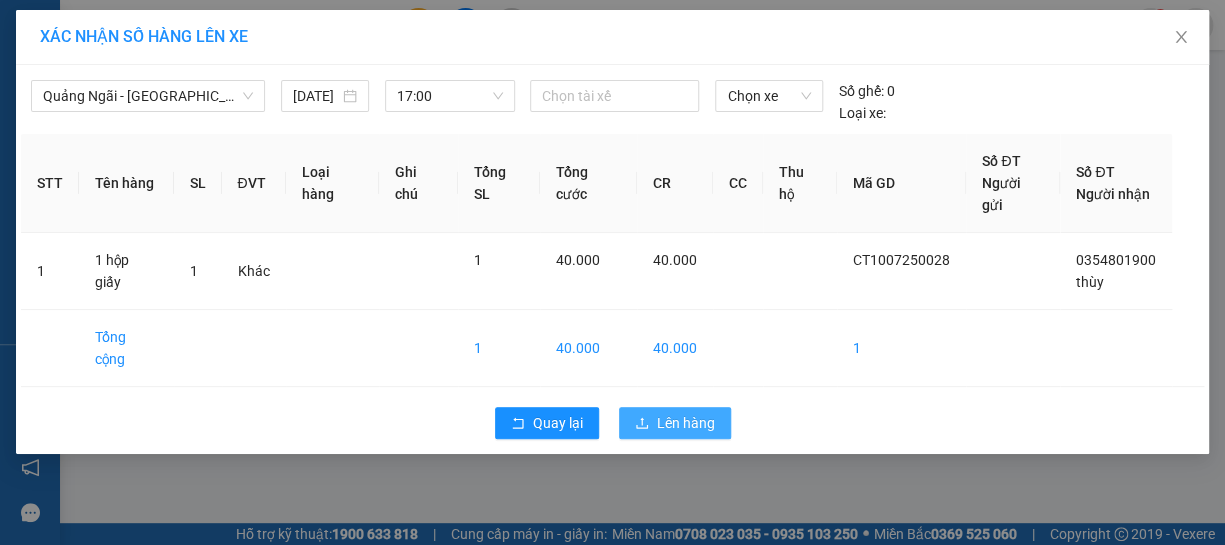 click on "Lên hàng" at bounding box center [675, 423] 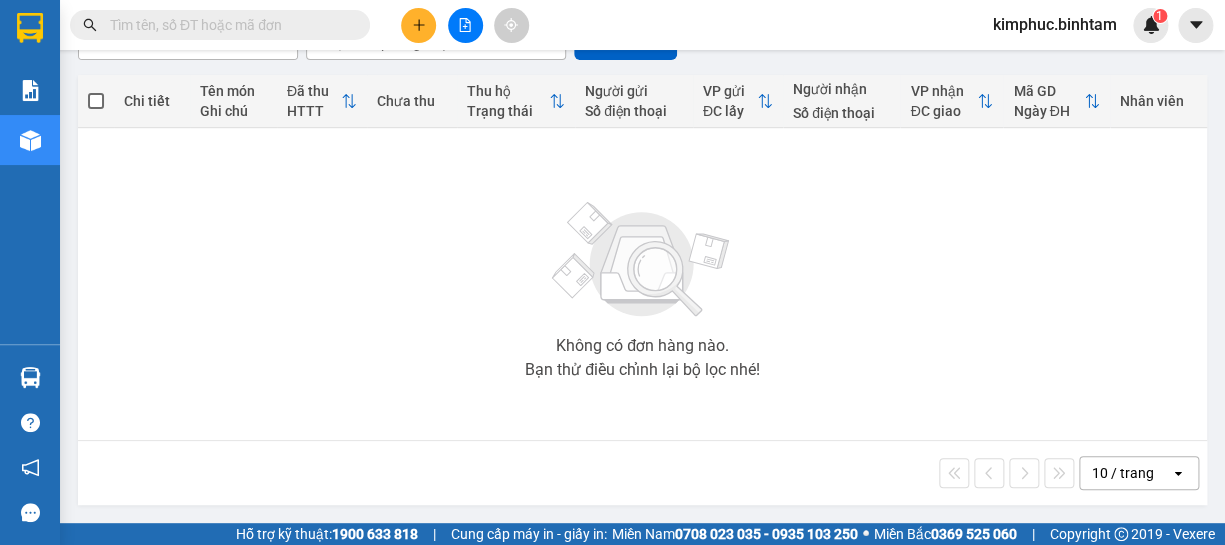 scroll, scrollTop: 0, scrollLeft: 0, axis: both 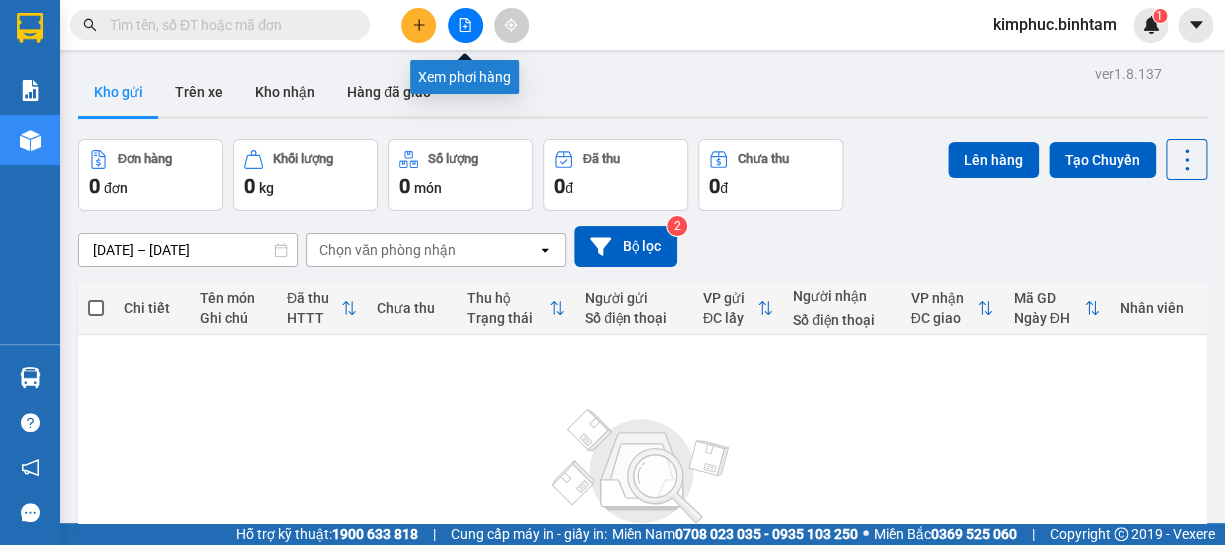 click 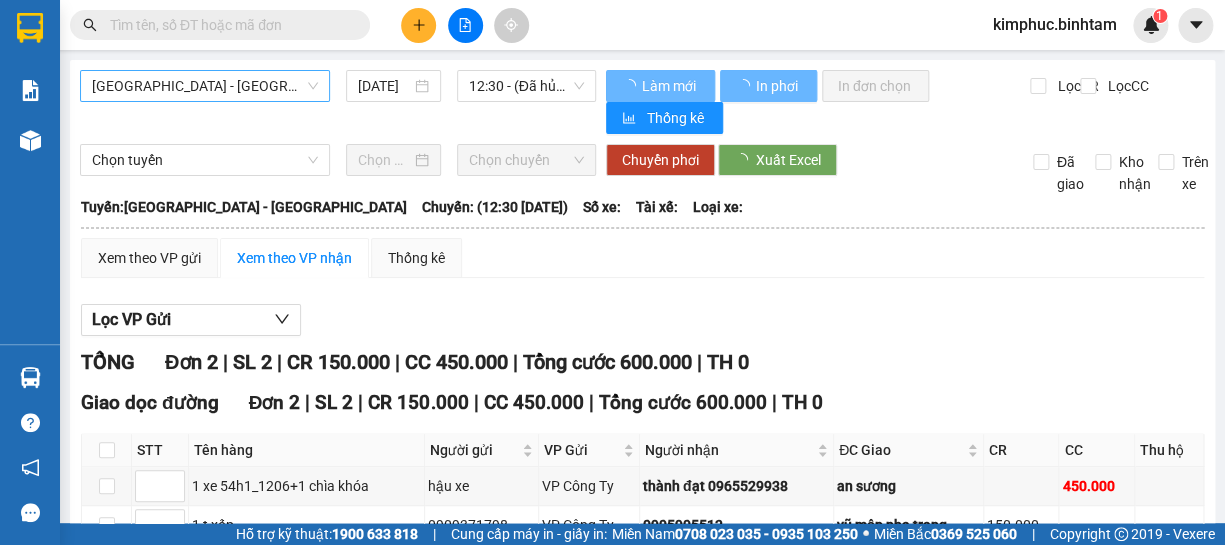 click on "[GEOGRAPHIC_DATA] - [GEOGRAPHIC_DATA]" at bounding box center (205, 86) 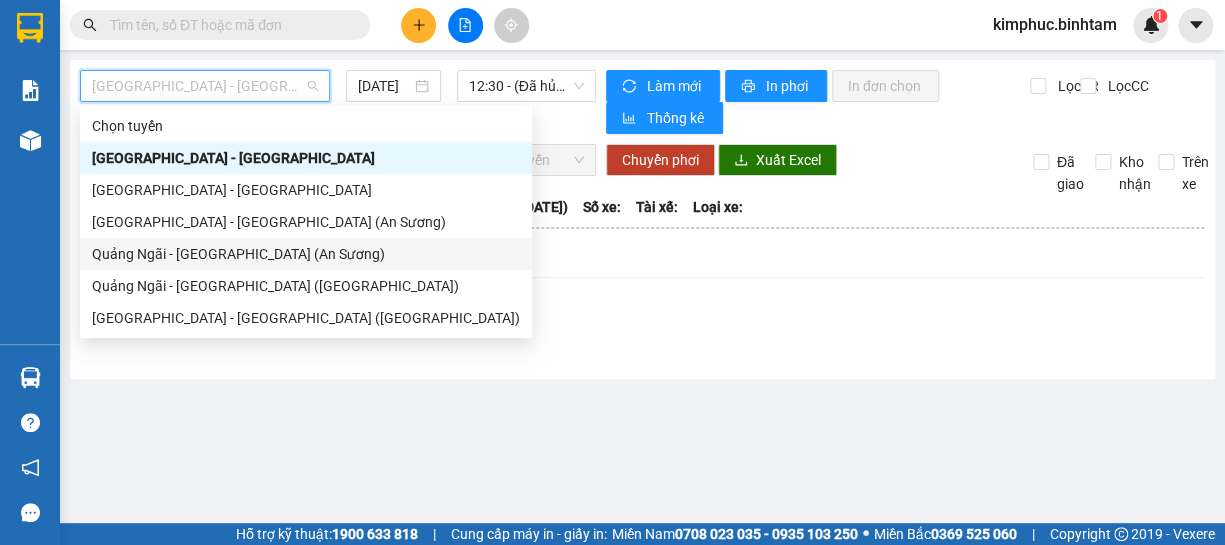 click on "Quảng Ngãi - [GEOGRAPHIC_DATA] (An Sương)" at bounding box center [306, 254] 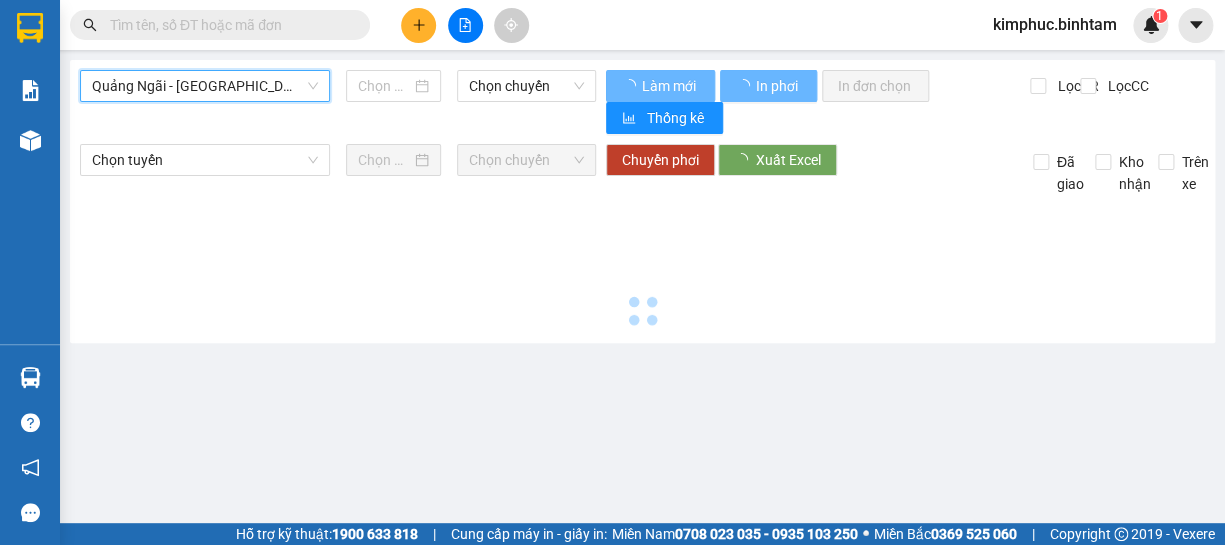 type on "[DATE]" 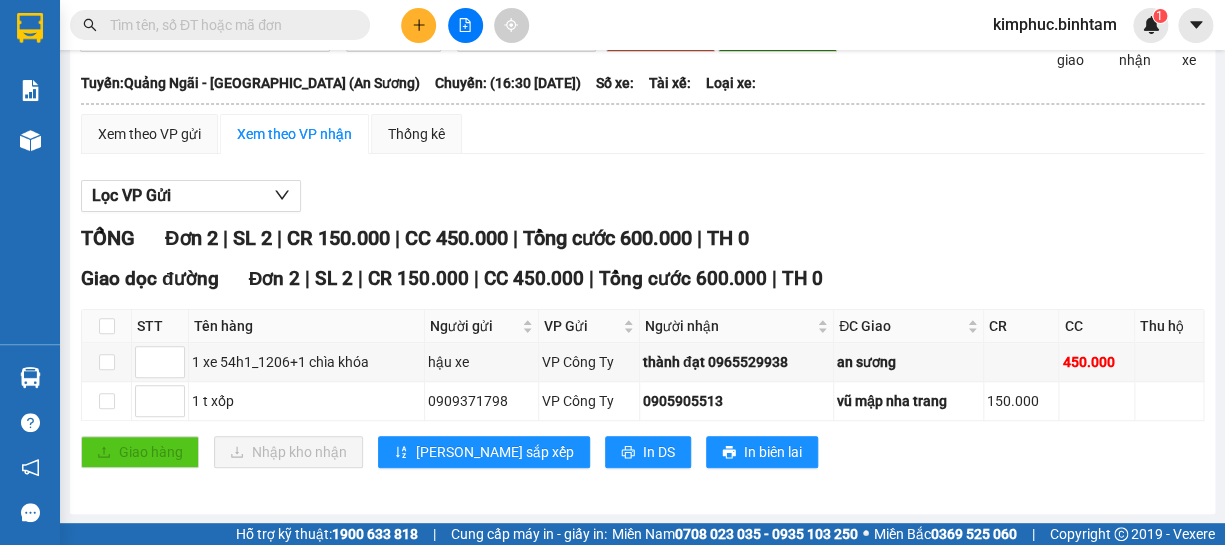 scroll, scrollTop: 0, scrollLeft: 0, axis: both 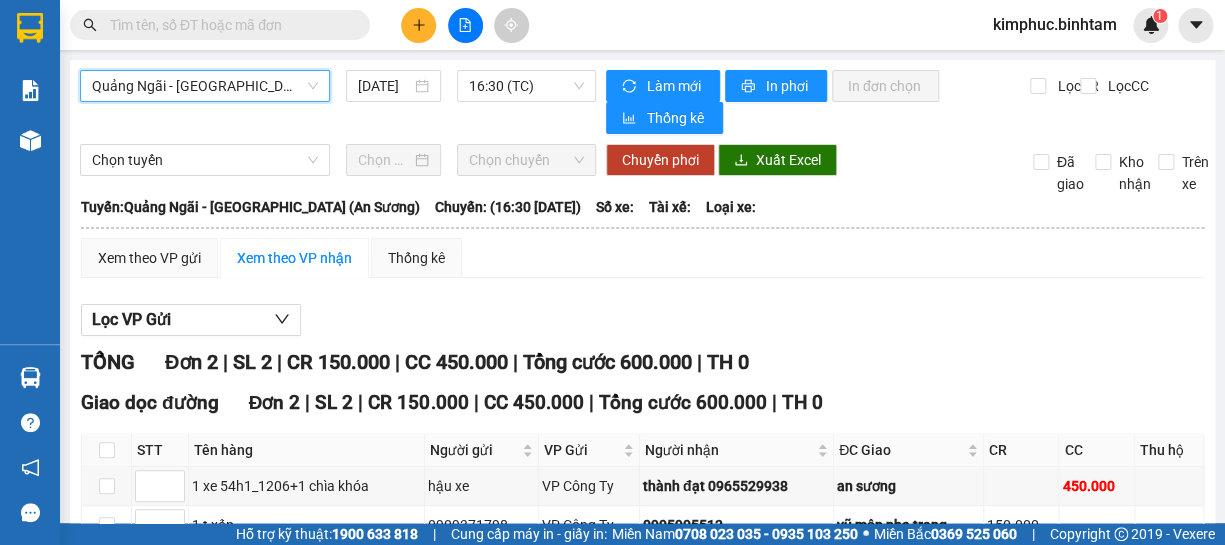 click on "Quảng Ngãi - [GEOGRAPHIC_DATA] (An Sương)" at bounding box center [205, 86] 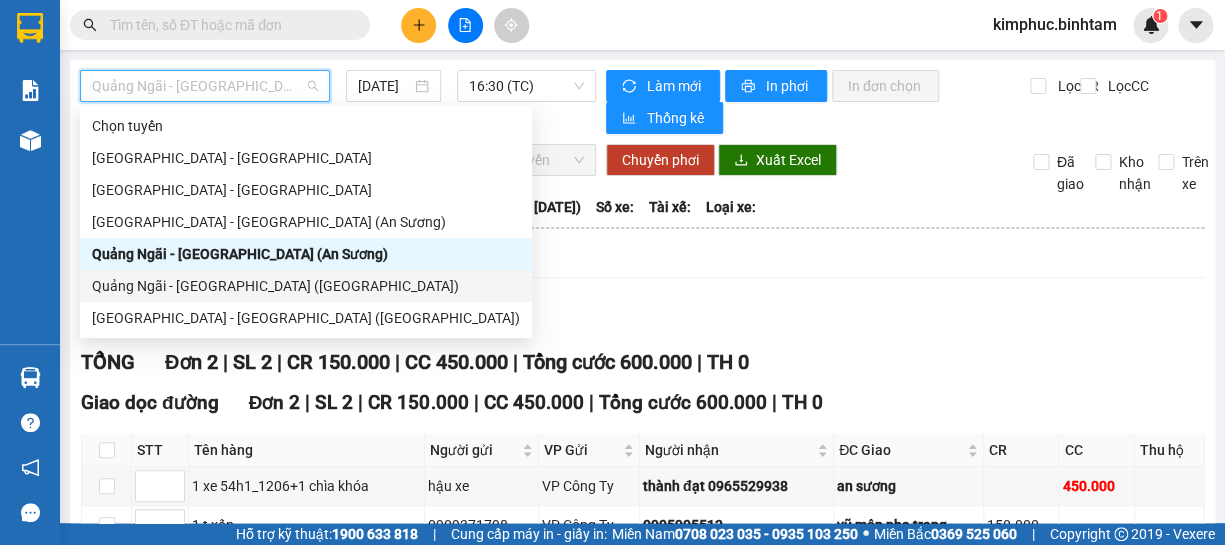 click on "Quảng Ngãi - [GEOGRAPHIC_DATA] ([GEOGRAPHIC_DATA])" at bounding box center (306, 286) 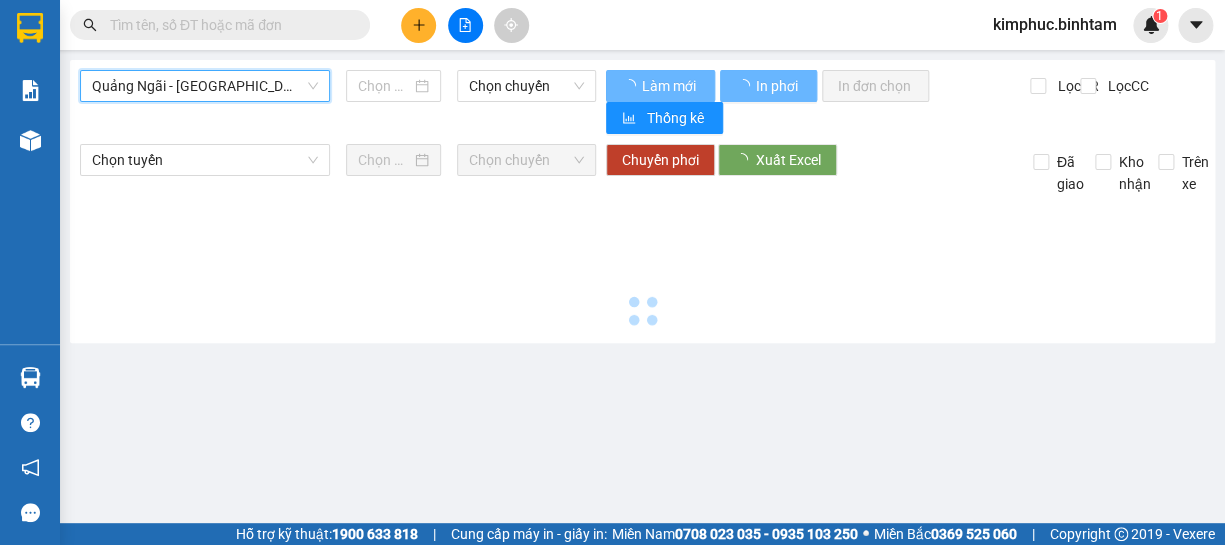 type on "[DATE]" 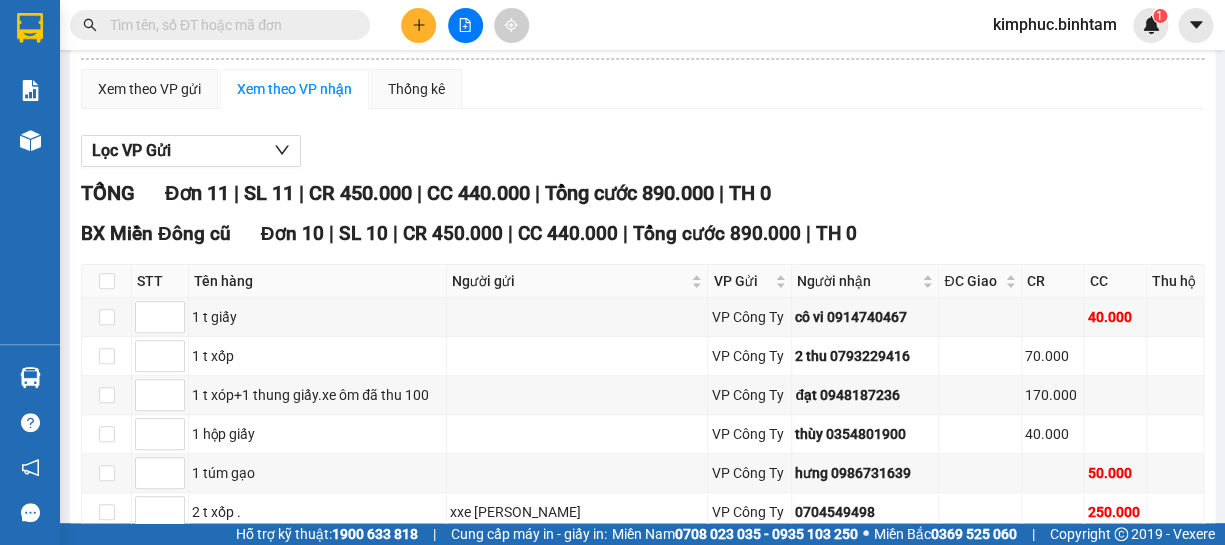 scroll, scrollTop: 0, scrollLeft: 0, axis: both 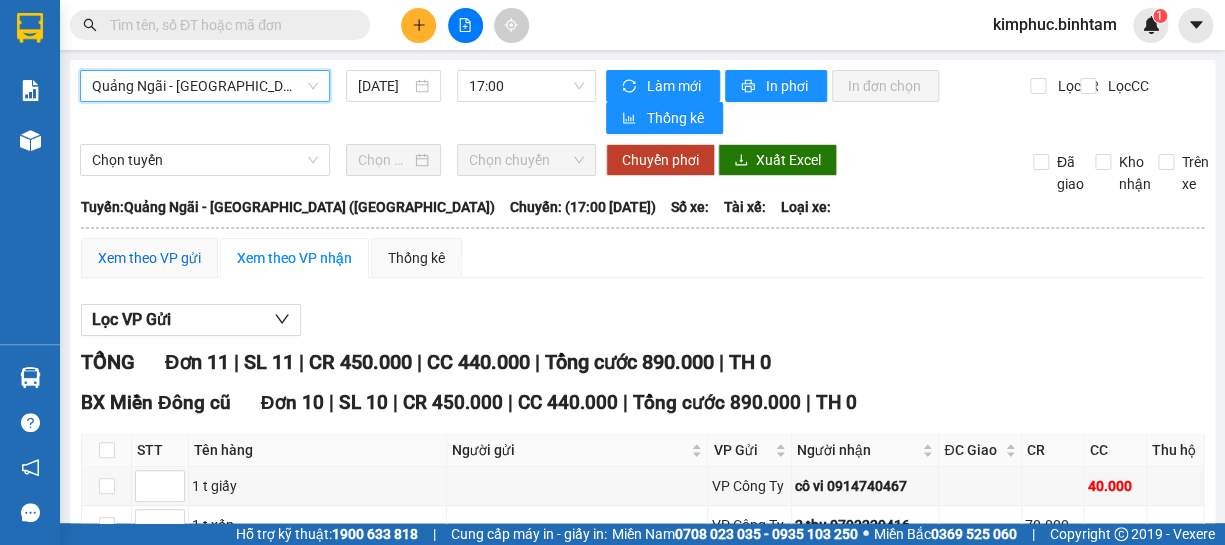 click on "Xem theo VP gửi" at bounding box center (149, 258) 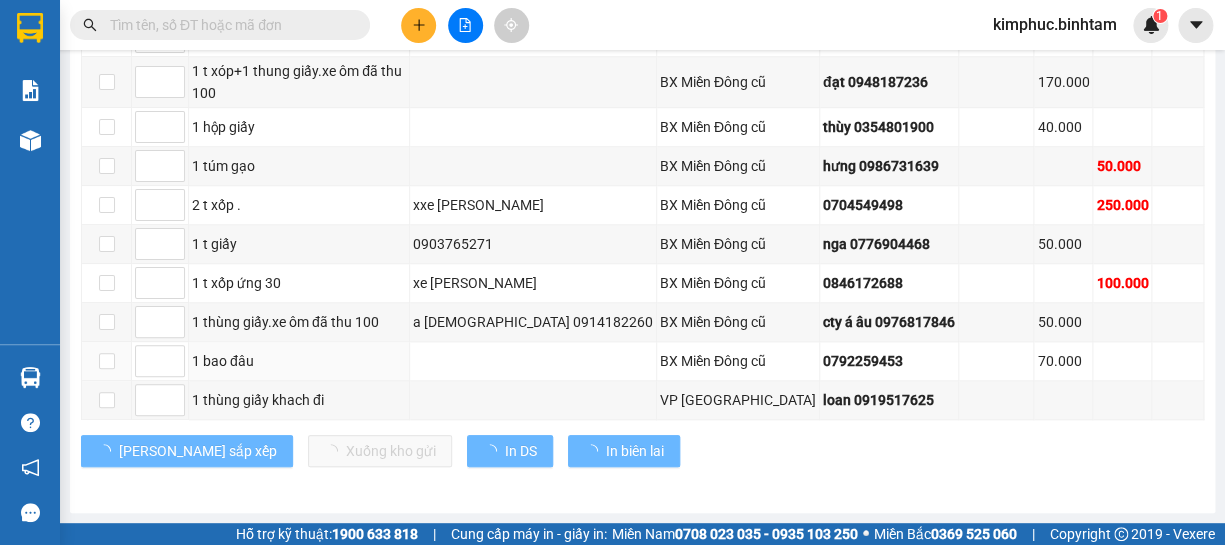 scroll, scrollTop: 472, scrollLeft: 0, axis: vertical 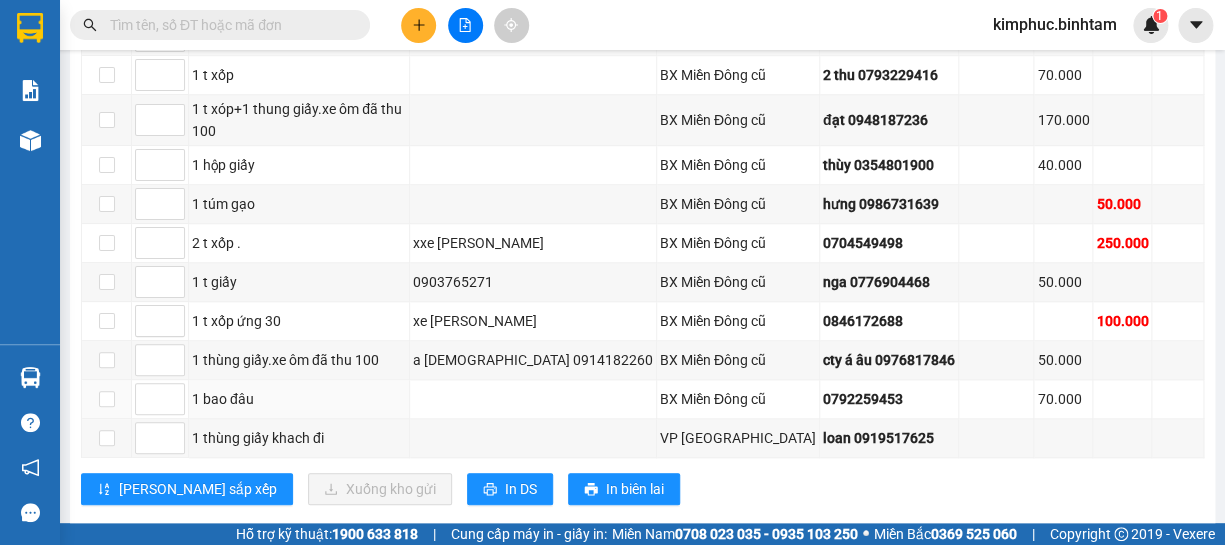 type on "1" 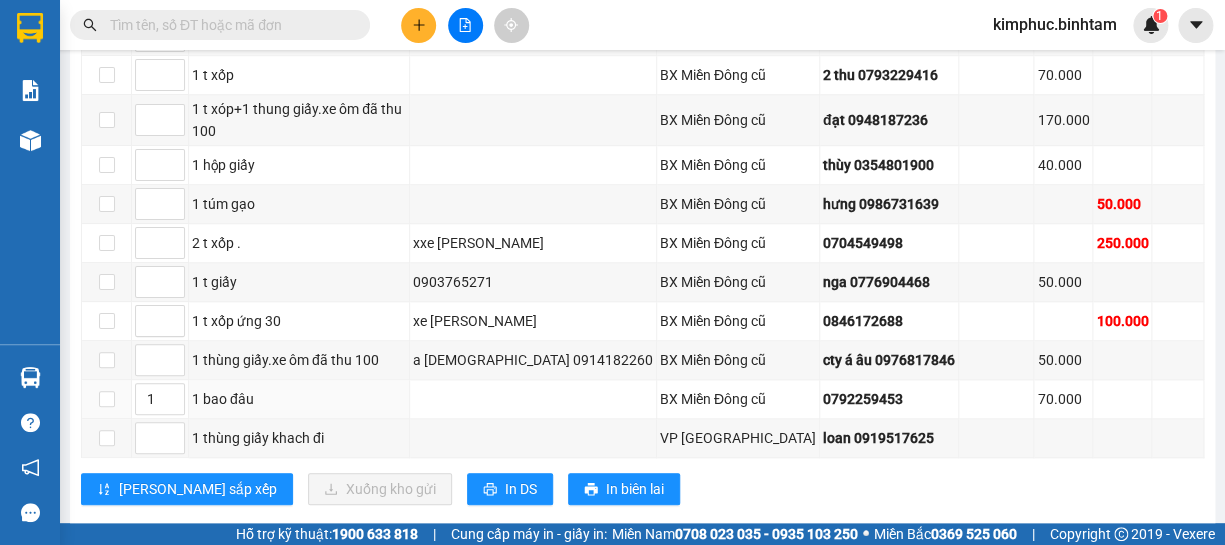 click at bounding box center (174, 407) 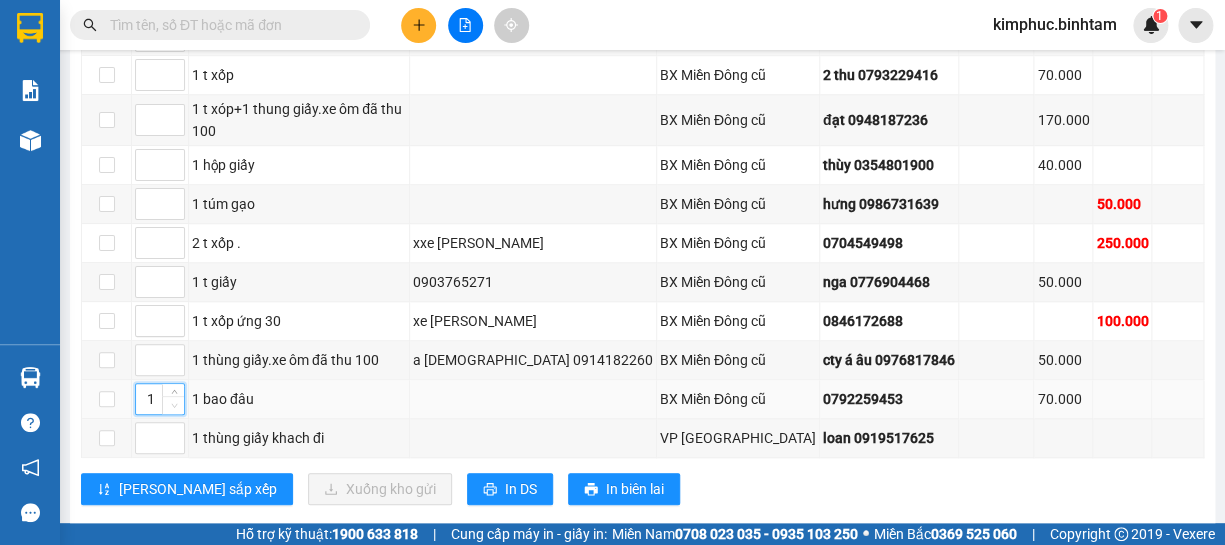 click 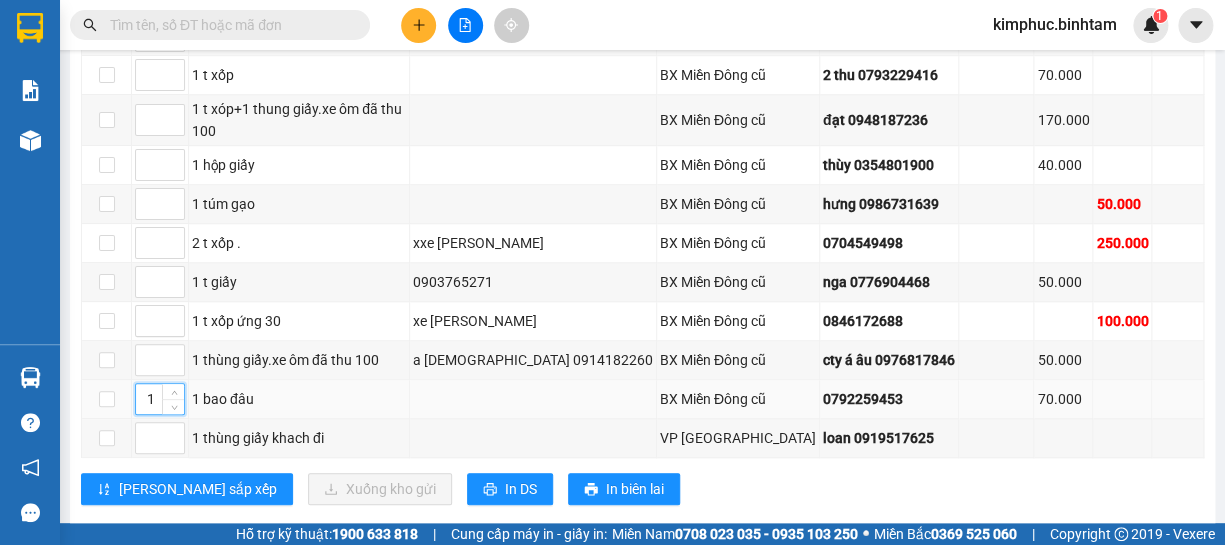 click on "1" at bounding box center [160, 399] 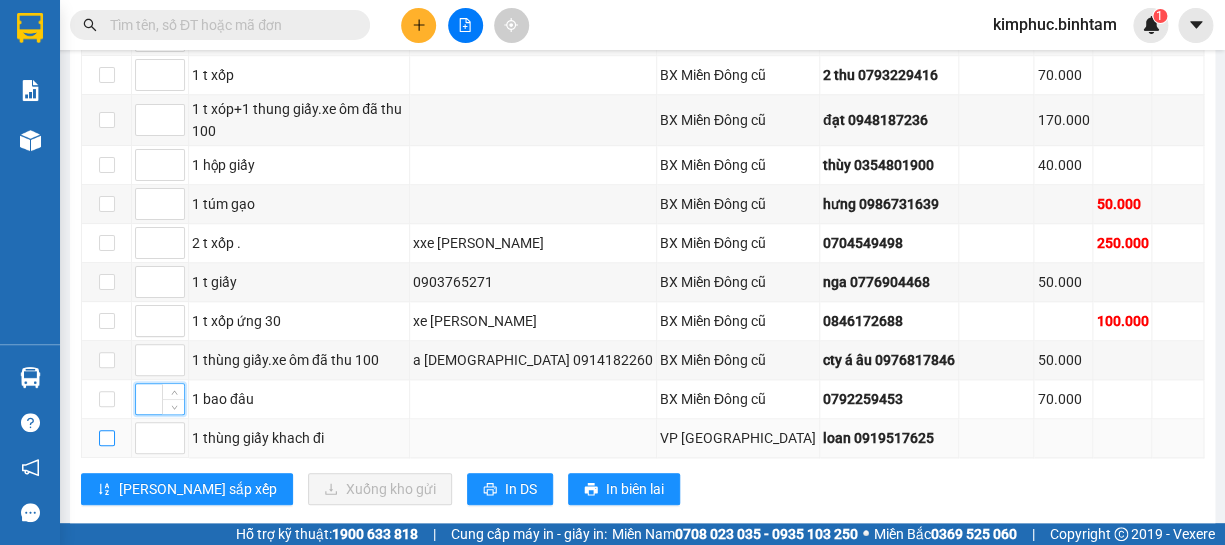 type 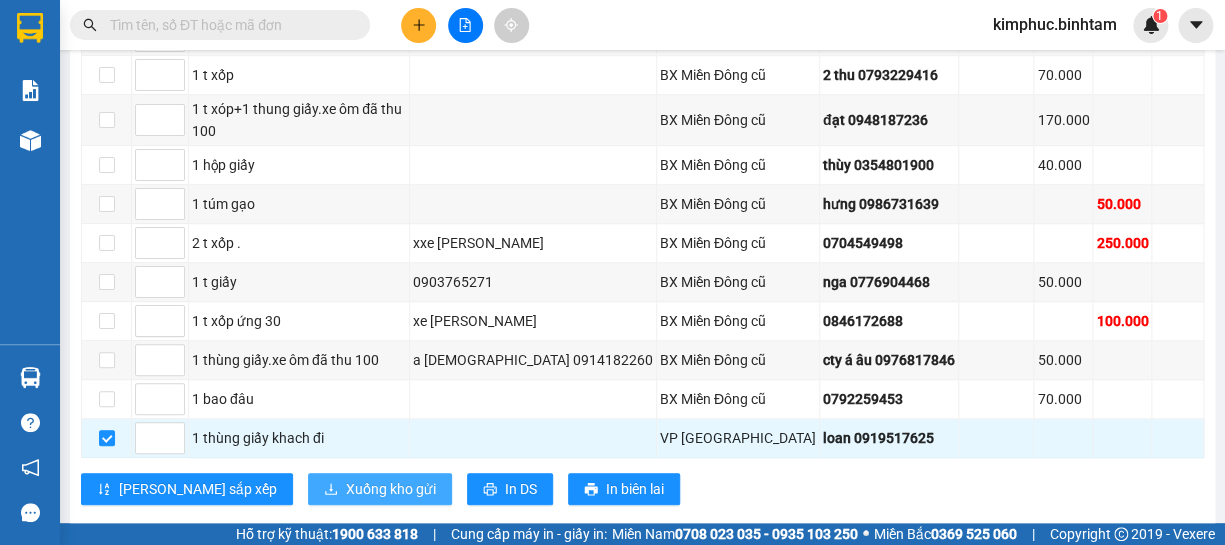 click on "Xuống kho gửi" at bounding box center [391, 489] 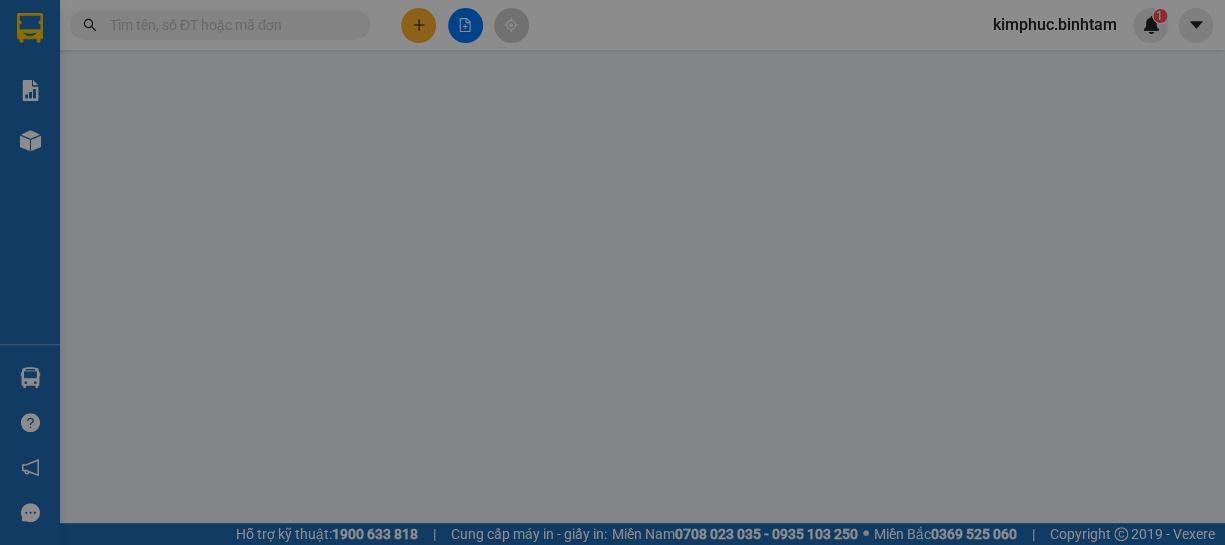 scroll, scrollTop: 0, scrollLeft: 0, axis: both 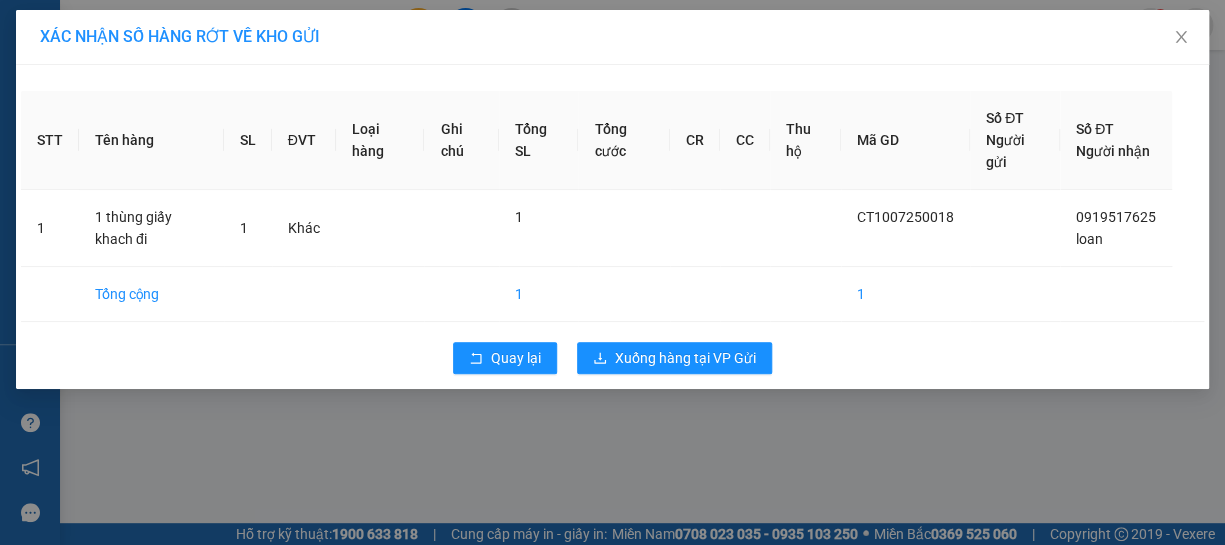 click on "XÁC NHẬN SỐ HÀNG RỚT VỀ KHO GỬI STT Tên hàng SL ĐVT Loại hàng Ghi chú Tổng SL Tổng cước CR CC Thu hộ Mã GD Số ĐT Người gửi Số ĐT Người nhận 1 1 thùng giấy khach đi 1 Khác 1 CT1007250018 0919517625 loan Tổng cộng 1 1 Quay lại Xuống hàng tại VP Gửi" at bounding box center [612, 272] 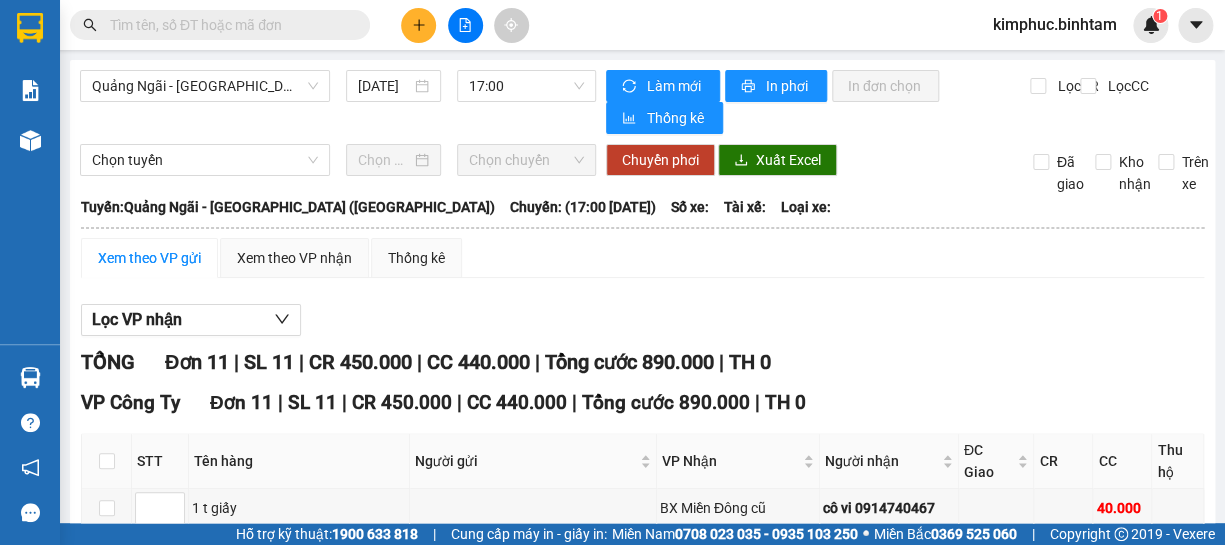click on "Tổng cước   890.000" at bounding box center (628, 362) 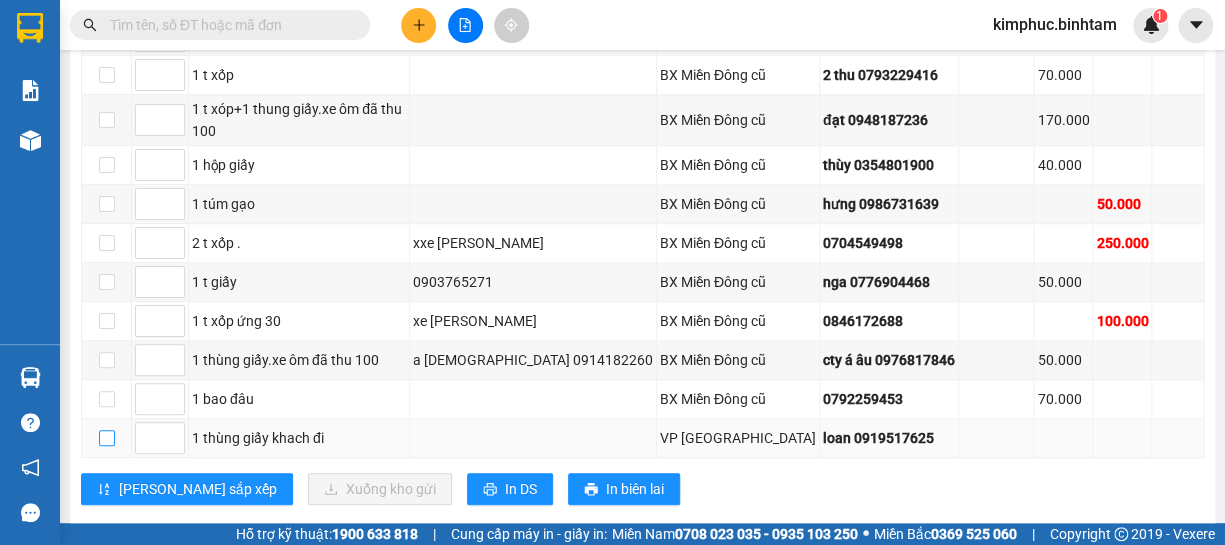 click at bounding box center (107, 438) 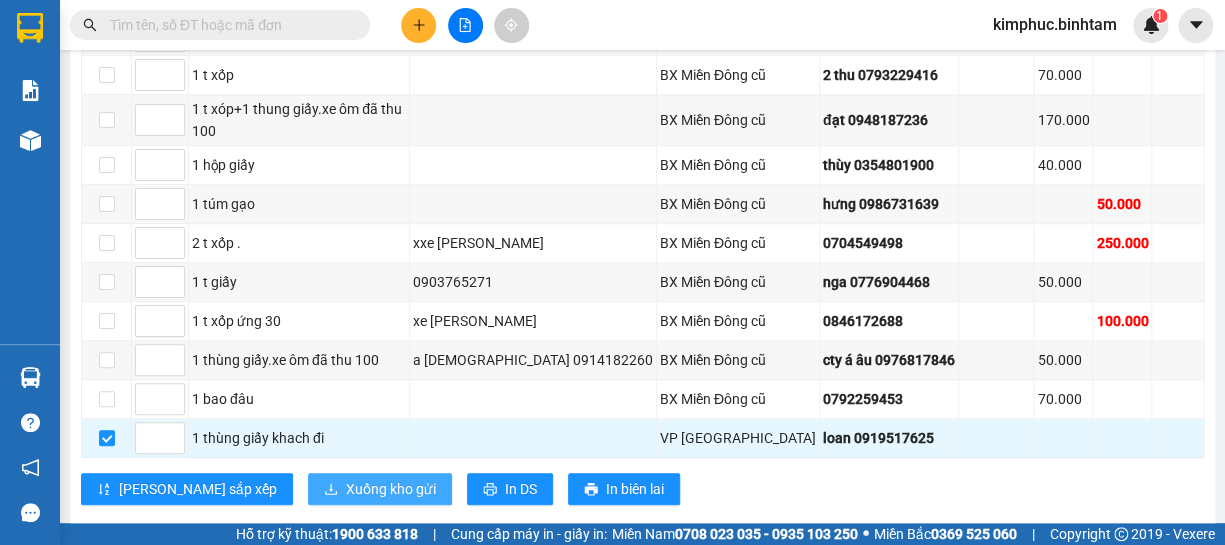 click on "Xuống kho gửi" at bounding box center [391, 489] 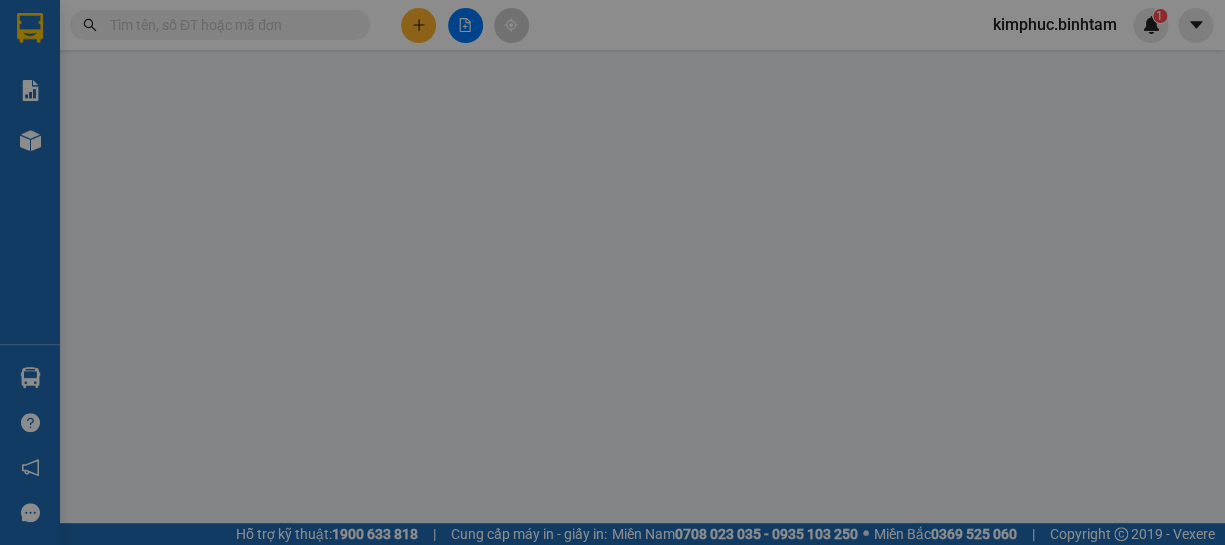 scroll, scrollTop: 0, scrollLeft: 0, axis: both 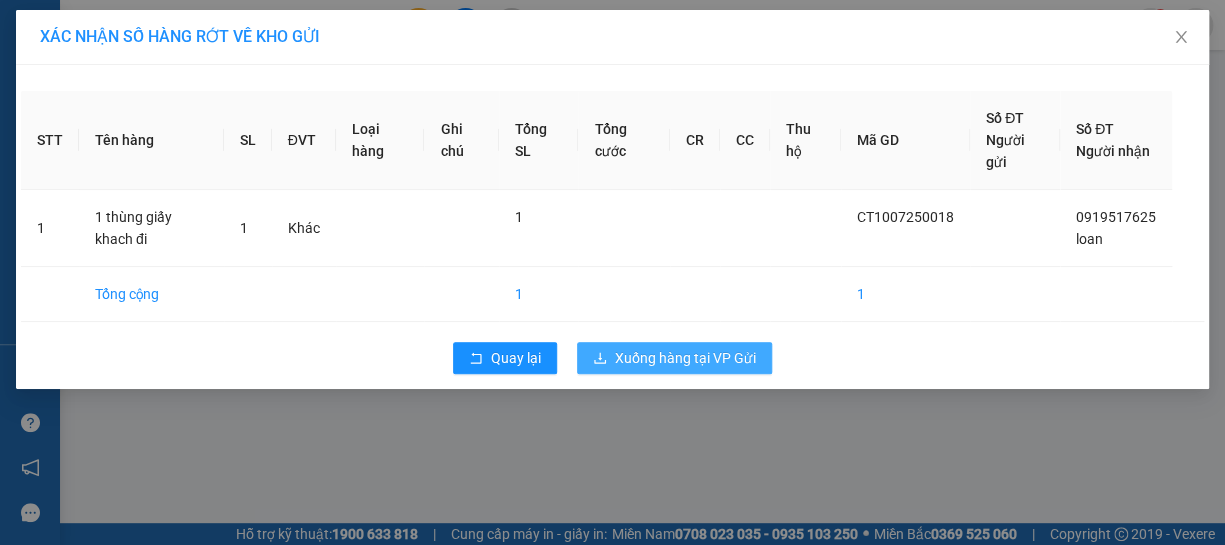 click on "Xuống hàng tại VP Gửi" at bounding box center (685, 358) 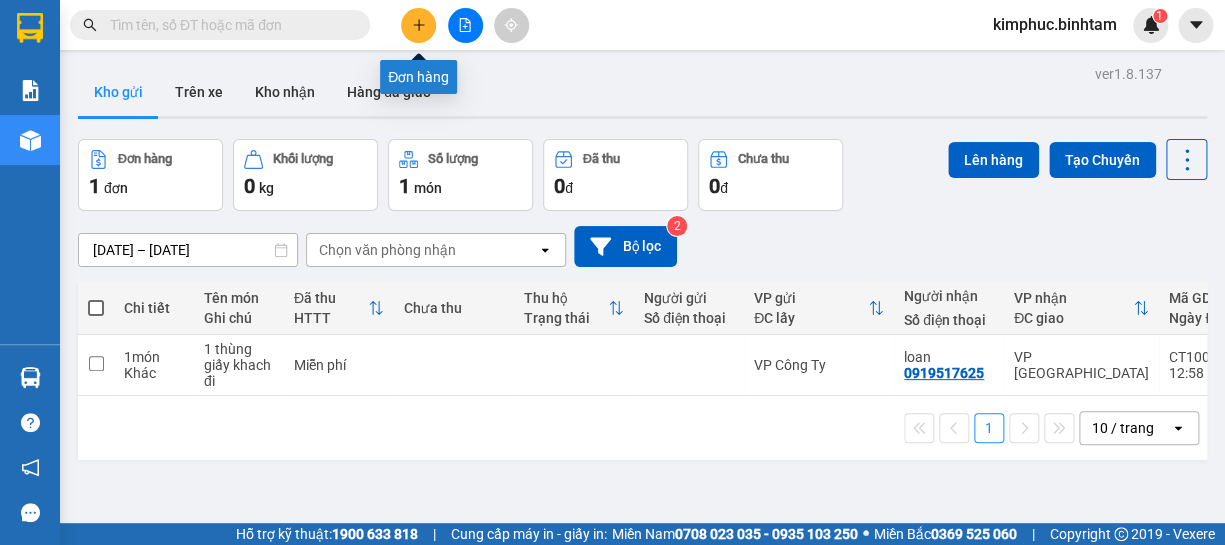 click 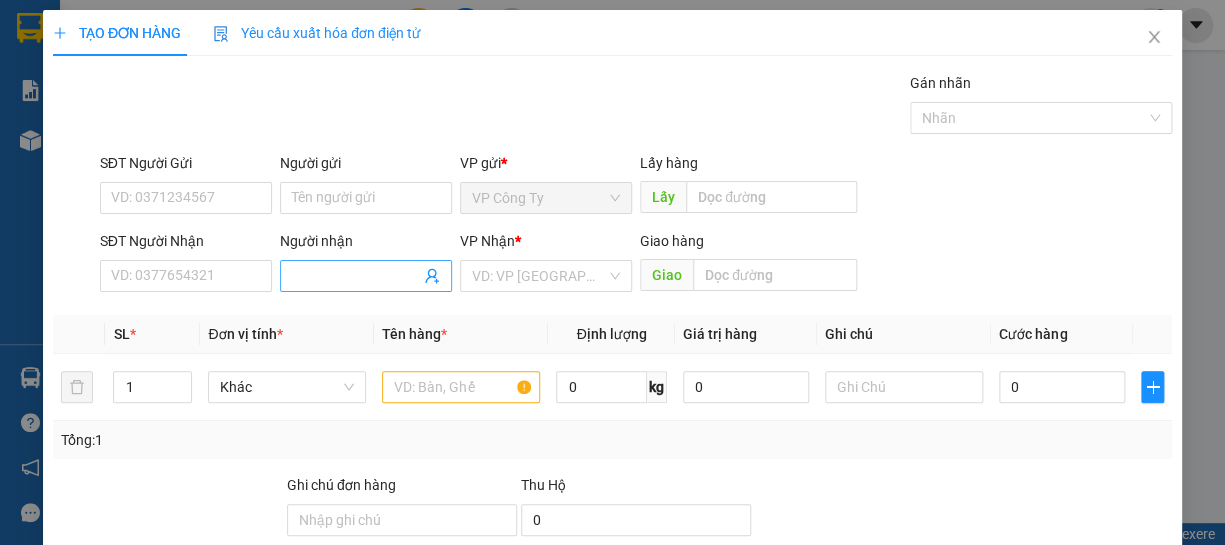 click on "Người nhận" at bounding box center [356, 276] 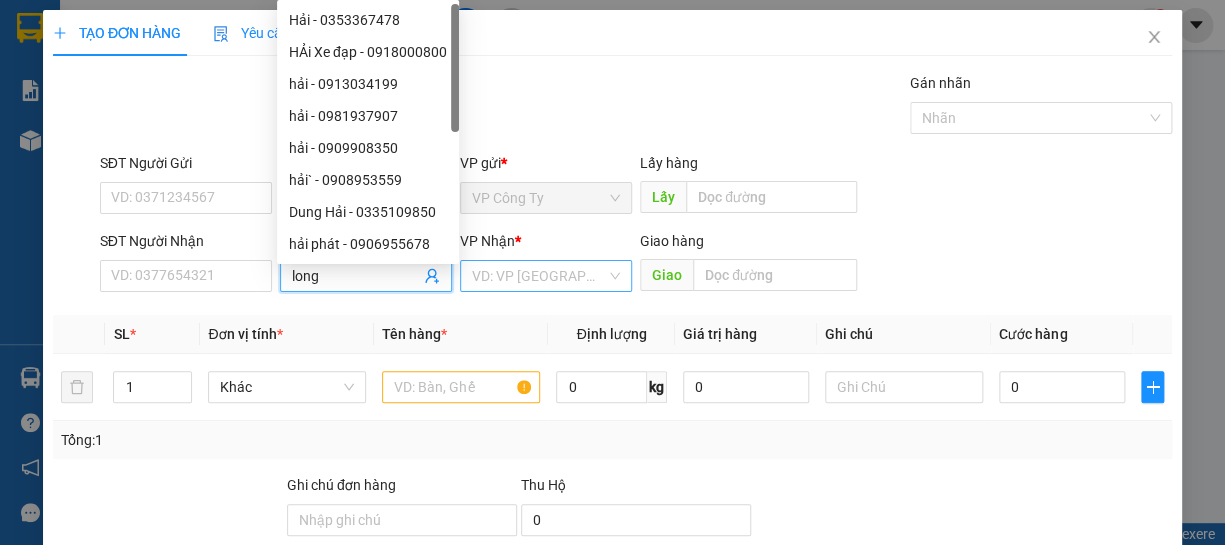 type on "long" 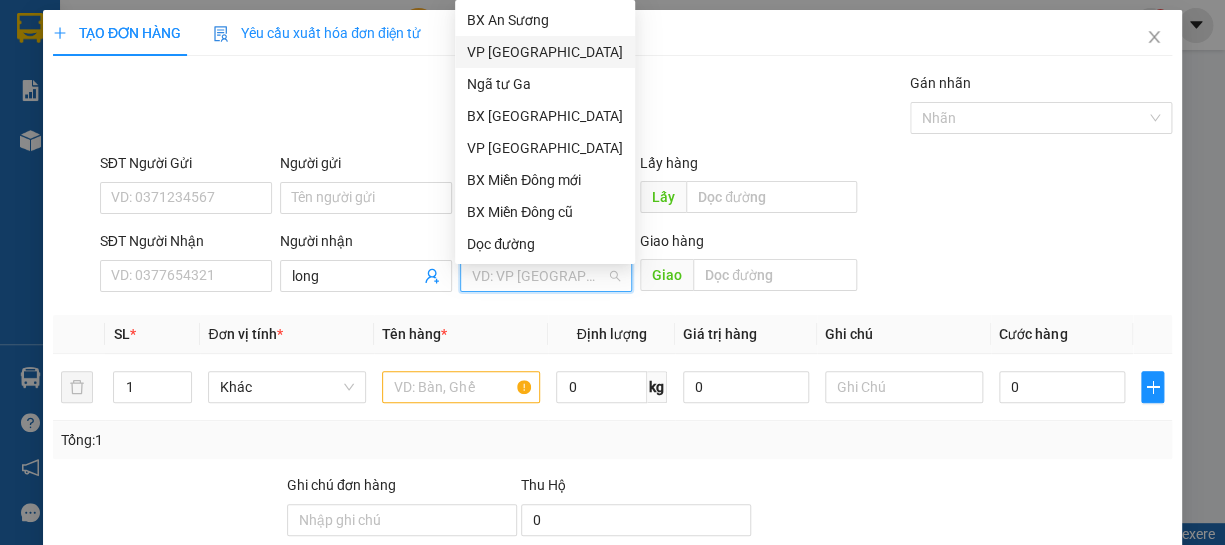 click on "VP [GEOGRAPHIC_DATA]" at bounding box center (545, 52) 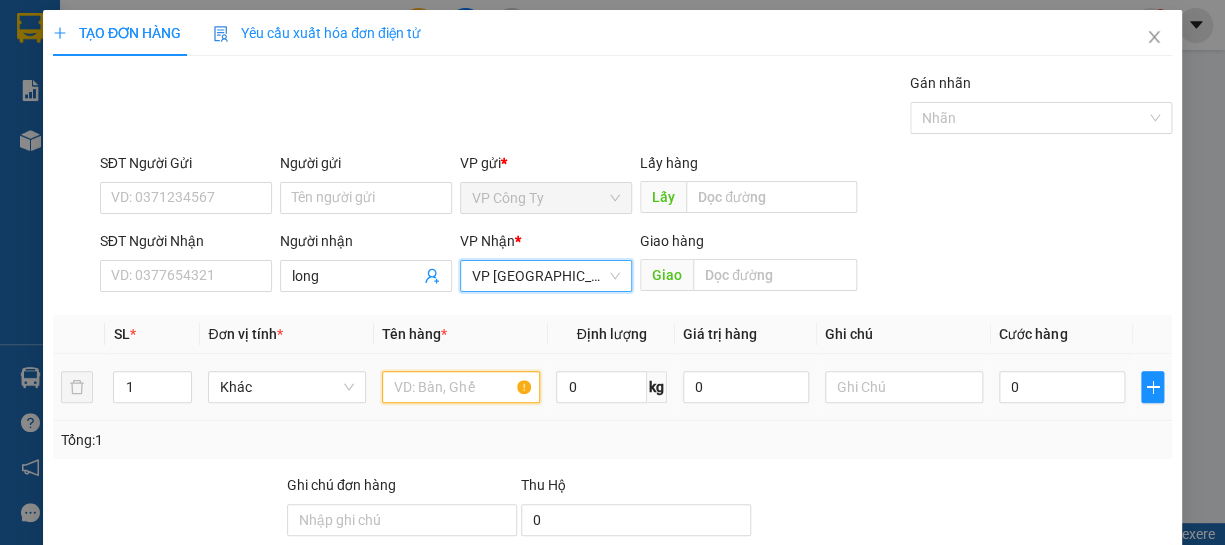 click at bounding box center (461, 387) 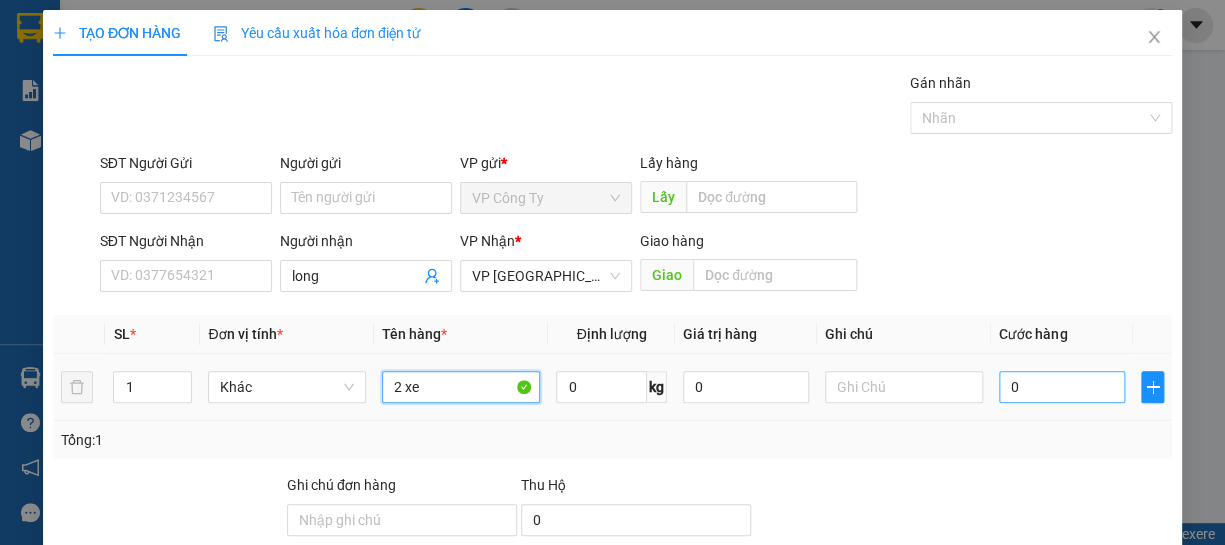 type on "2 xe" 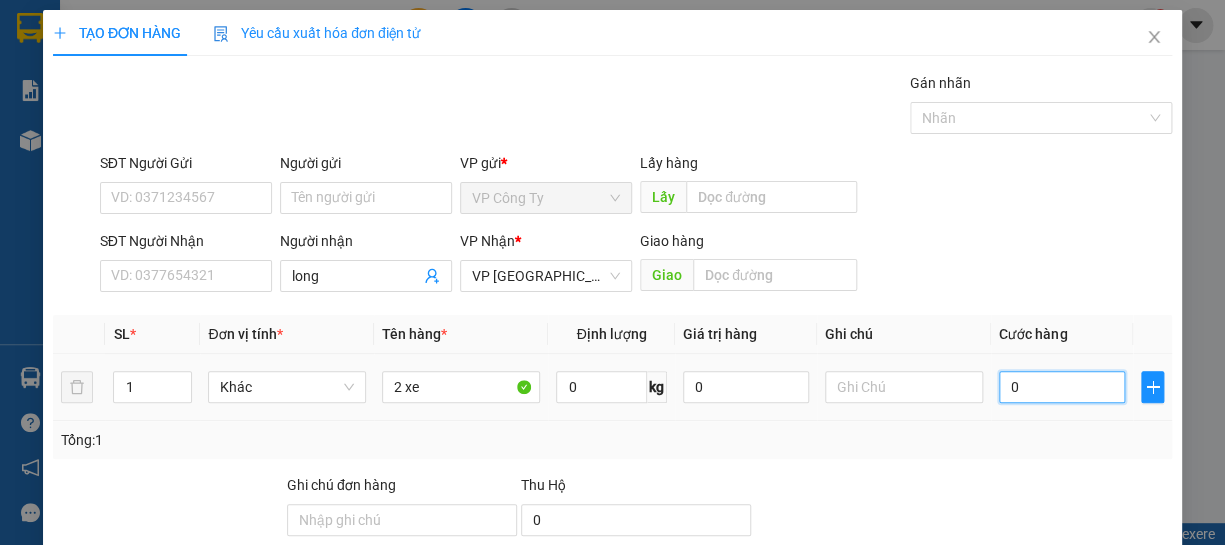 click on "0" at bounding box center [1062, 387] 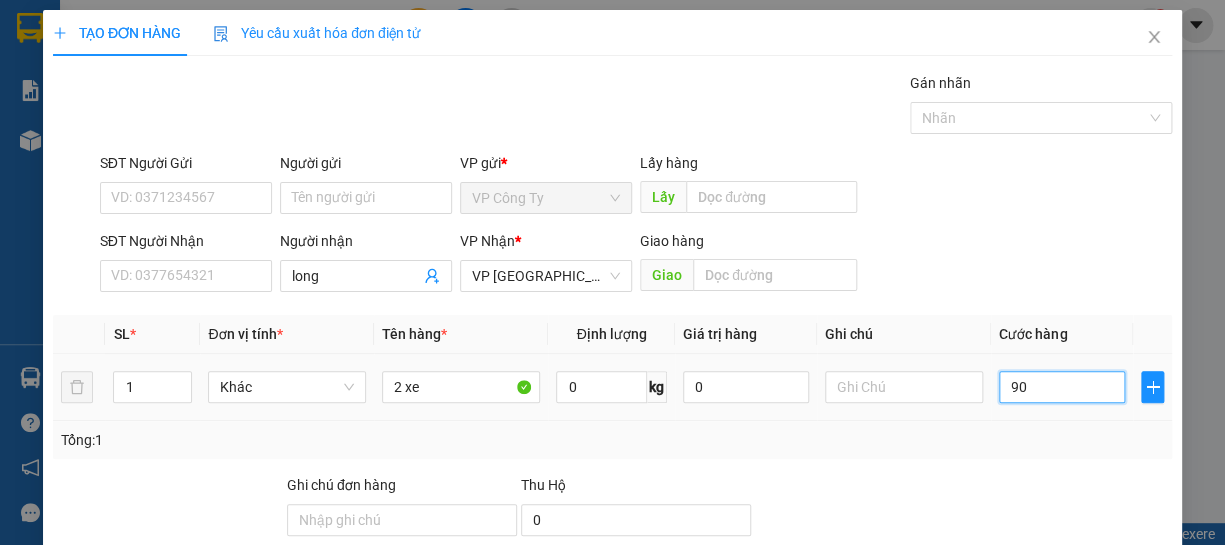 type on "950" 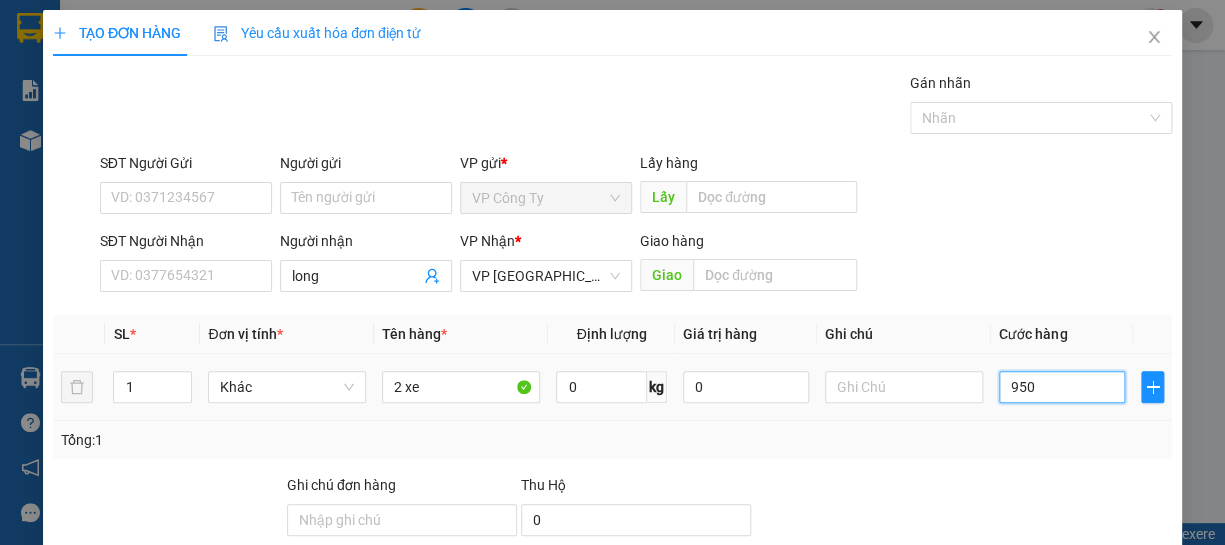 type on "9.500" 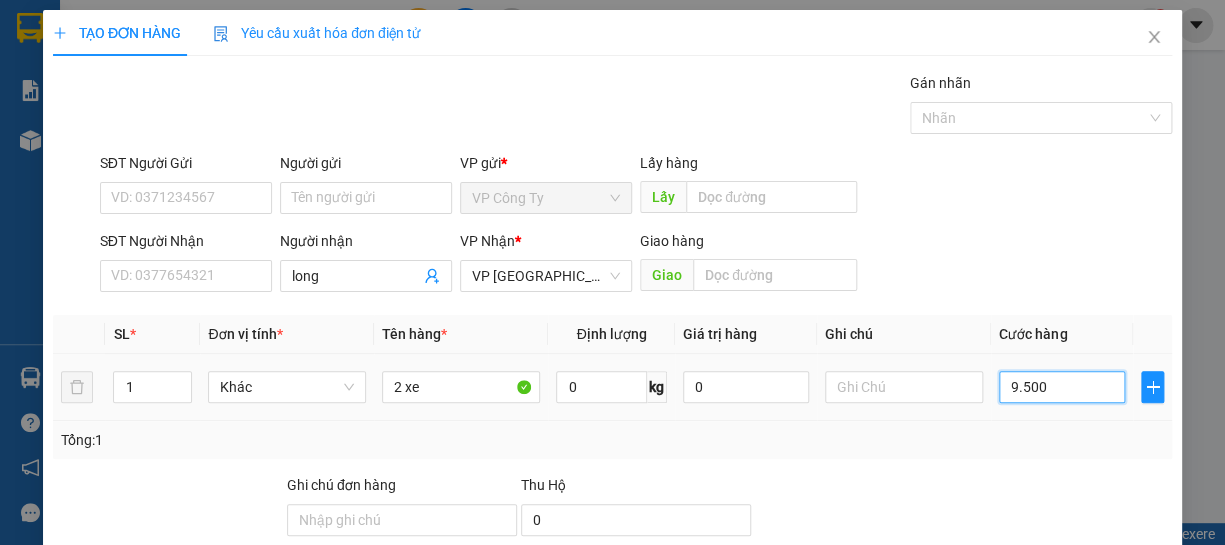 type on "95.000" 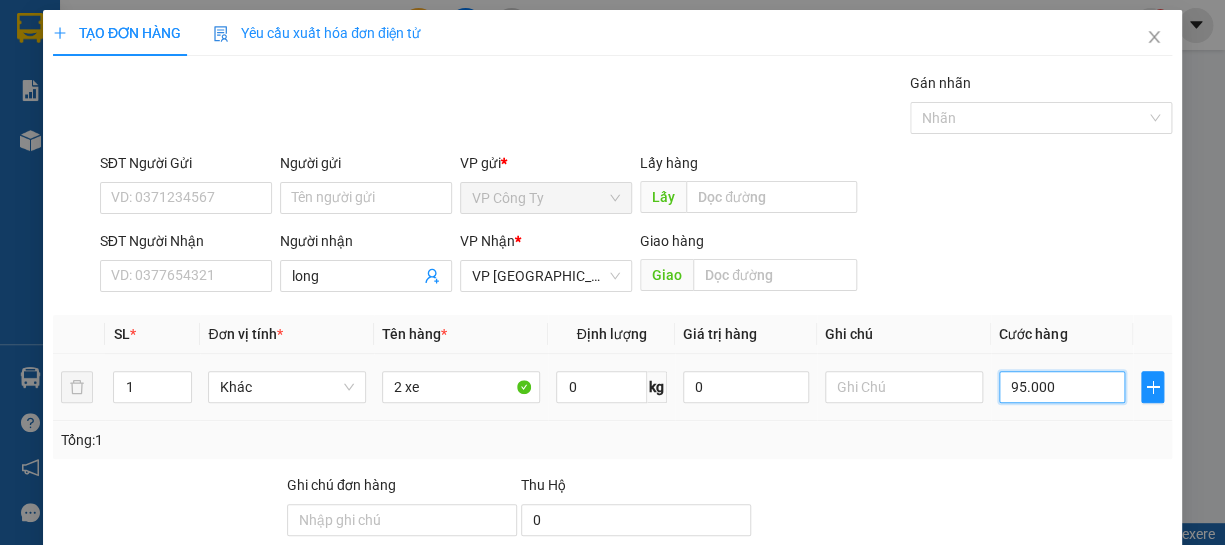 type on "95.000" 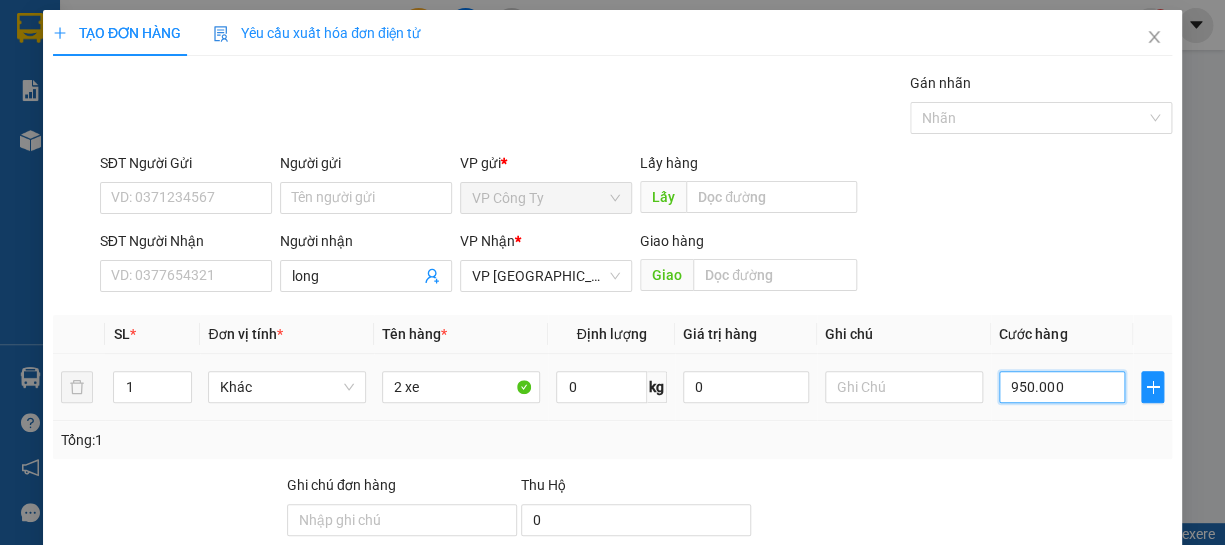 type on "950.000" 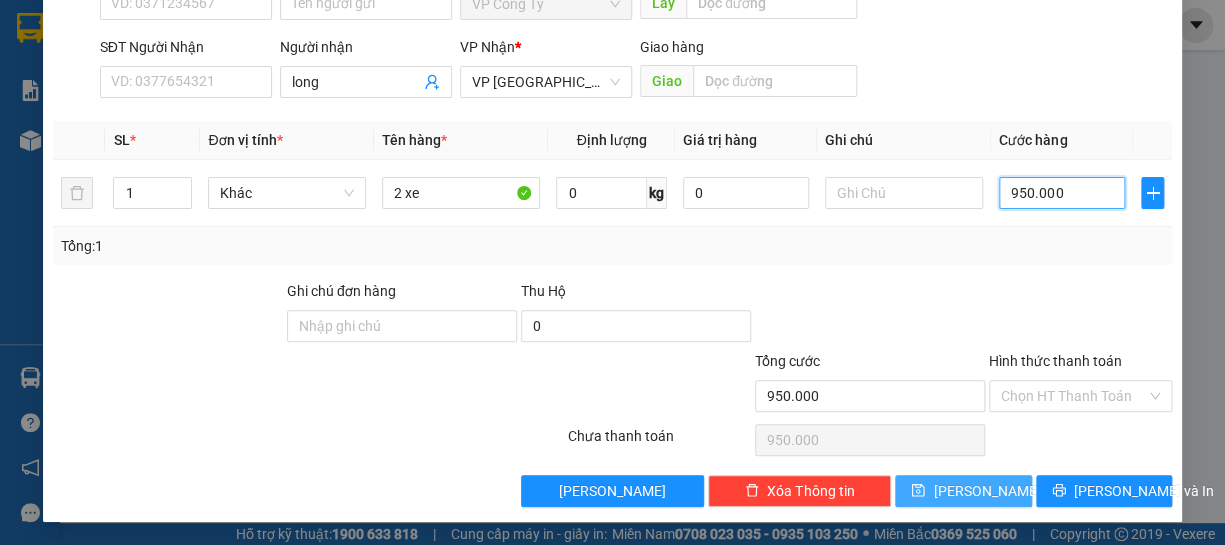 type on "950.000" 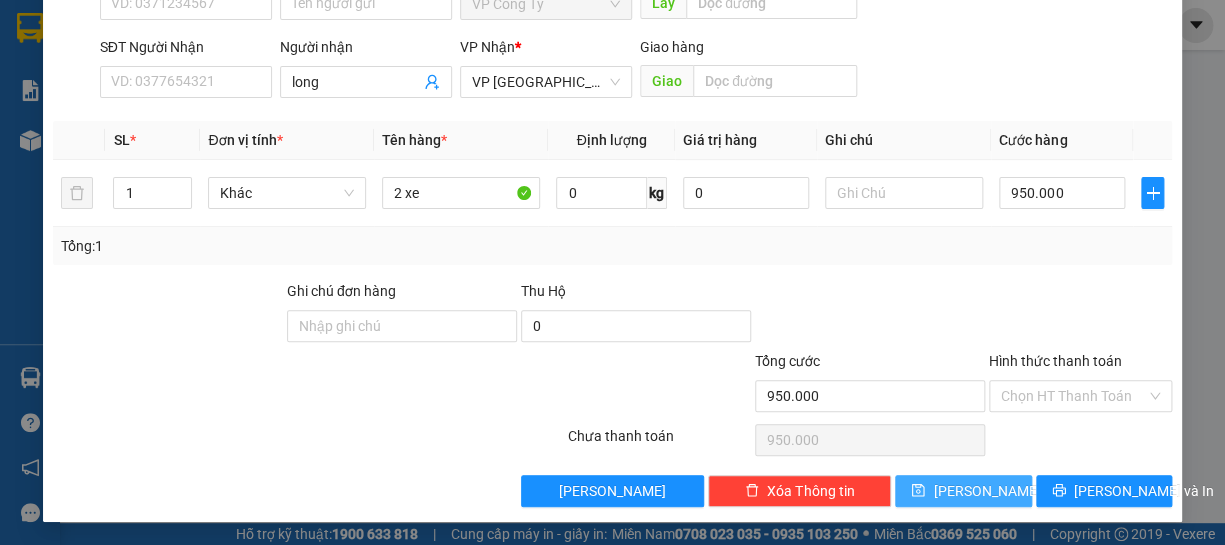 click on "[PERSON_NAME]" at bounding box center [963, 491] 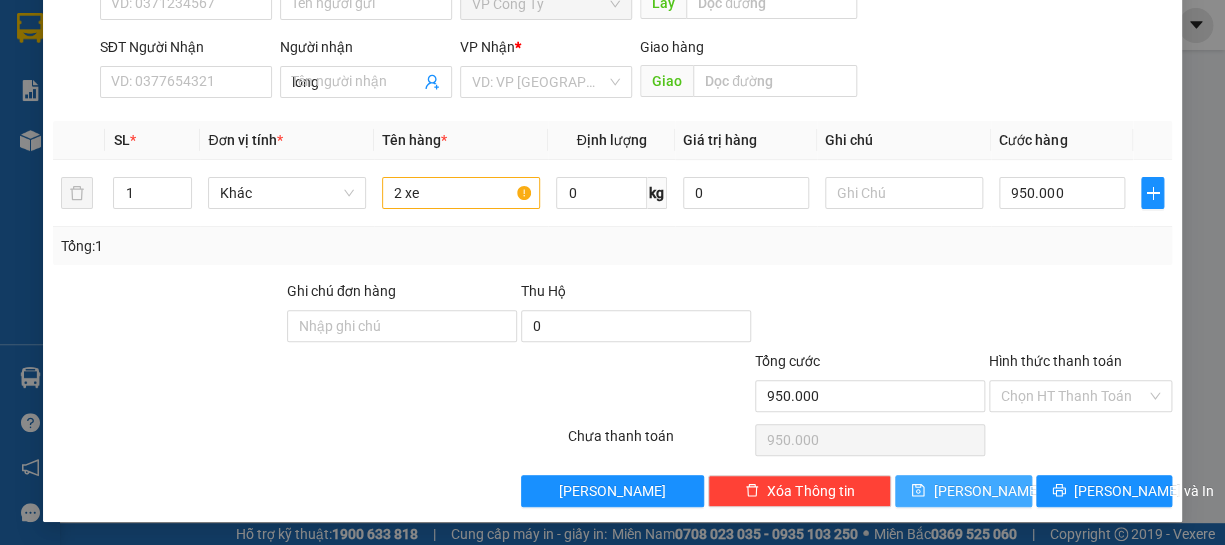 type 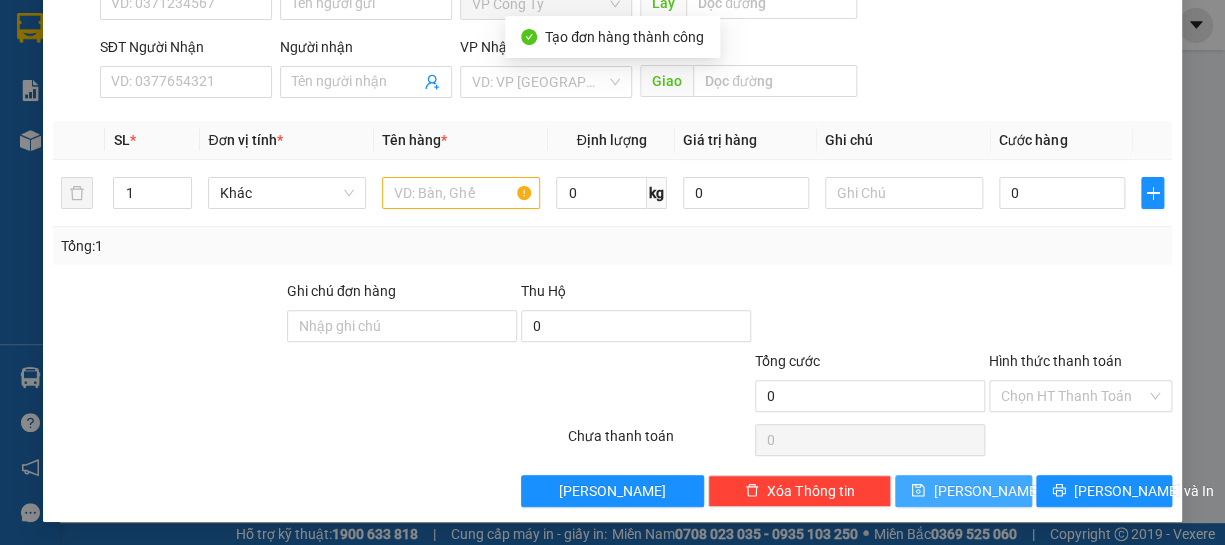 scroll, scrollTop: 0, scrollLeft: 0, axis: both 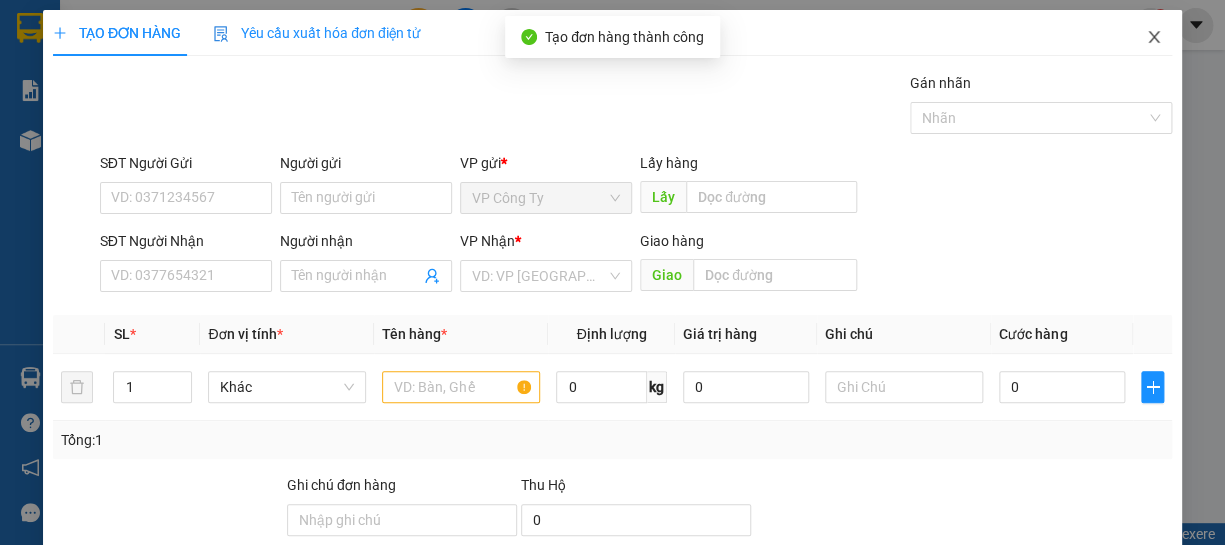 click 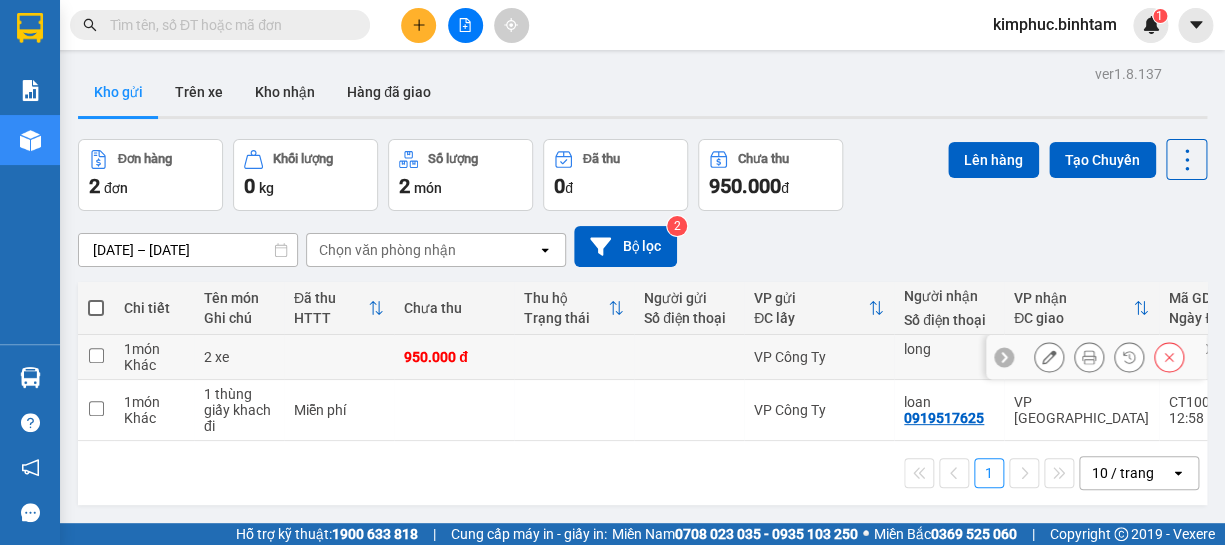 click at bounding box center (96, 357) 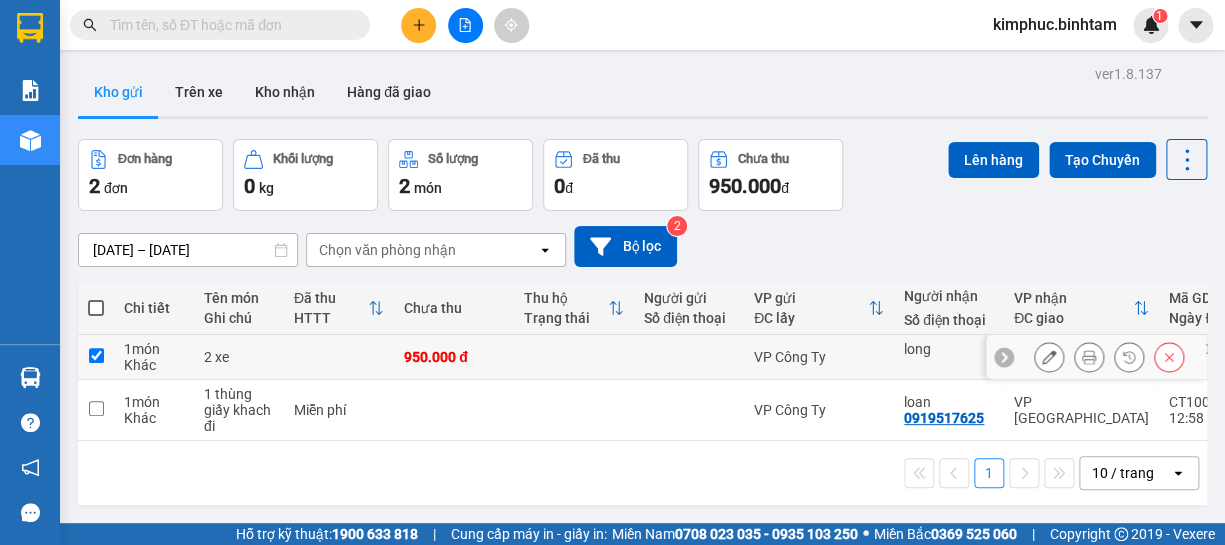 checkbox on "true" 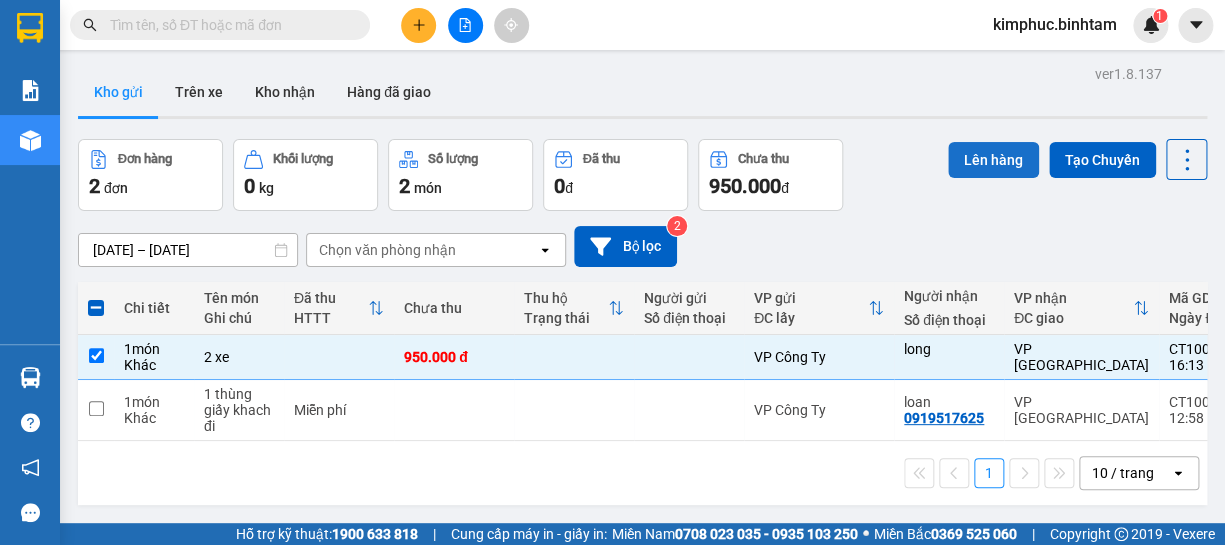 click on "Lên hàng" at bounding box center [993, 160] 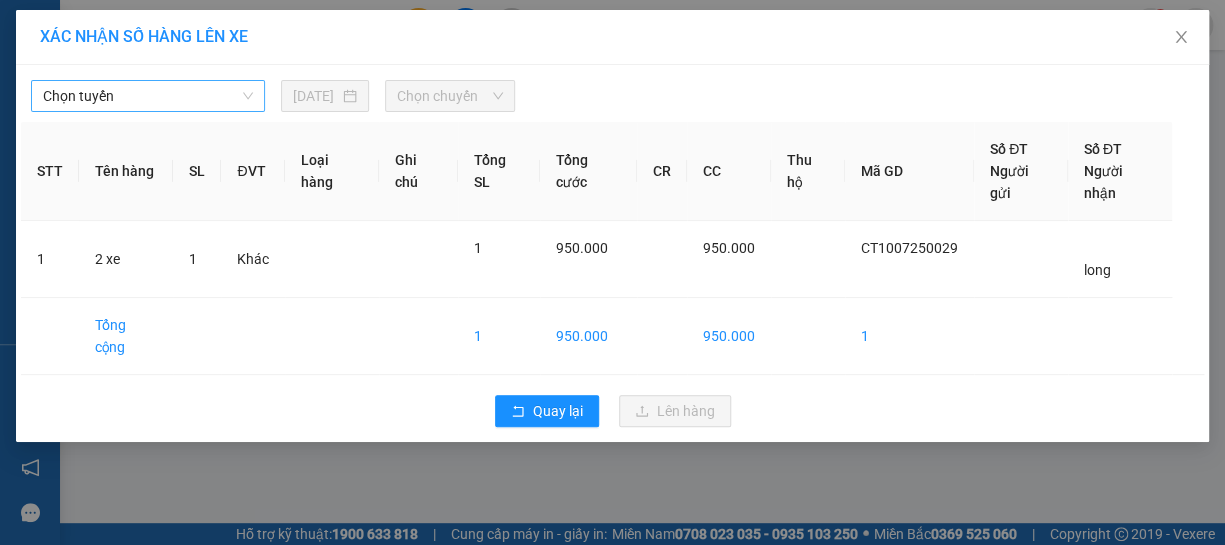 click on "Chọn tuyến" at bounding box center [148, 96] 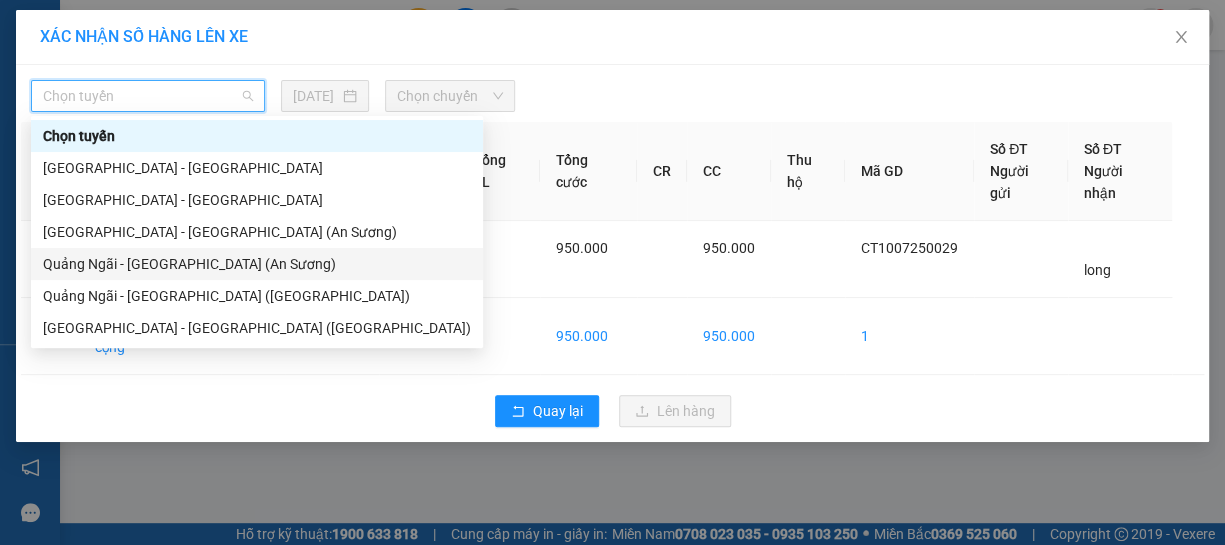 click on "Quảng Ngãi - [GEOGRAPHIC_DATA] (An Sương)" at bounding box center [257, 264] 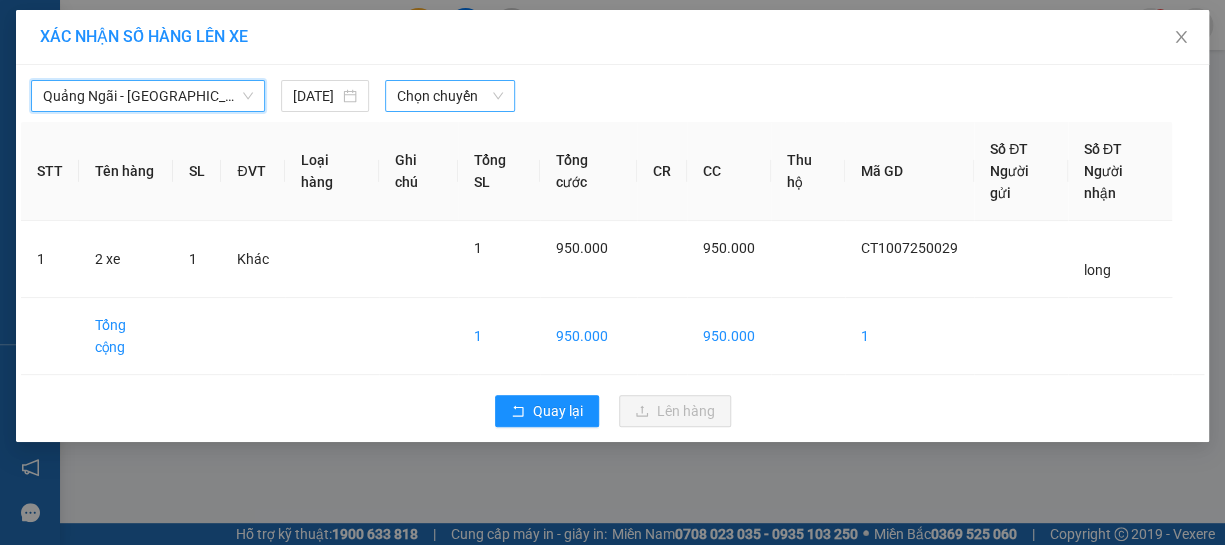 click on "Chọn chuyến" at bounding box center [450, 96] 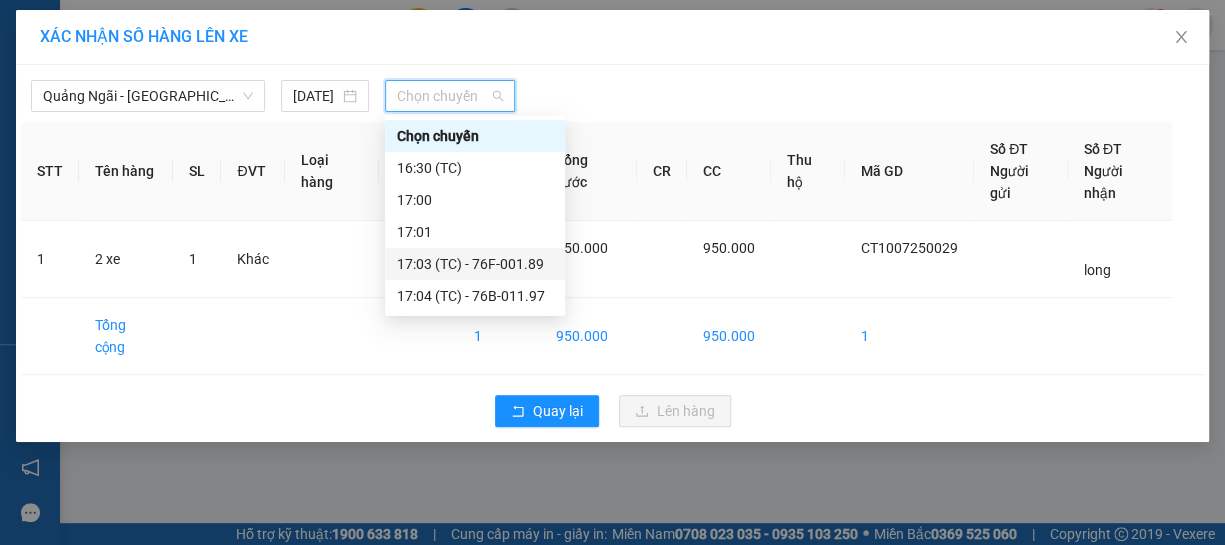 click on "17:03   (TC)   - 76F-001.89" at bounding box center [475, 264] 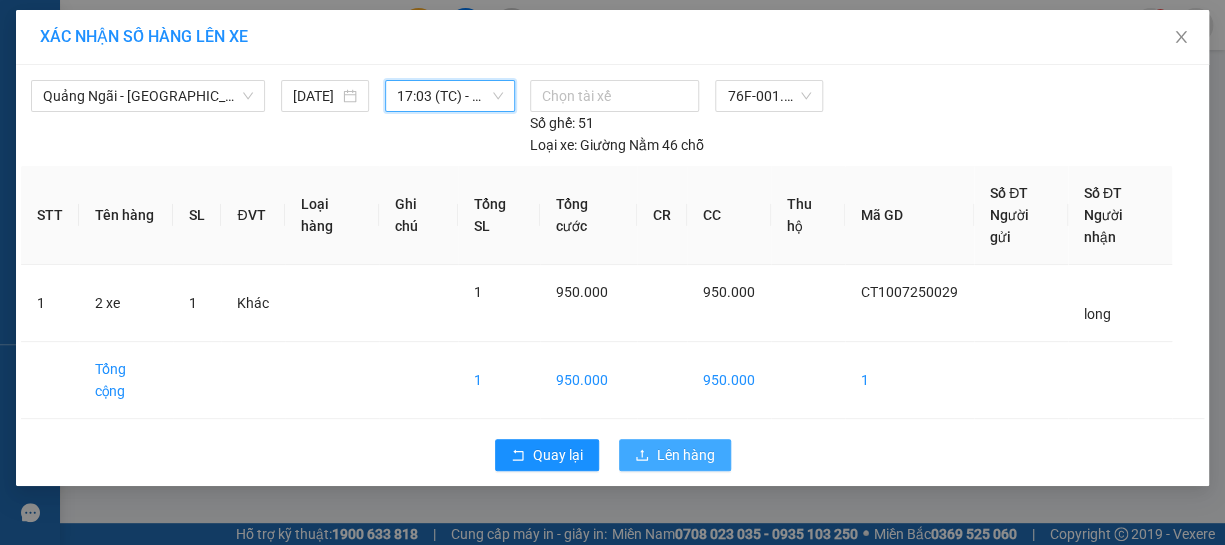click on "Lên hàng" at bounding box center [675, 455] 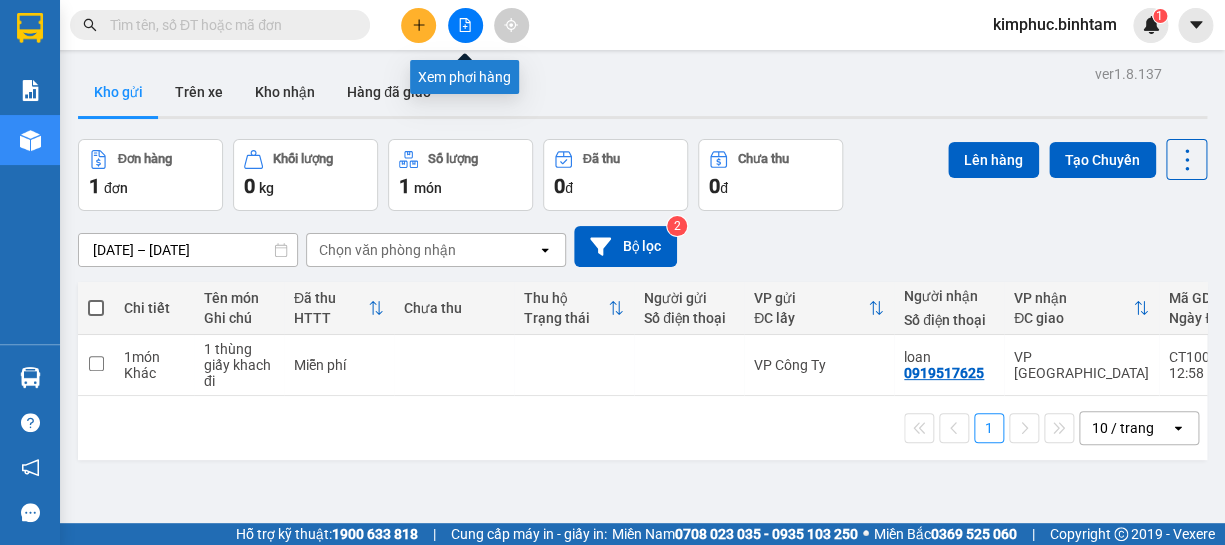 click at bounding box center [465, 25] 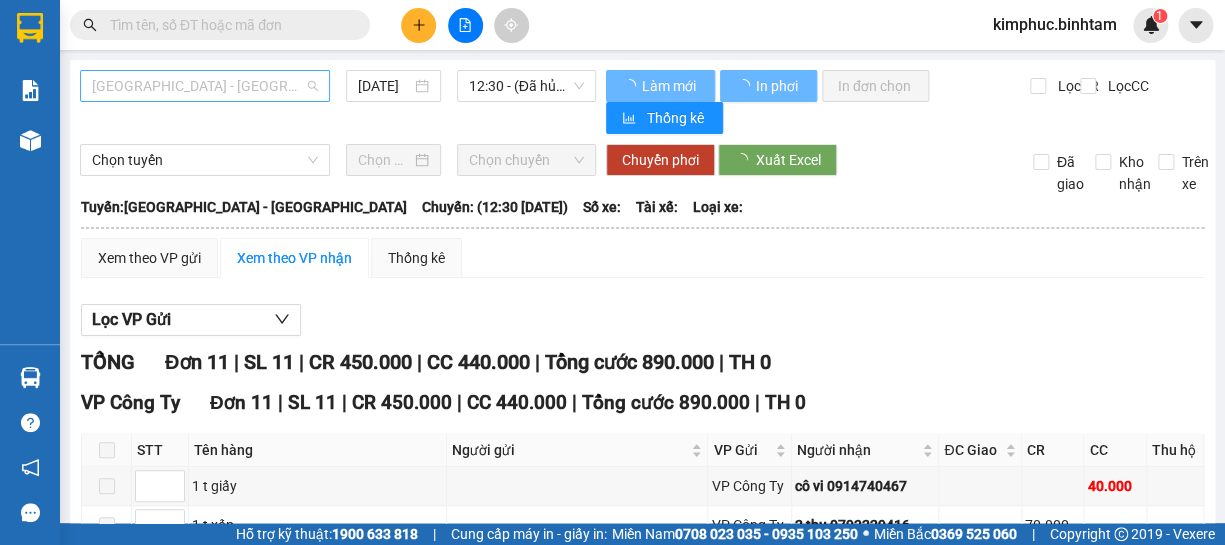 click on "[GEOGRAPHIC_DATA] - [GEOGRAPHIC_DATA]" at bounding box center [205, 86] 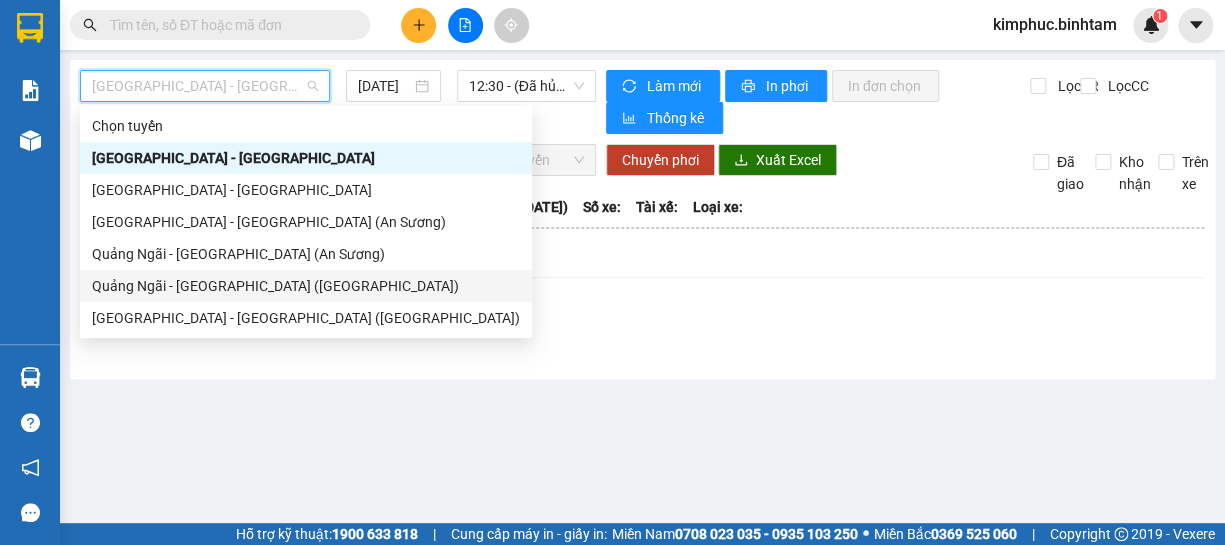 click on "Quảng Ngãi - [GEOGRAPHIC_DATA] ([GEOGRAPHIC_DATA])" at bounding box center (306, 286) 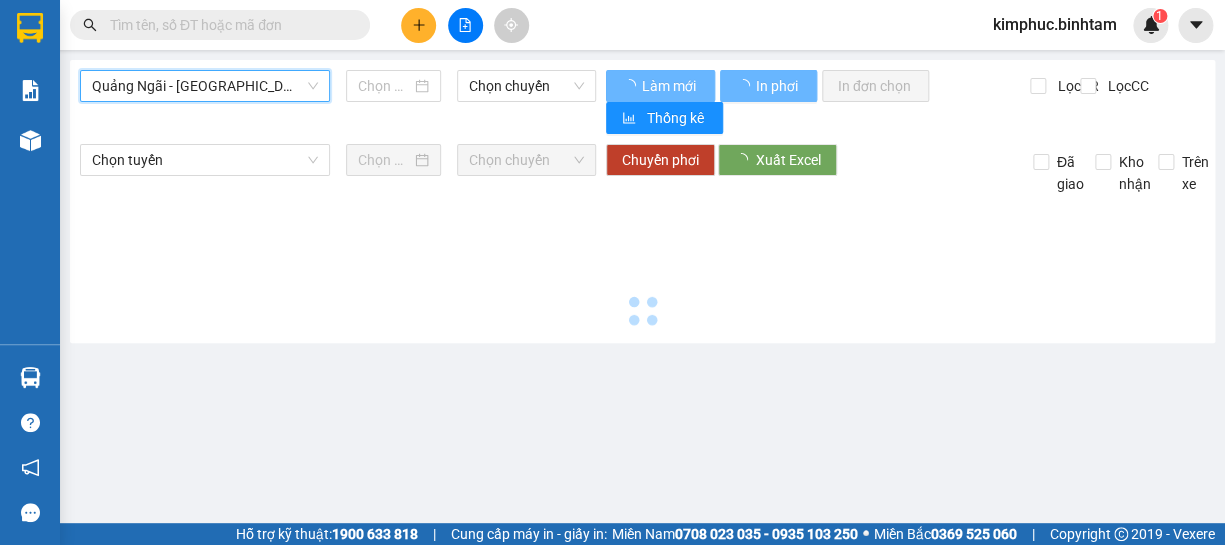 type on "[DATE]" 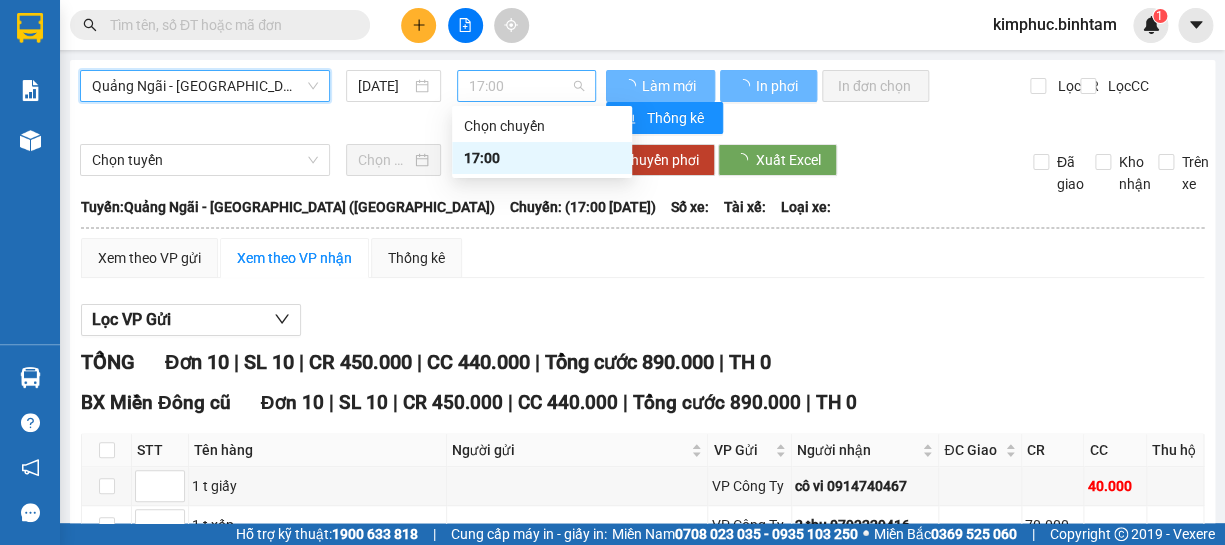 click on "17:00" at bounding box center [526, 86] 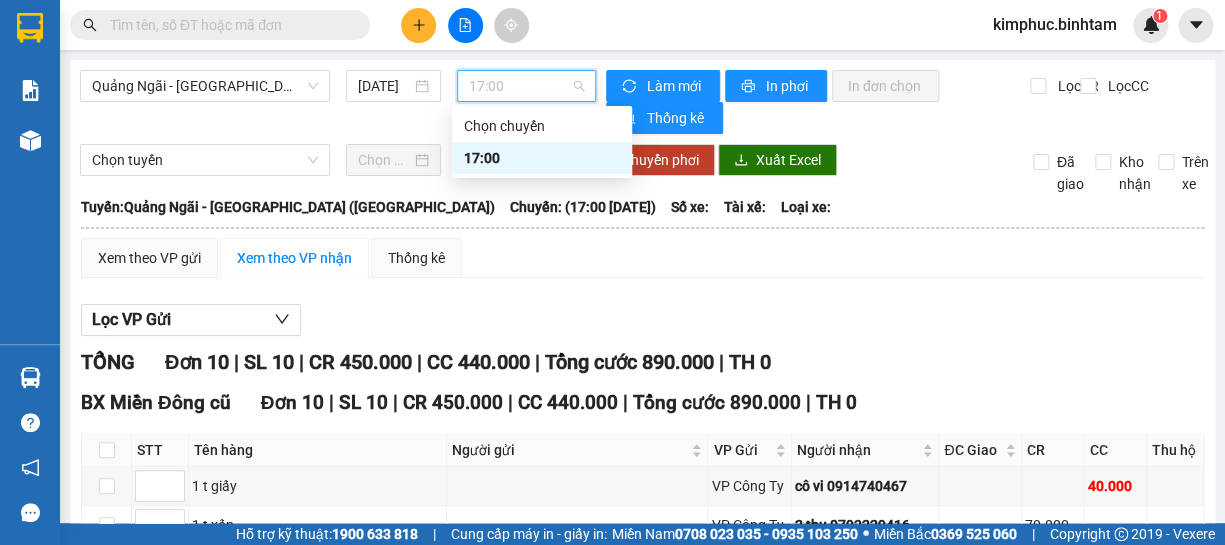 click on "17:00" at bounding box center [542, 158] 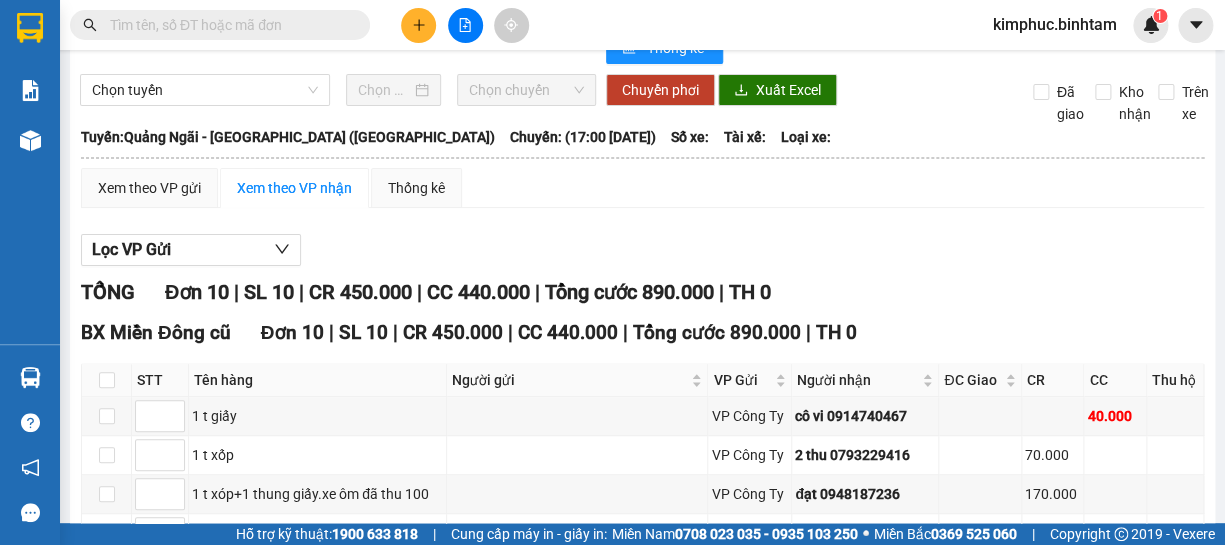 scroll, scrollTop: 0, scrollLeft: 0, axis: both 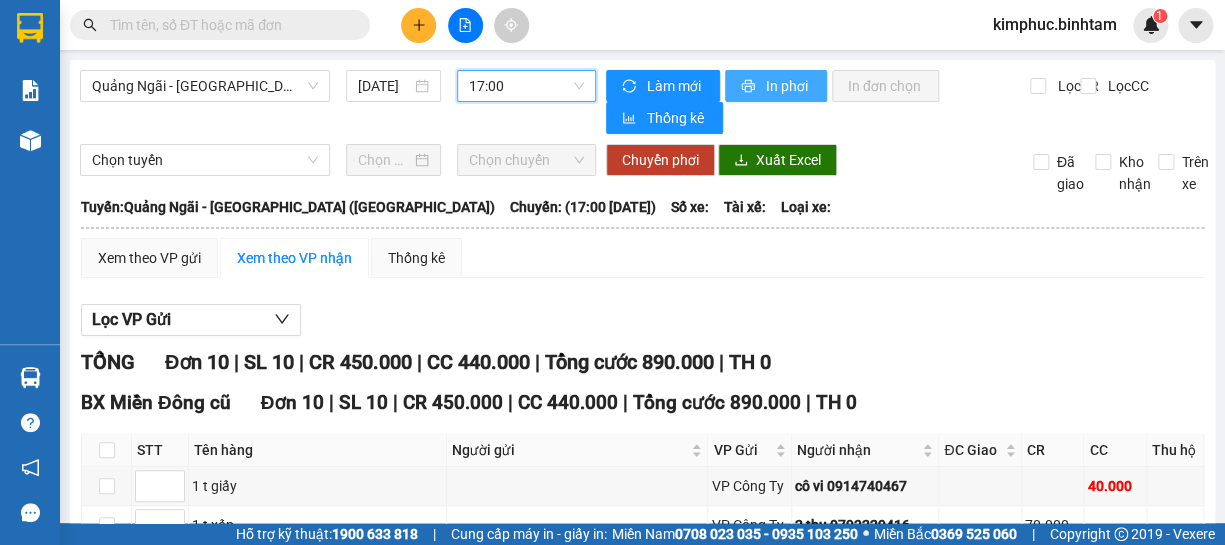 click on "In phơi" at bounding box center (788, 86) 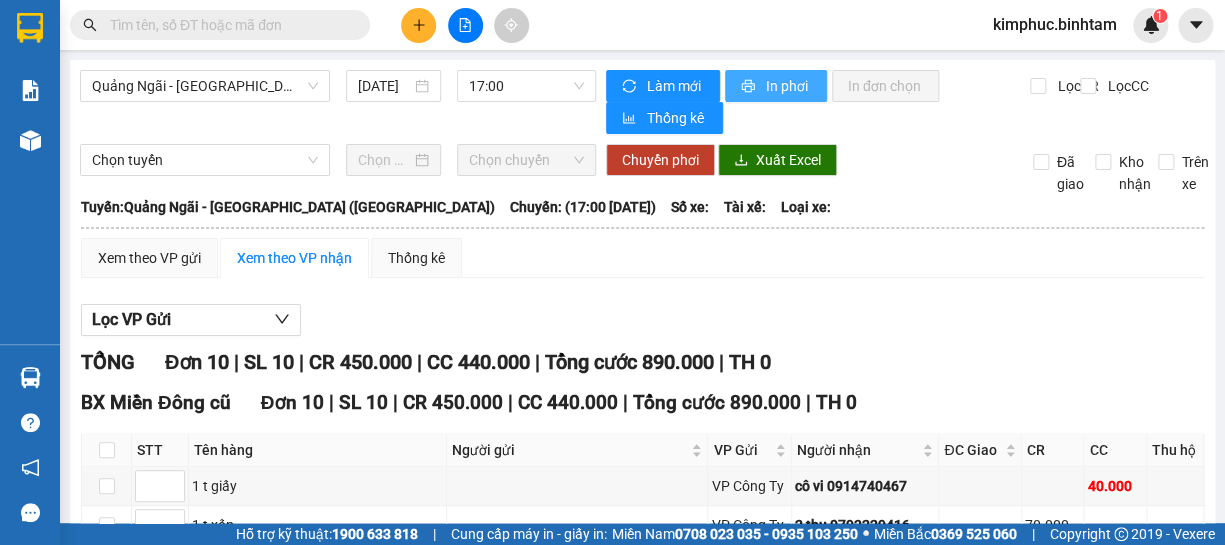 click on "In phơi" at bounding box center [788, 86] 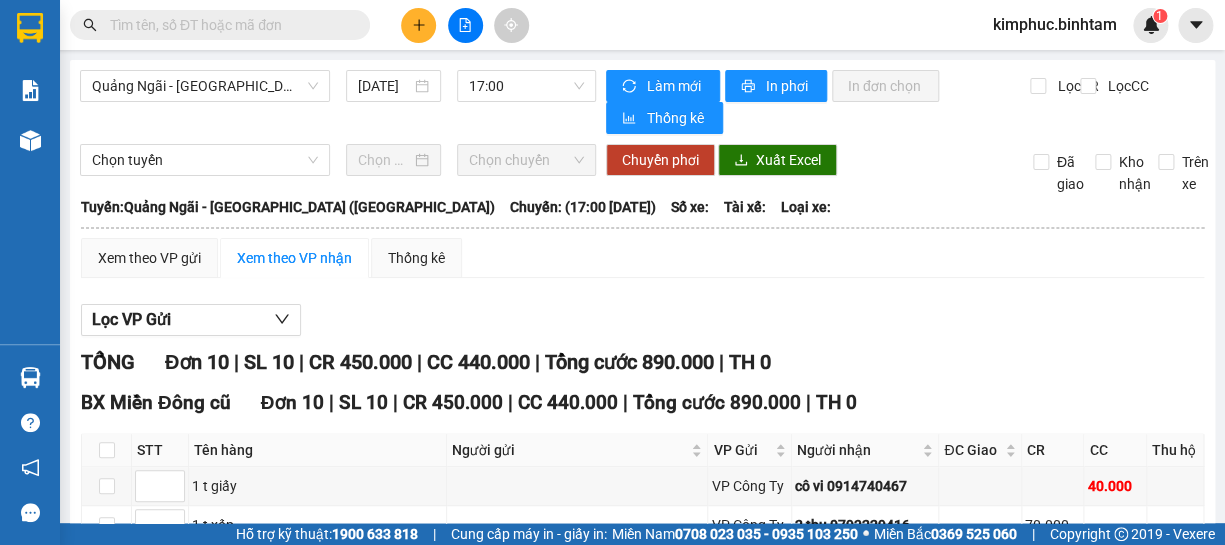 click on "Xem theo VP gửi Xem theo VP nhận Thống kê Lọc VP Gửi TỔNG Đơn   10 | SL   10 | CR   450.000 | CC   440.000 | Tổng cước   890.000 | TH   0 BX Miền Đông cũ Đơn   10 | SL   10 | CR   450.000 | CC   440.000 | Tổng cước   890.000 | TH   0 STT Tên hàng Người gửi VP Gửi Người nhận ĐC Giao CR CC Thu hộ Ký nhận                       1 t giấy   VP Công Ty cô vi 0914740467 40.000 1 t xốp   VP Công Ty 2 thu 0793229416 70.000 1 t xóp+1 thung giấy.xe ôm đã thu 100   VP Công Ty đạt 0948187236 170.000 1 hộp giấy   VP Công Ty thùy 0354801900 40.000 1 túm gạo   VP Công Ty hưng 0986731639 50.000 2 t xốp . xxe tuấn huệ  VP Công Ty  0704549498 250.000 1 t giấy  0903765271 VP Công Ty nga 0776904468 50.000 1 t xốp ứng 30 xe tấn lộc  VP Công Ty  0846172688 100.000 1 thùng giấy.xe ôm đã thu 100 a giáo 0914182260 VP Công Ty cty á âu 0976817846 50.000 1 bao đâu   VP Công Ty  0792259453 70.000 Lưu sắp xếp" at bounding box center (642, 583) 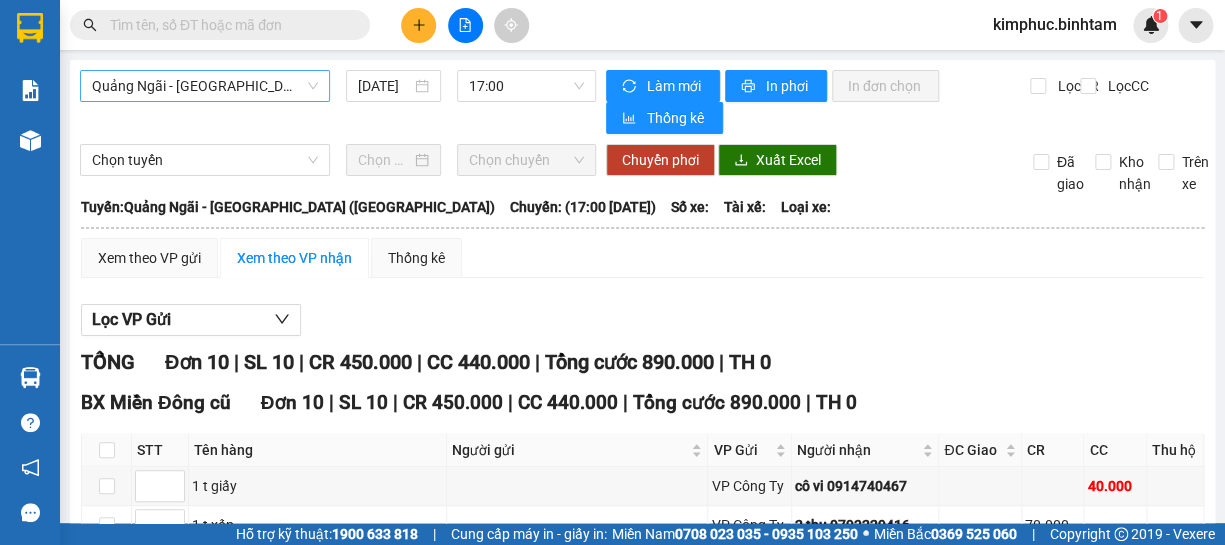 click on "Quảng Ngãi - [GEOGRAPHIC_DATA] ([GEOGRAPHIC_DATA])" at bounding box center (205, 86) 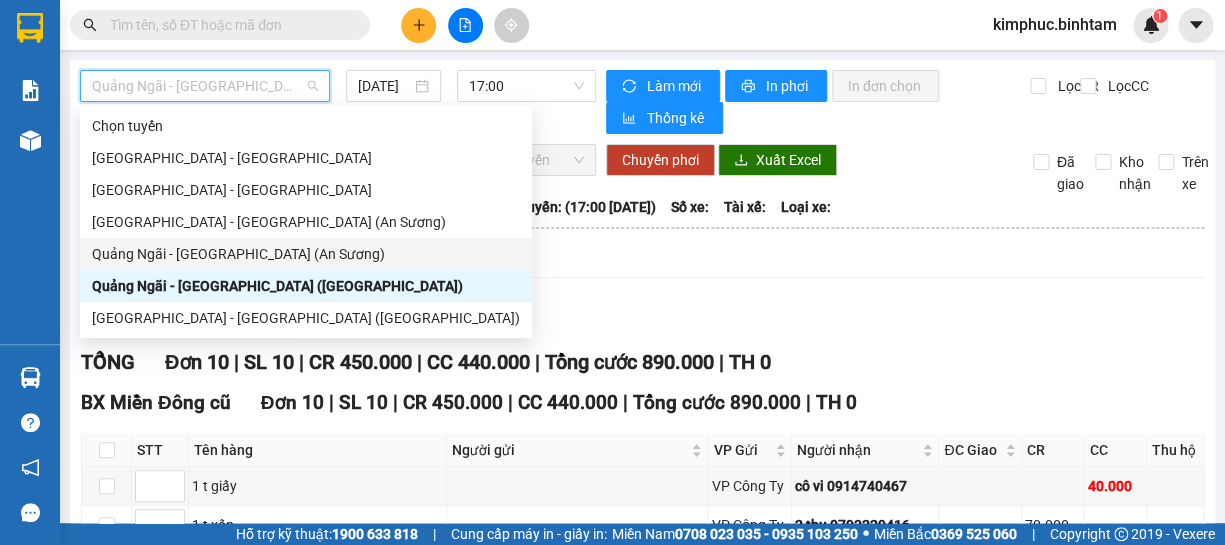 click on "Quảng Ngãi - [GEOGRAPHIC_DATA] (An Sương)" at bounding box center [306, 254] 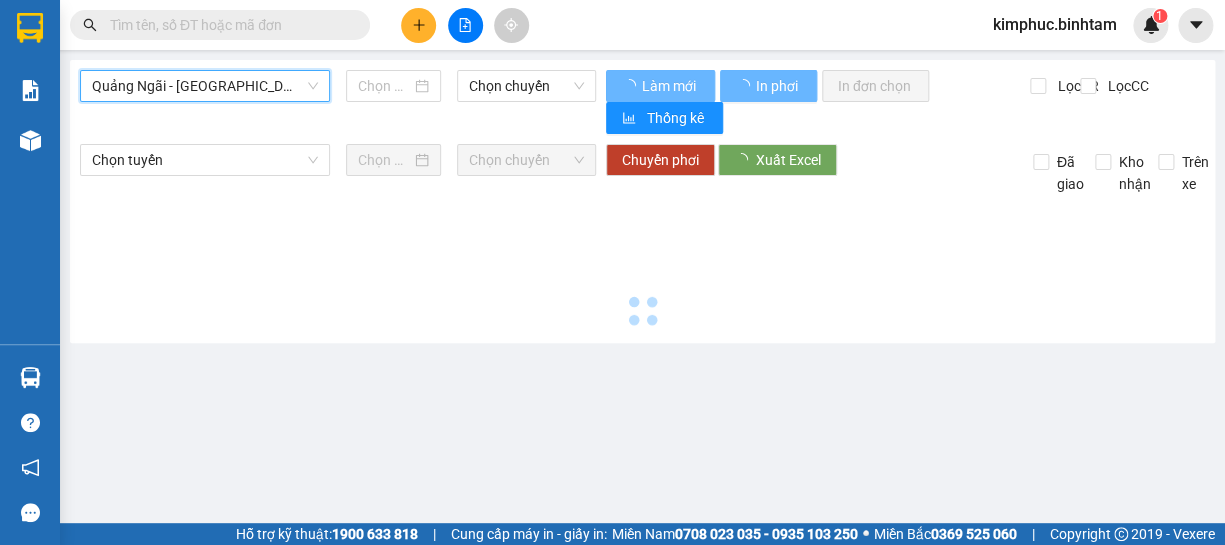 type on "[DATE]" 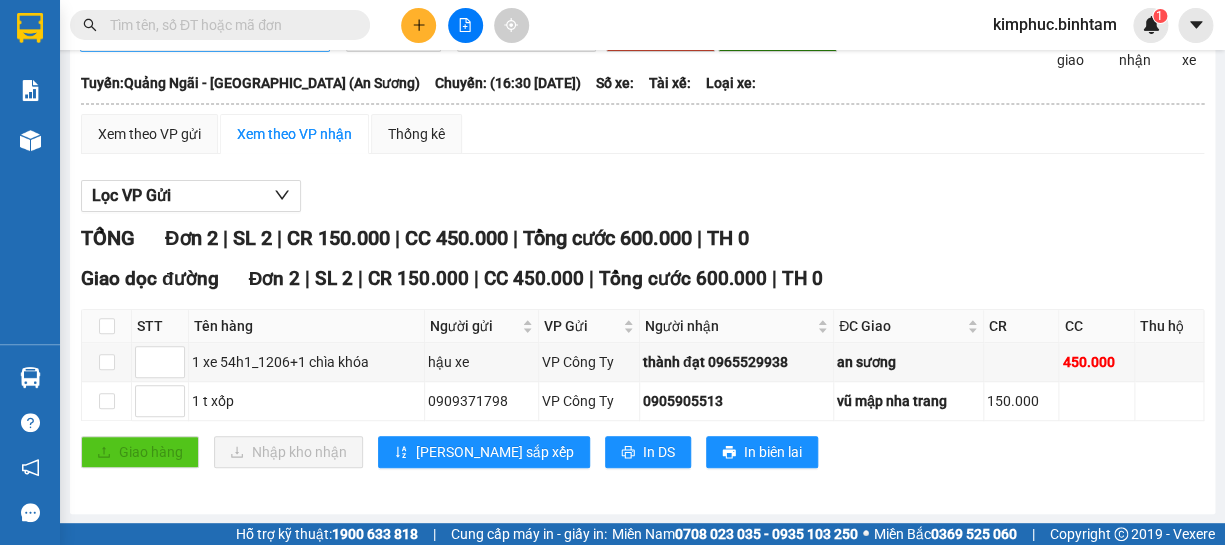 scroll, scrollTop: 0, scrollLeft: 0, axis: both 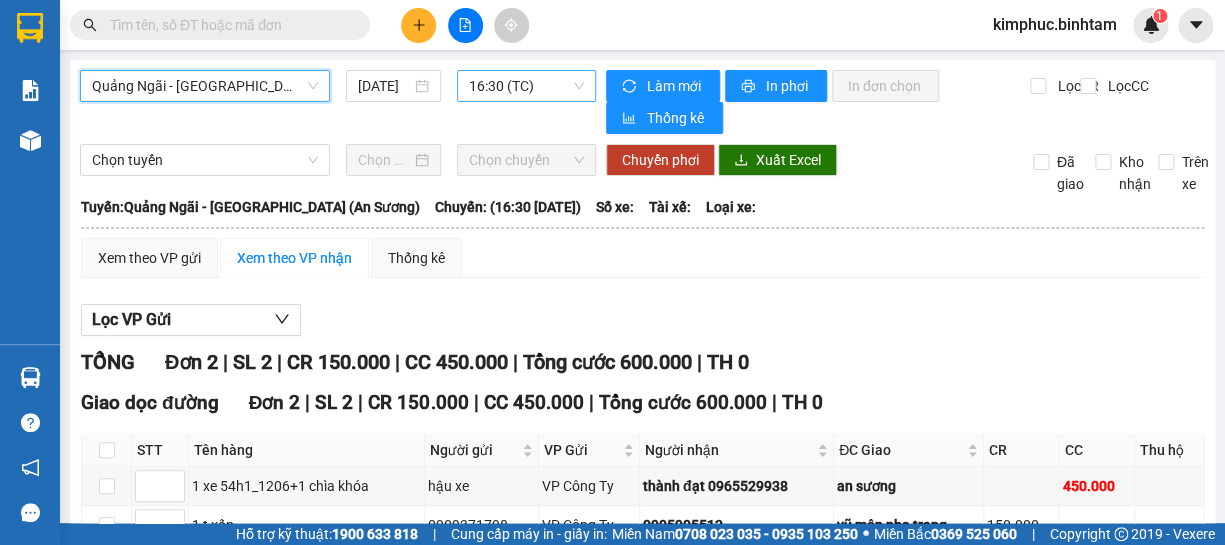 click on "16:30   (TC)" at bounding box center (526, 86) 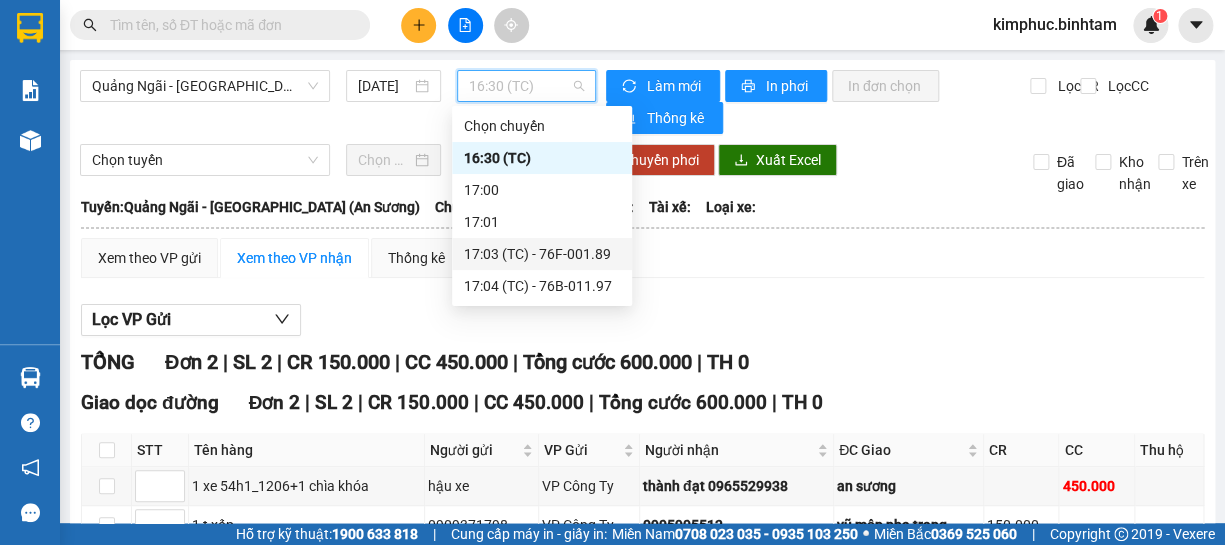 click on "17:03   (TC)   - 76F-001.89" at bounding box center (542, 254) 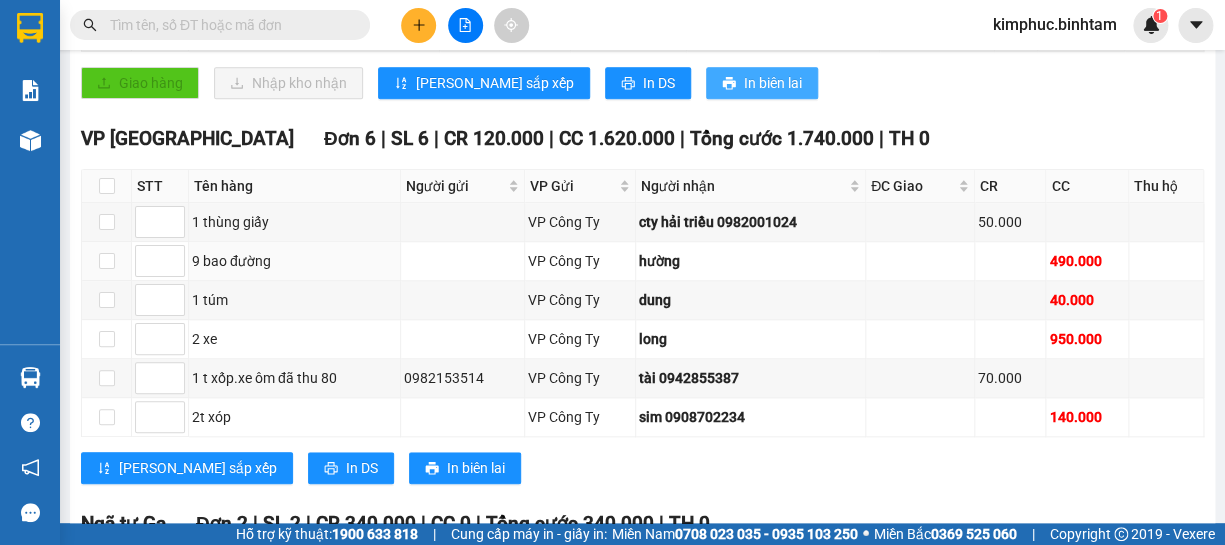scroll, scrollTop: 636, scrollLeft: 0, axis: vertical 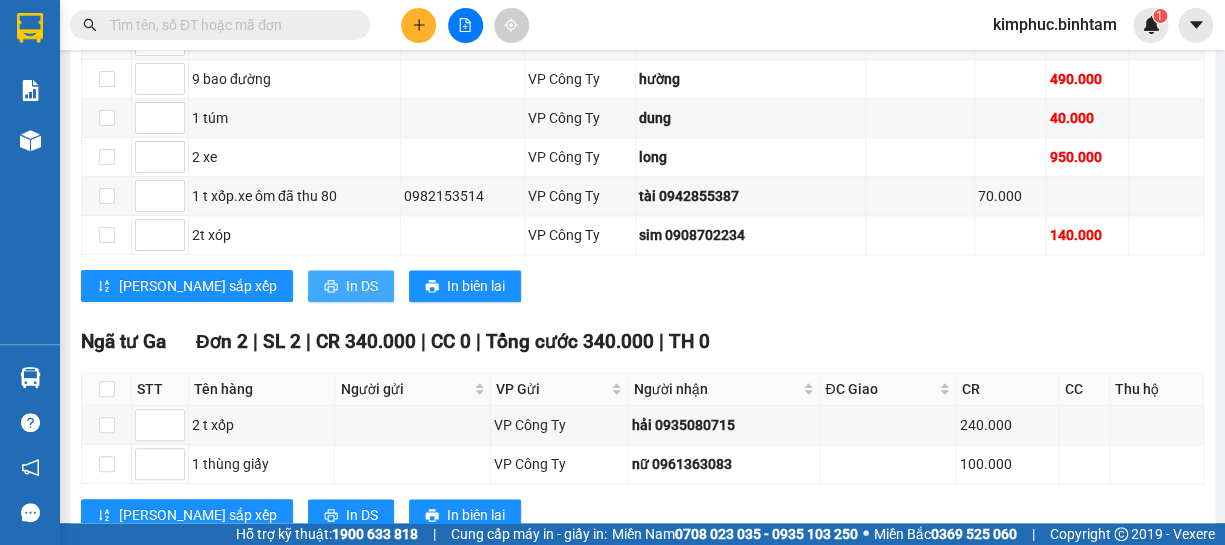click on "In DS" at bounding box center [362, 286] 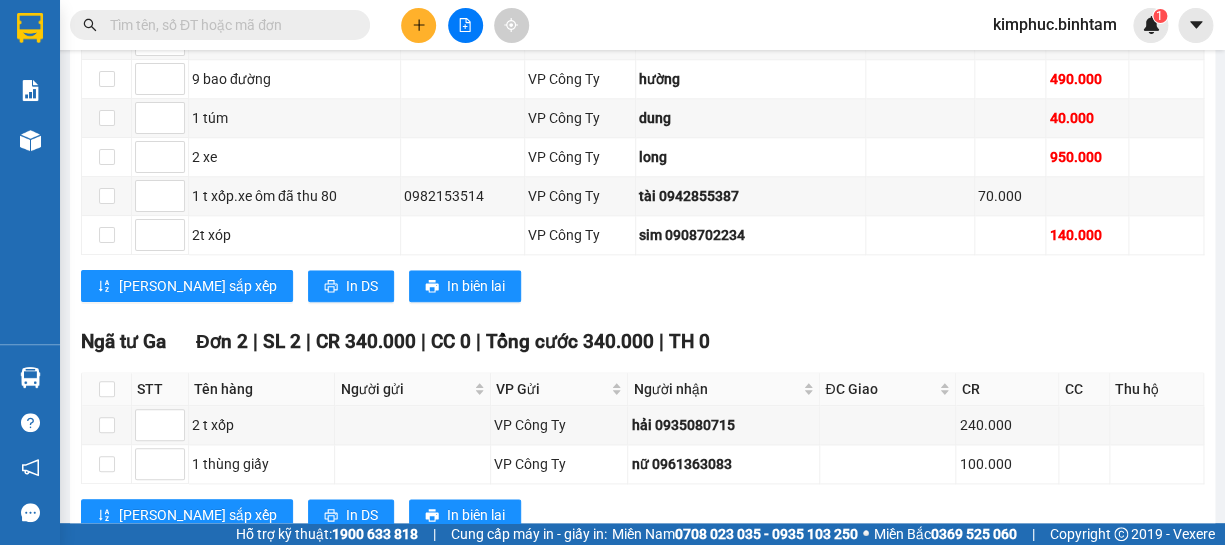 click on "[PERSON_NAME] sắp xếp In DS In biên lai" at bounding box center (642, 286) 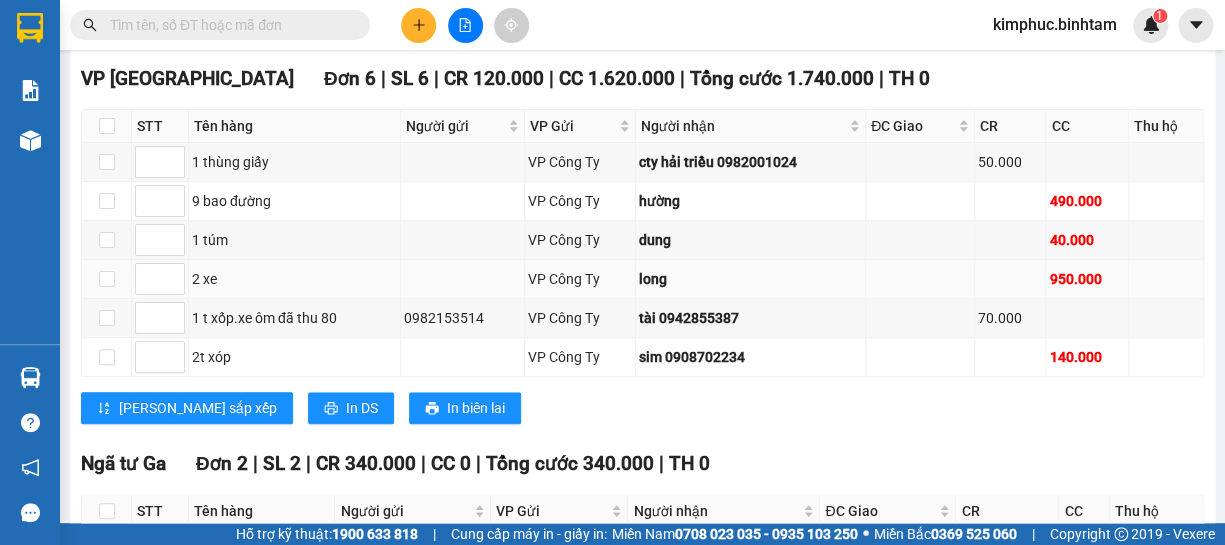 scroll, scrollTop: 696, scrollLeft: 0, axis: vertical 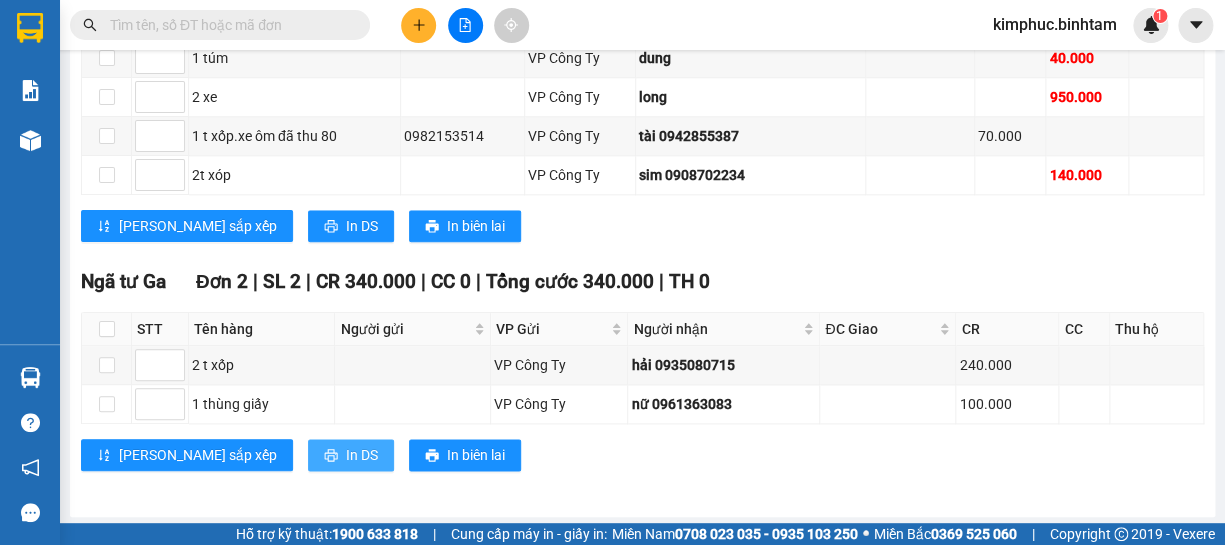 click on "In DS" at bounding box center (362, 455) 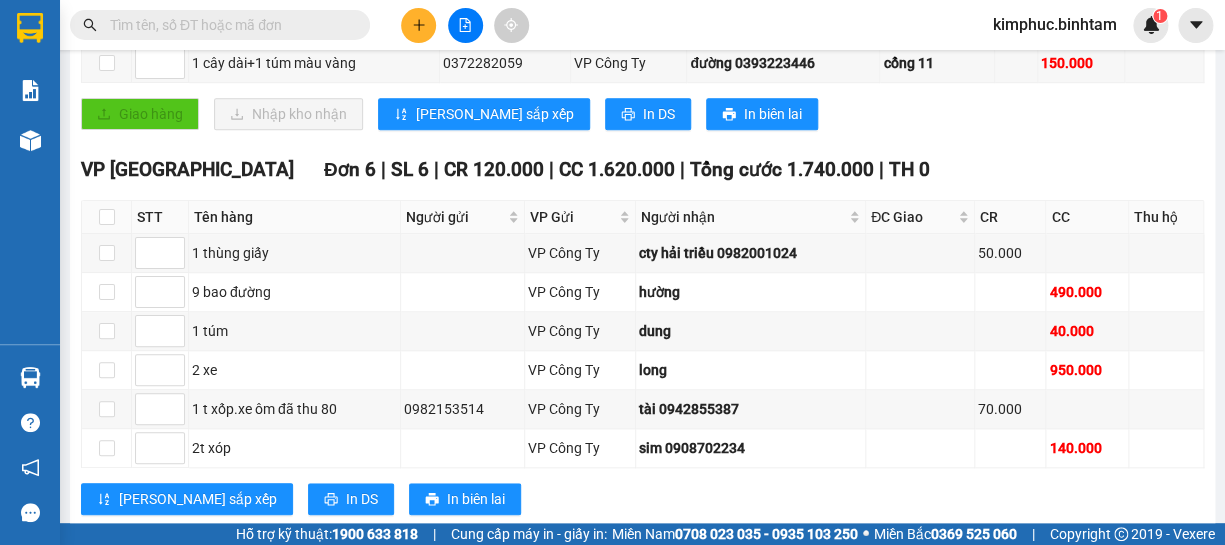 scroll, scrollTop: 332, scrollLeft: 0, axis: vertical 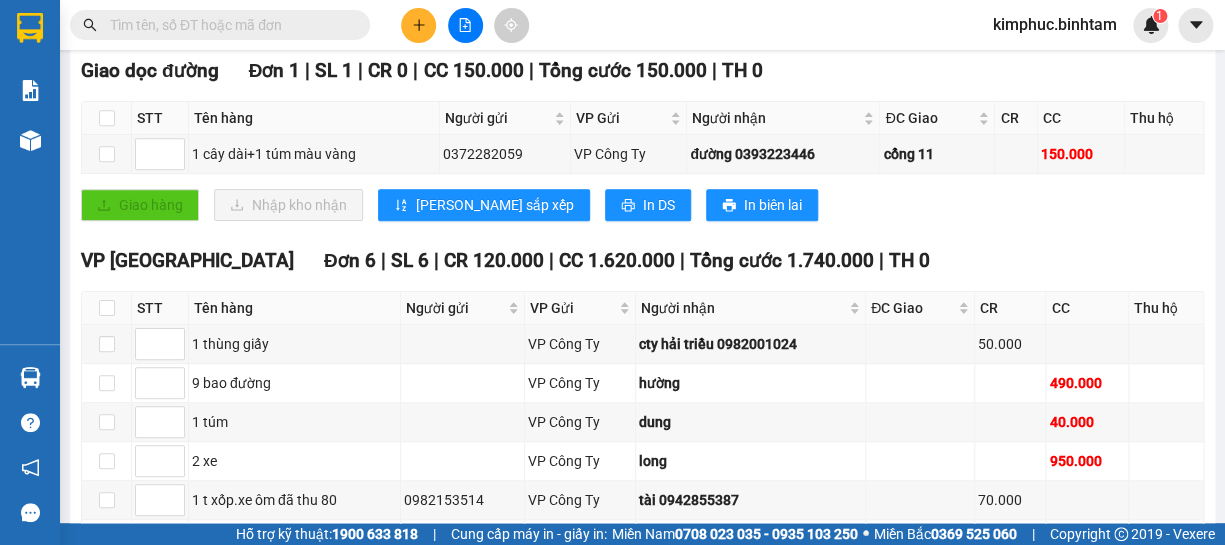 click on "Giao hàng Nhập kho nhận Lưu sắp xếp In DS In biên lai" at bounding box center [642, 205] 